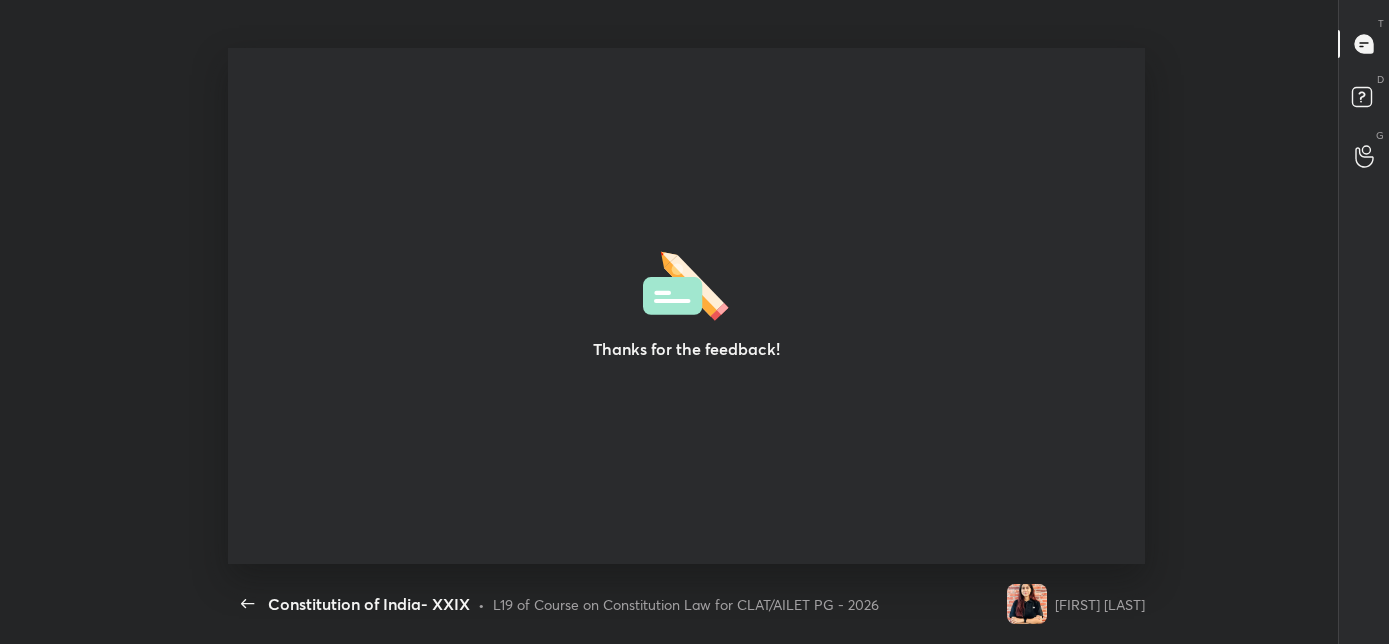 scroll, scrollTop: 0, scrollLeft: 0, axis: both 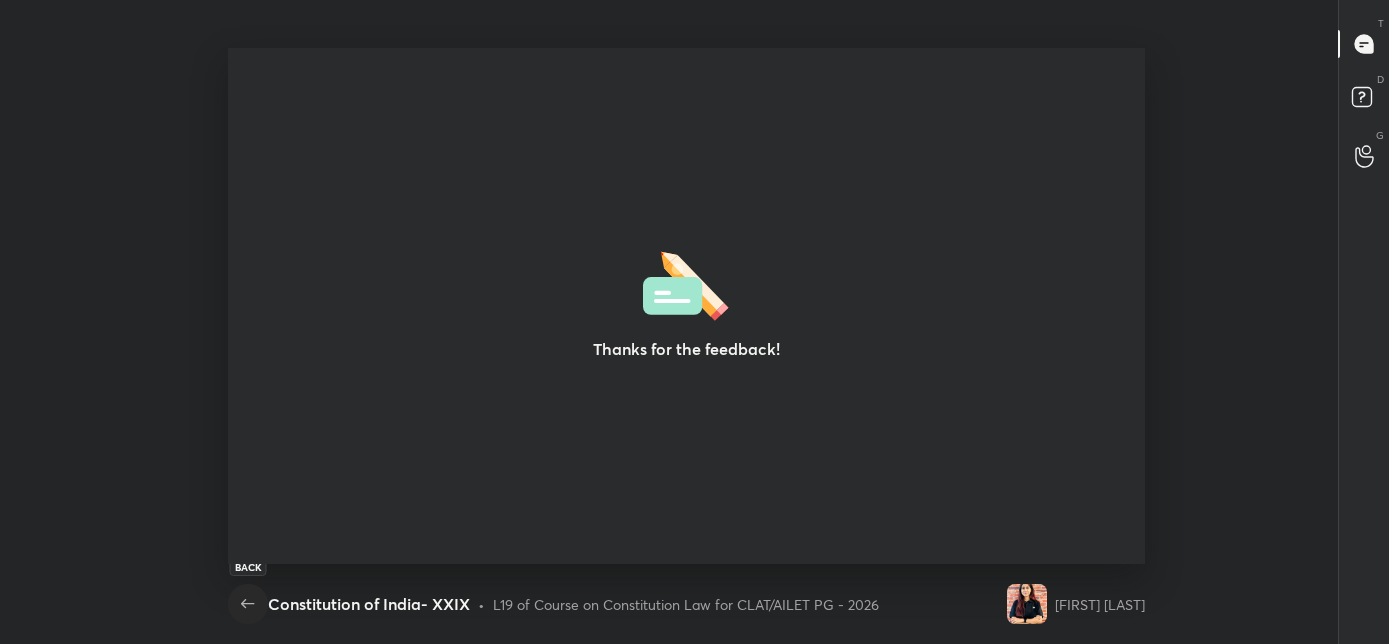 click 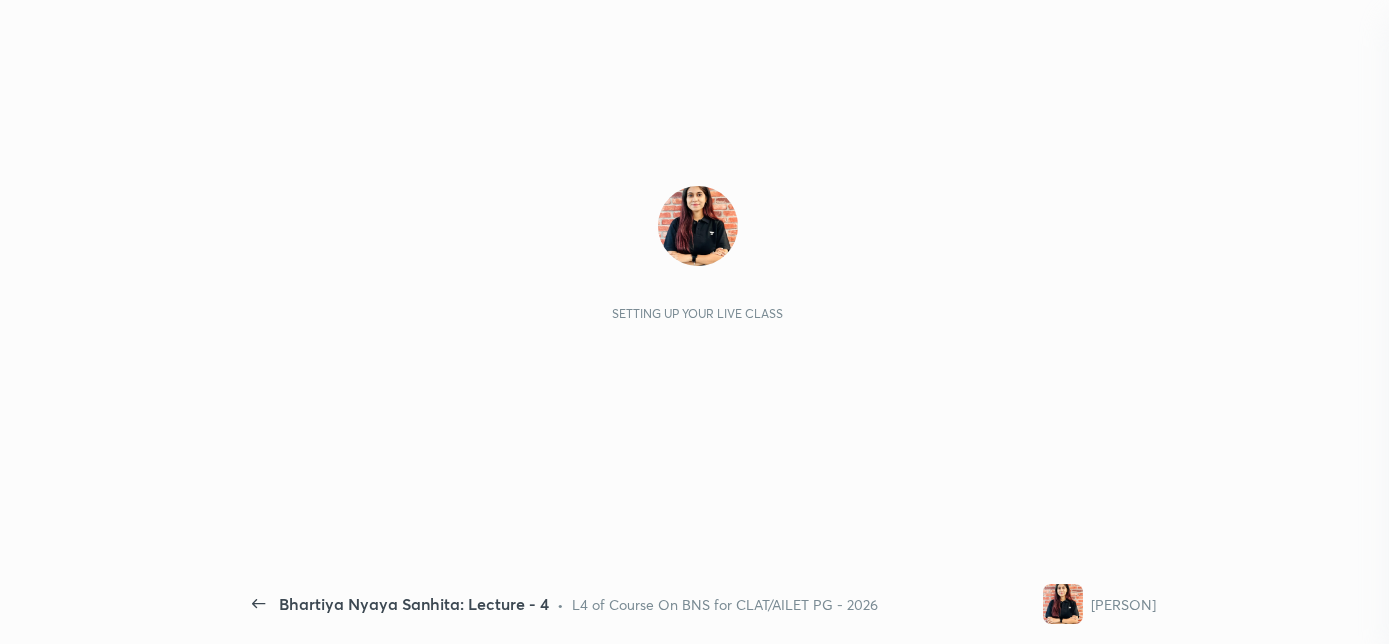 scroll, scrollTop: 0, scrollLeft: 0, axis: both 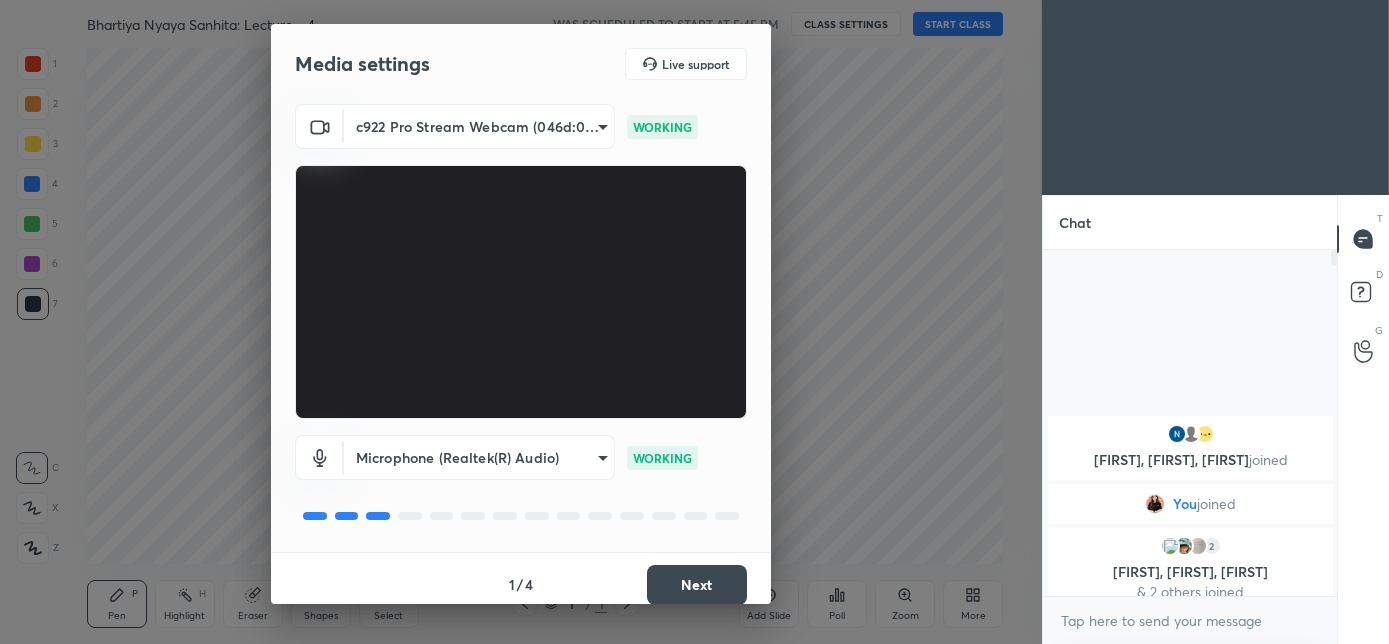 click on "Next" at bounding box center [697, 585] 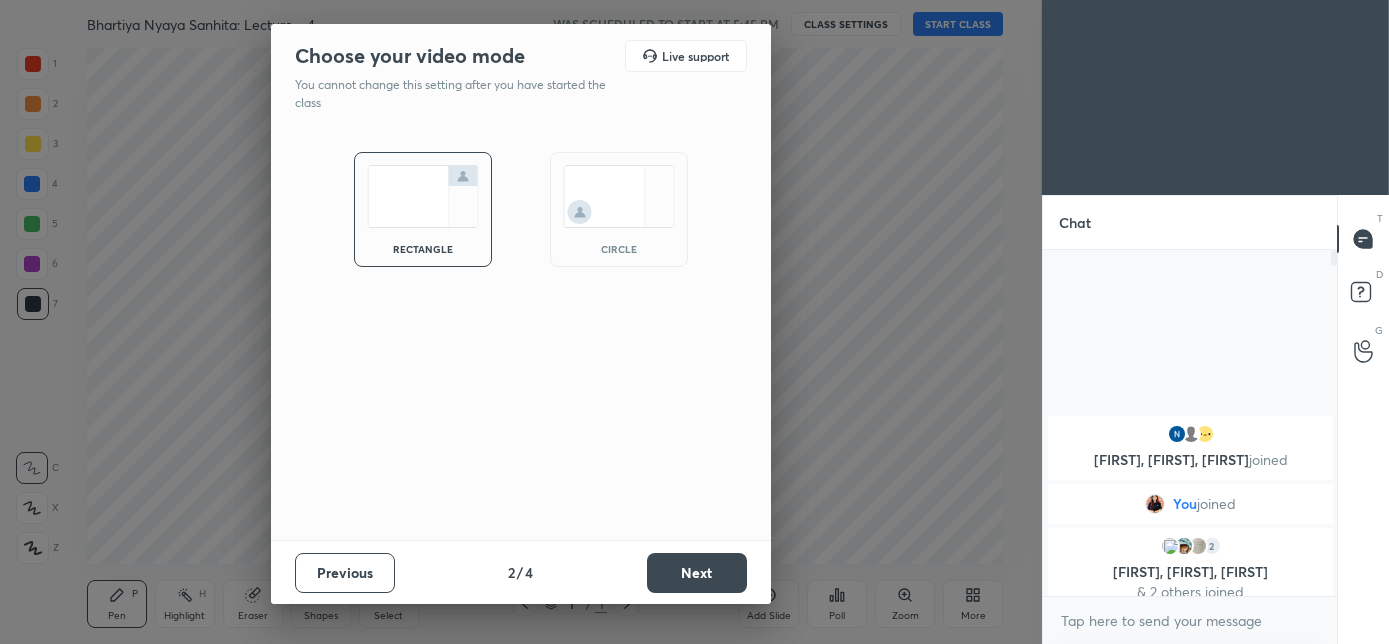 click on "circle" at bounding box center [619, 209] 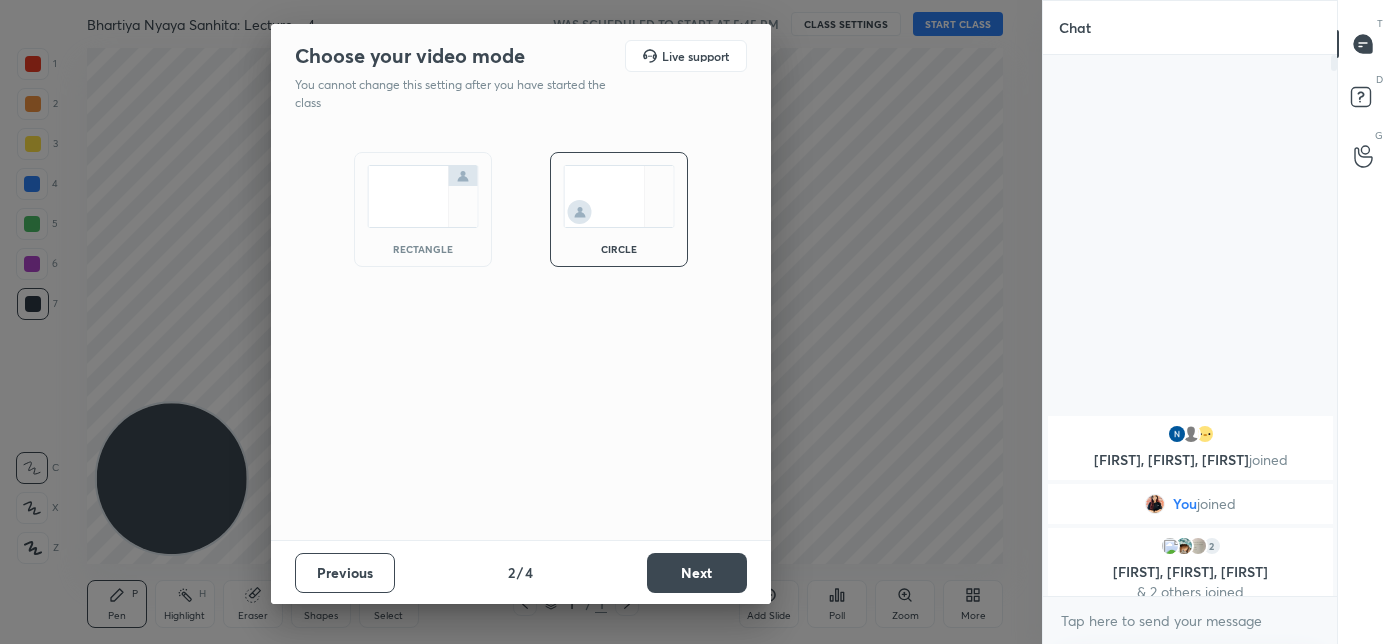 click on "Next" at bounding box center (697, 573) 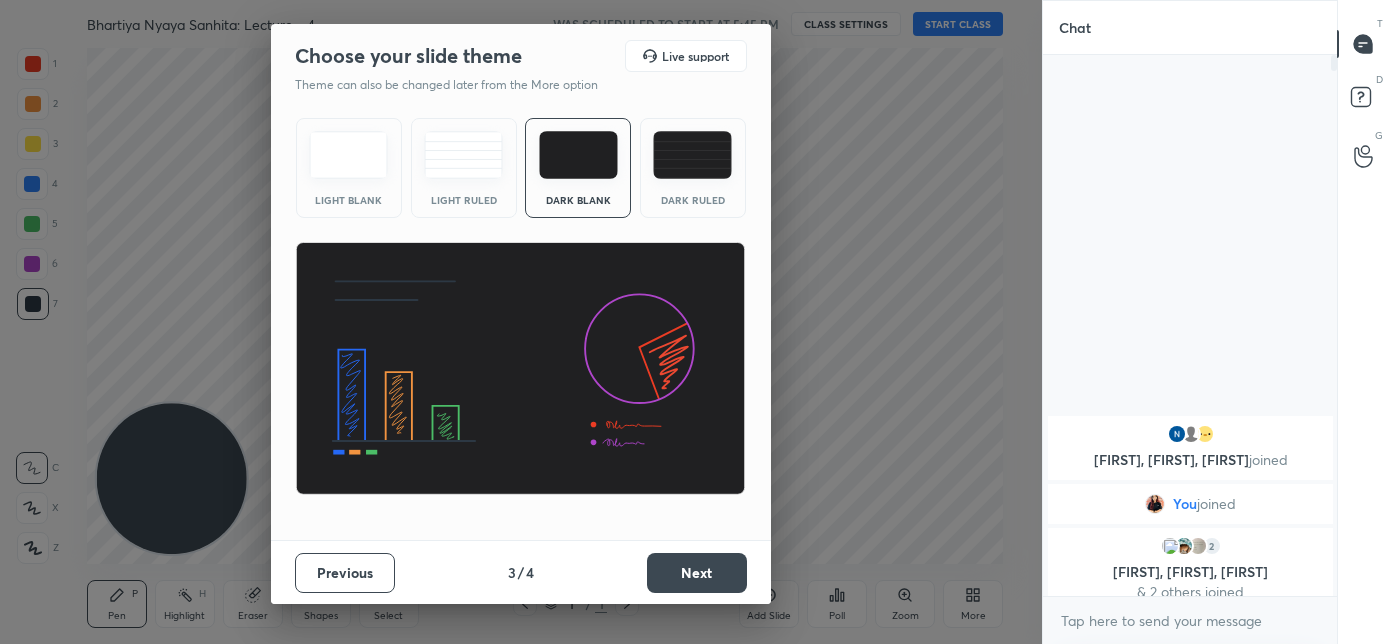 click on "Next" at bounding box center (697, 573) 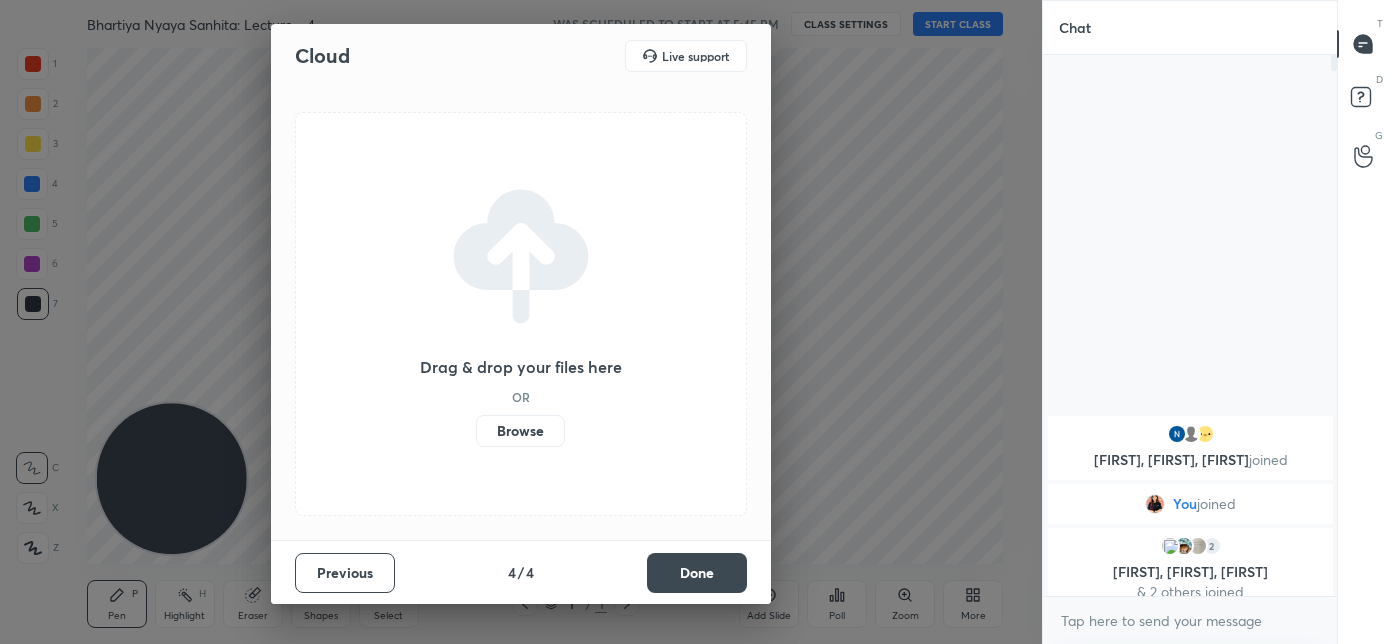 click on "Done" at bounding box center [697, 573] 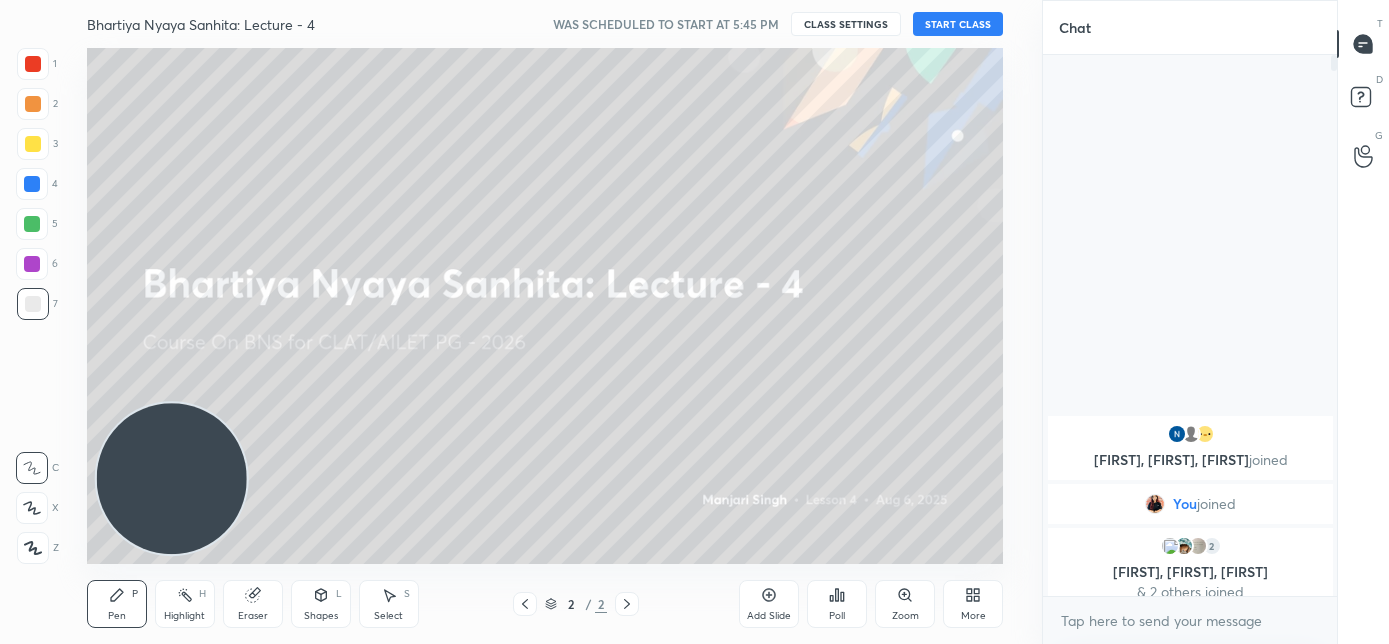 click on "START CLASS" at bounding box center (958, 24) 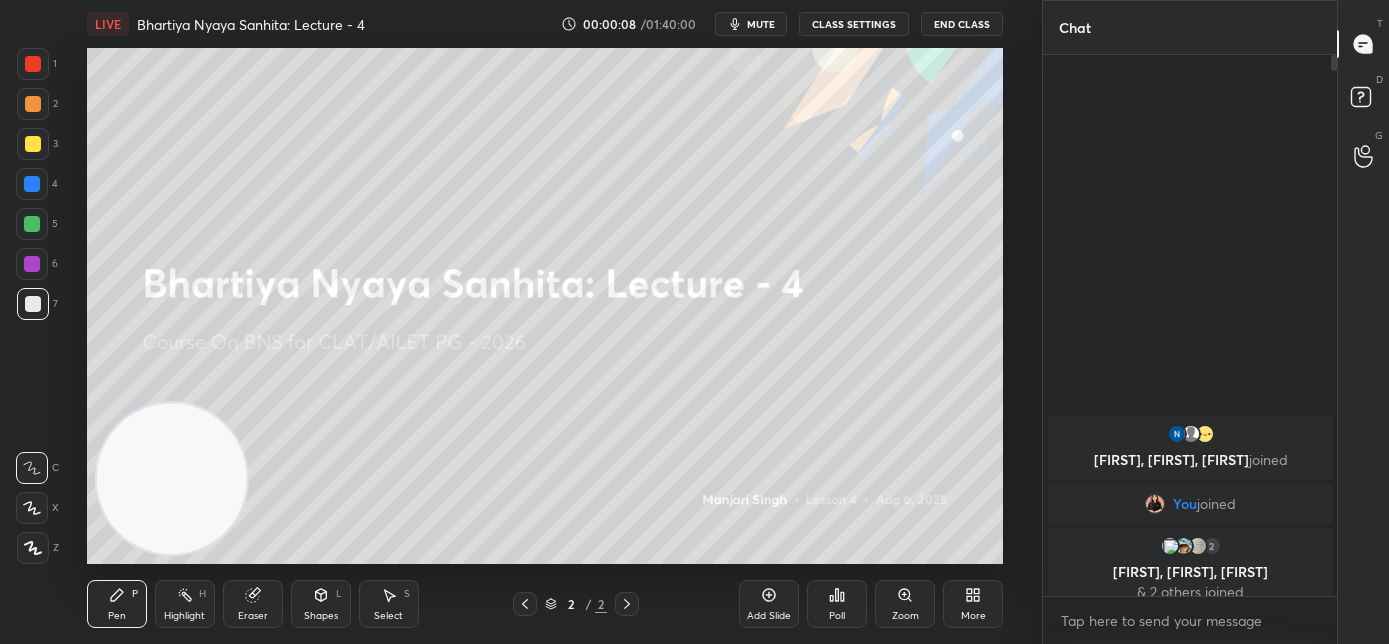 click on "mute" at bounding box center (761, 24) 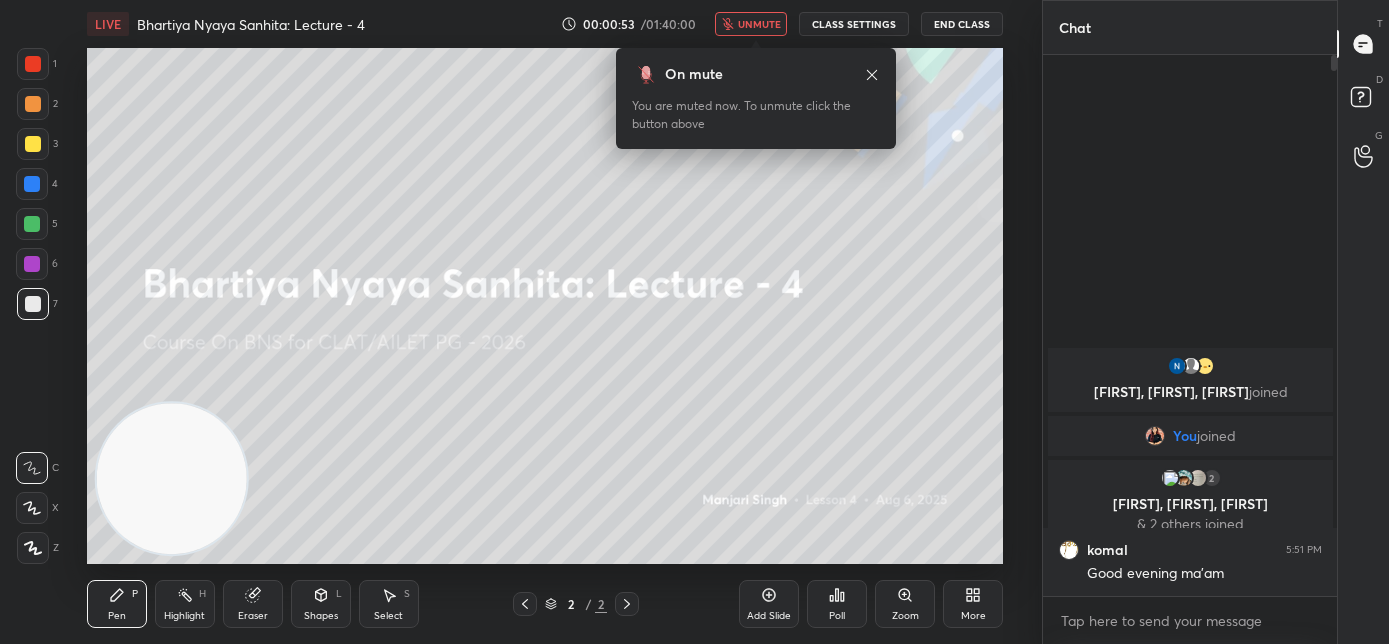 click 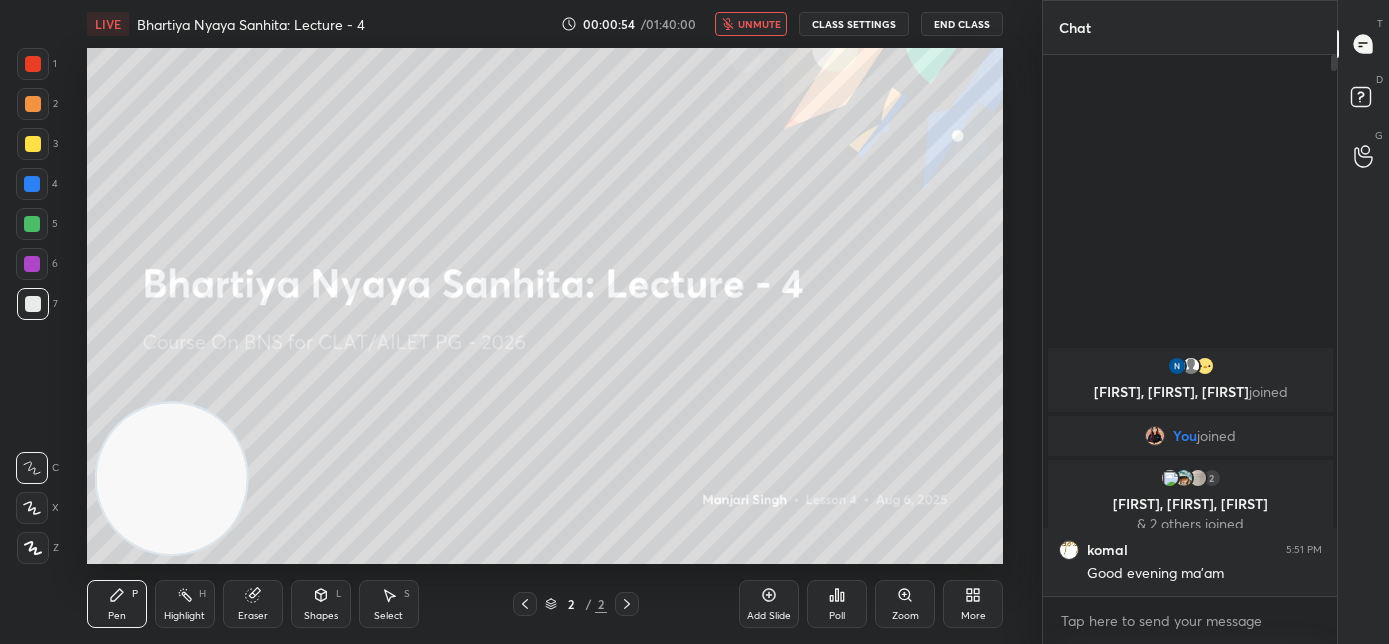 click on "LIVE Bhartiya Nyaya Sanhita: Lecture - 4 00:00:54 /  01:40:00 unmute CLASS SETTINGS End Class" at bounding box center [545, 24] 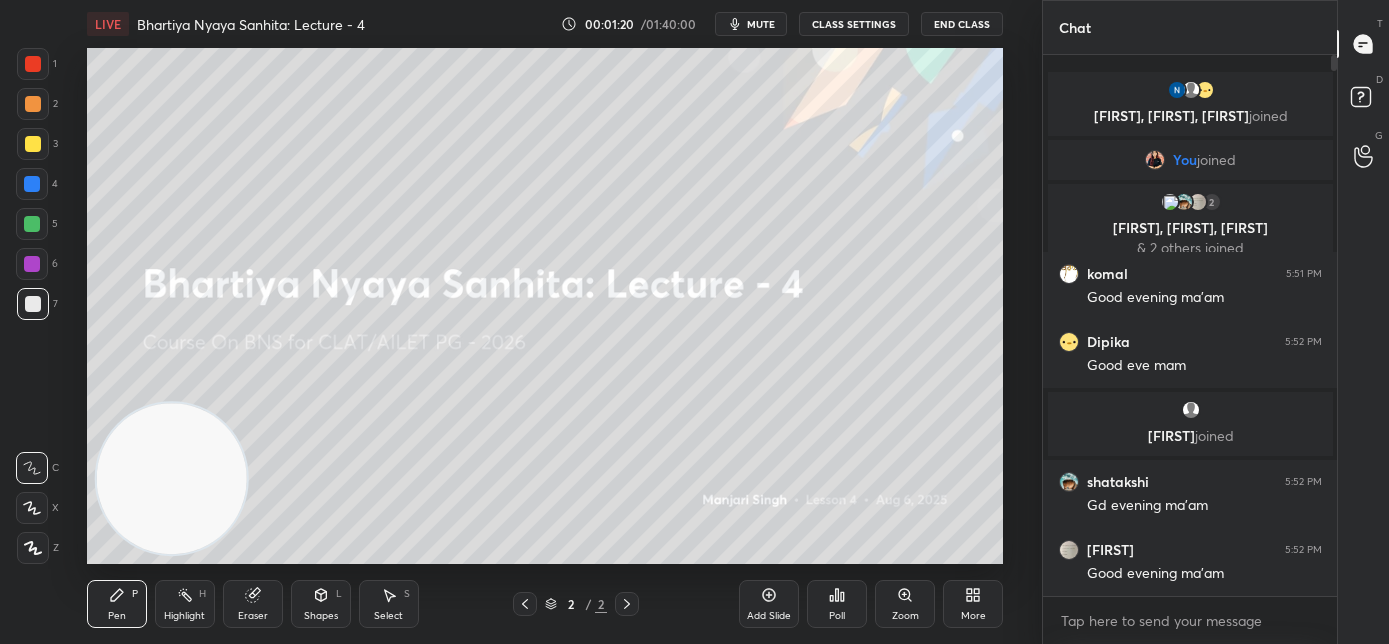 click on "mute" at bounding box center [751, 24] 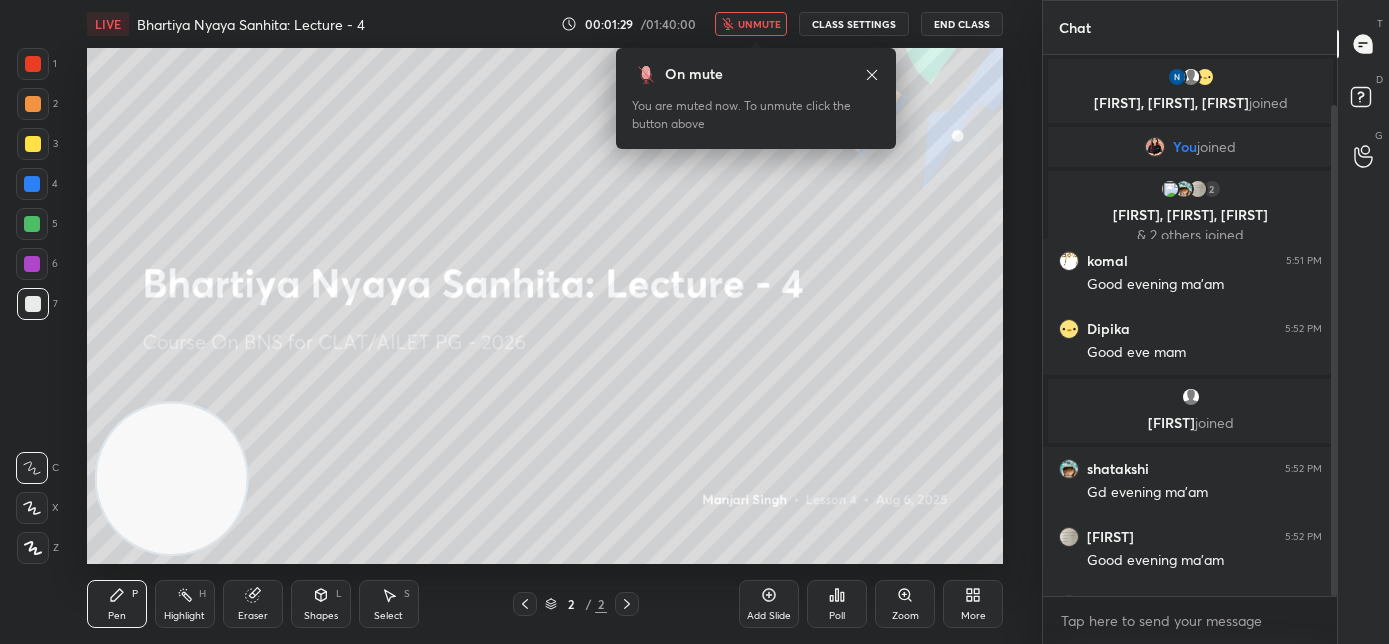 scroll, scrollTop: 55, scrollLeft: 0, axis: vertical 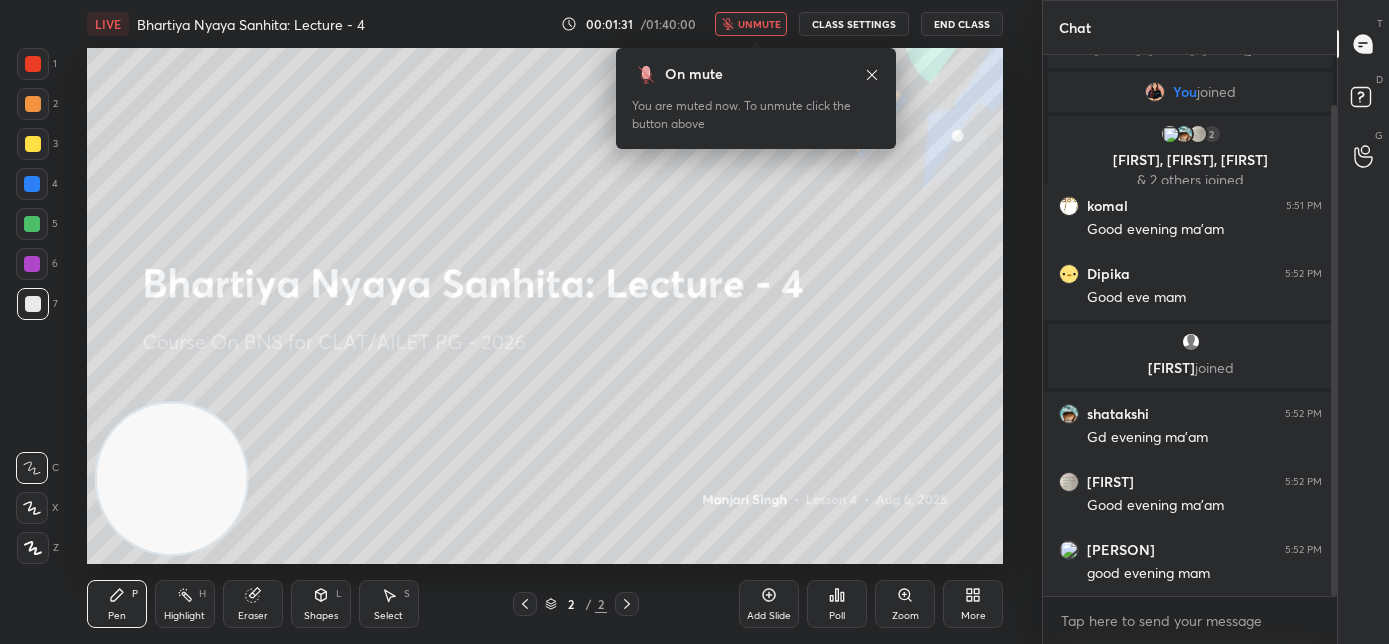 click 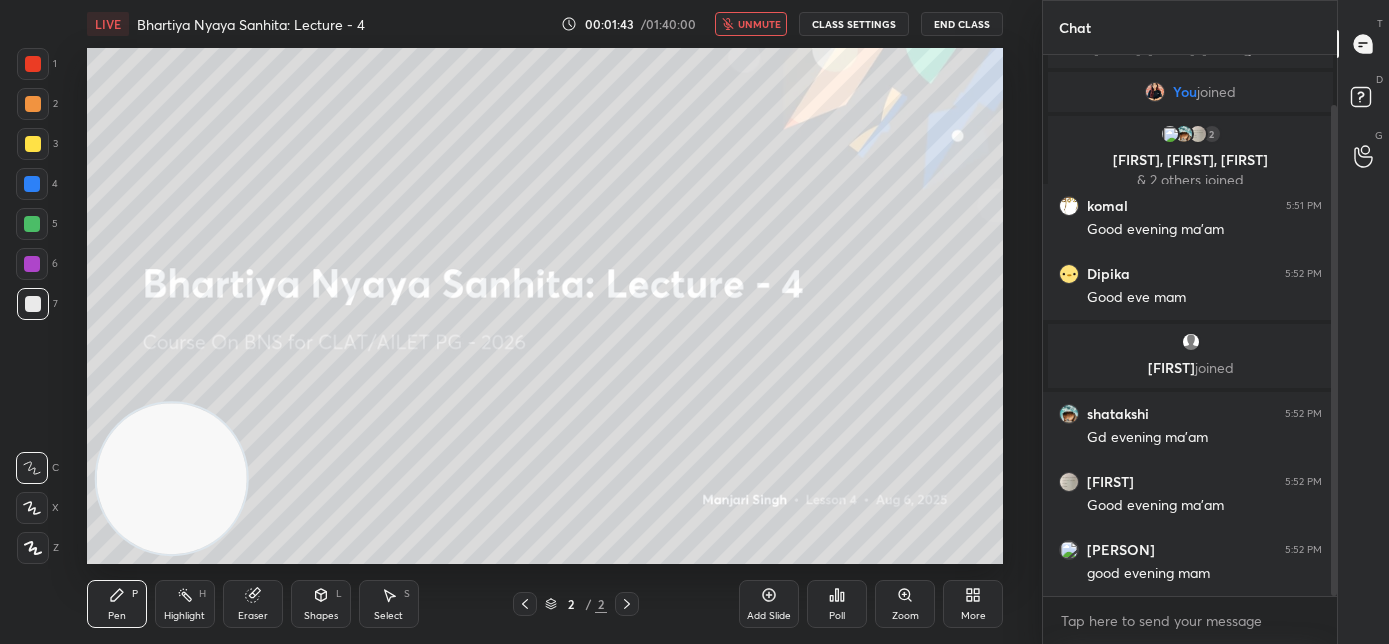 click on "unmute" at bounding box center (759, 24) 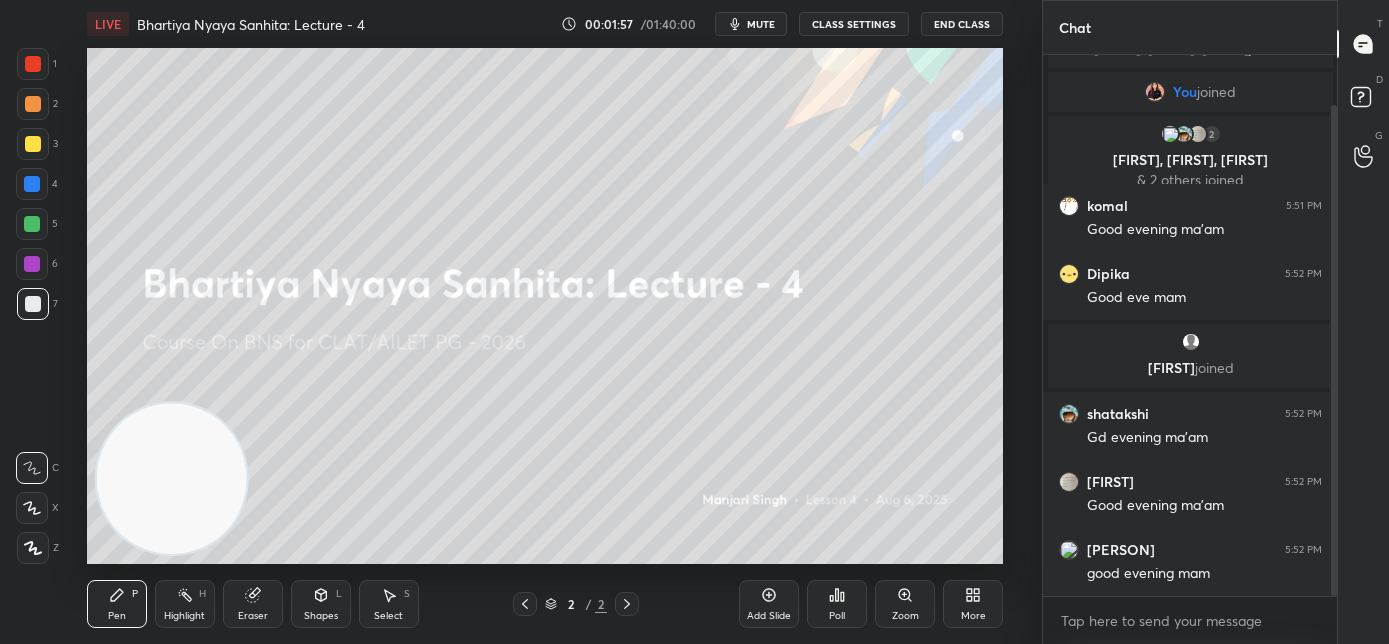 click on "mute" at bounding box center (761, 24) 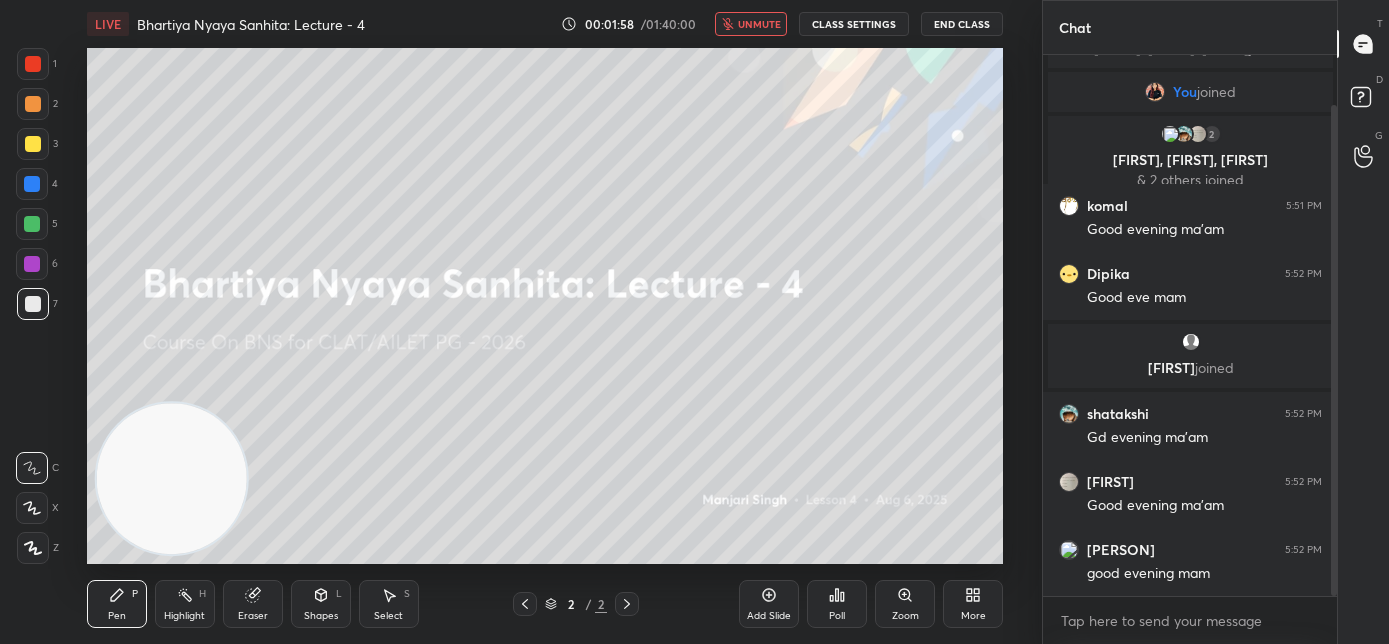 click on "More" at bounding box center [973, 616] 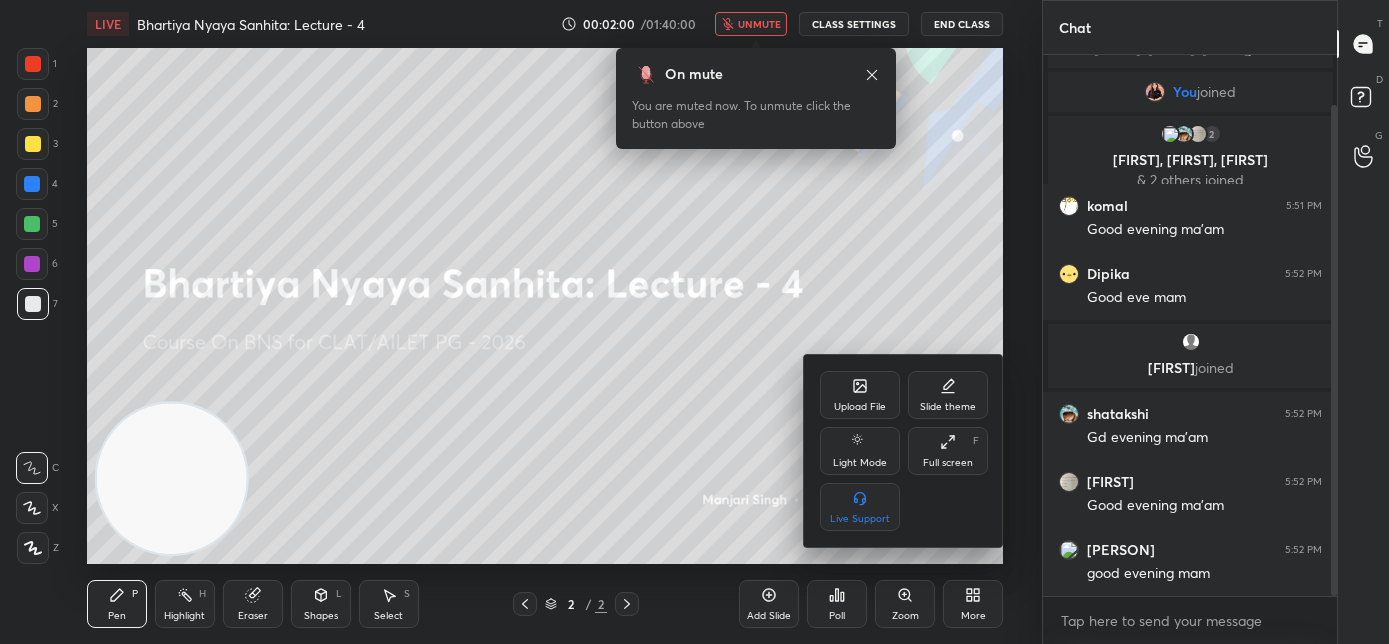 click on "Upload File" at bounding box center (860, 407) 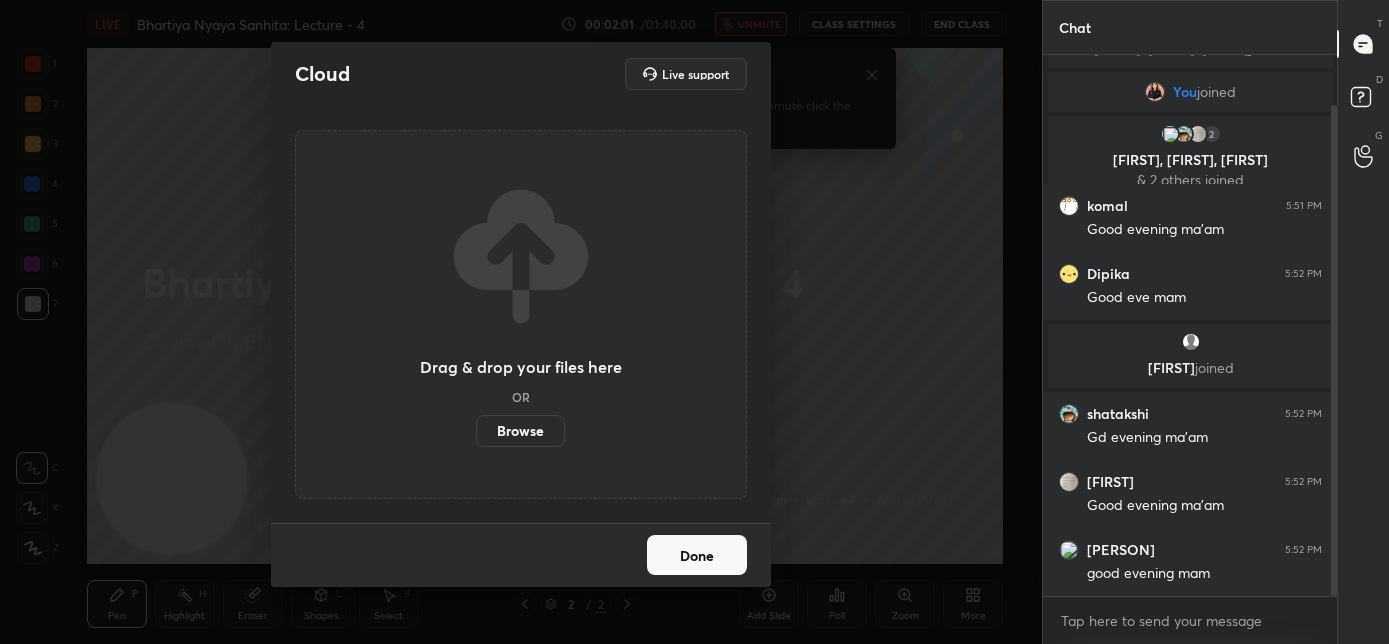 scroll, scrollTop: 494, scrollLeft: 288, axis: both 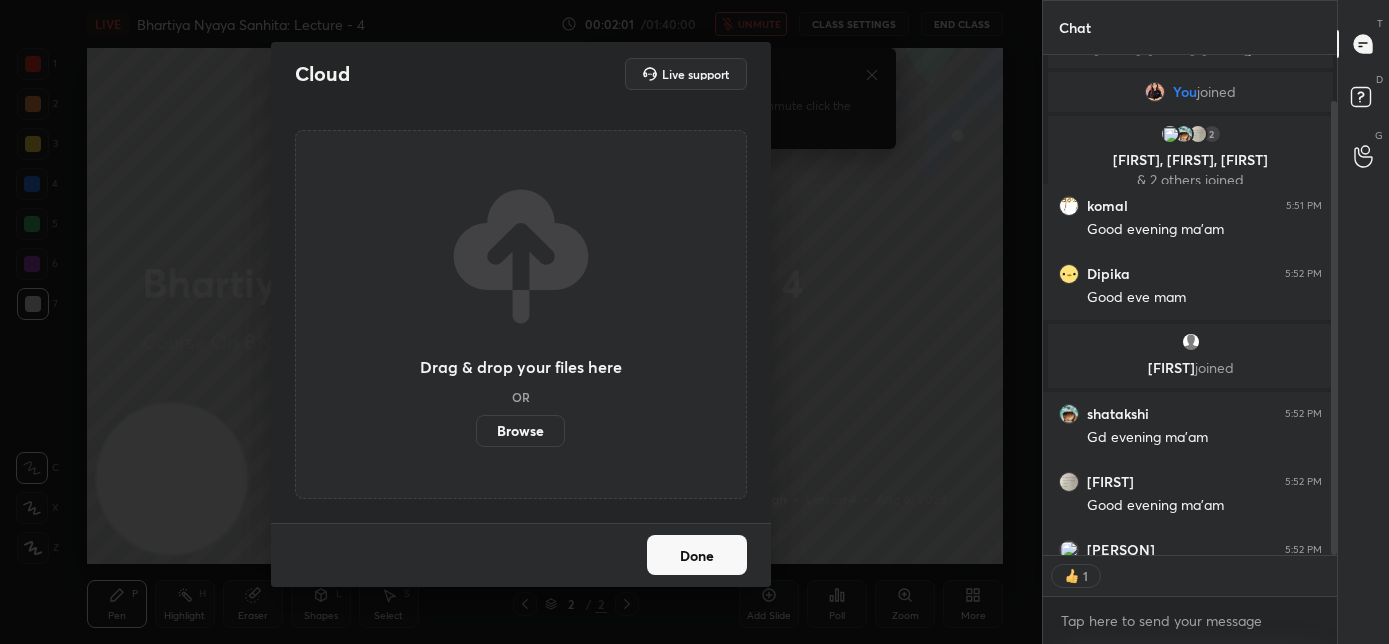 click on "Browse" at bounding box center [520, 431] 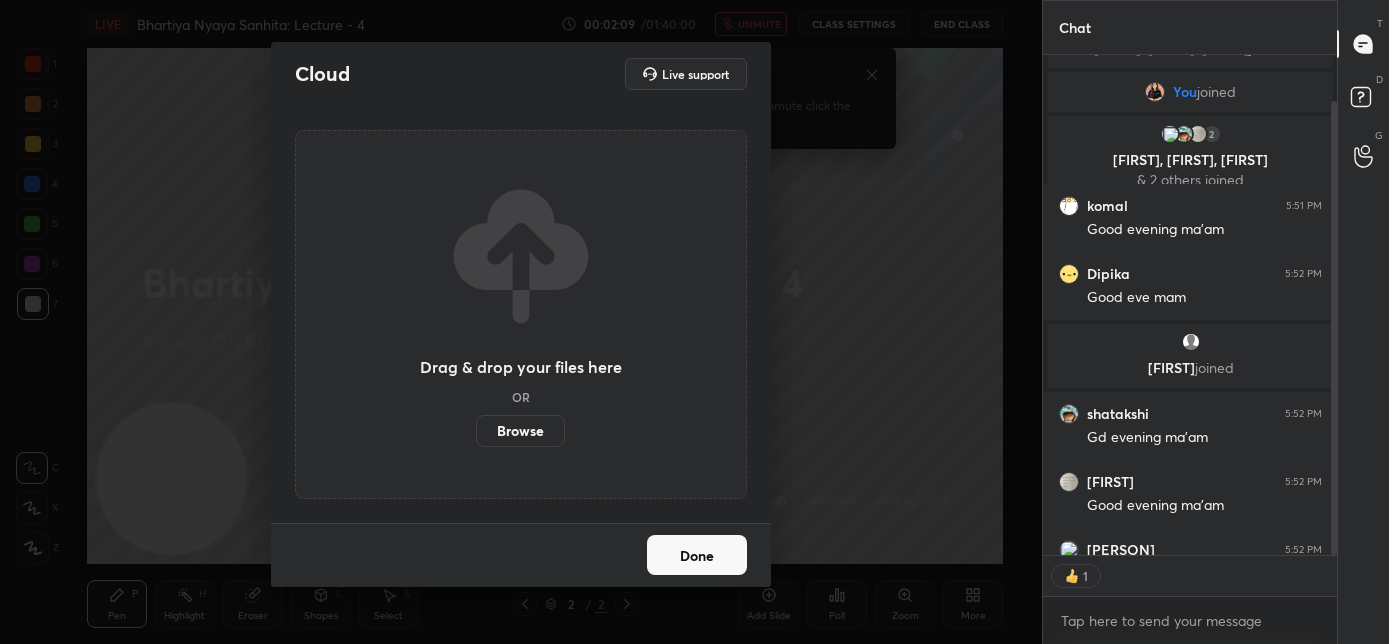 scroll, scrollTop: 163, scrollLeft: 0, axis: vertical 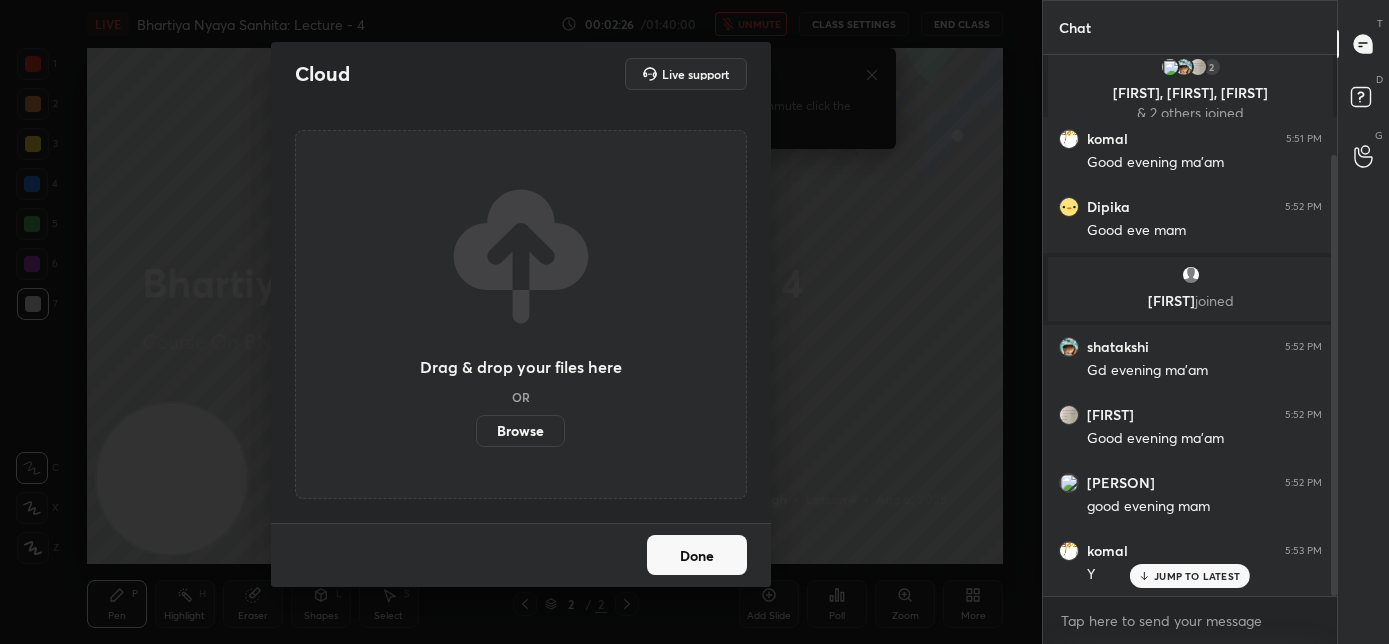 click on "Done" at bounding box center (697, 555) 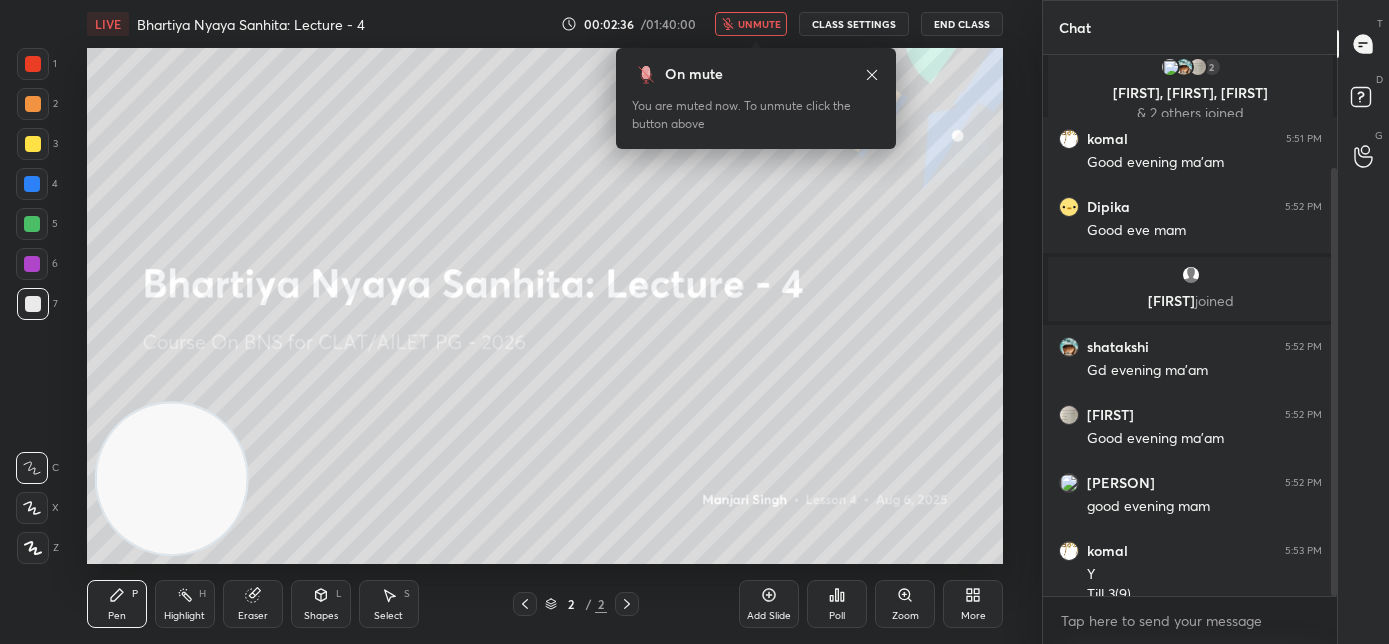 scroll, scrollTop: 143, scrollLeft: 0, axis: vertical 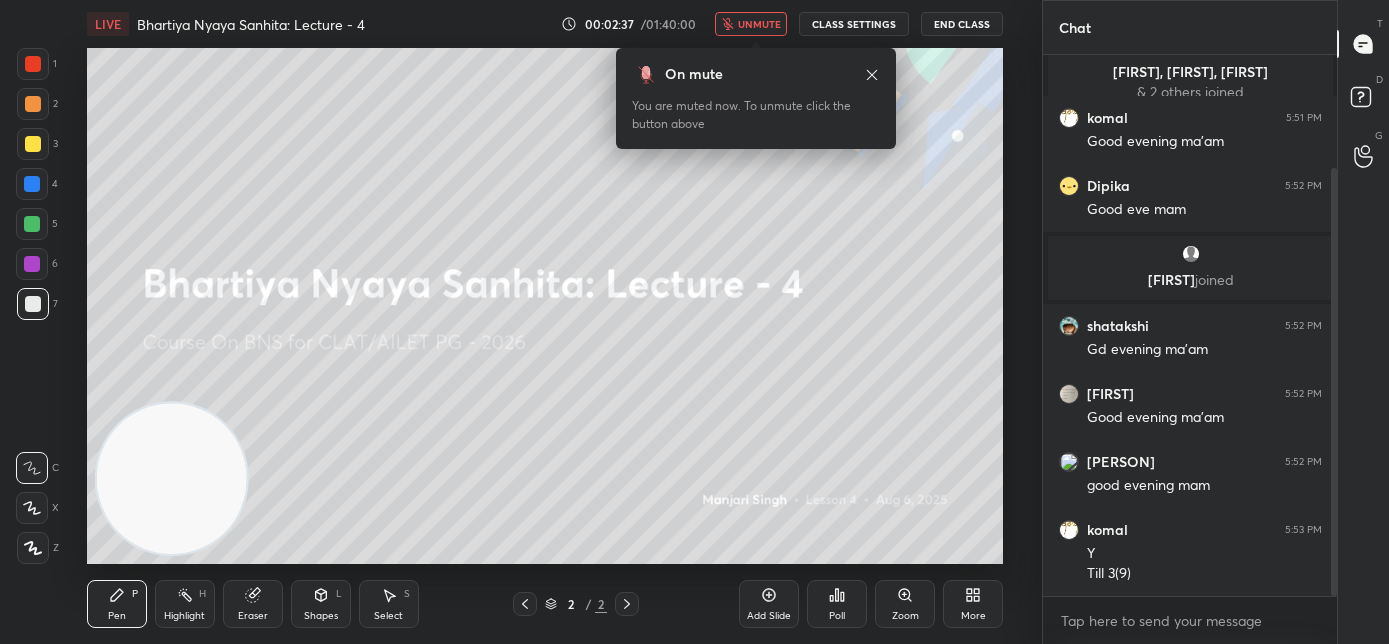 click on "More" at bounding box center (973, 604) 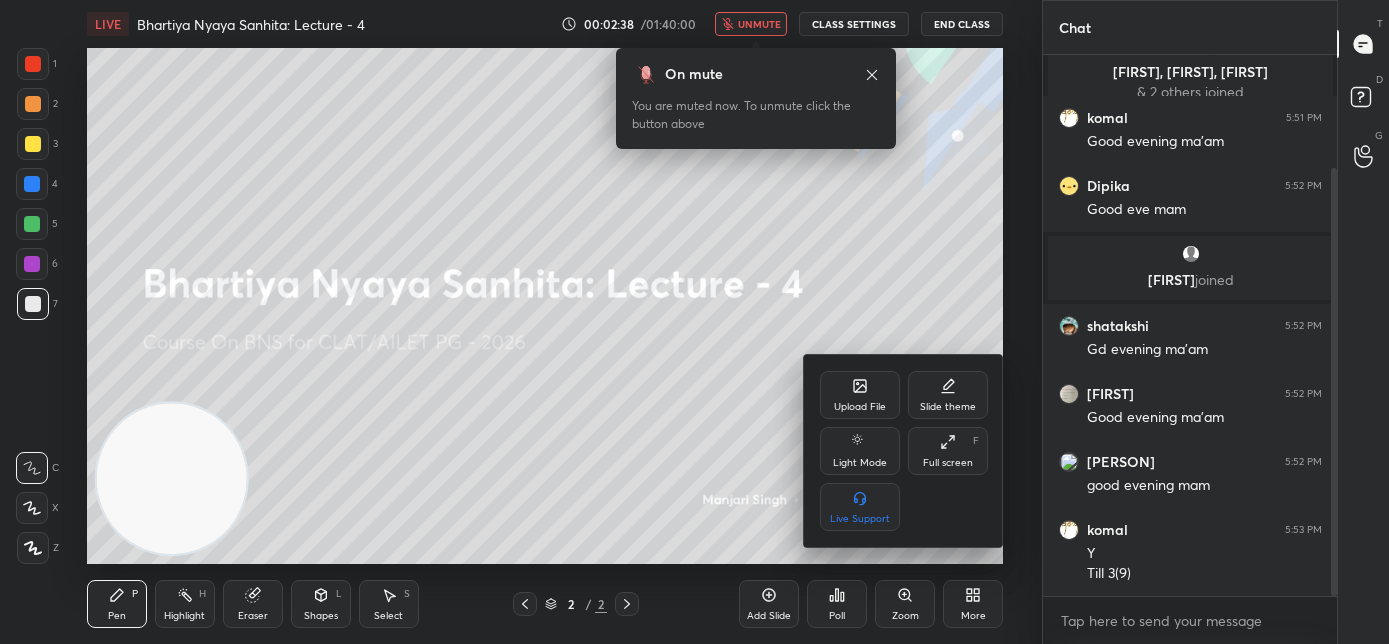 click on "Upload File" at bounding box center (860, 407) 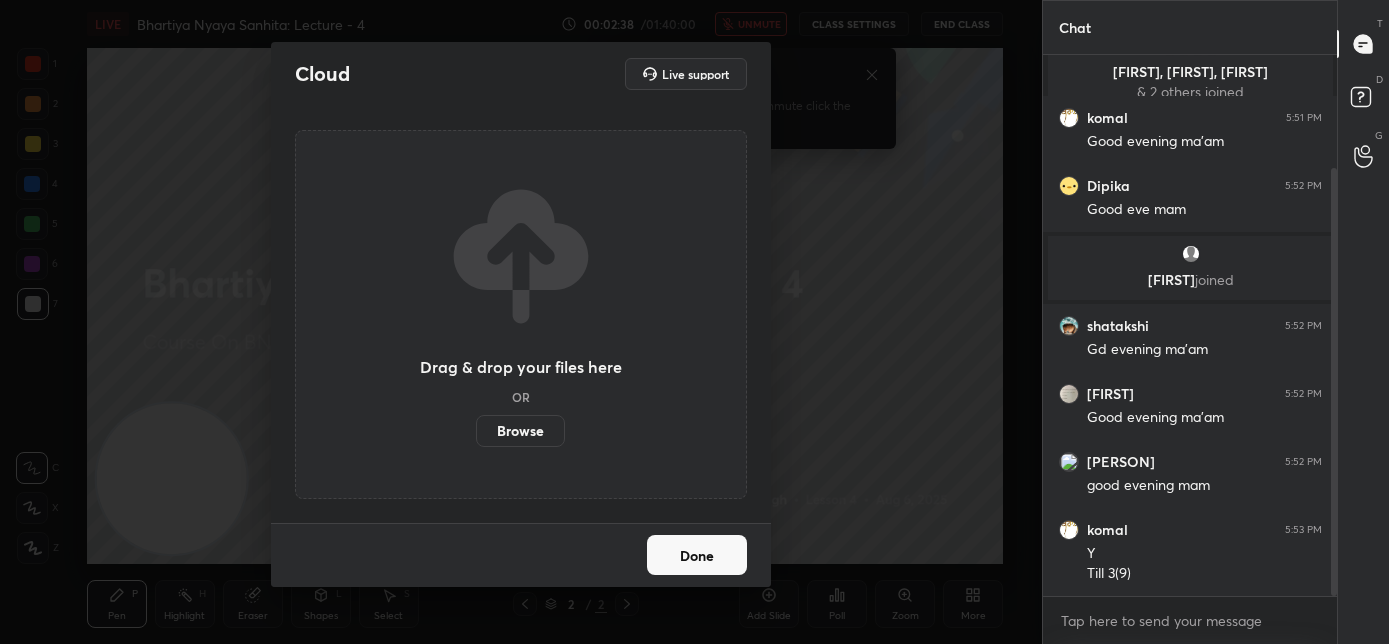 click on "Browse" at bounding box center [520, 431] 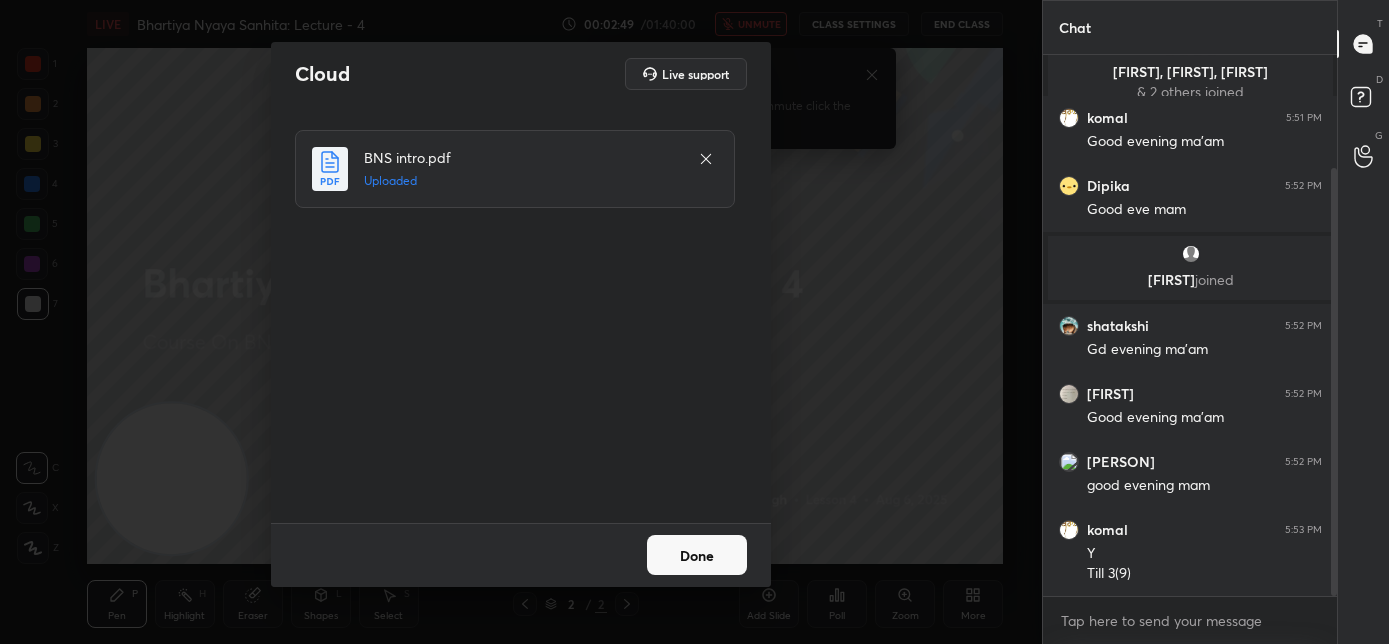 click on "Done" at bounding box center (697, 555) 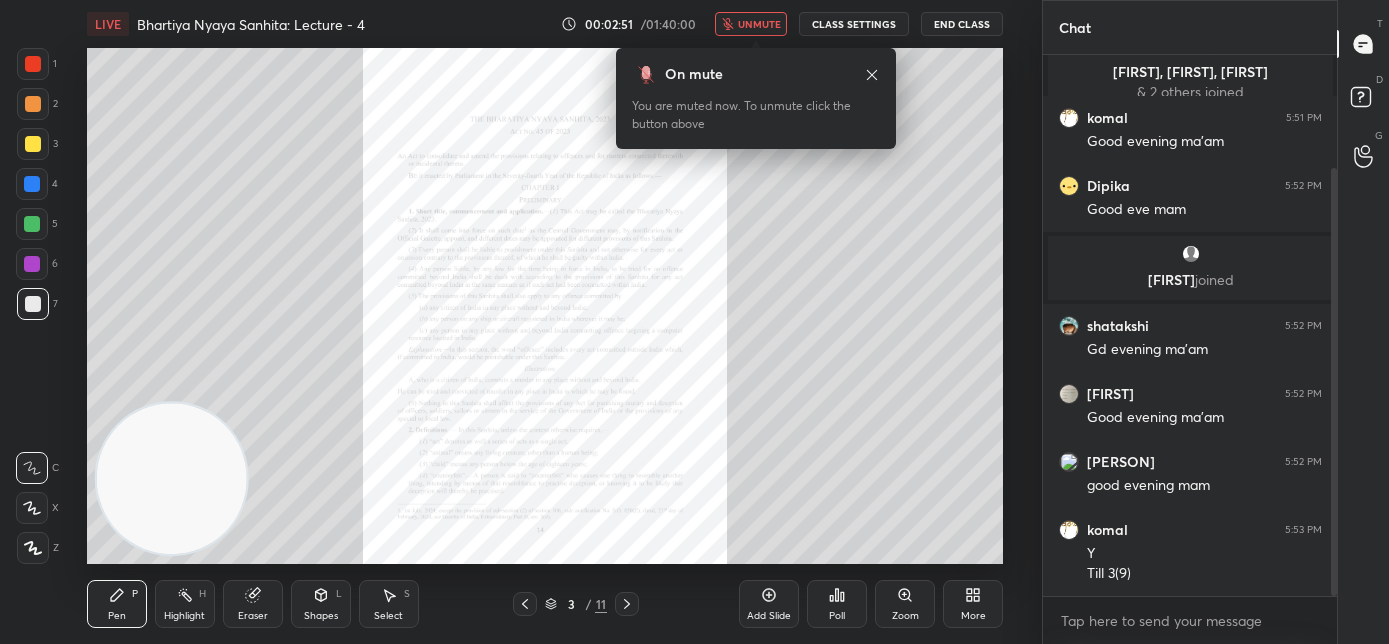 click 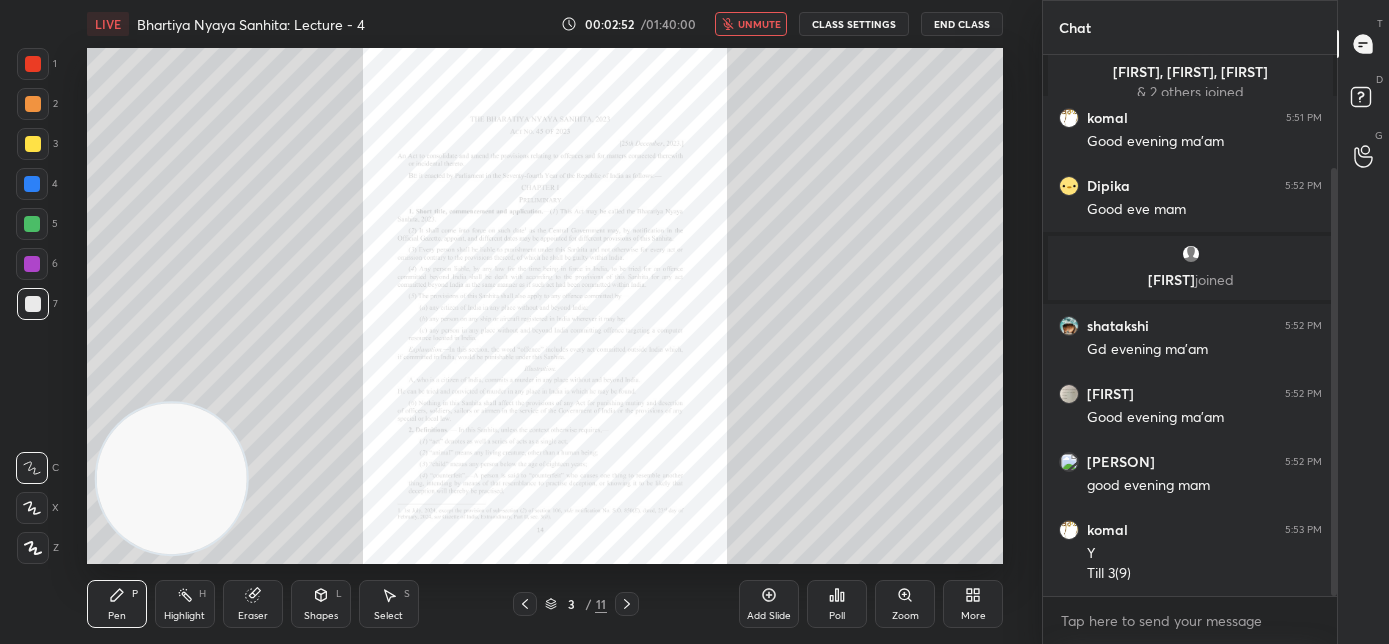 click 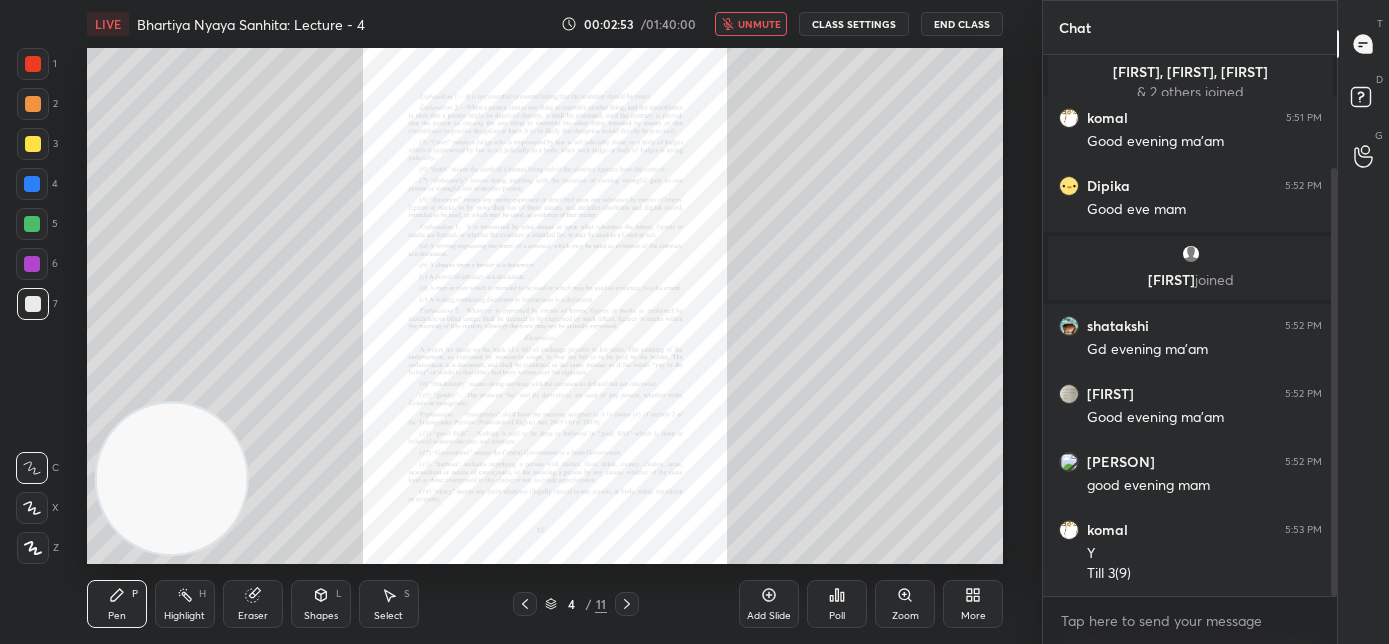 click 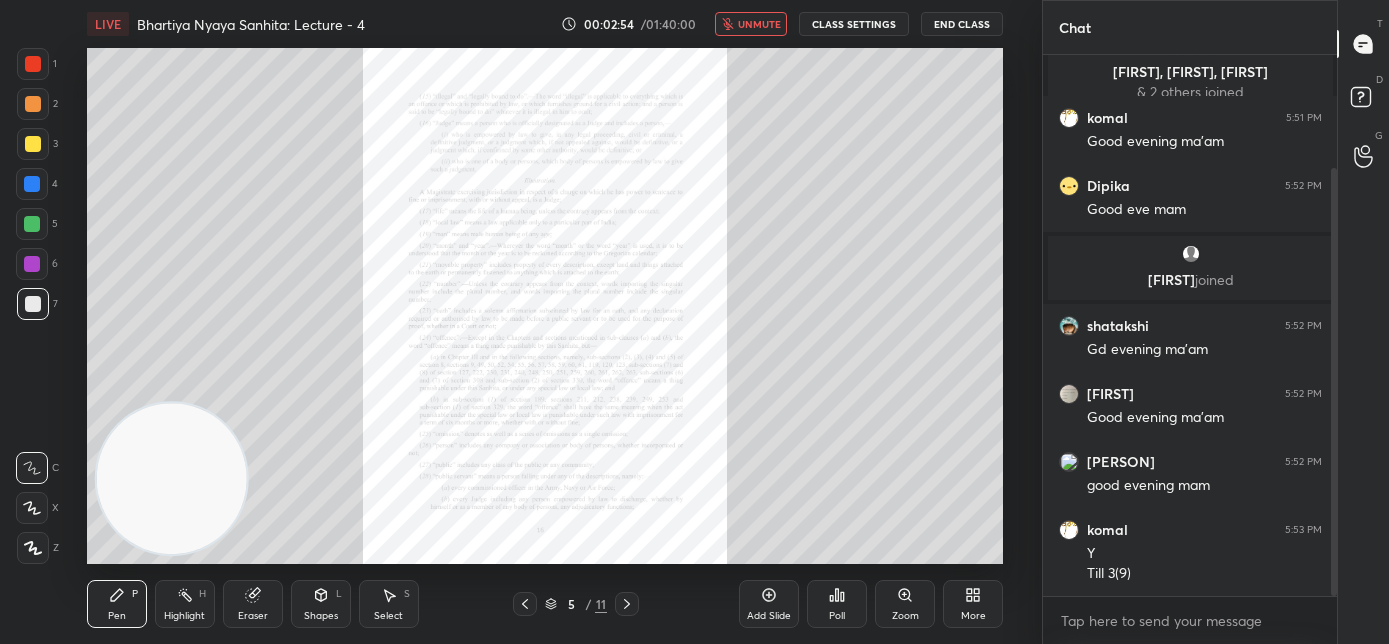click 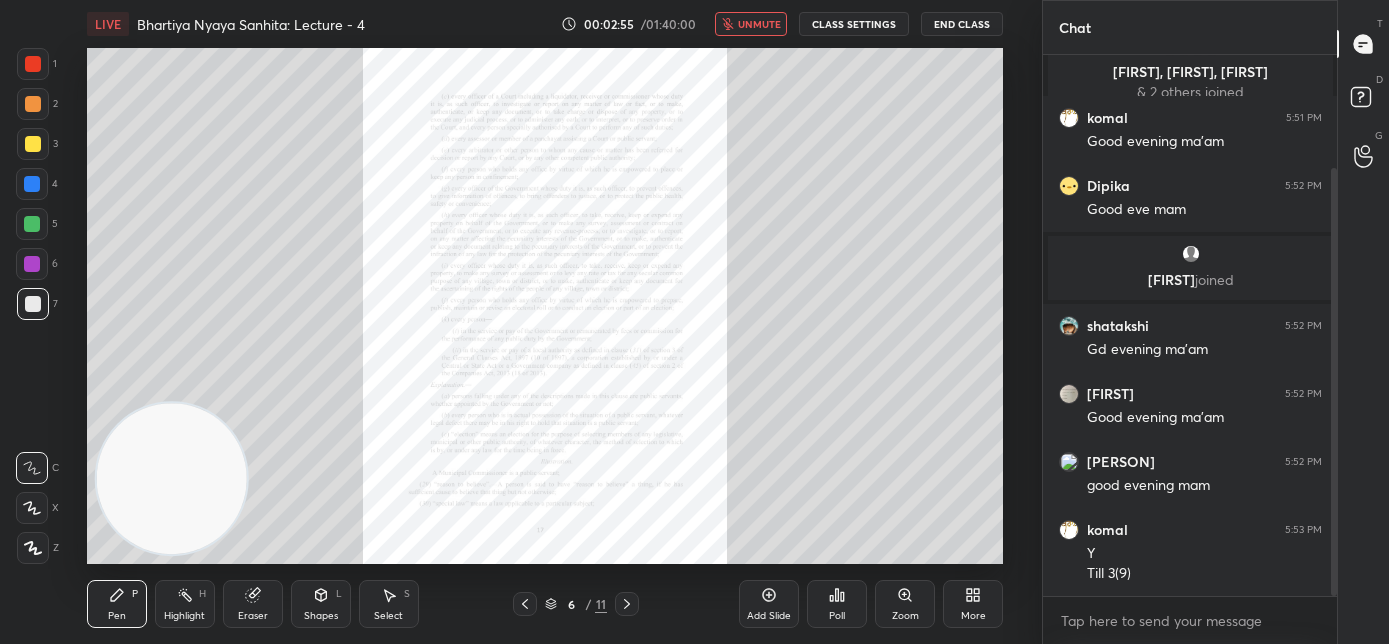 click 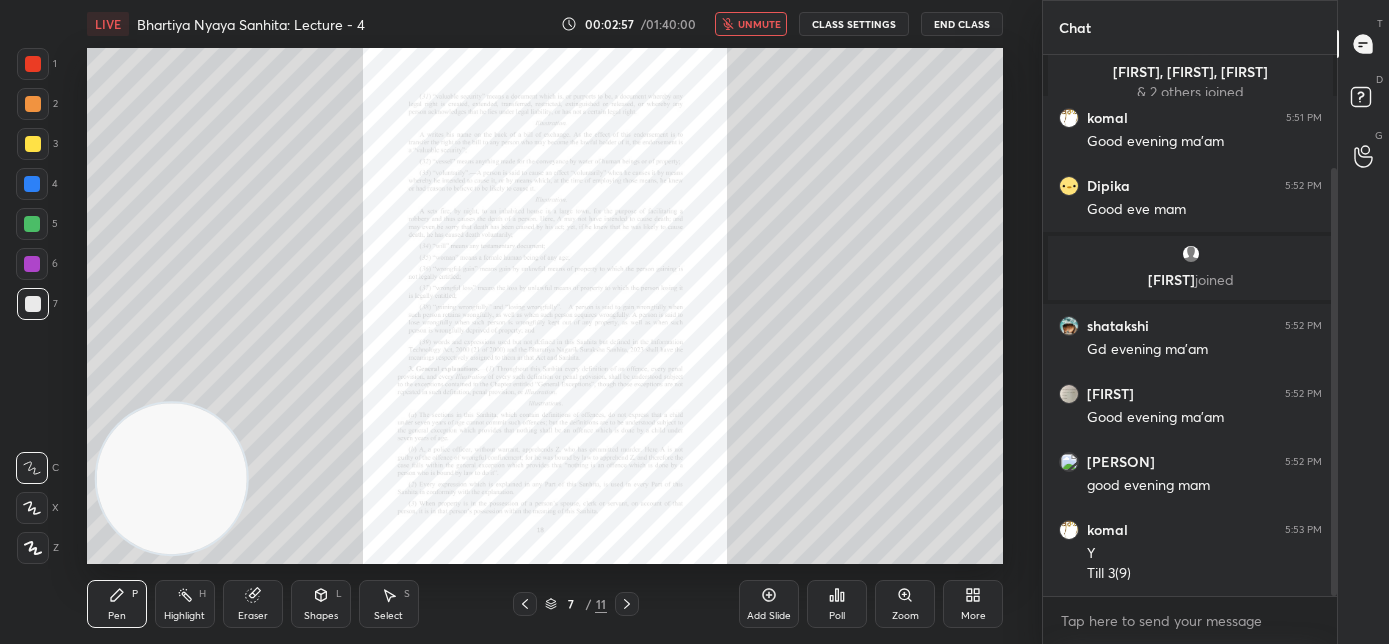 click 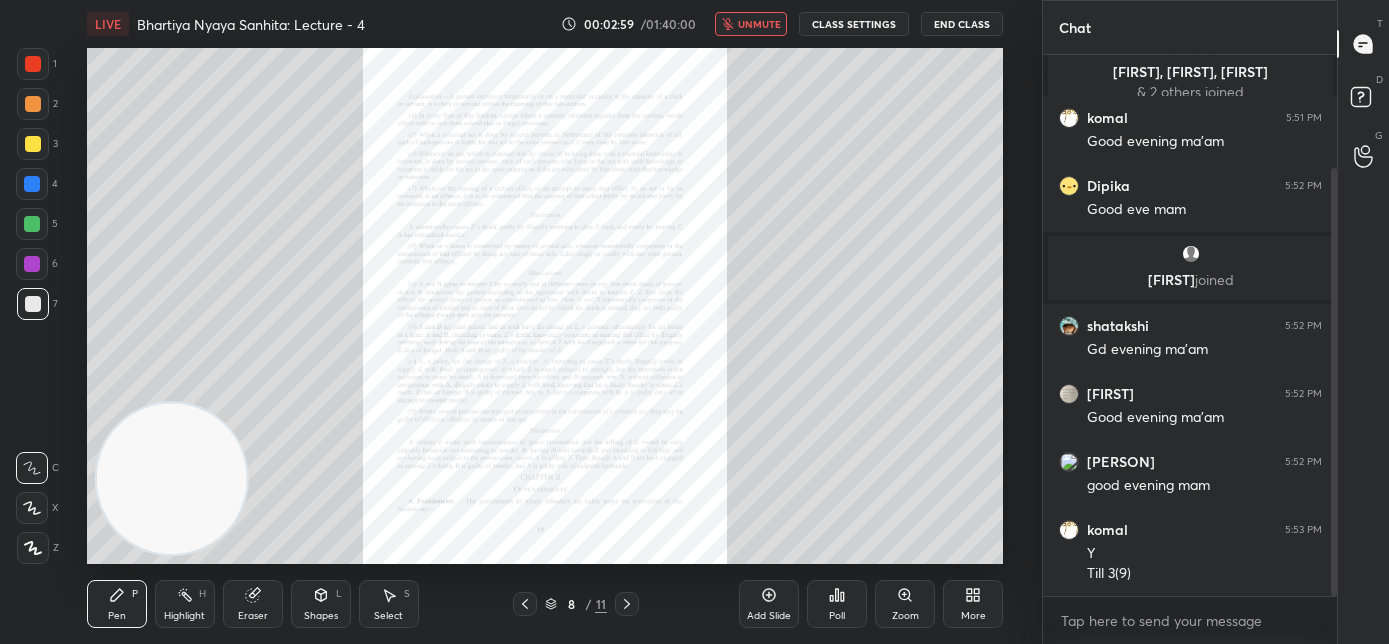 click on "Zoom" at bounding box center (905, 604) 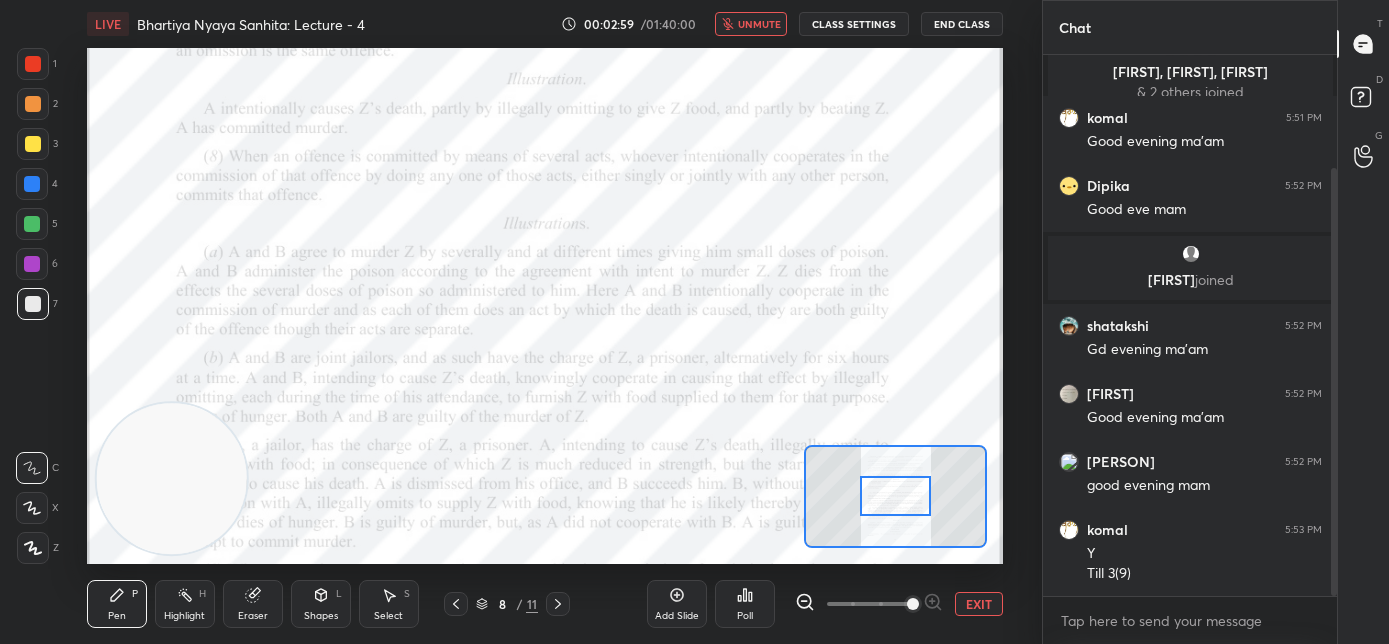 click at bounding box center (913, 604) 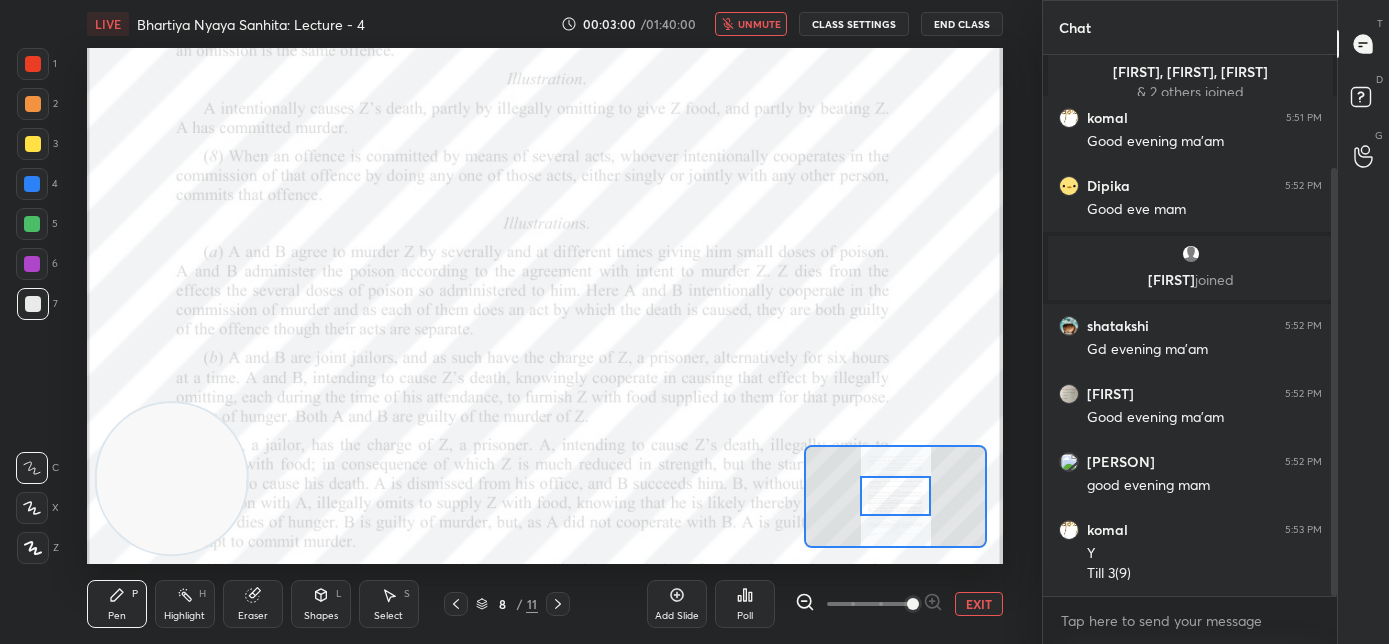 click at bounding box center (913, 604) 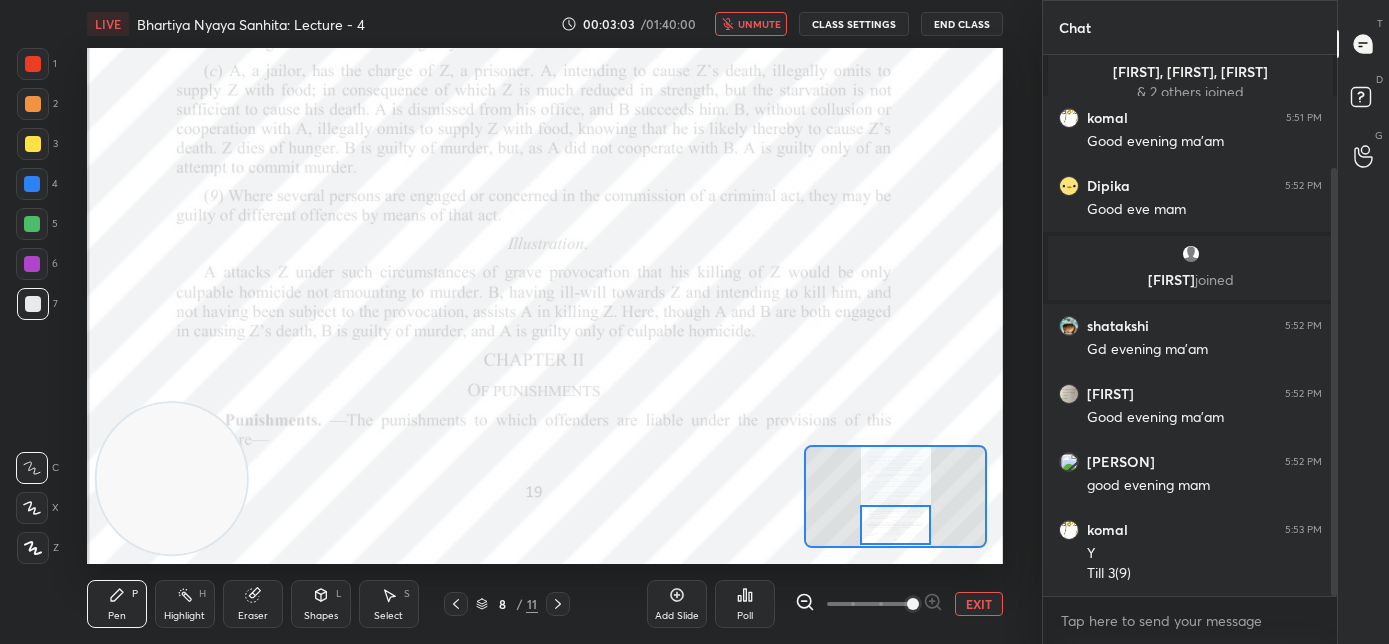 drag, startPoint x: 897, startPoint y: 504, endPoint x: 897, endPoint y: 531, distance: 27 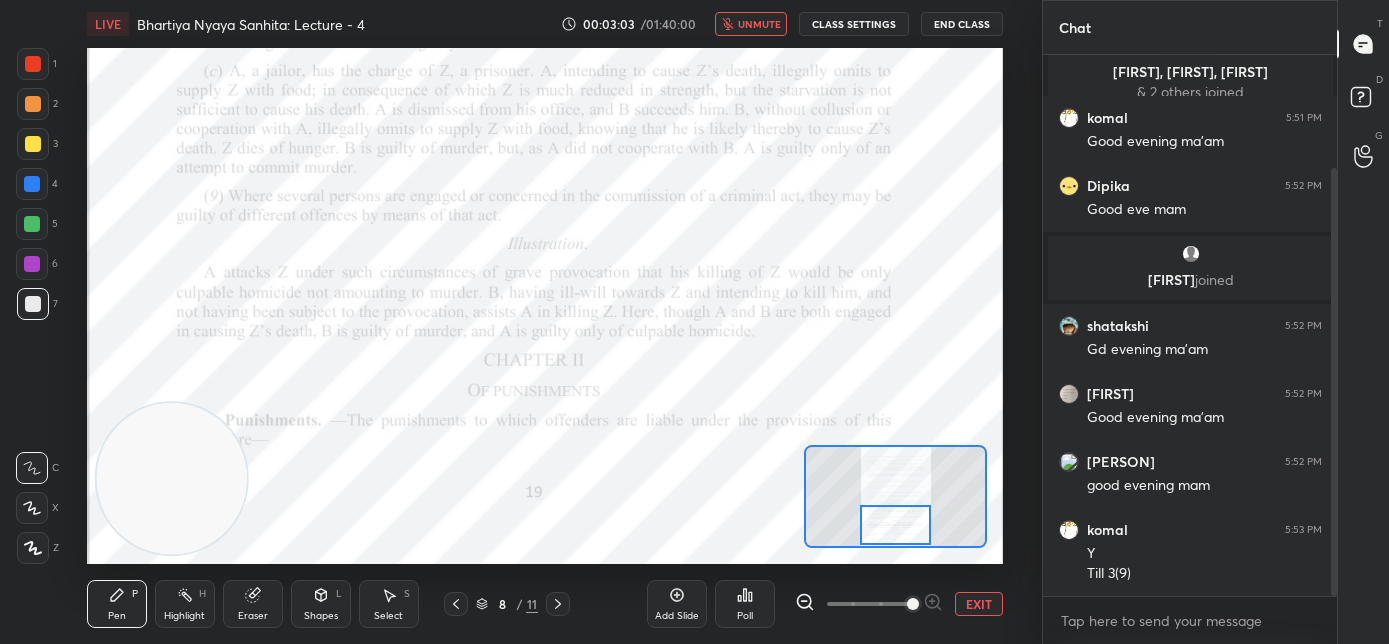 click at bounding box center [896, 525] 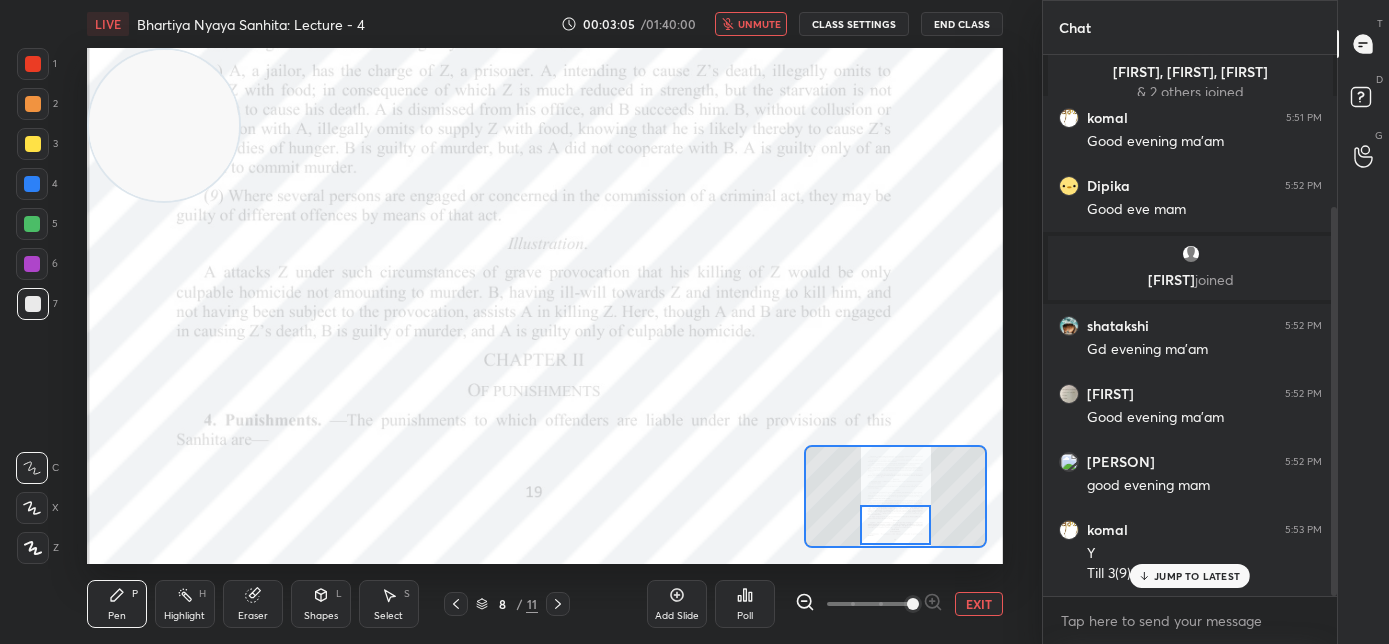 drag, startPoint x: 199, startPoint y: 442, endPoint x: 191, endPoint y: 53, distance: 389.08224 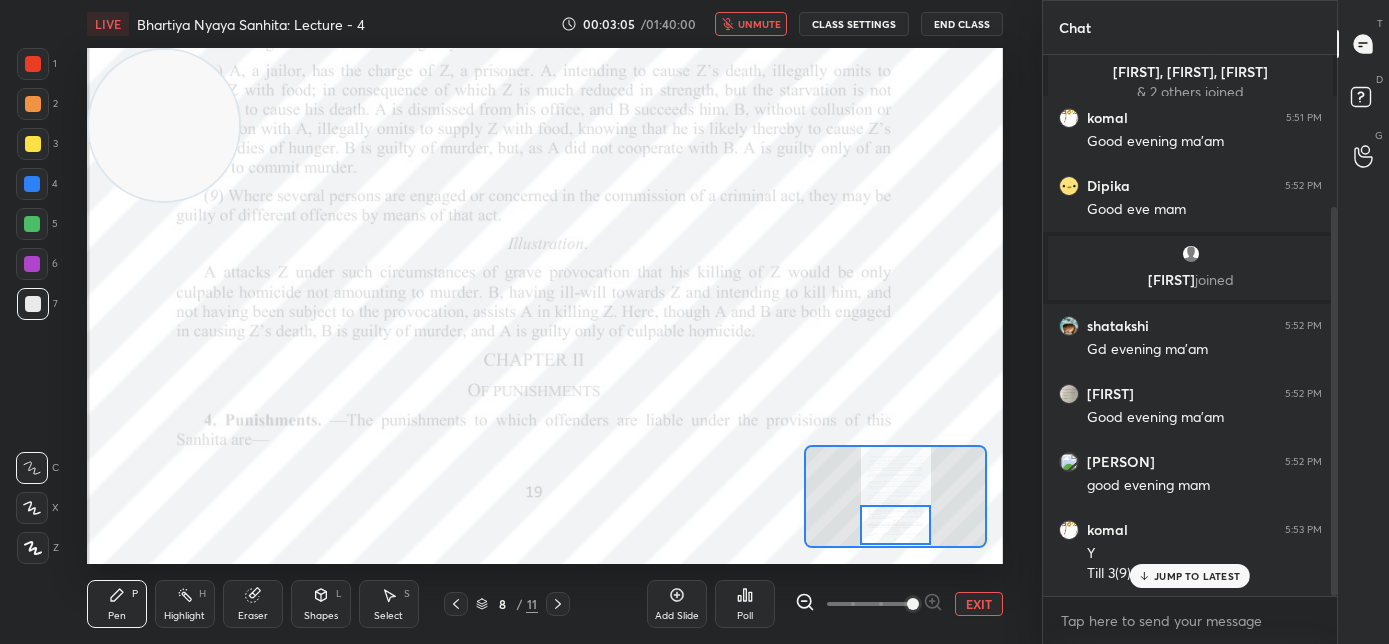 click on "LIVE Bhartiya Nyaya Sanhita: Lecture - 4 00:03:05 /  01:40:00 unmute CLASS SETTINGS End Class Setting up your live class Poll for   secs No correct answer Start poll Back Bhartiya Nyaya Sanhita: Lecture - 4 • L4 of Course On BNS for CLAT/AILET PG - 2026 Manjari Singh Pen P Highlight H Eraser Shapes L Select S 8 / 11 Add Slide Poll EXIT" at bounding box center (545, 322) 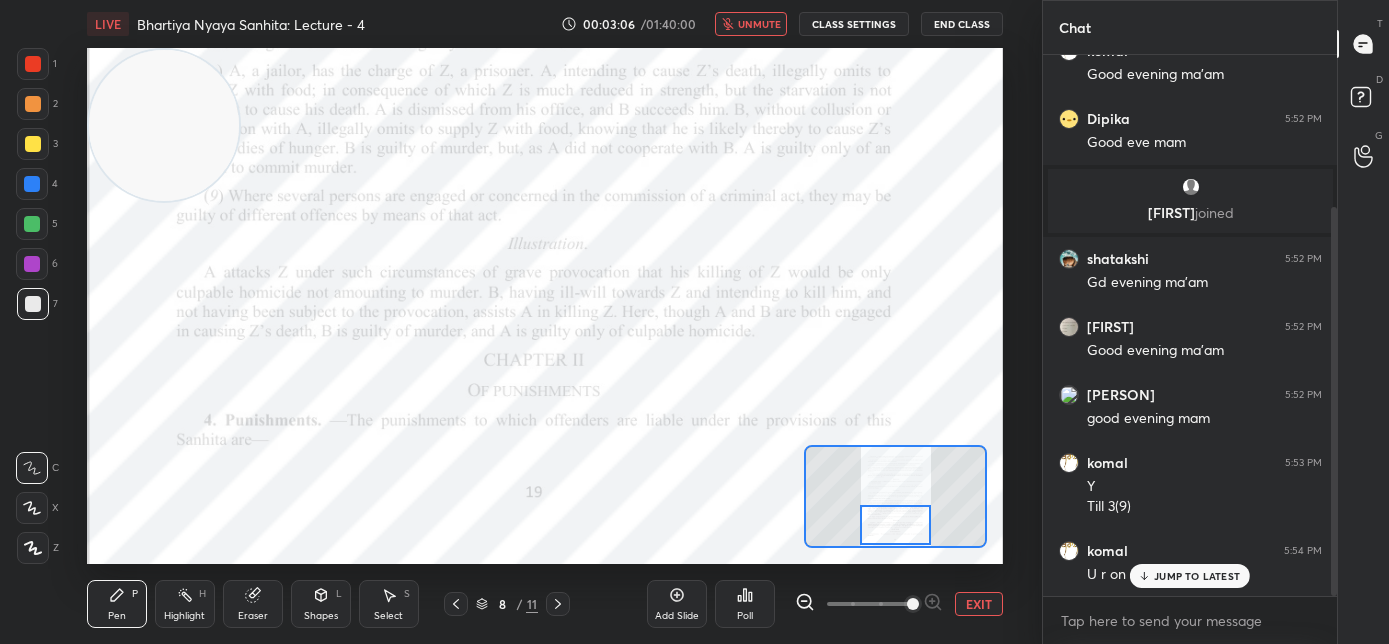 drag, startPoint x: 1174, startPoint y: 576, endPoint x: 1070, endPoint y: 571, distance: 104.120125 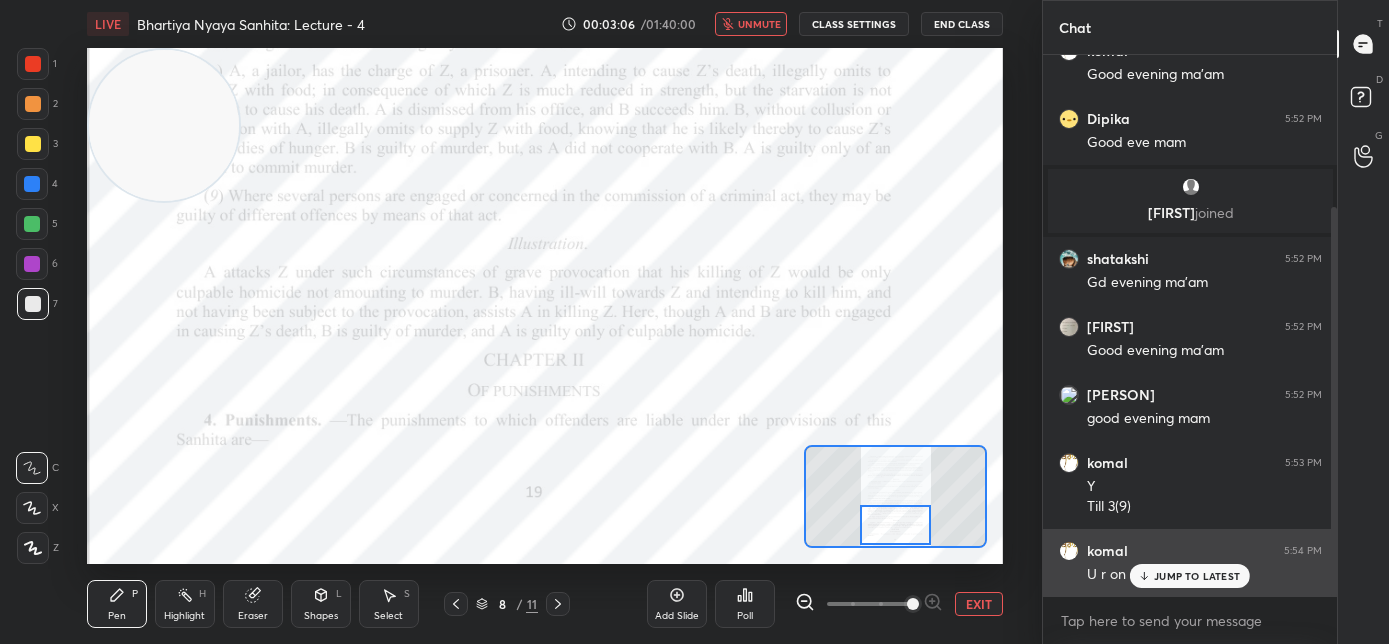 click on "JUMP TO LATEST" at bounding box center [1197, 576] 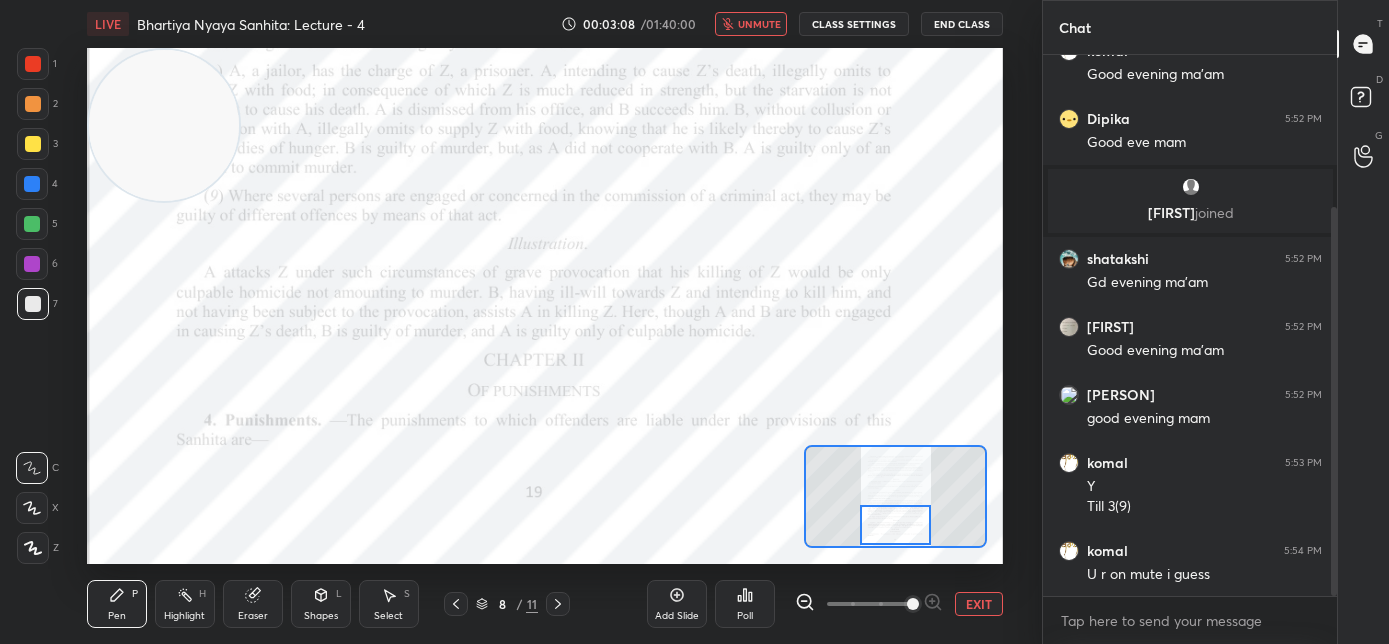 click on "unmute" at bounding box center (759, 24) 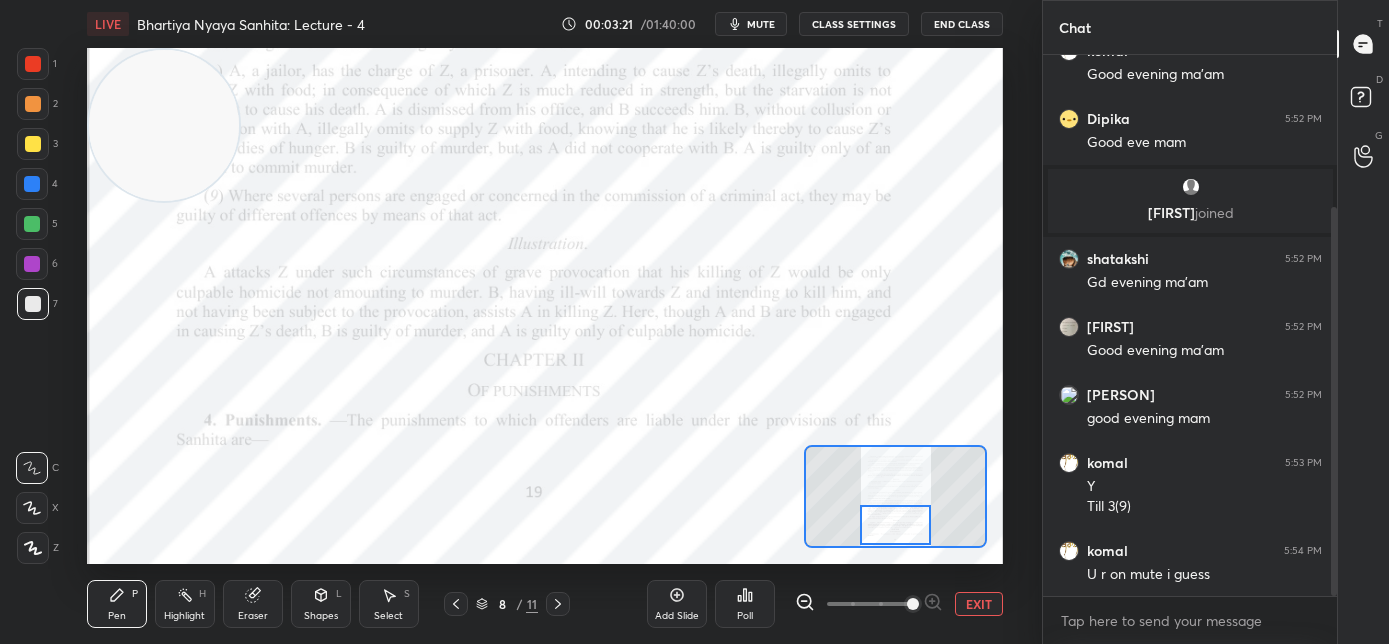 click on "1" at bounding box center (37, 64) 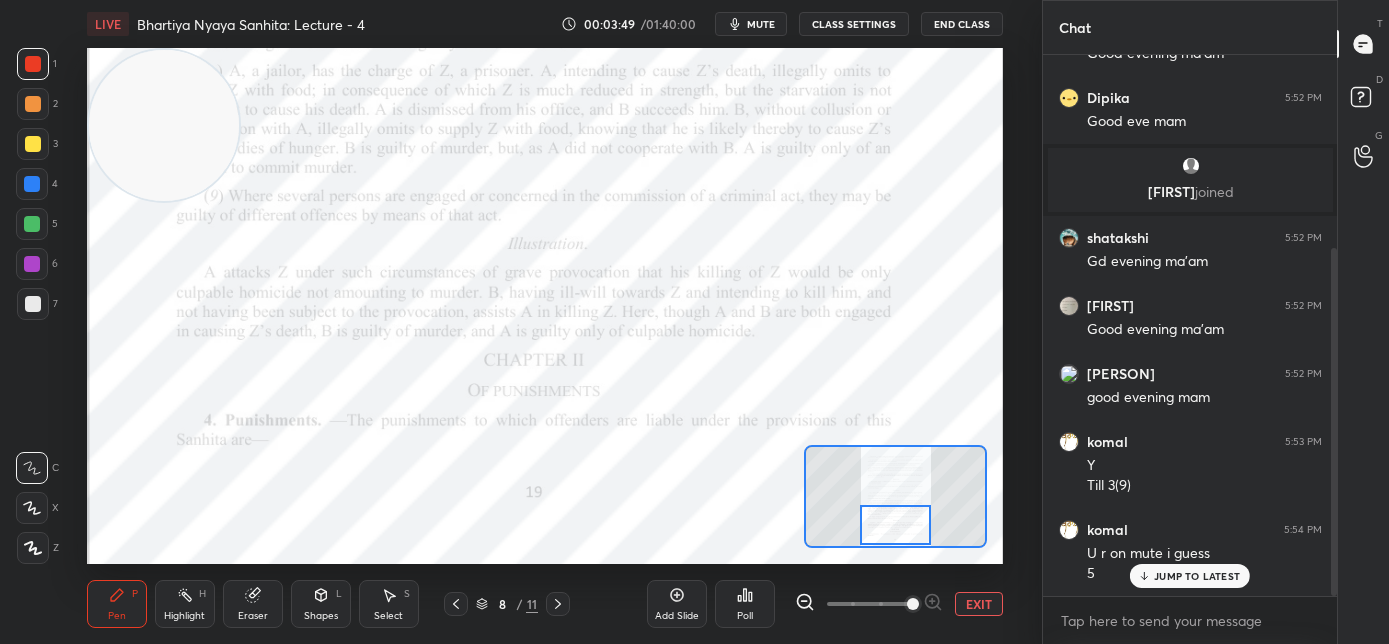 scroll, scrollTop: 298, scrollLeft: 0, axis: vertical 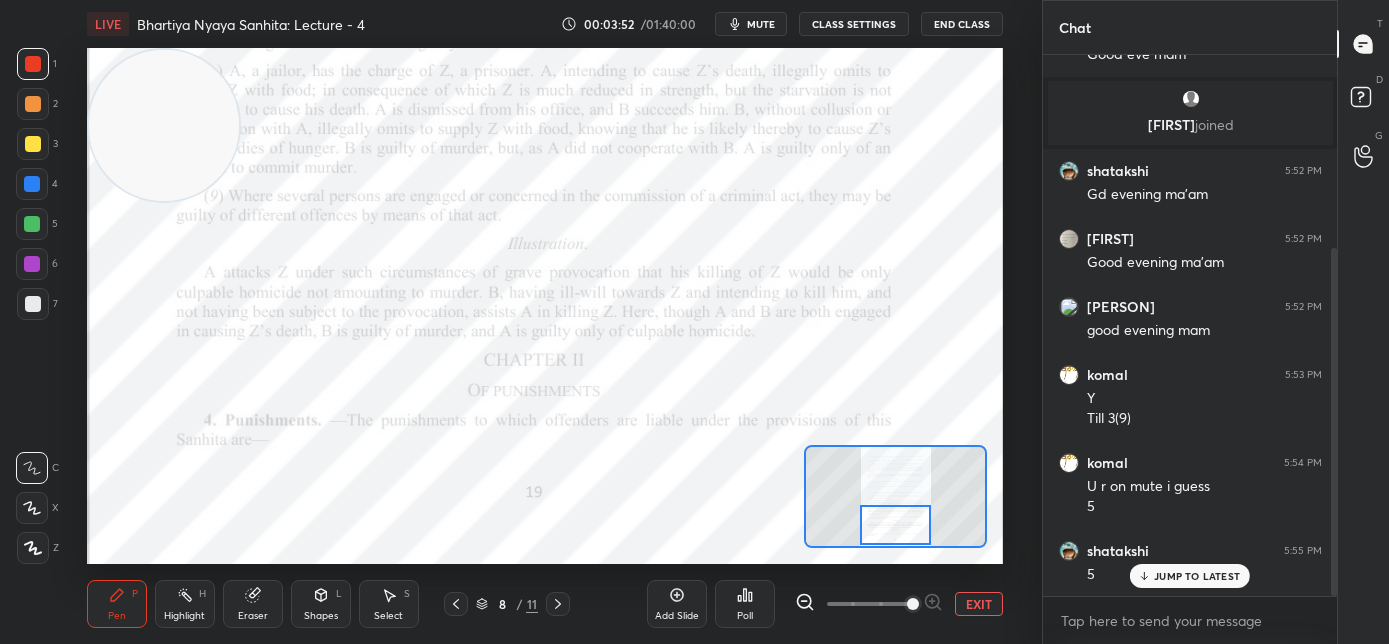 click on "JUMP TO LATEST" at bounding box center [1190, 576] 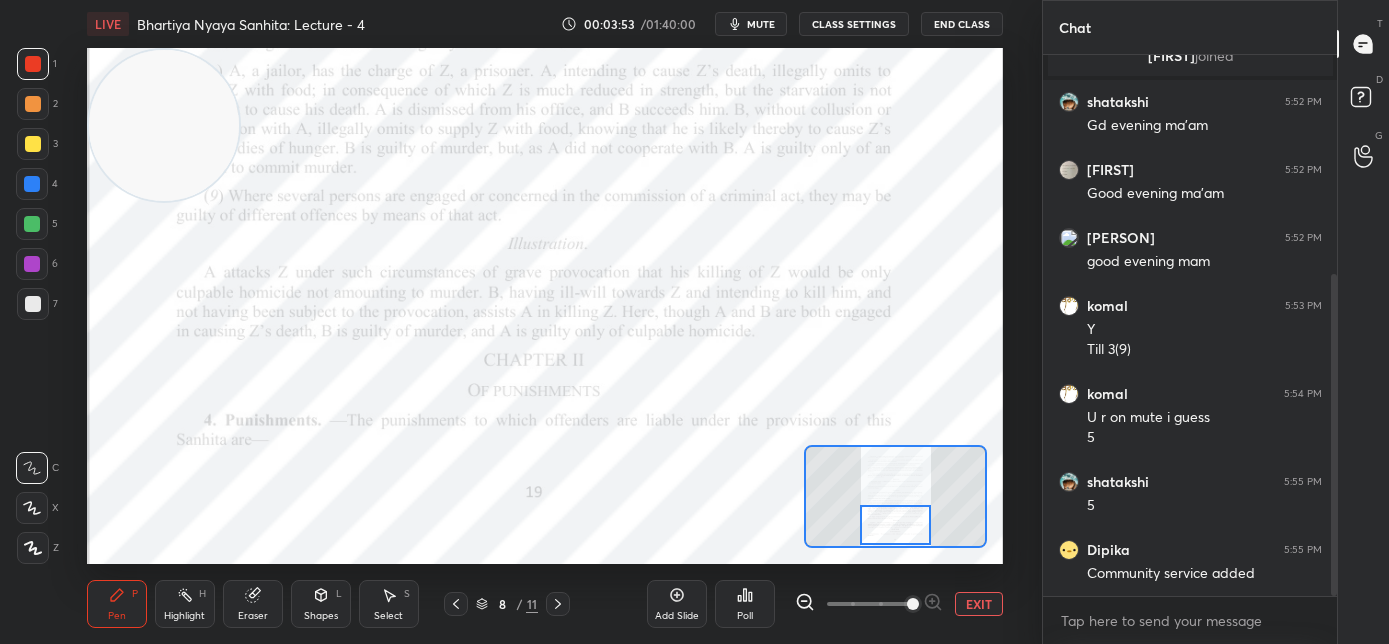scroll, scrollTop: 434, scrollLeft: 0, axis: vertical 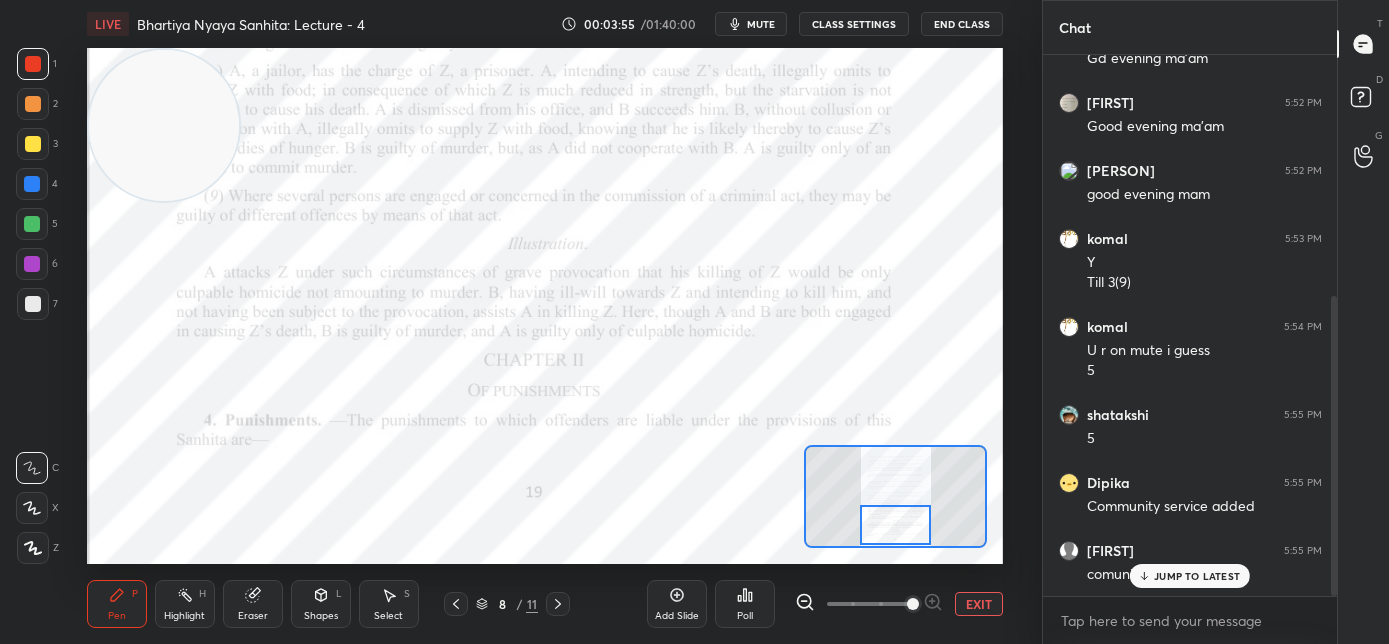 click on "JUMP TO LATEST" at bounding box center (1197, 576) 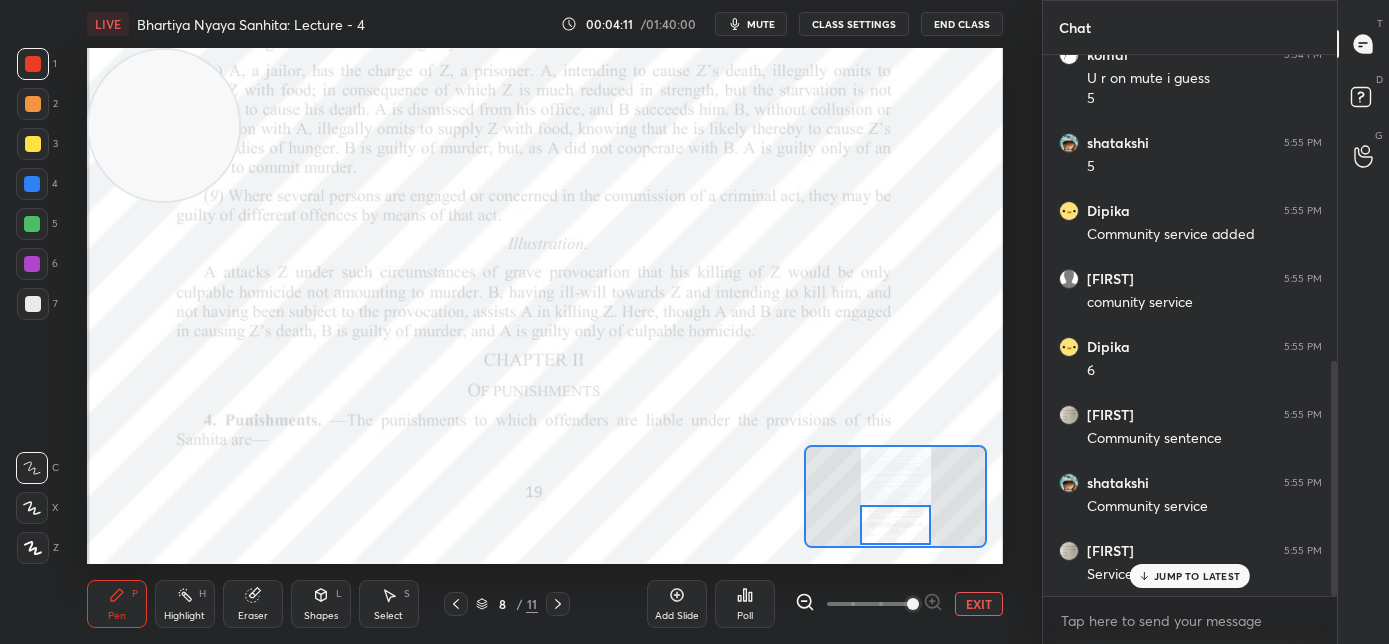 scroll, scrollTop: 775, scrollLeft: 0, axis: vertical 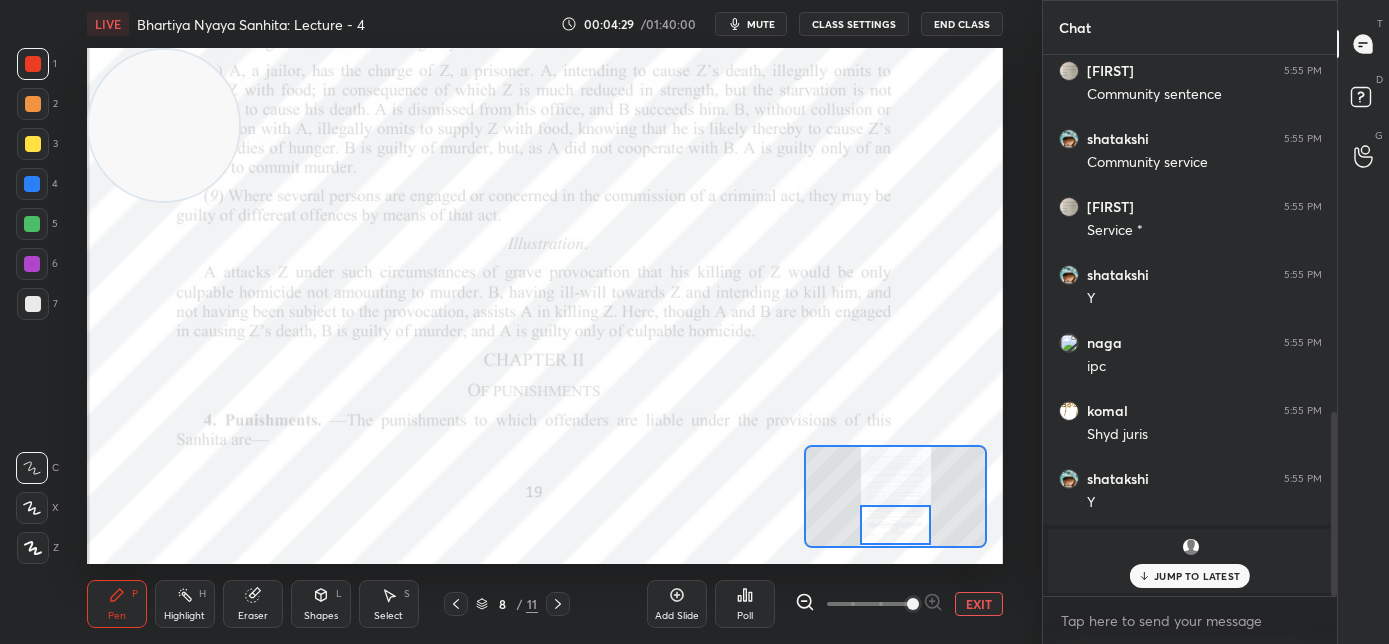 click on "JUMP TO LATEST" at bounding box center (1197, 576) 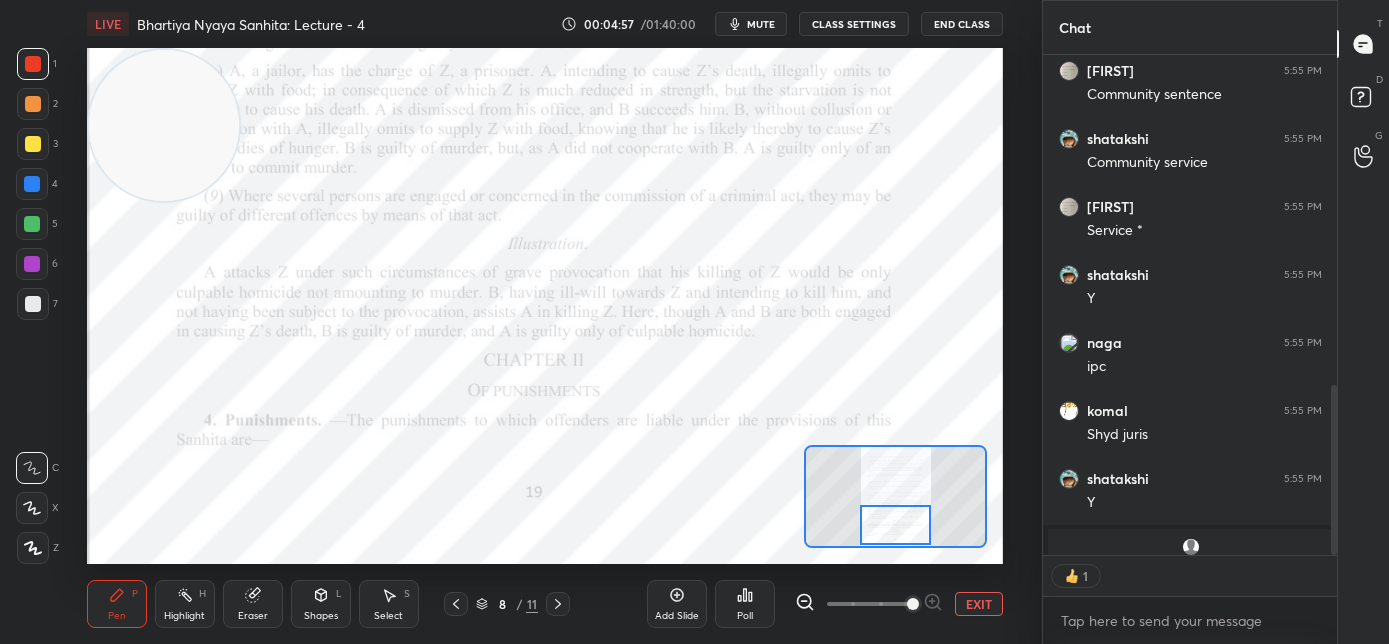 scroll, scrollTop: 494, scrollLeft: 288, axis: both 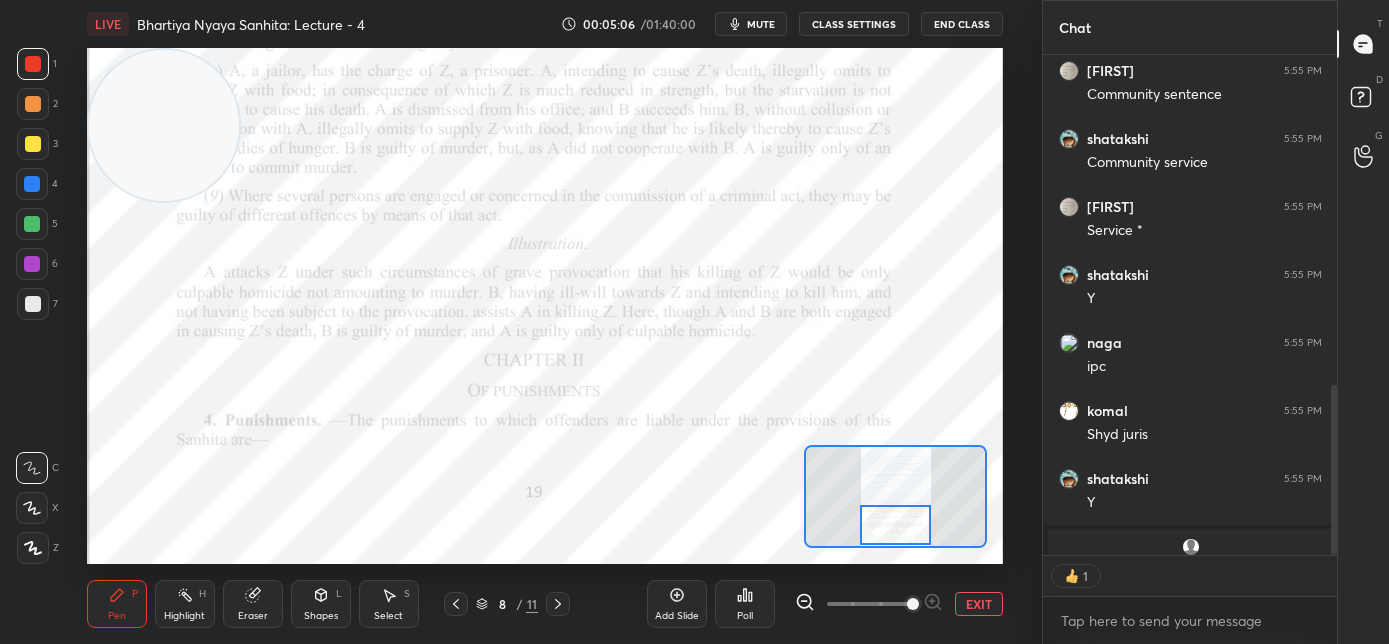 click on "Add Slide" at bounding box center [677, 616] 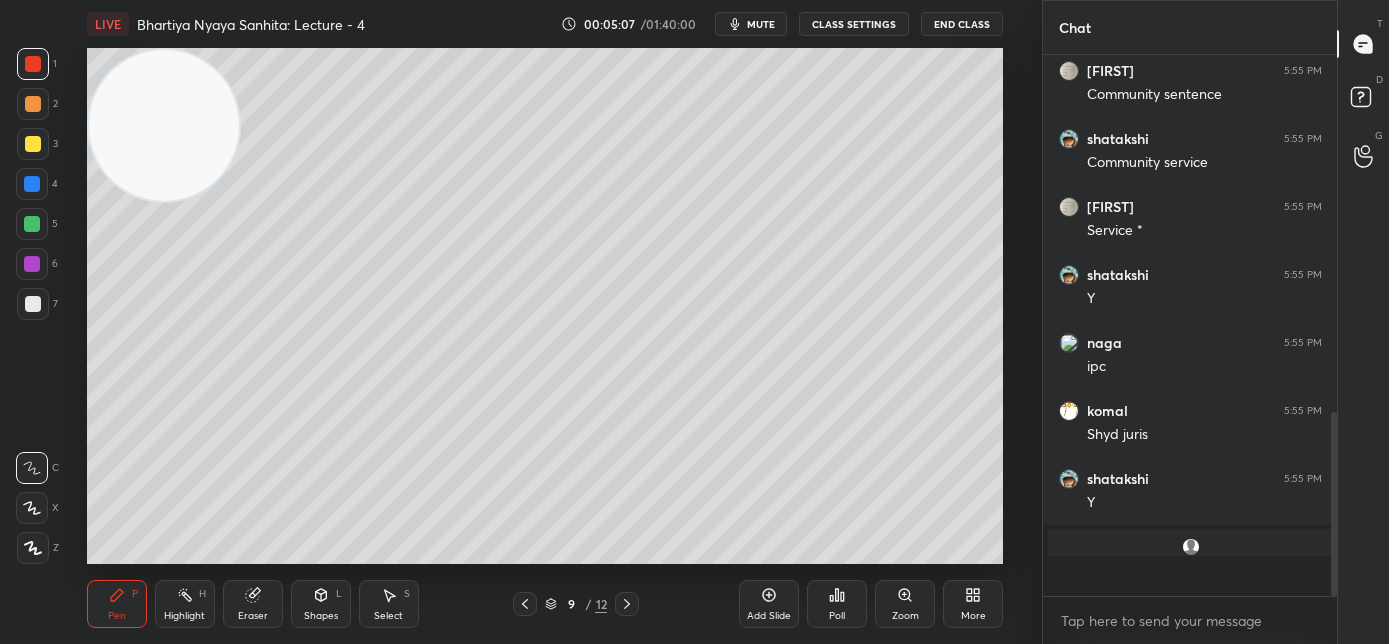 scroll, scrollTop: 6, scrollLeft: 7, axis: both 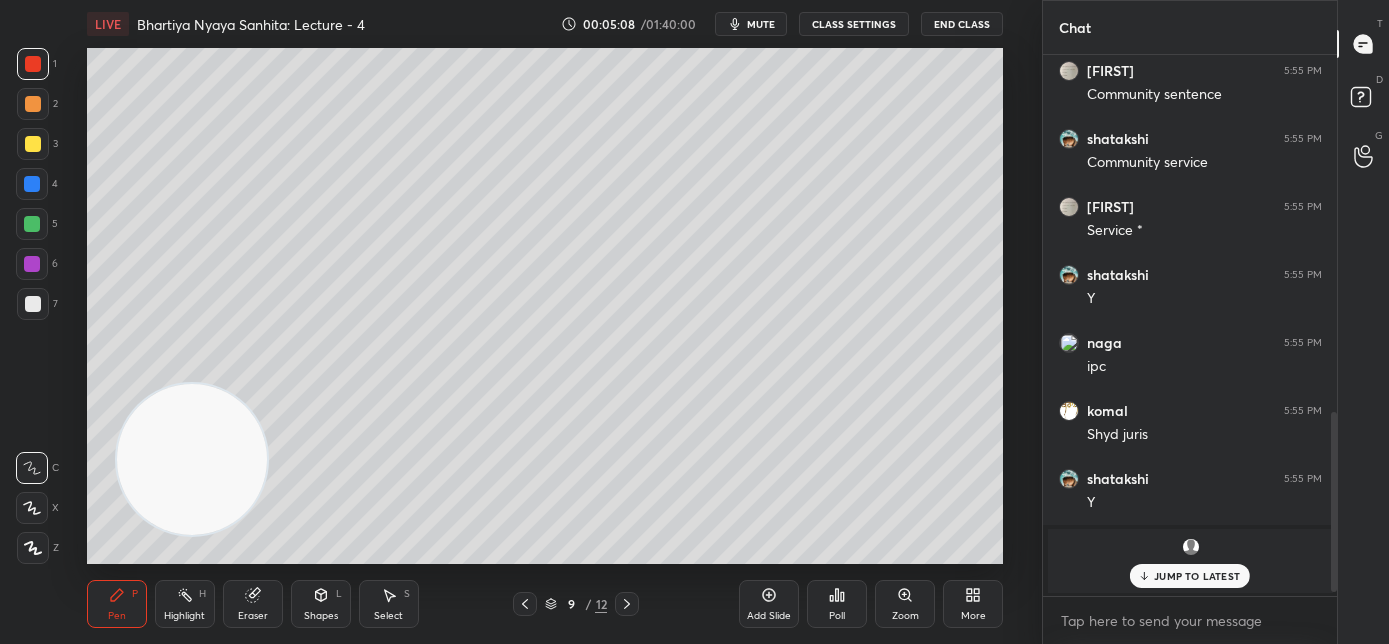 drag, startPoint x: 161, startPoint y: 270, endPoint x: 188, endPoint y: 545, distance: 276.32227 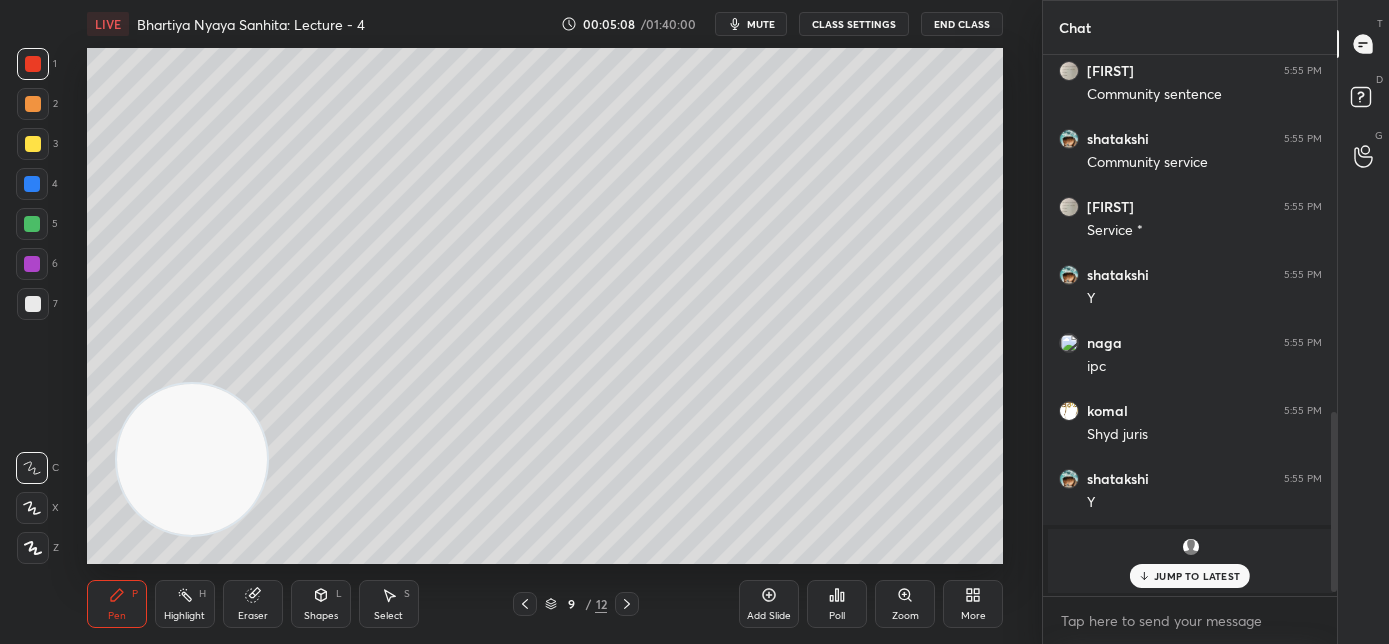 click at bounding box center (192, 459) 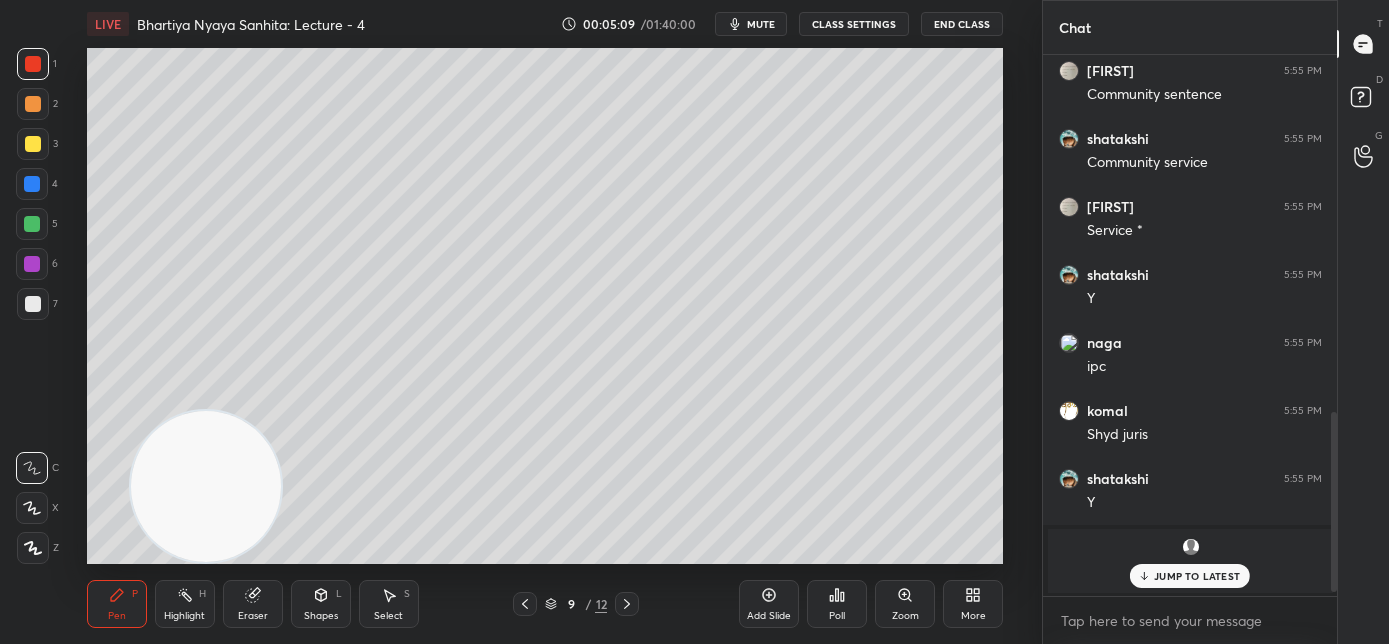 click on "JUMP TO LATEST" at bounding box center [1197, 576] 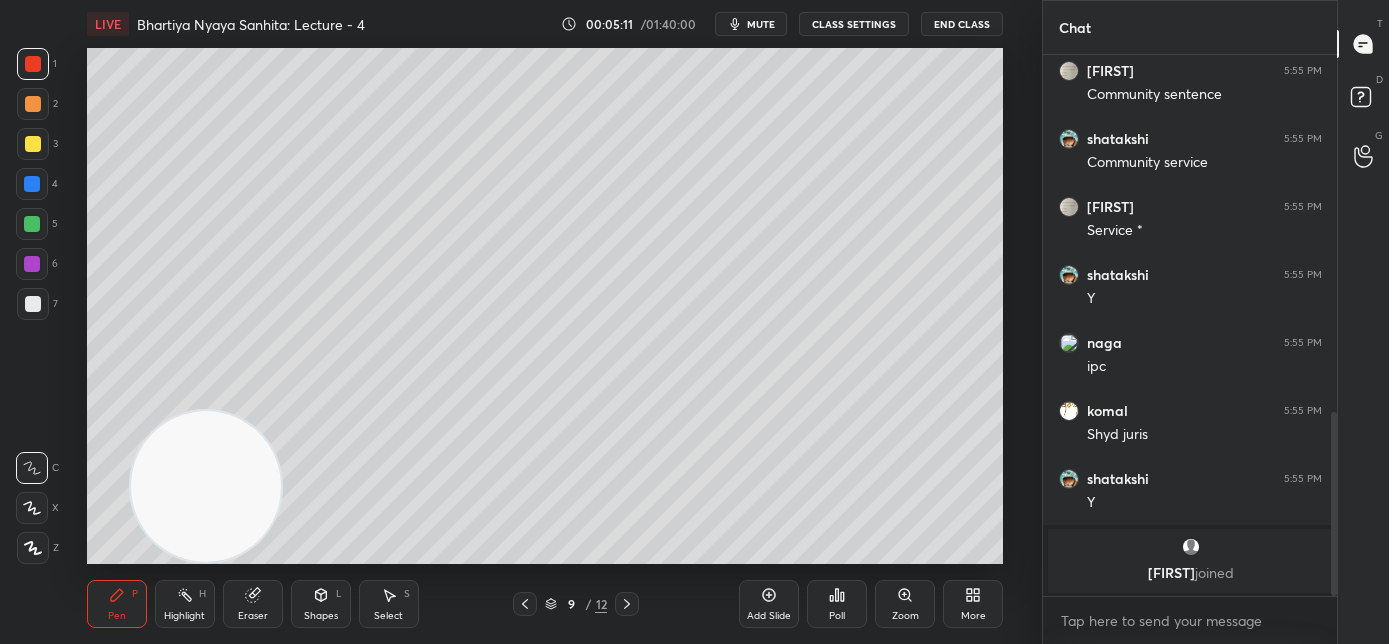 click at bounding box center (33, 548) 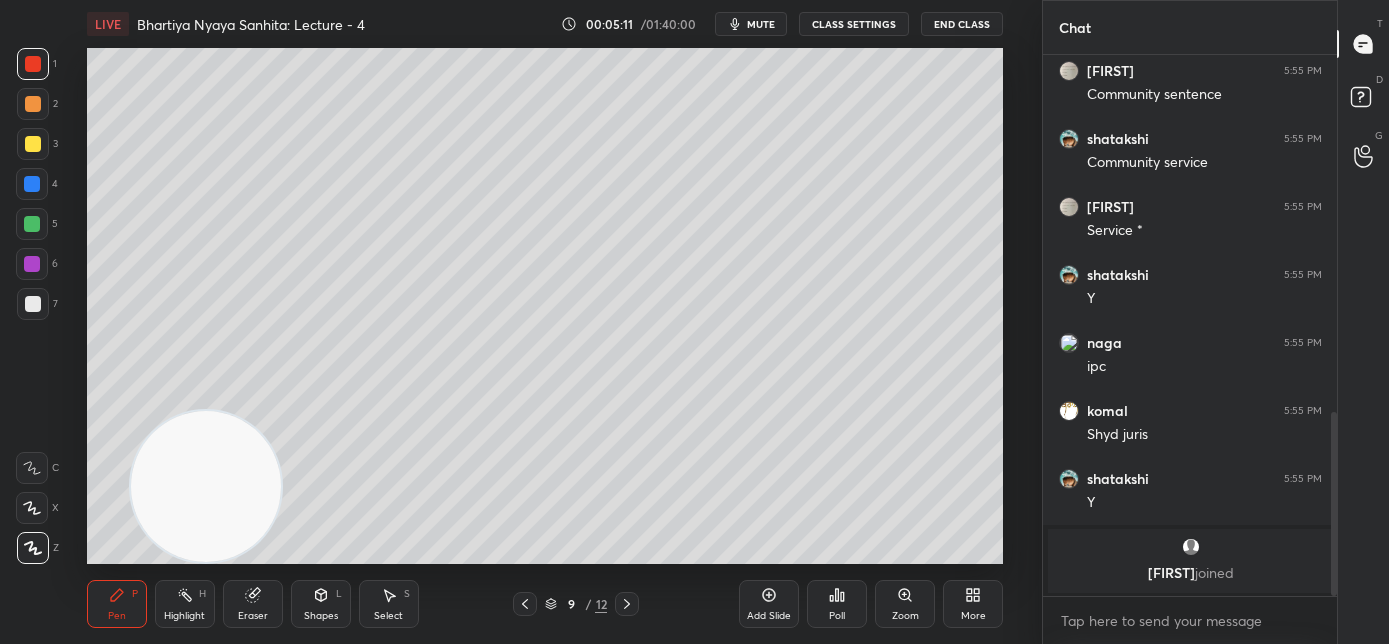 click at bounding box center (33, 304) 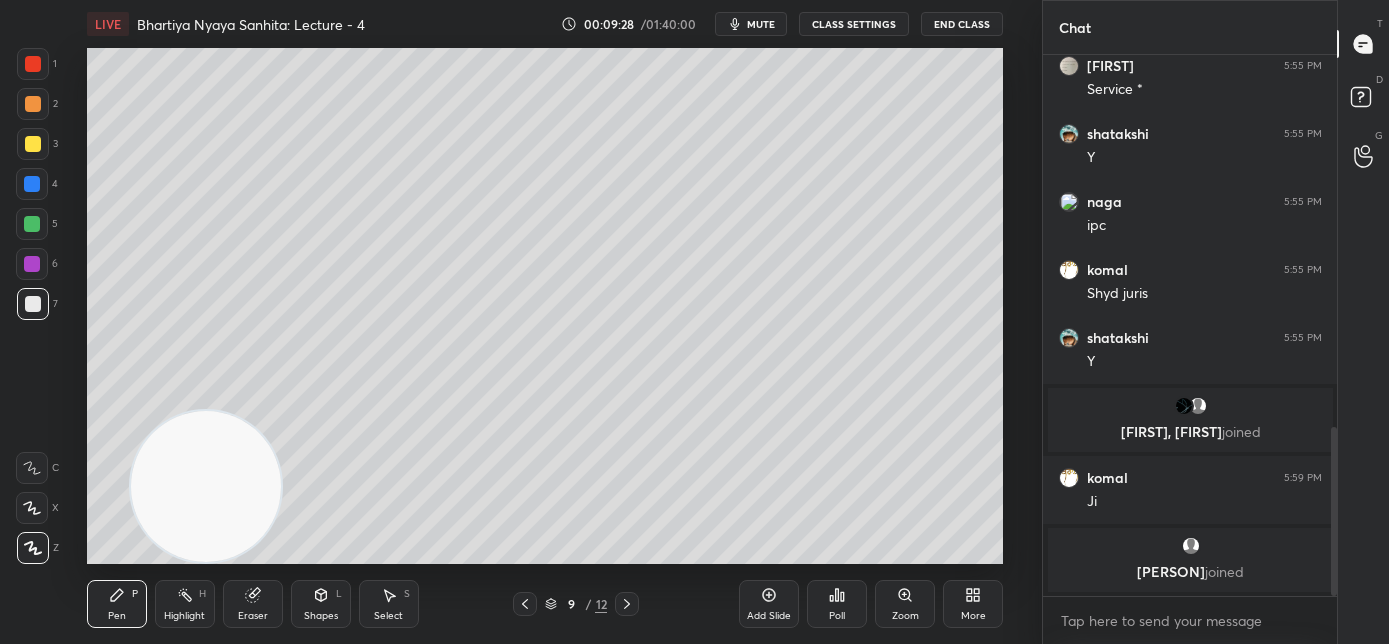 scroll, scrollTop: 1224, scrollLeft: 0, axis: vertical 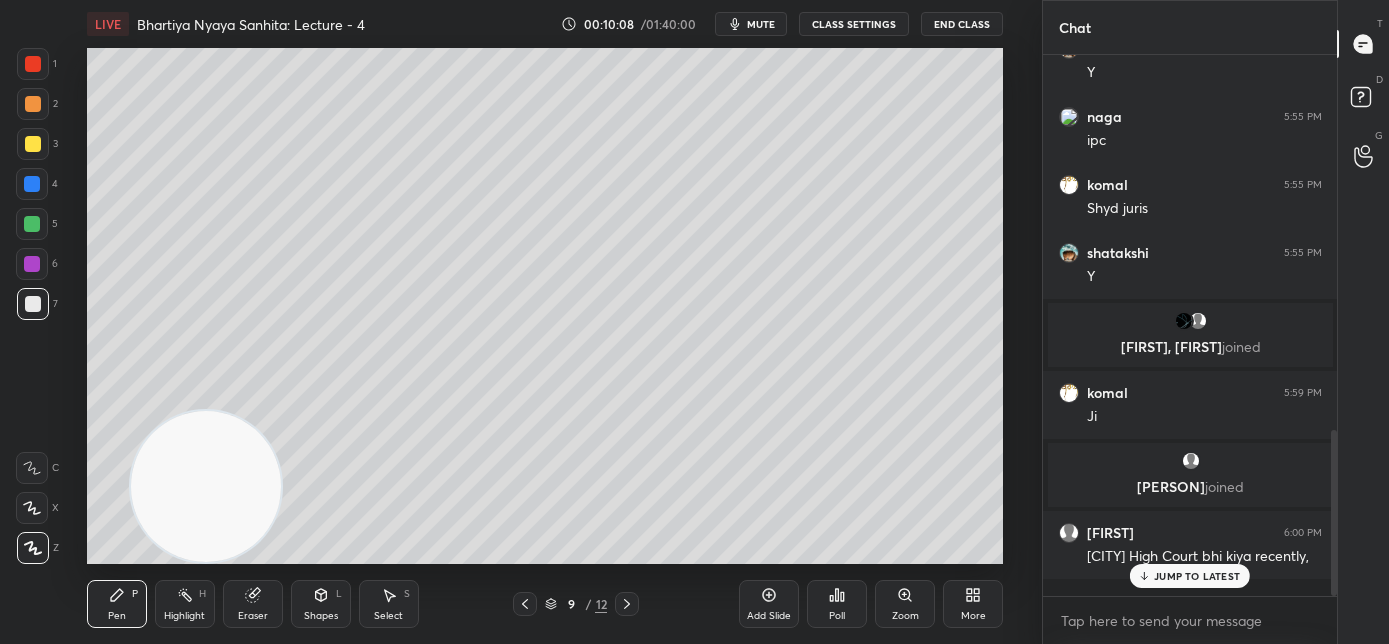 click 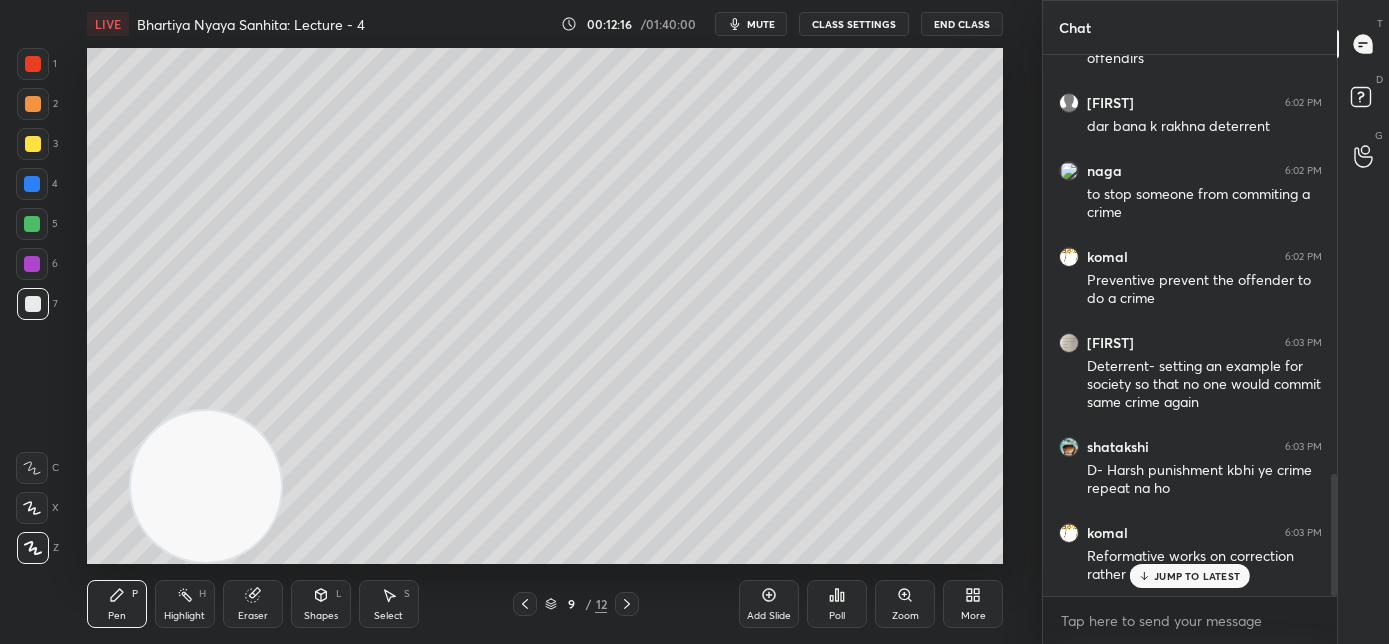 scroll, scrollTop: 2005, scrollLeft: 0, axis: vertical 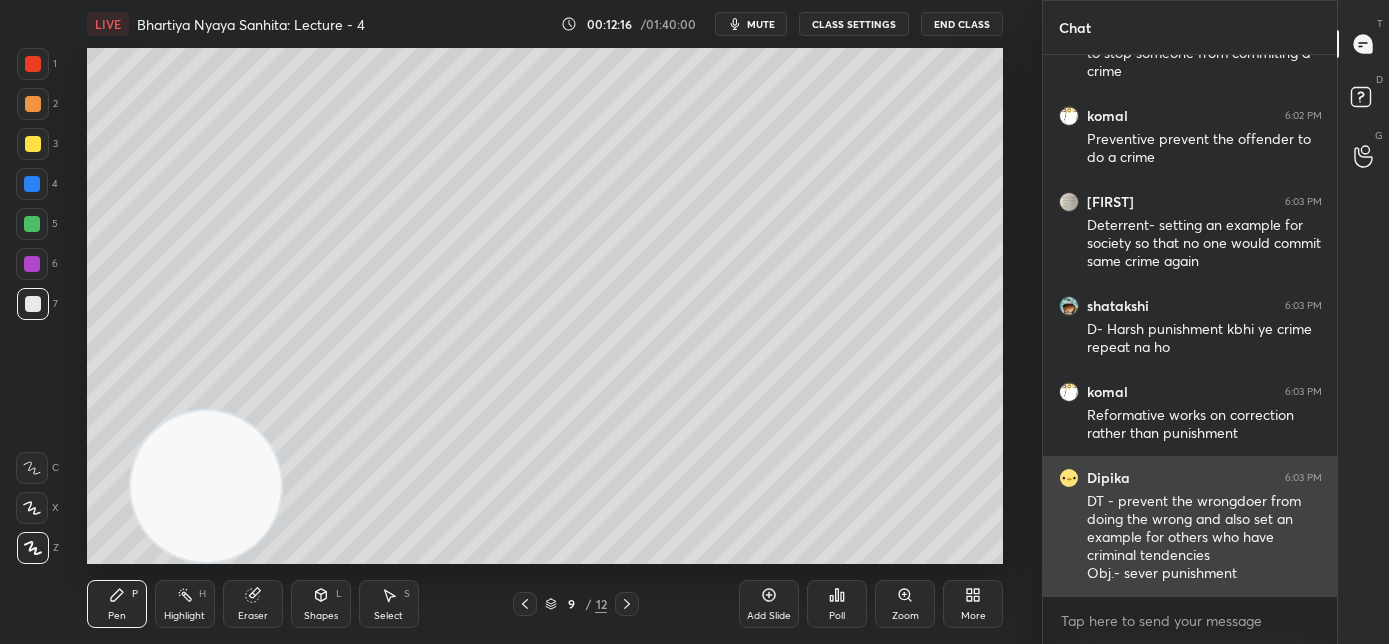 click on "DT - prevent the wrongdoer from doing the wrong and also set an example for others who have criminal tendencies
Obj.- sever punishment" at bounding box center [1204, 538] 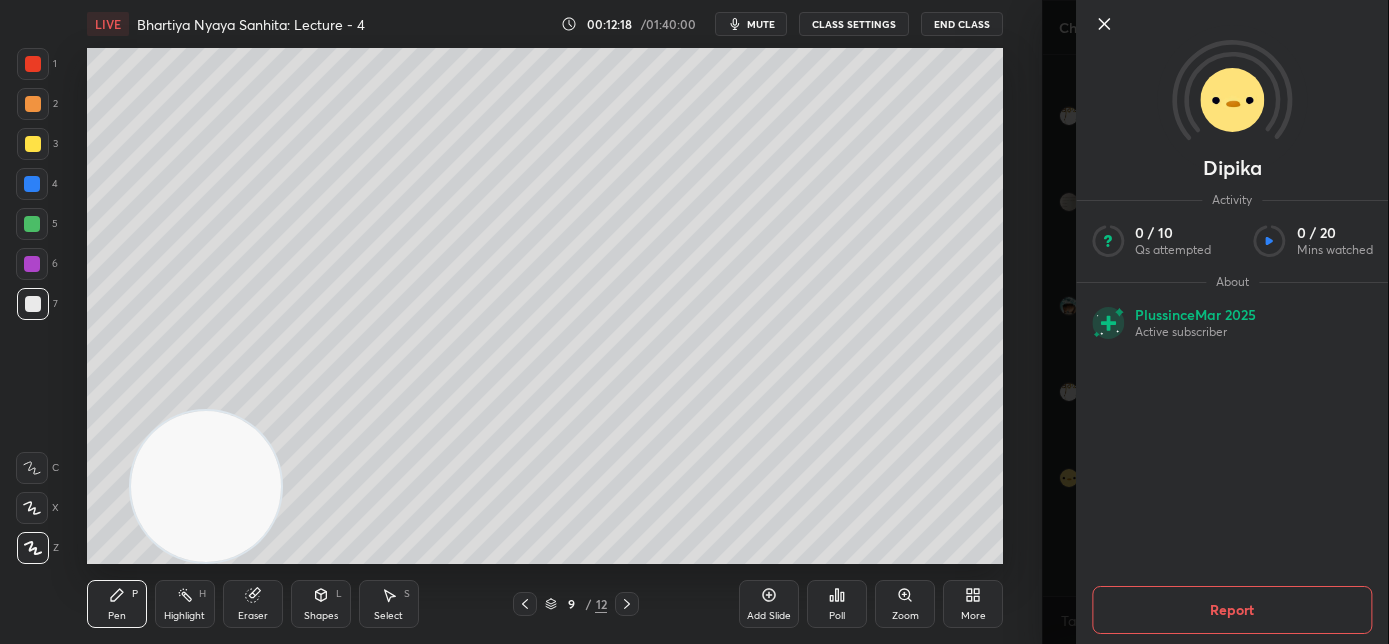 drag, startPoint x: 1099, startPoint y: 21, endPoint x: 1061, endPoint y: 96, distance: 84.07735 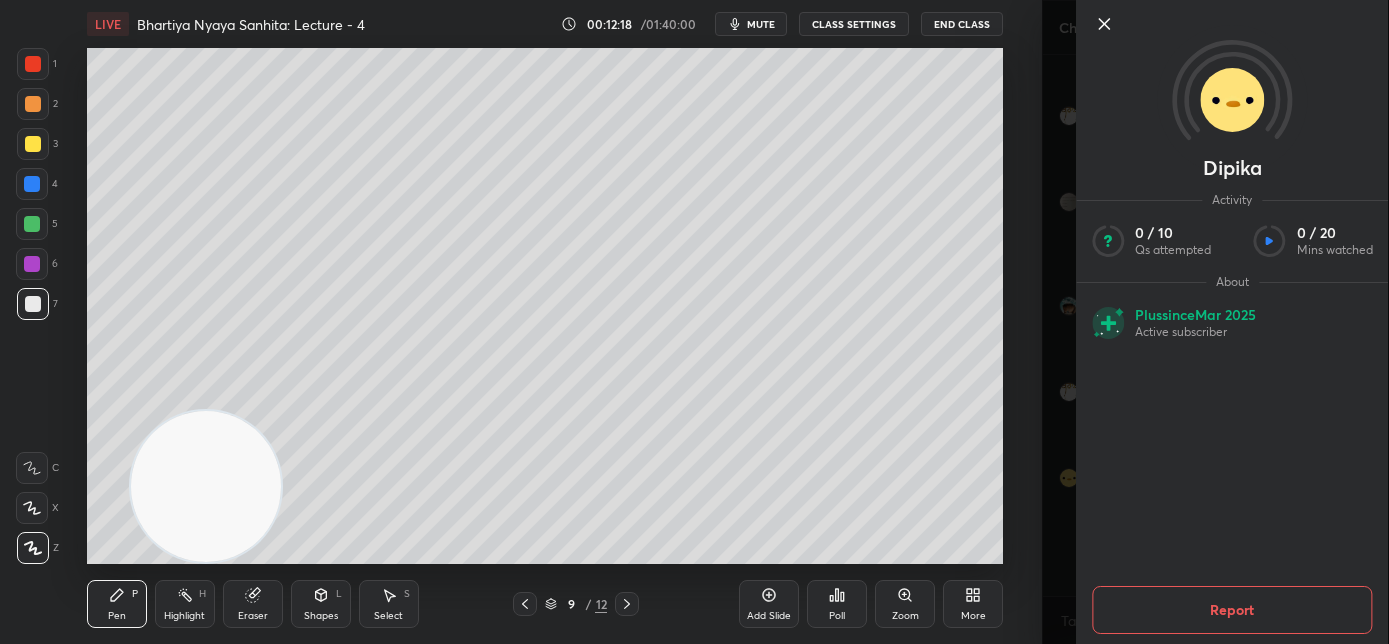 click 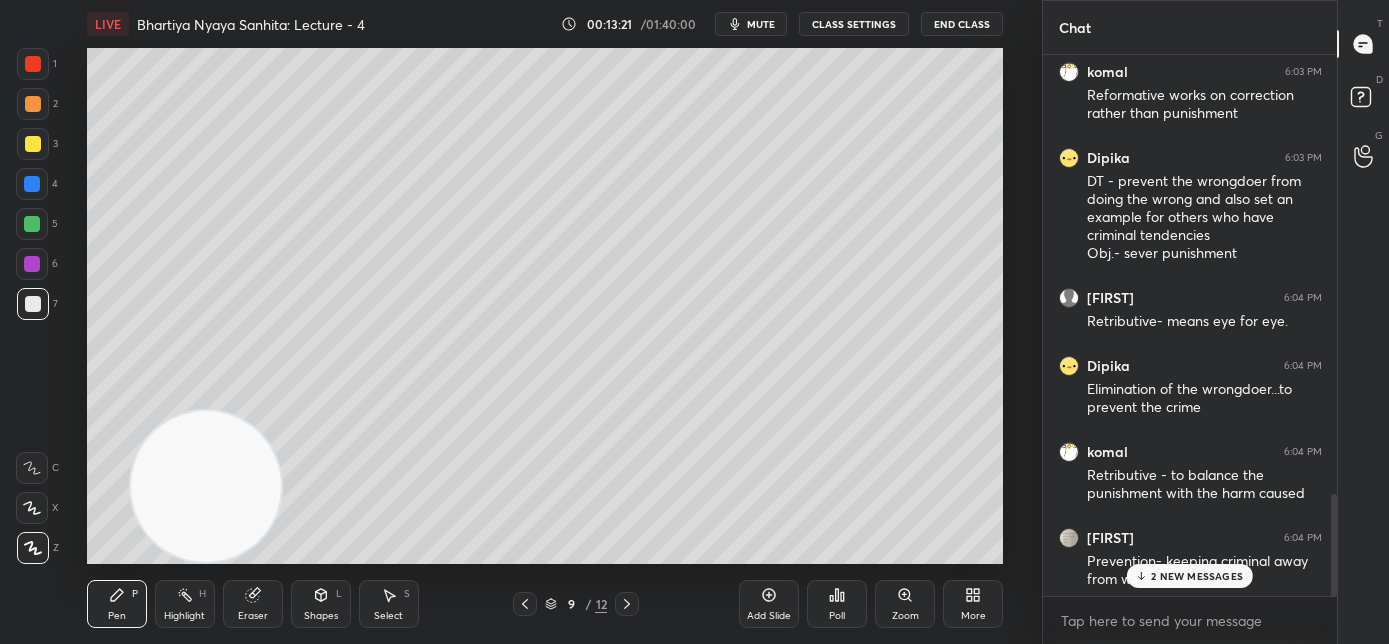 scroll, scrollTop: 2330, scrollLeft: 0, axis: vertical 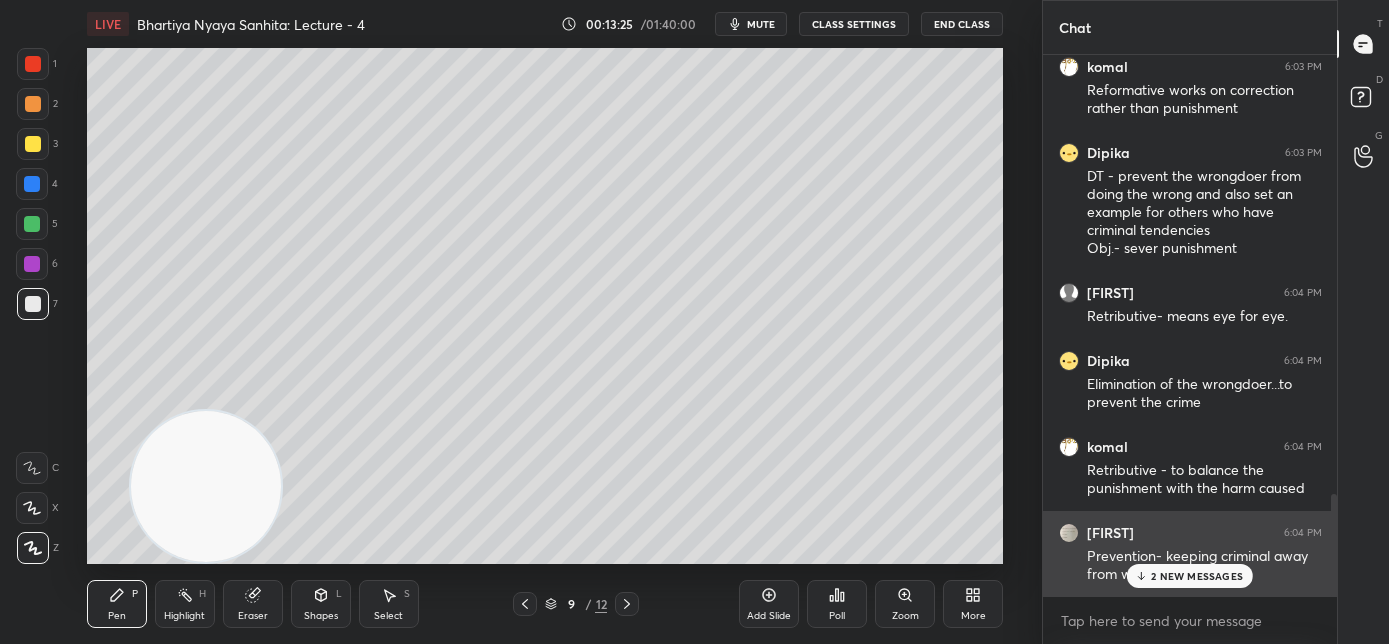 click on "2 NEW MESSAGES" at bounding box center [1197, 576] 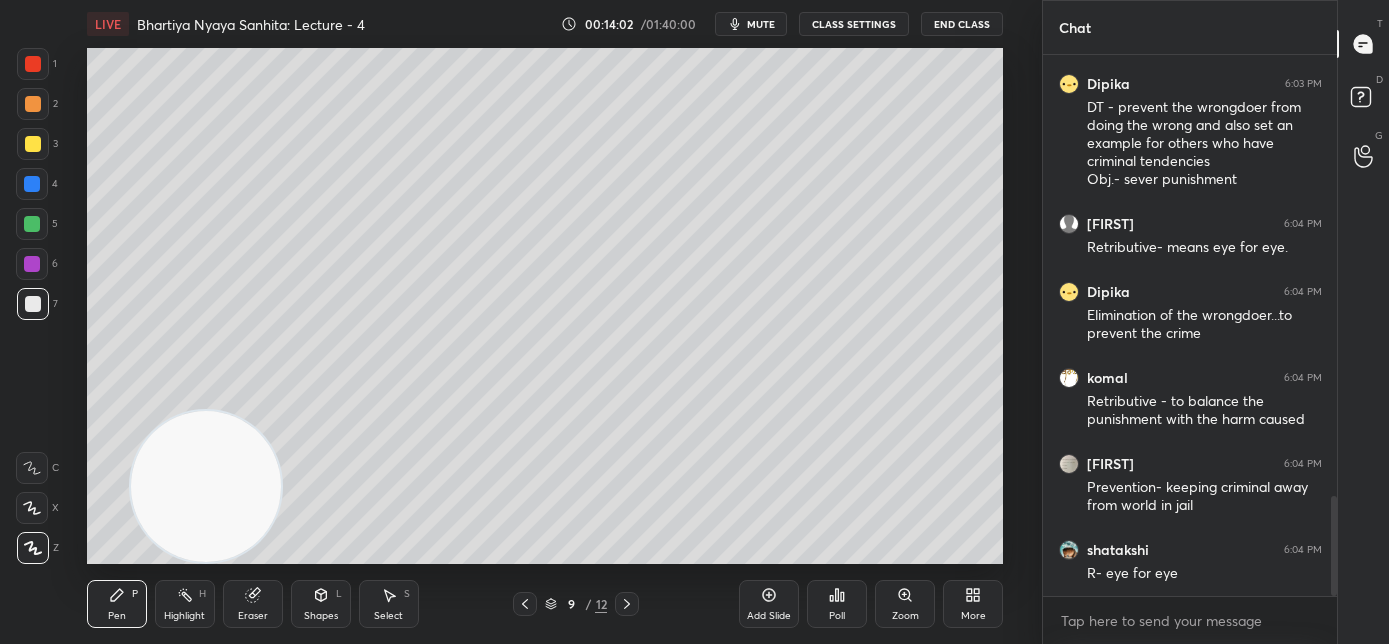 scroll, scrollTop: 2466, scrollLeft: 0, axis: vertical 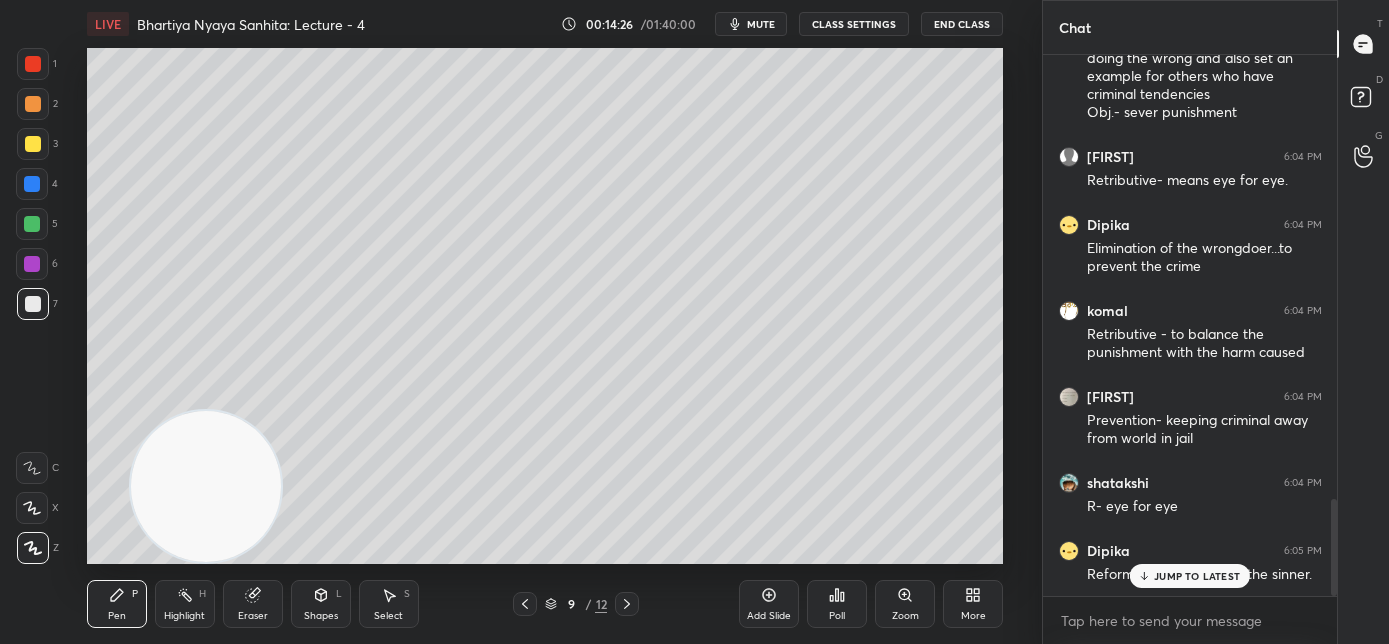 click on "JUMP TO LATEST" at bounding box center (1197, 576) 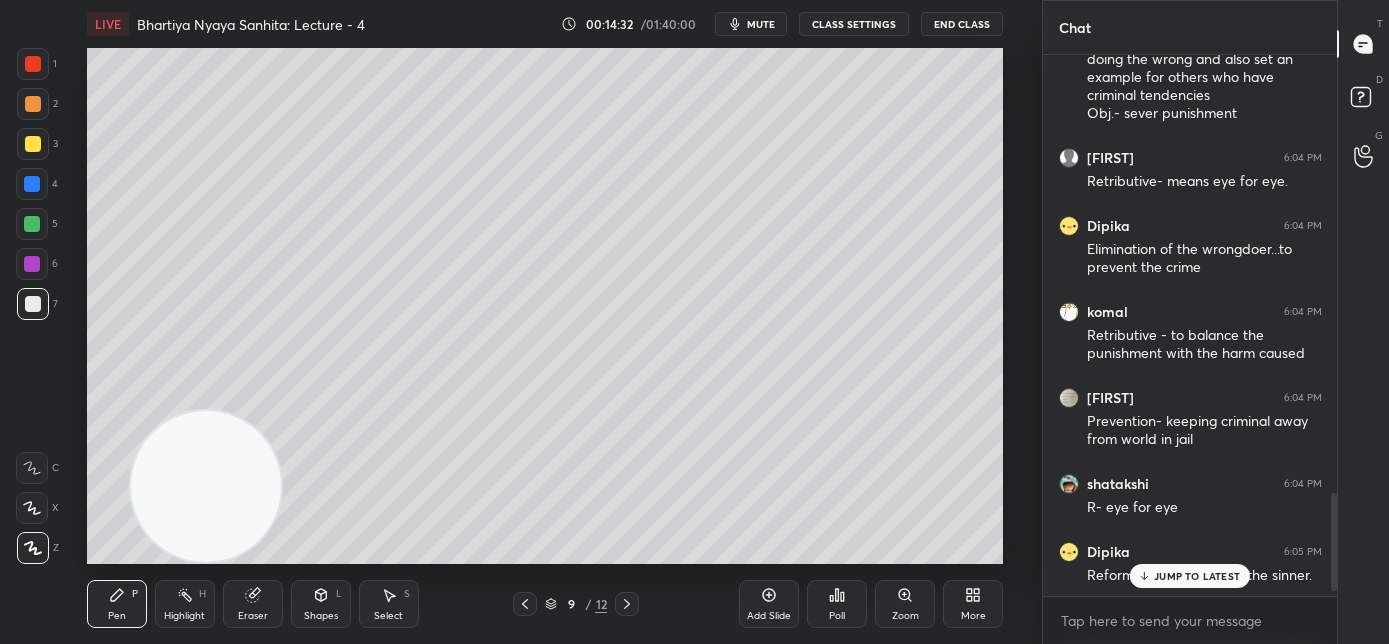 scroll, scrollTop: 2466, scrollLeft: 0, axis: vertical 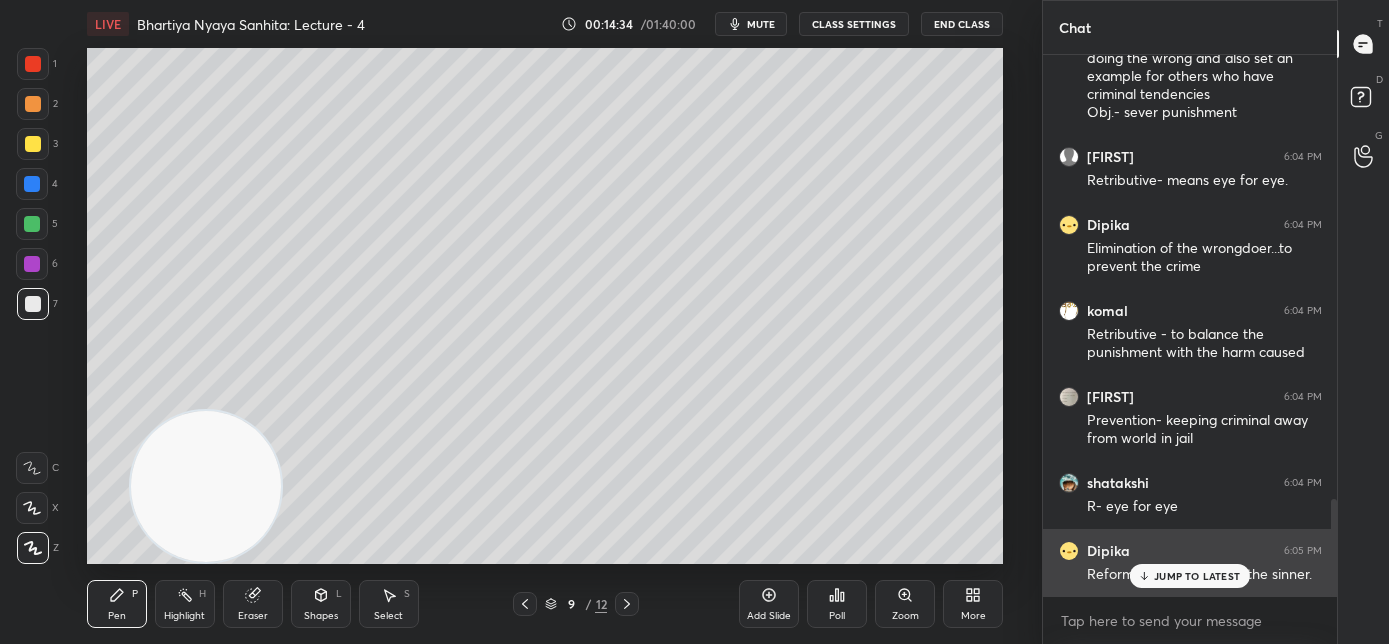 click on "JUMP TO LATEST" at bounding box center [1197, 576] 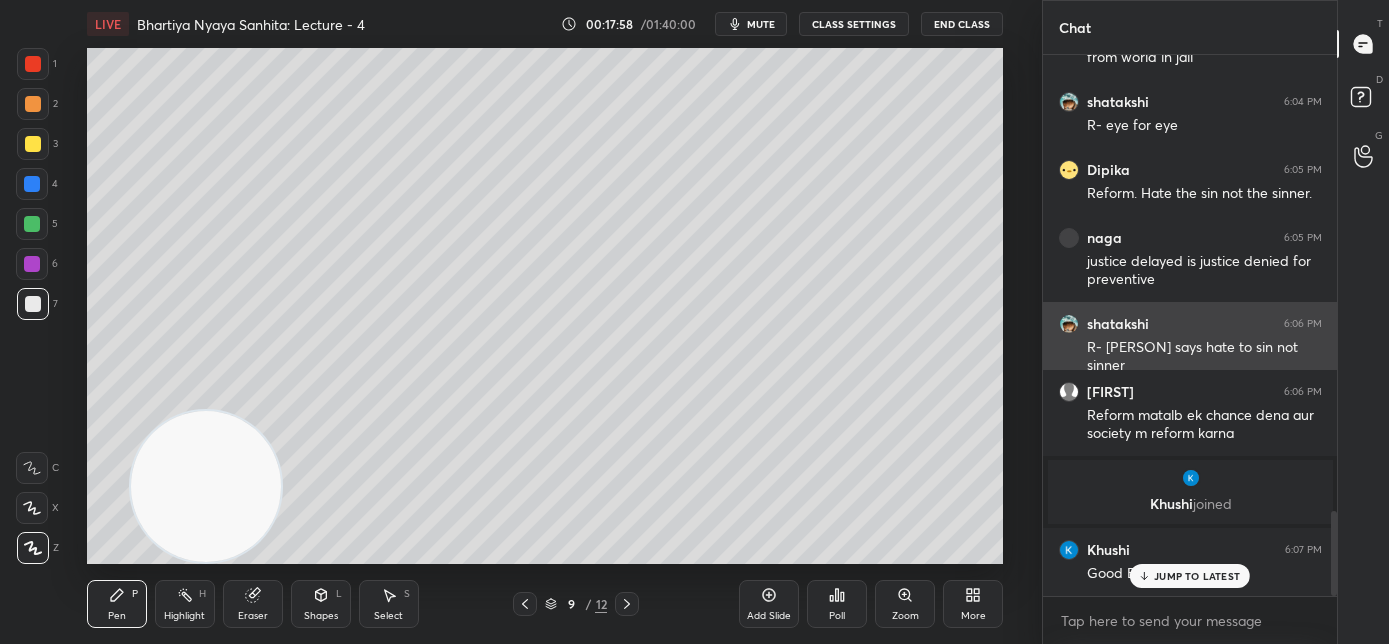 scroll, scrollTop: 2914, scrollLeft: 0, axis: vertical 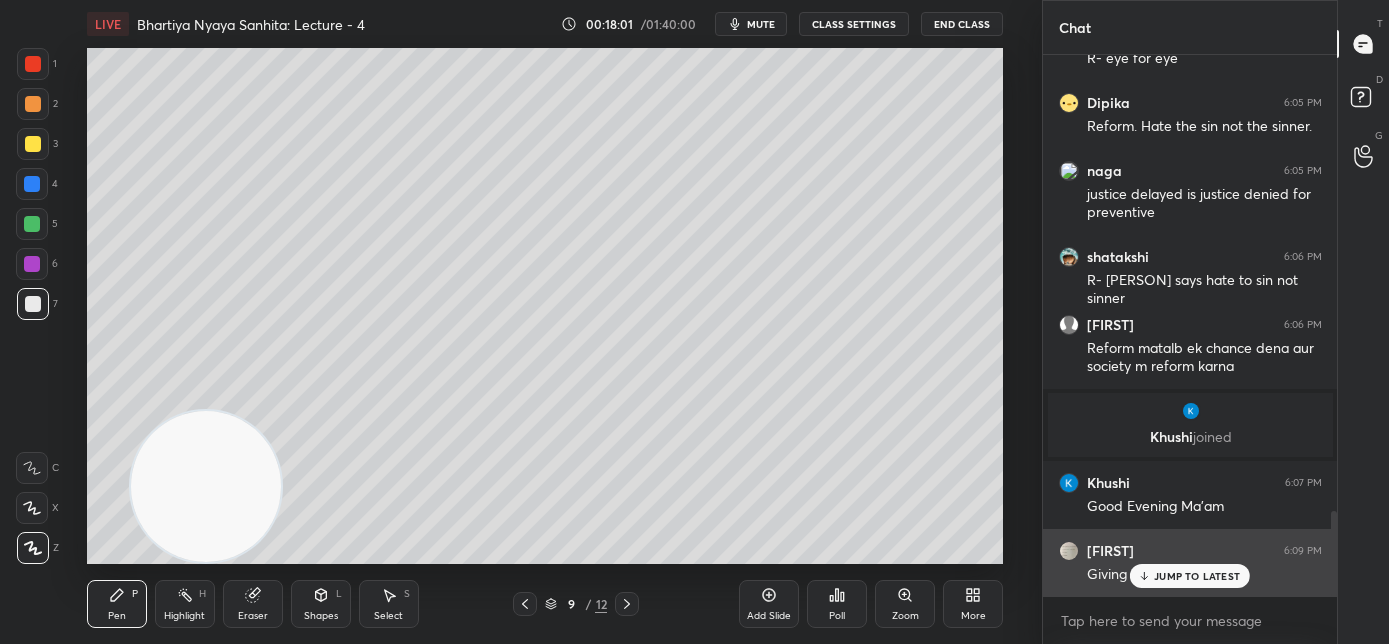 drag, startPoint x: 1160, startPoint y: 570, endPoint x: 1102, endPoint y: 567, distance: 58.077534 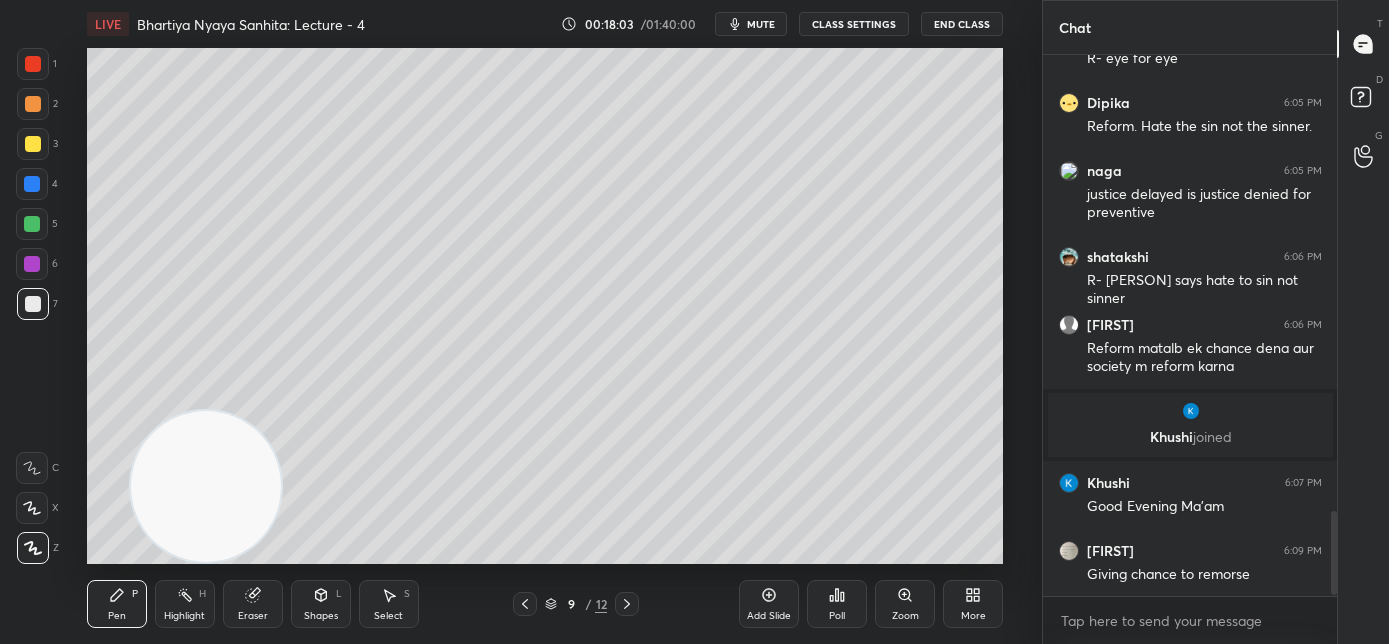 scroll, scrollTop: 2983, scrollLeft: 0, axis: vertical 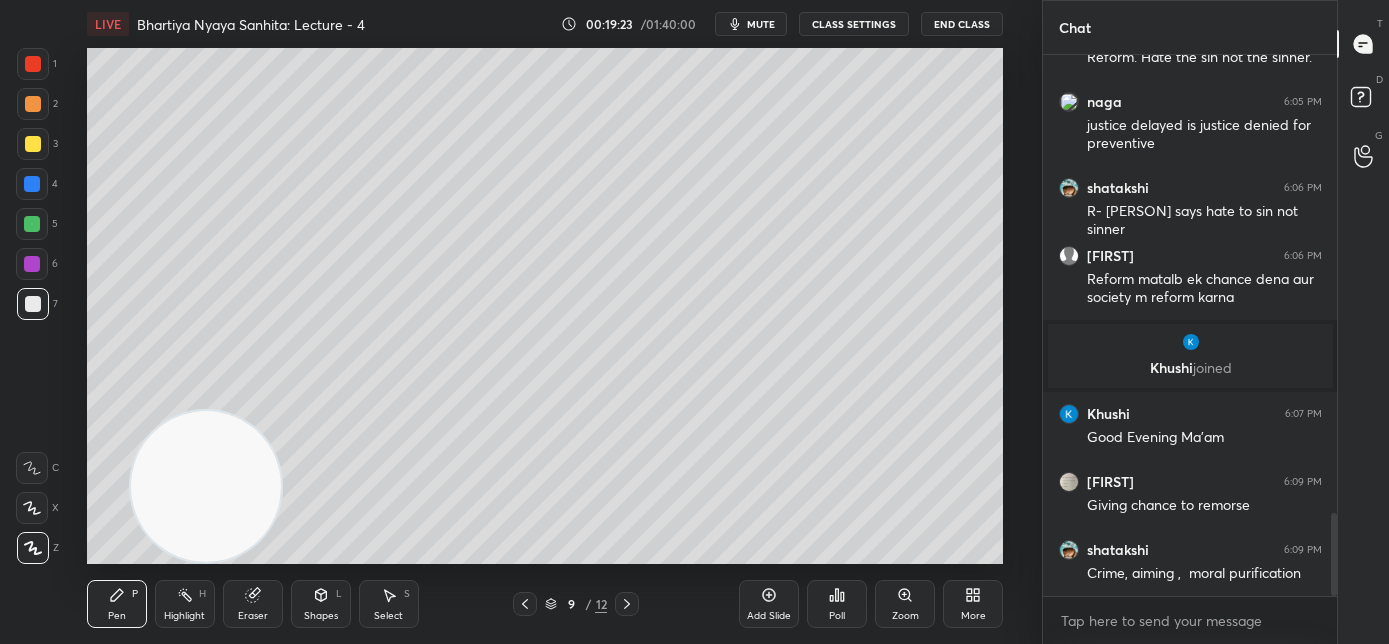 click on "mute" at bounding box center (751, 24) 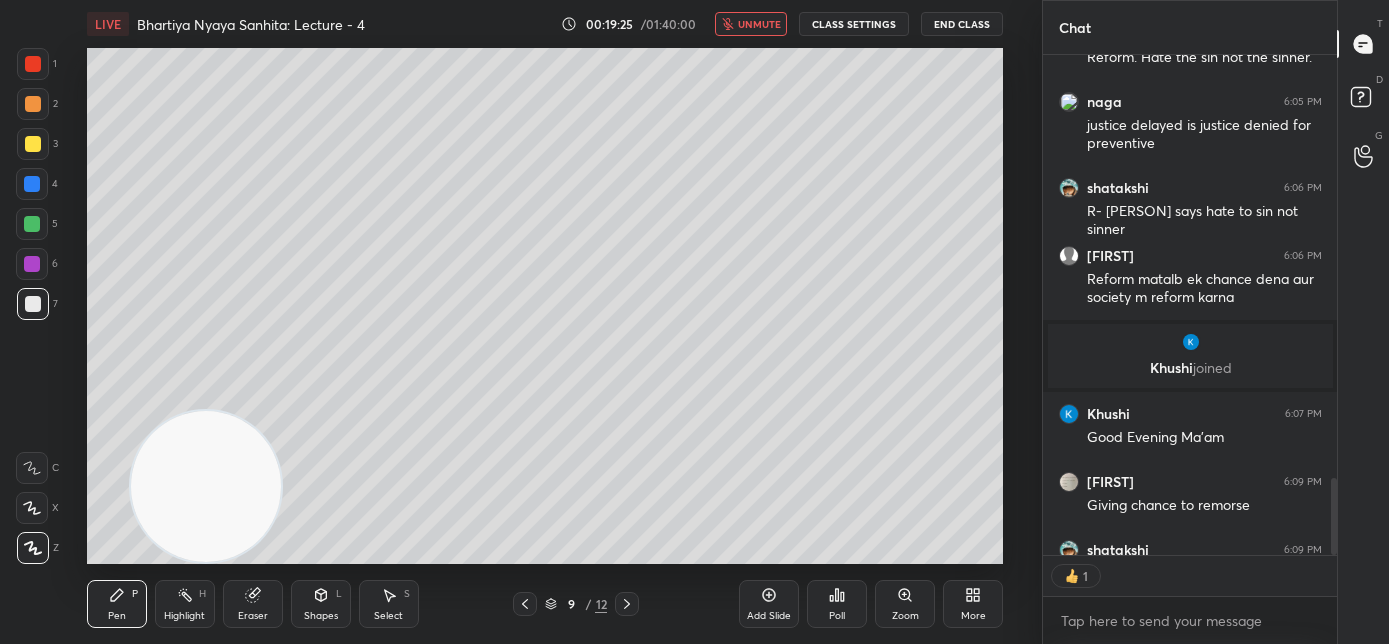 scroll, scrollTop: 494, scrollLeft: 288, axis: both 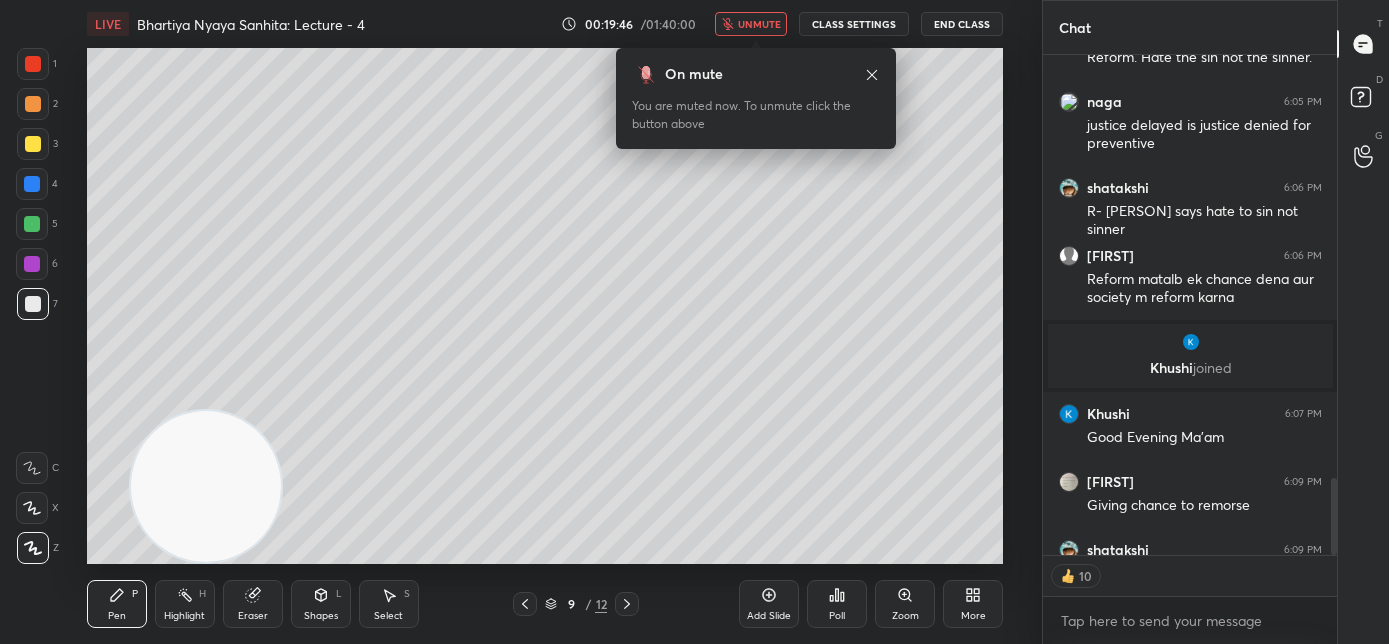 click 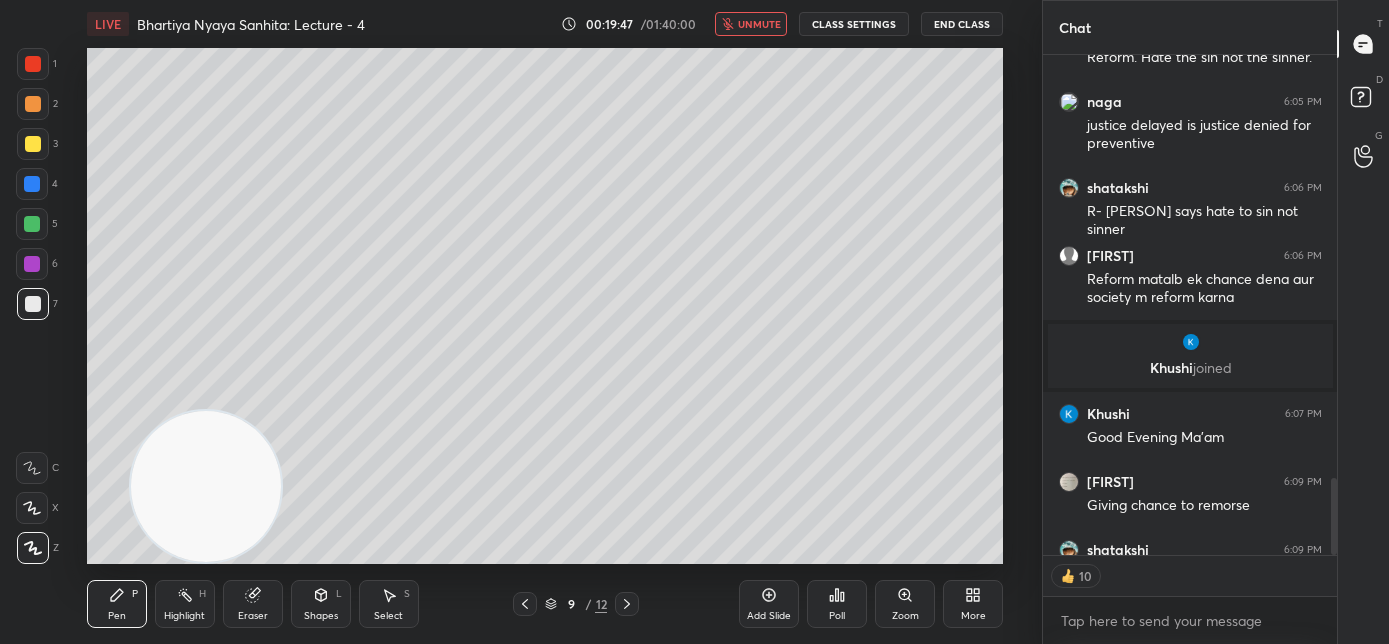 scroll, scrollTop: 6, scrollLeft: 7, axis: both 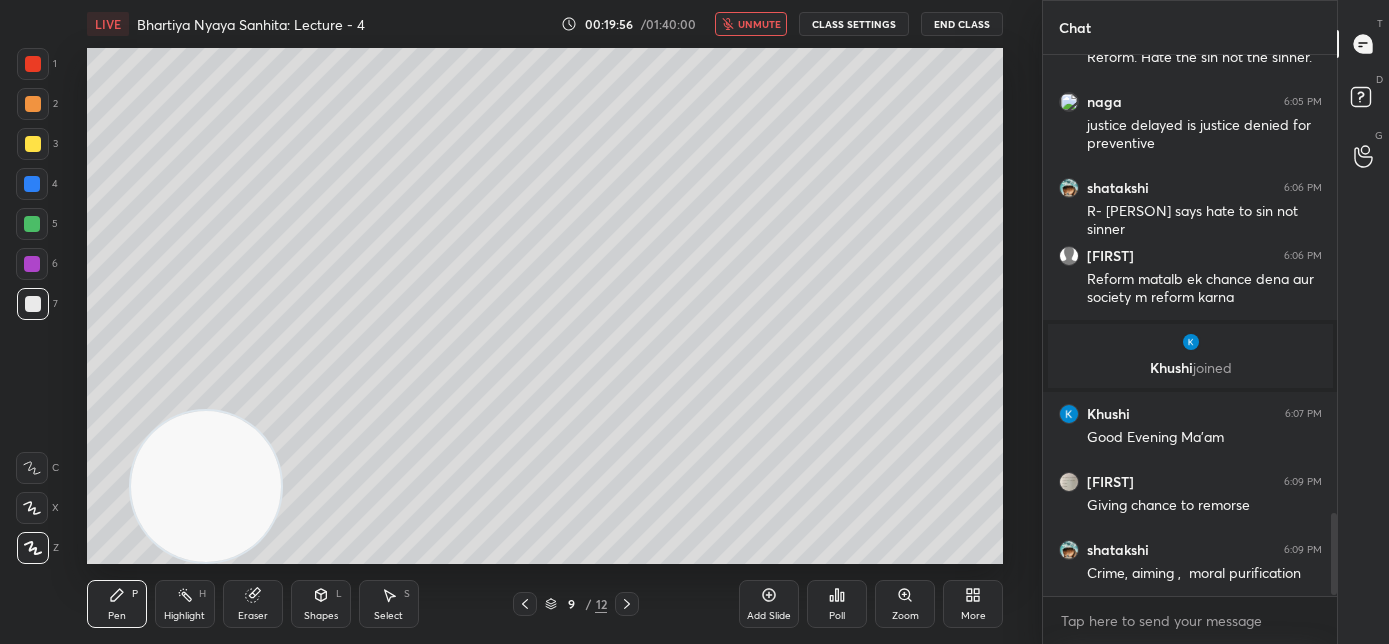 click on "unmute" at bounding box center [759, 24] 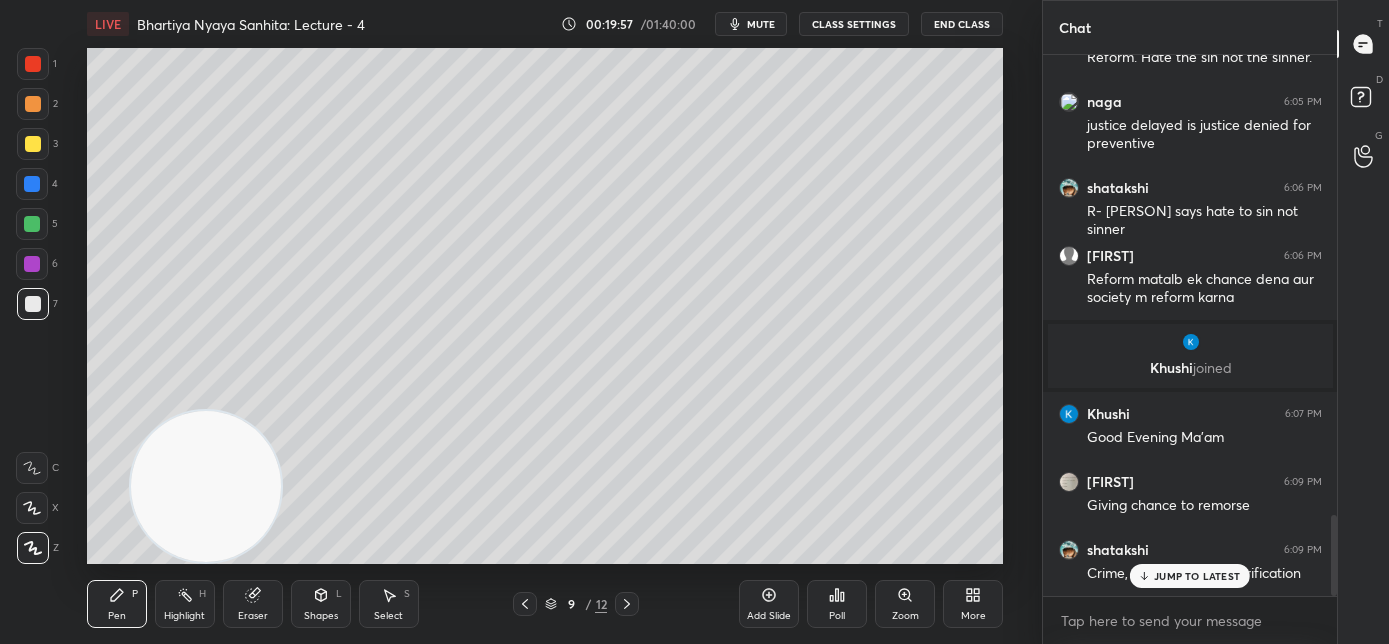 scroll, scrollTop: 3050, scrollLeft: 0, axis: vertical 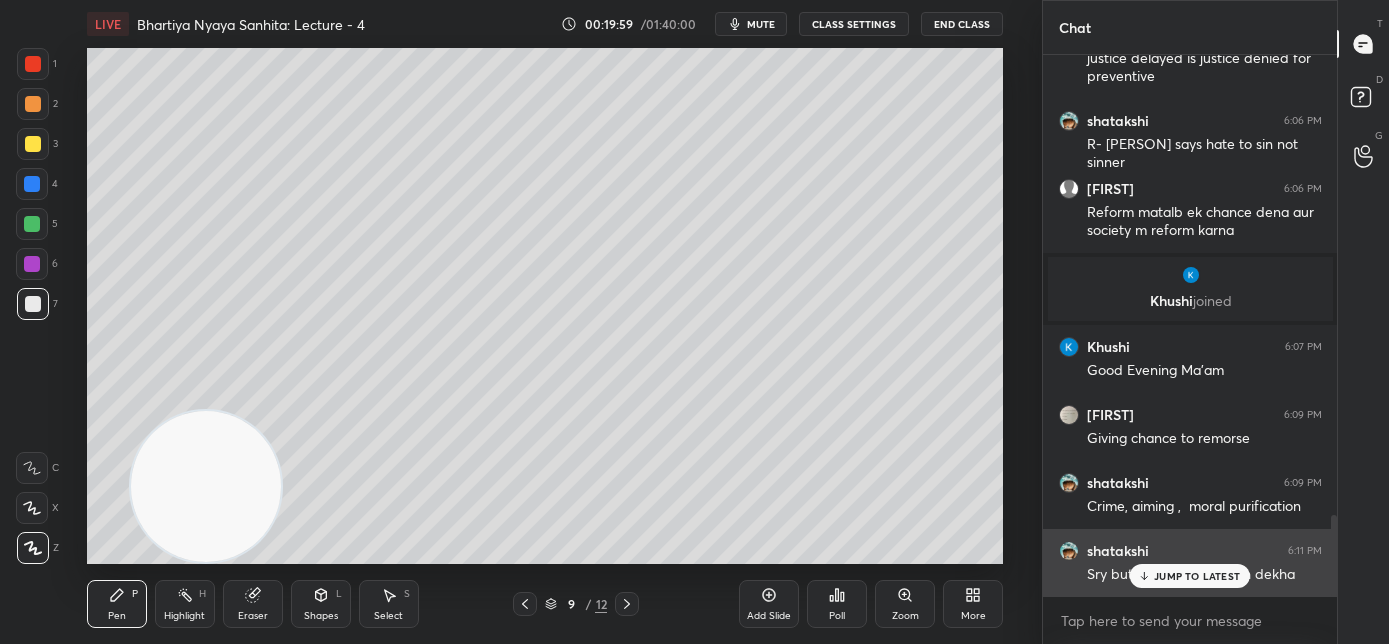 drag, startPoint x: 1168, startPoint y: 574, endPoint x: 1110, endPoint y: 572, distance: 58.034473 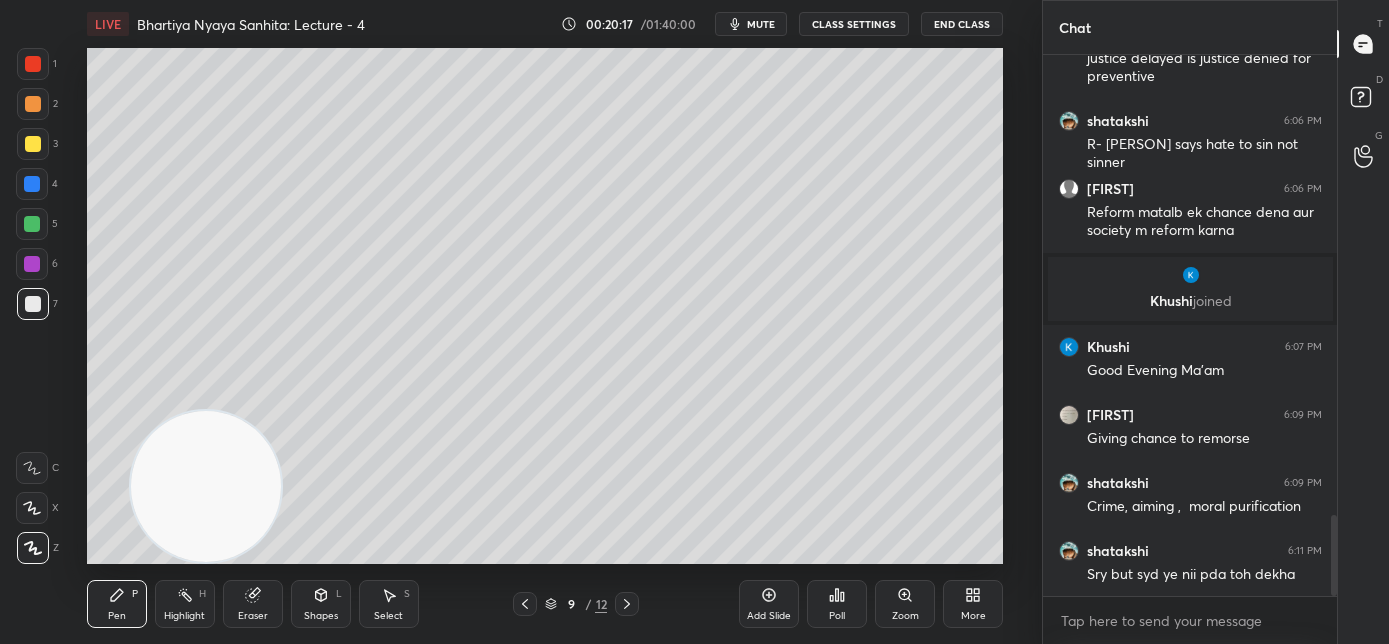 click 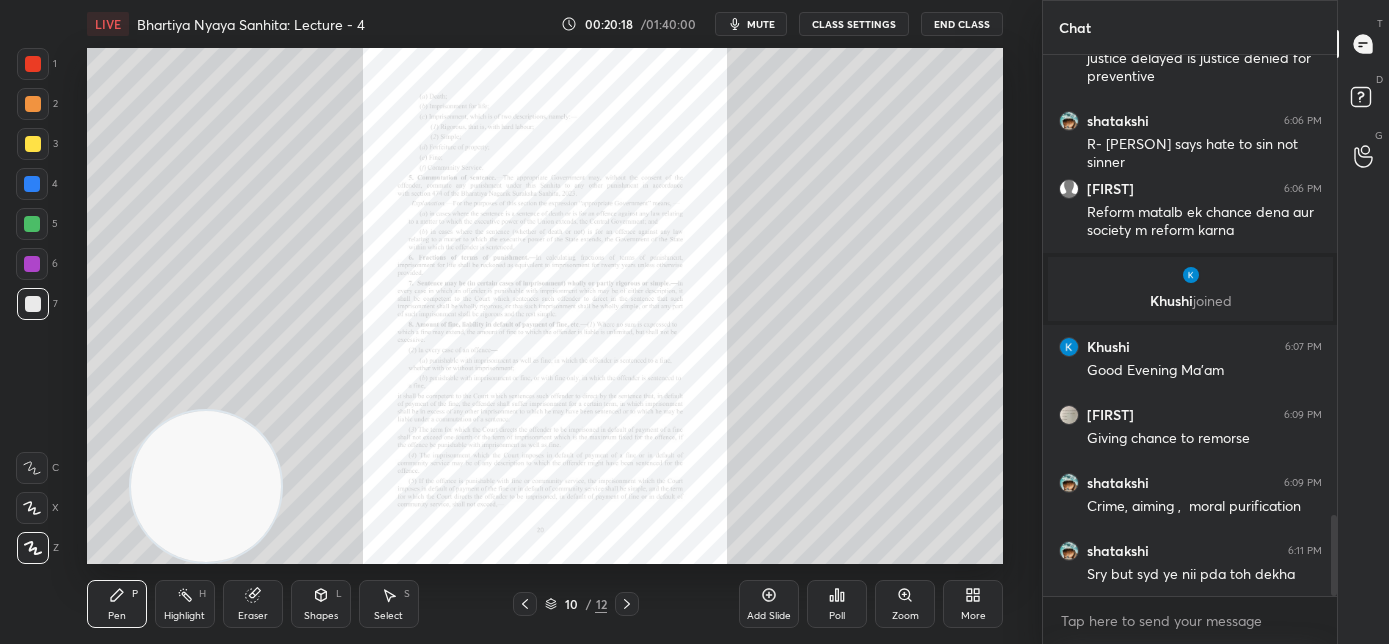 click on "Zoom" at bounding box center (905, 616) 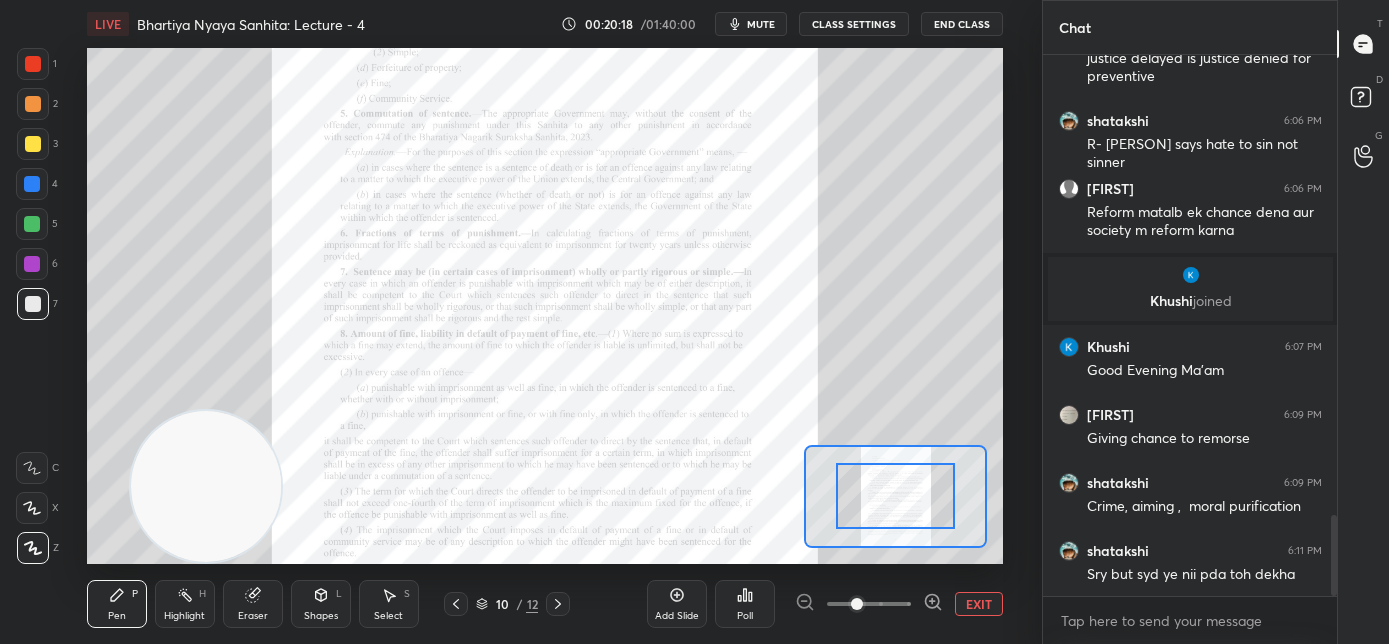 click at bounding box center [869, 604] 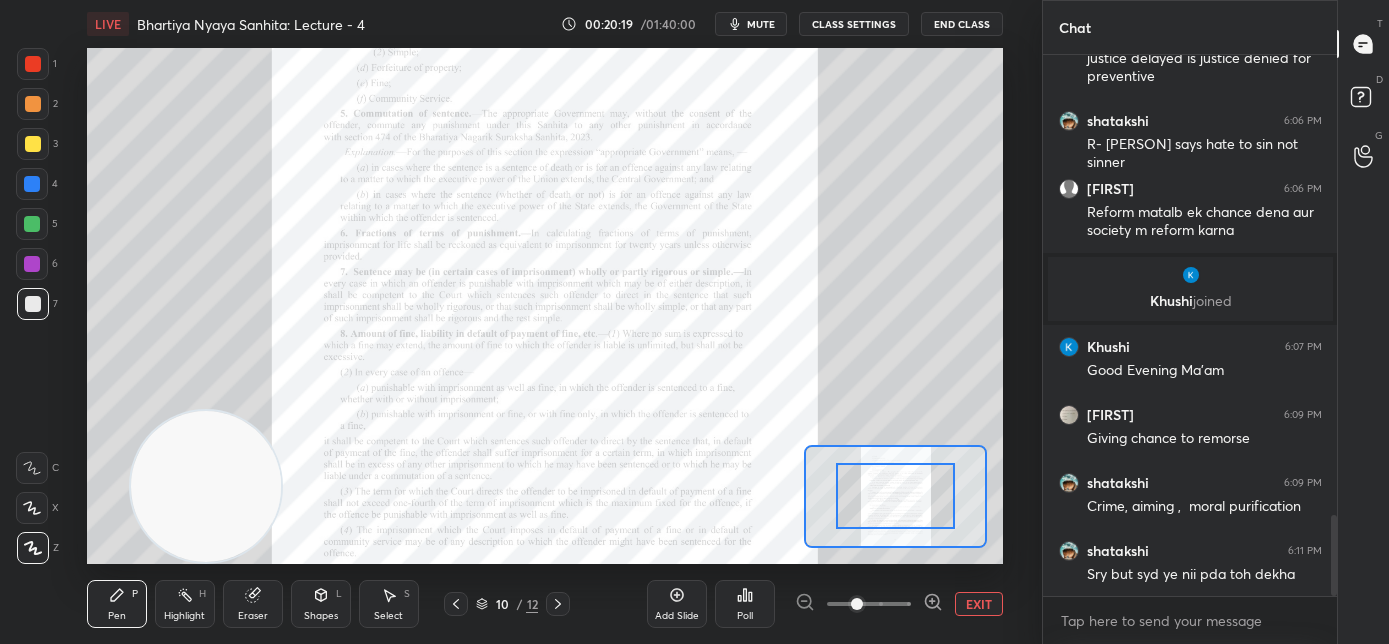 click at bounding box center [869, 604] 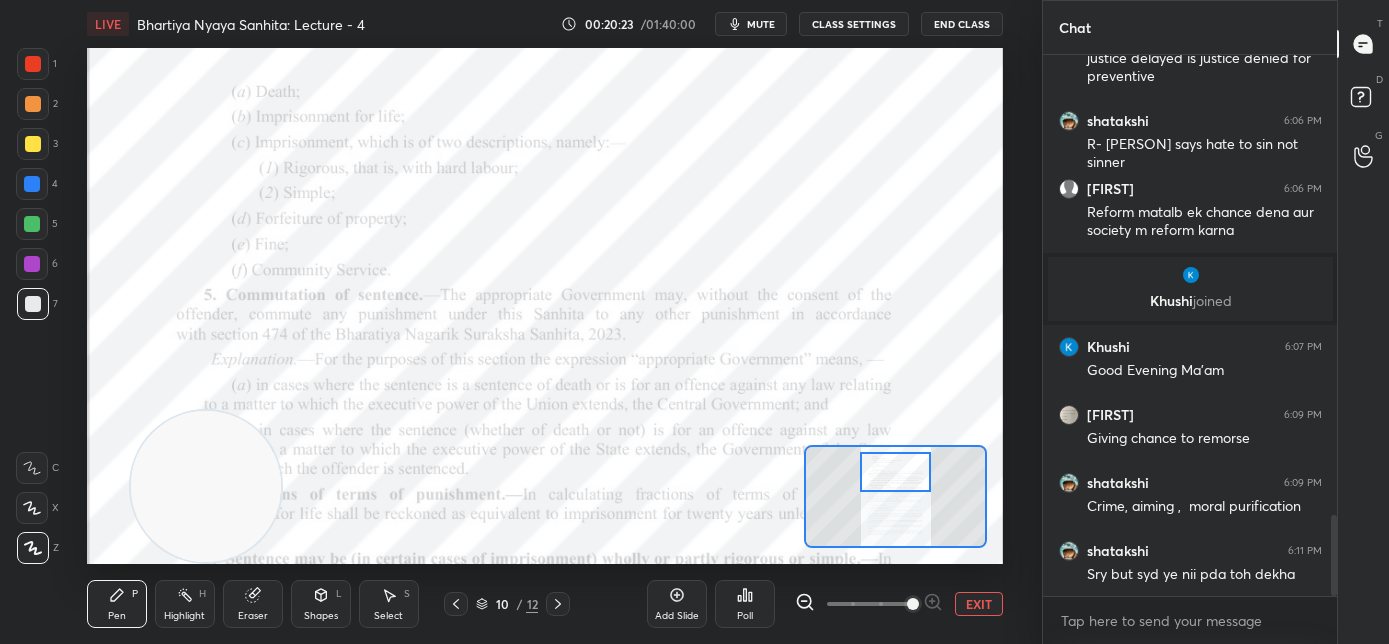 drag, startPoint x: 898, startPoint y: 499, endPoint x: 898, endPoint y: 475, distance: 24 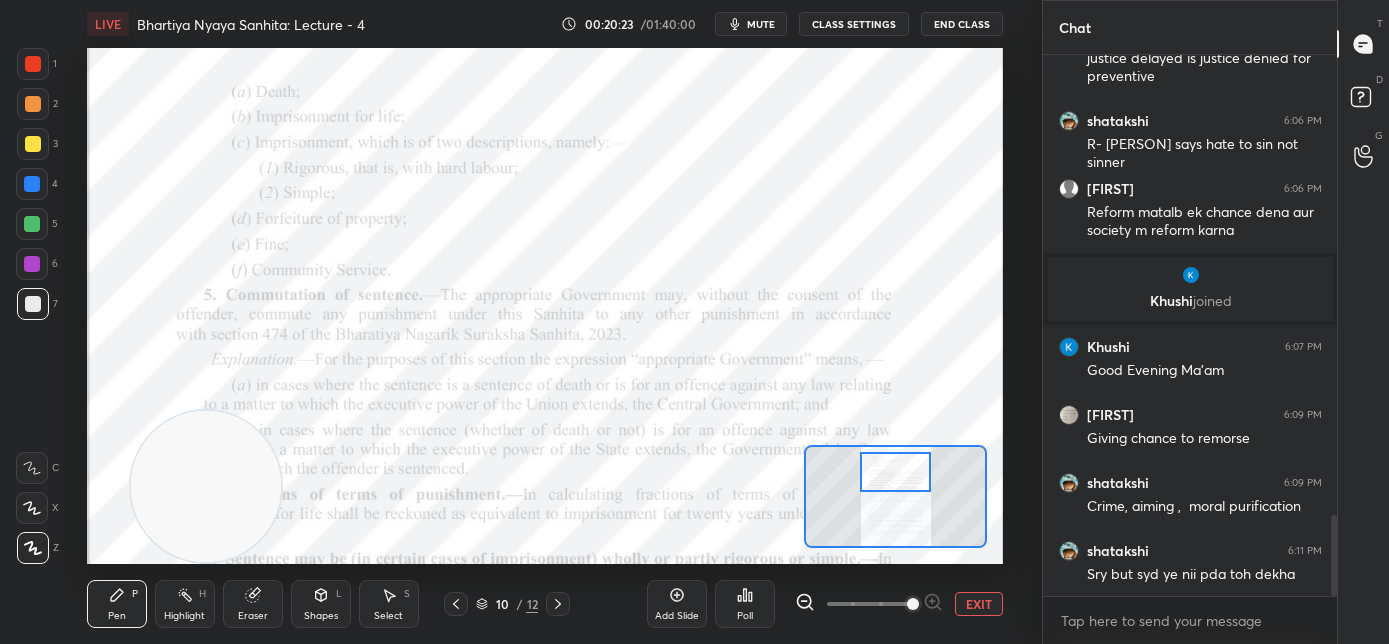 click at bounding box center [896, 472] 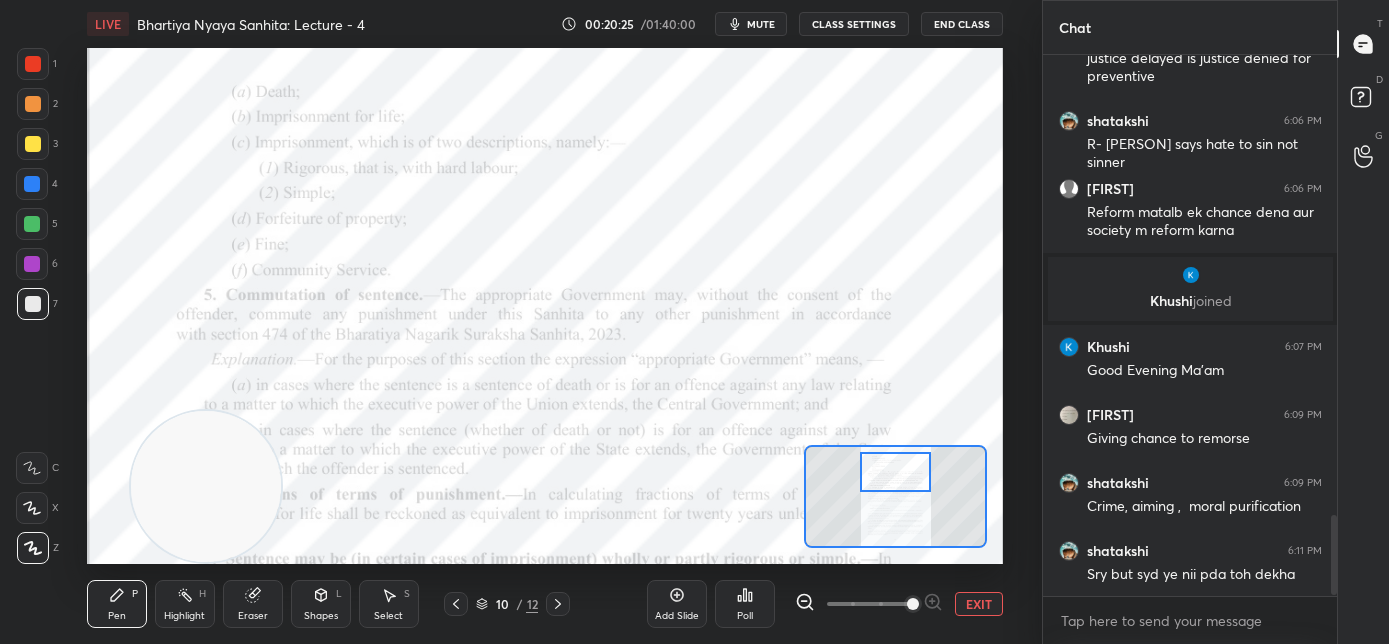 scroll, scrollTop: 3119, scrollLeft: 0, axis: vertical 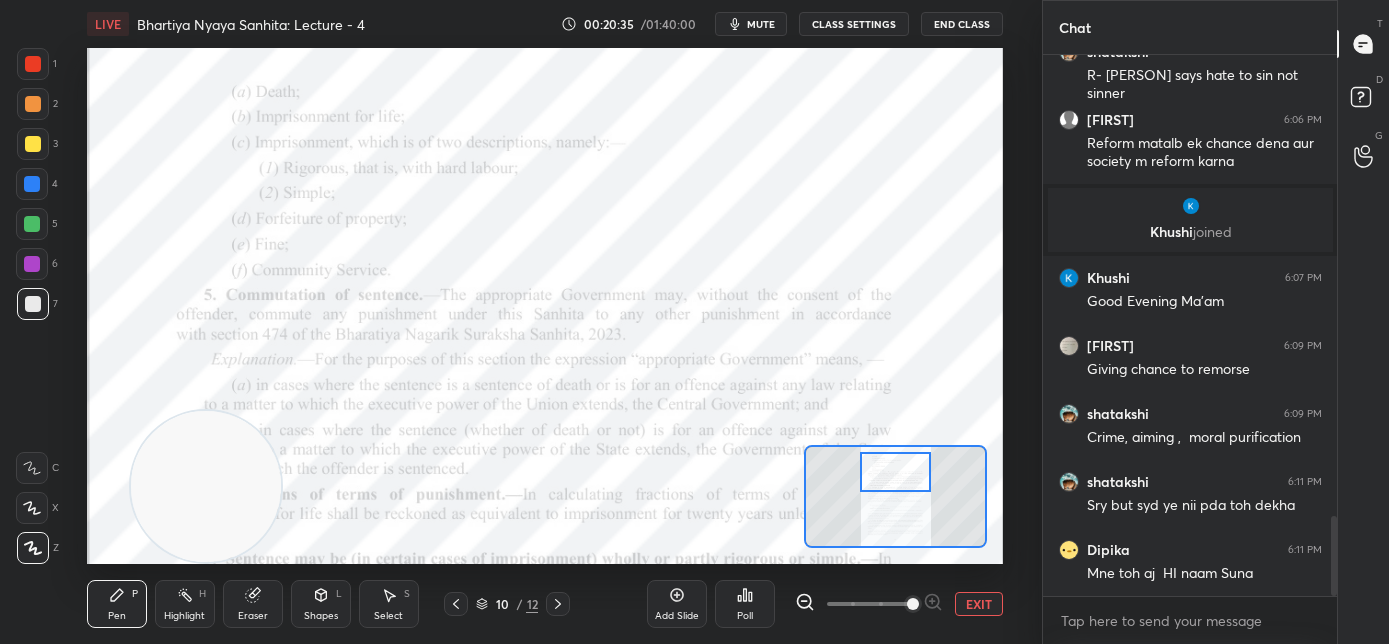 click at bounding box center [32, 184] 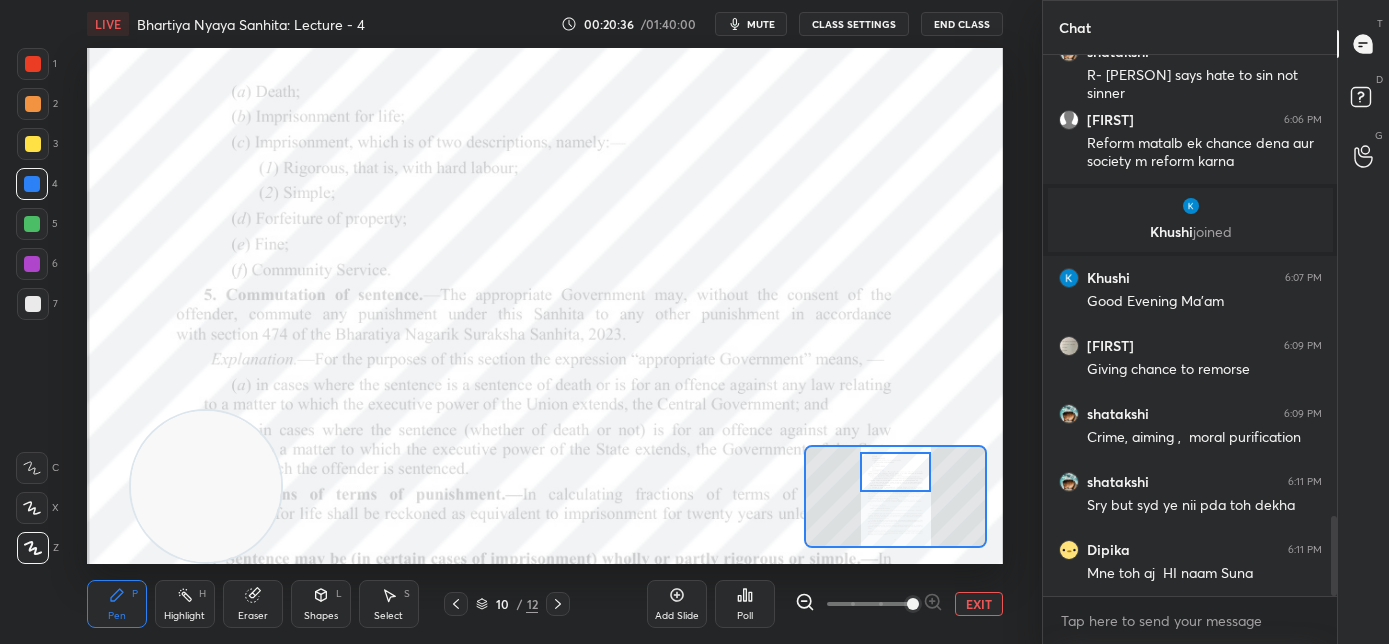 click 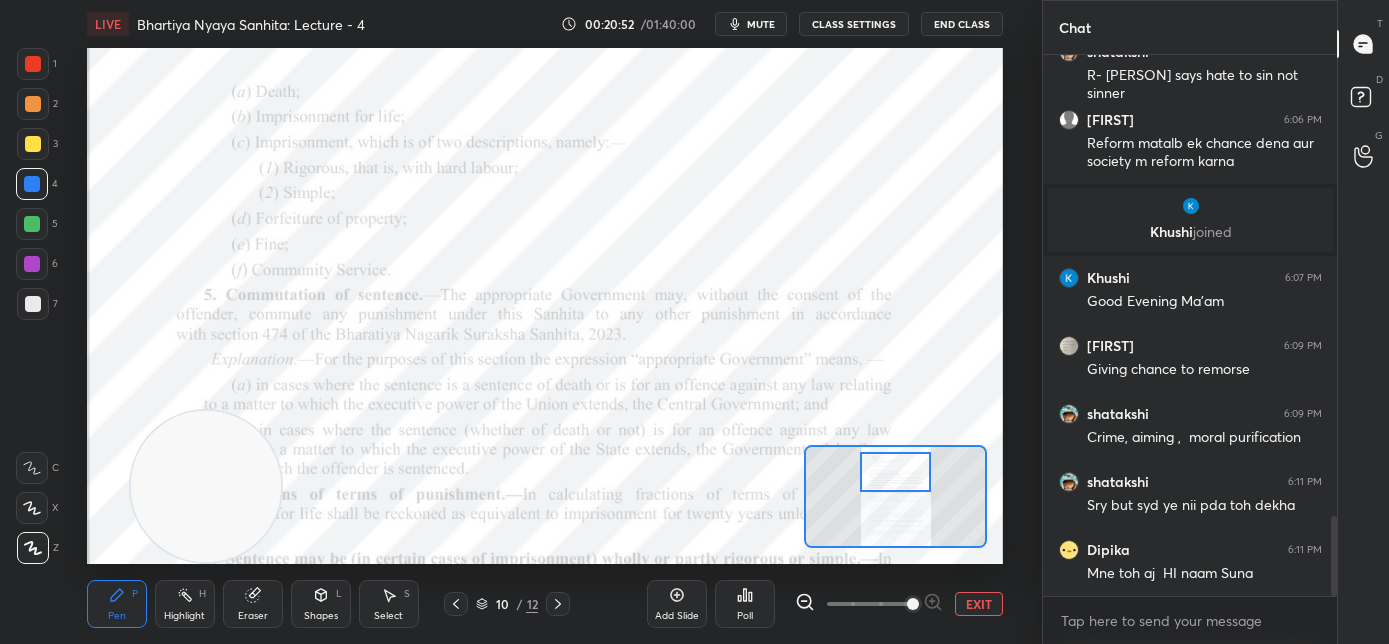 scroll, scrollTop: 494, scrollLeft: 288, axis: both 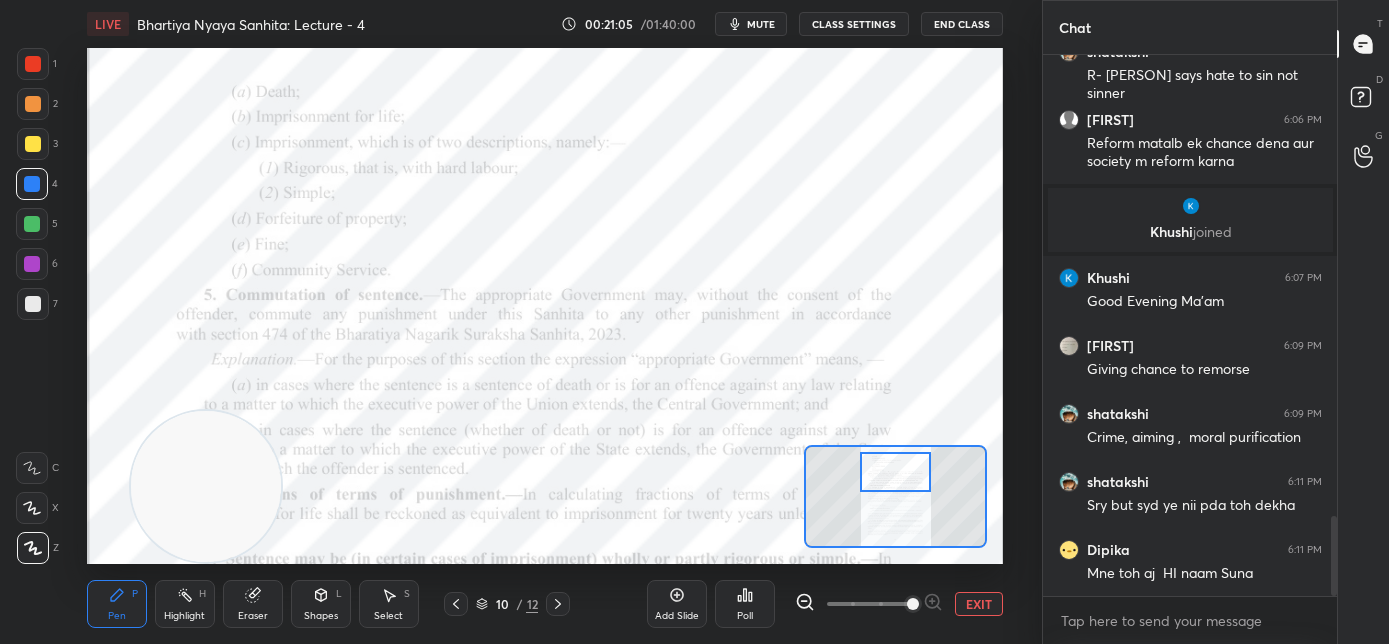 click at bounding box center (32, 468) 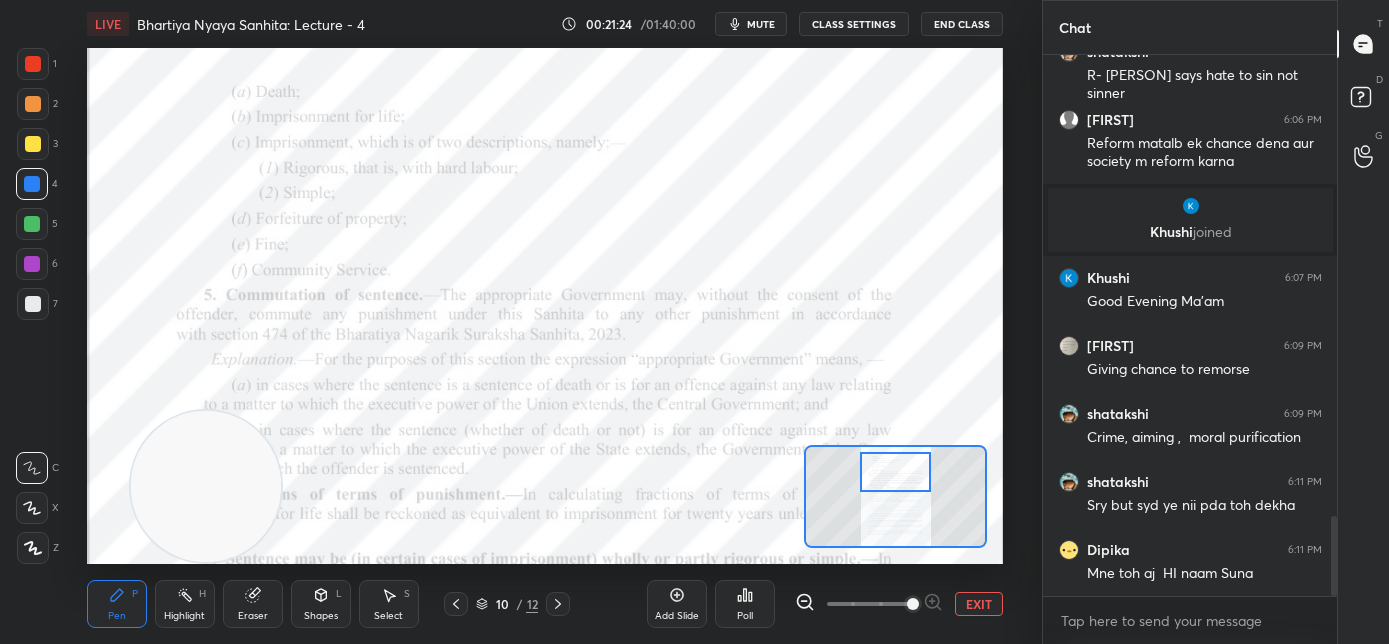 click on "mute" at bounding box center [761, 24] 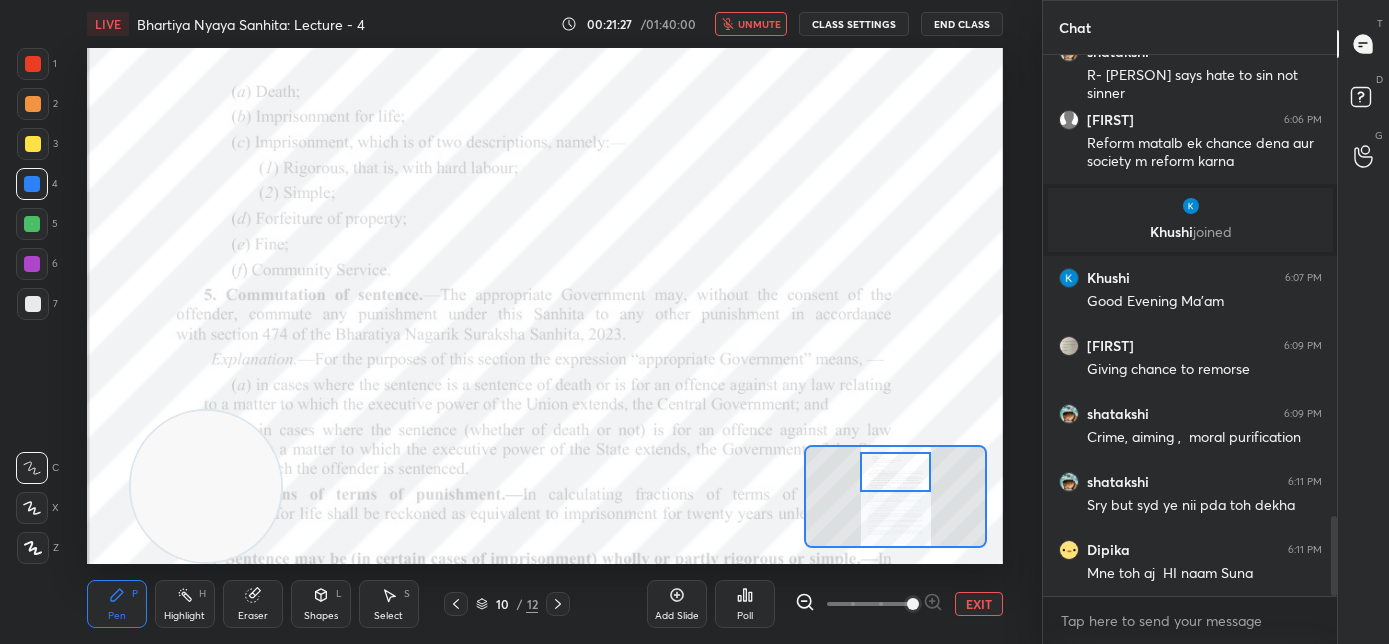 scroll, scrollTop: 3186, scrollLeft: 0, axis: vertical 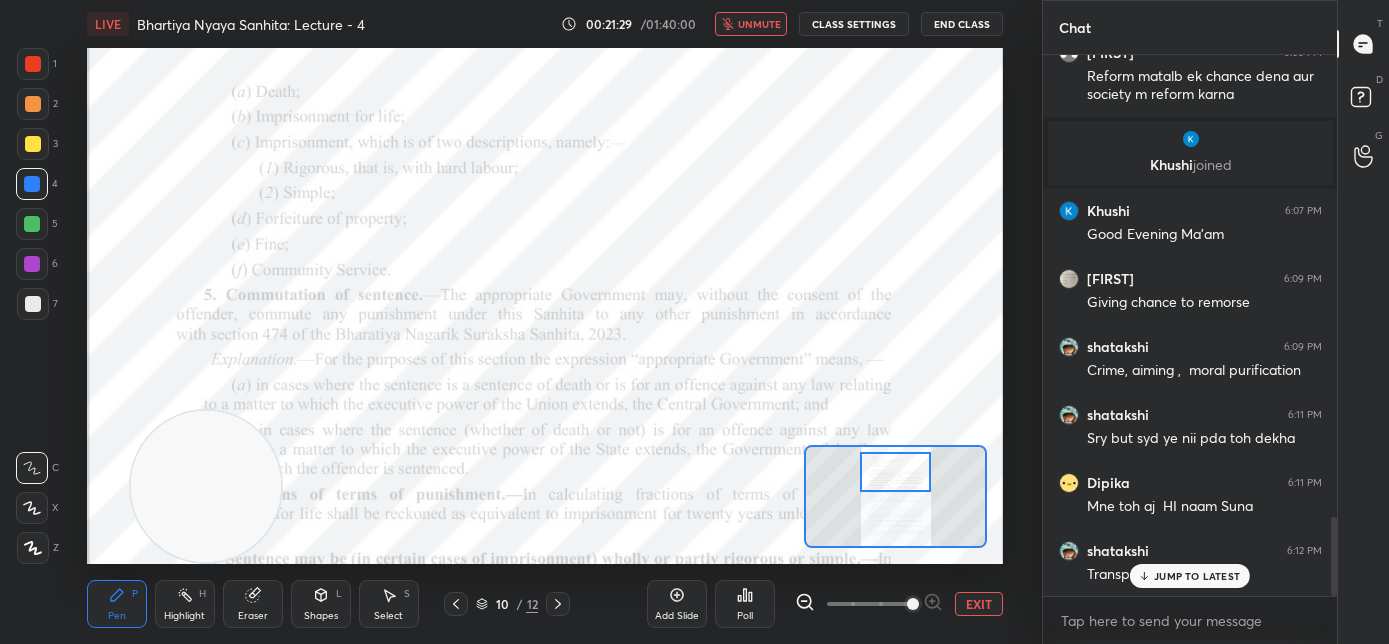 click on "unmute" at bounding box center [751, 24] 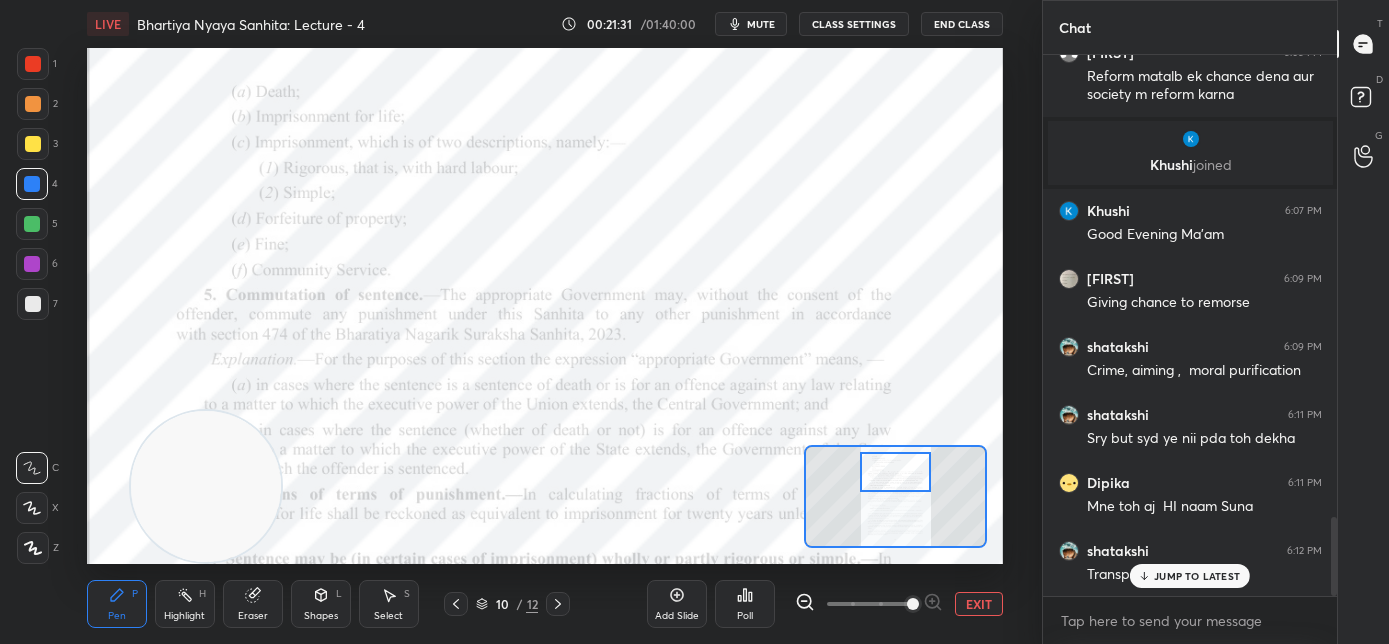 click 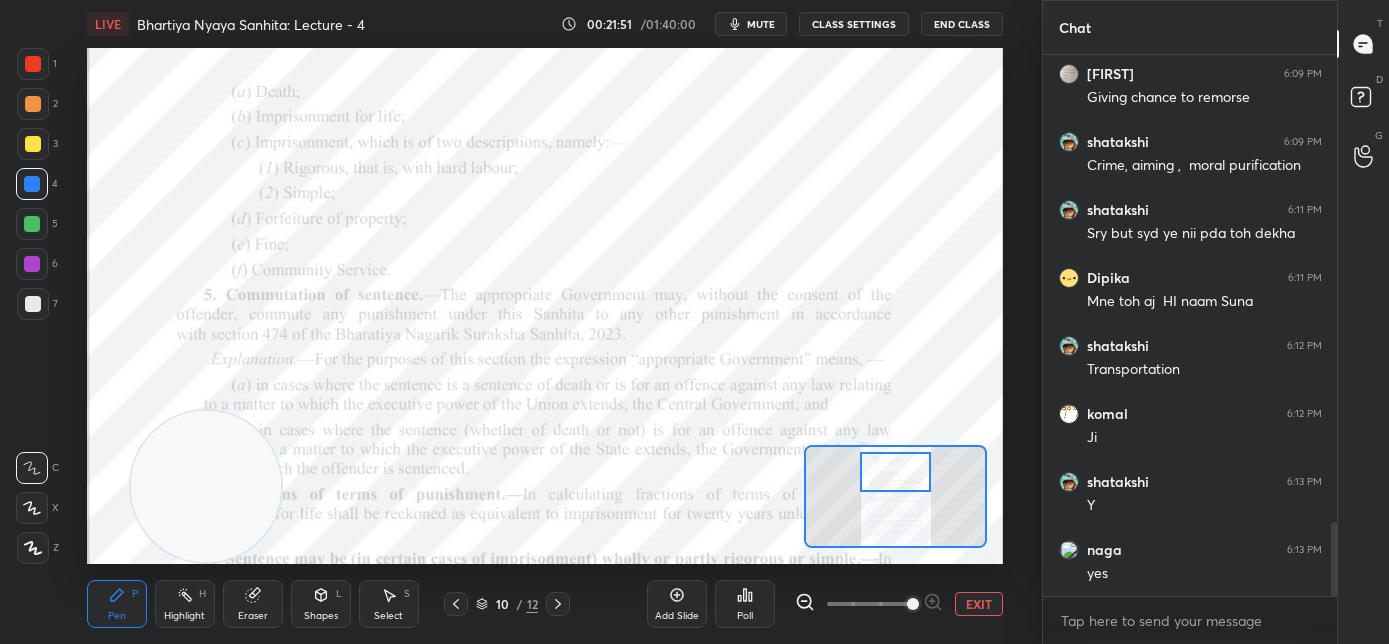 scroll, scrollTop: 3458, scrollLeft: 0, axis: vertical 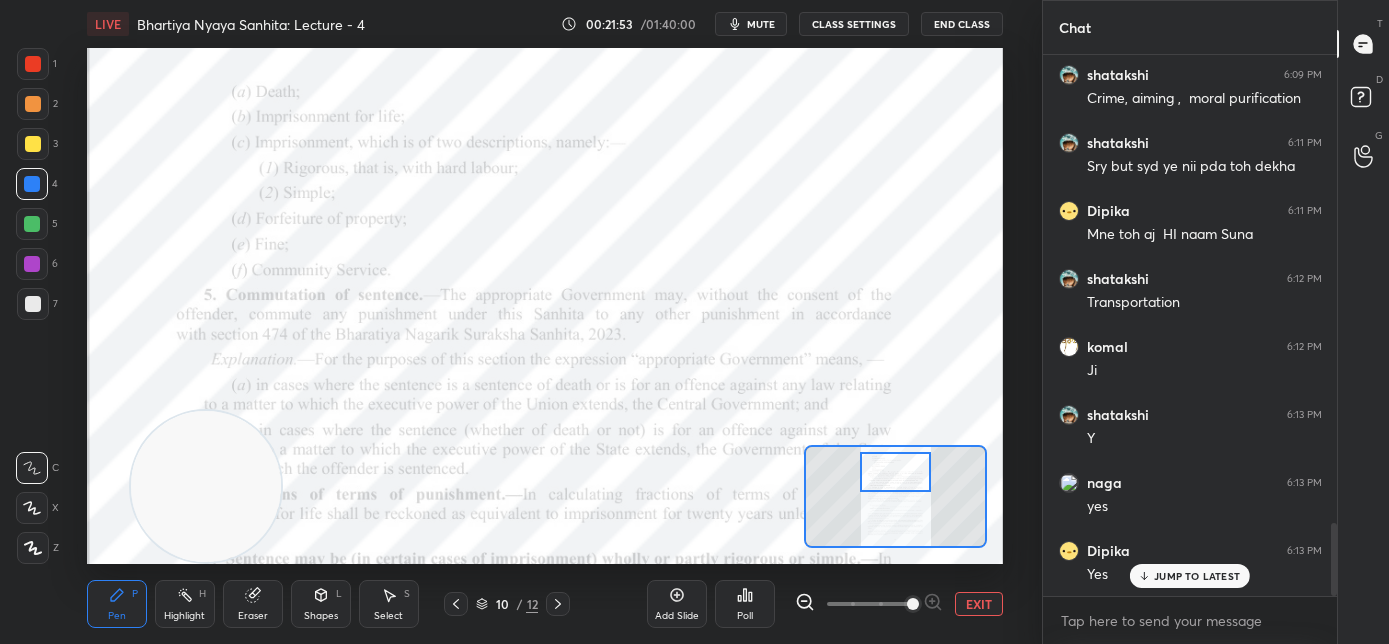 drag, startPoint x: 768, startPoint y: 22, endPoint x: 766, endPoint y: 34, distance: 12.165525 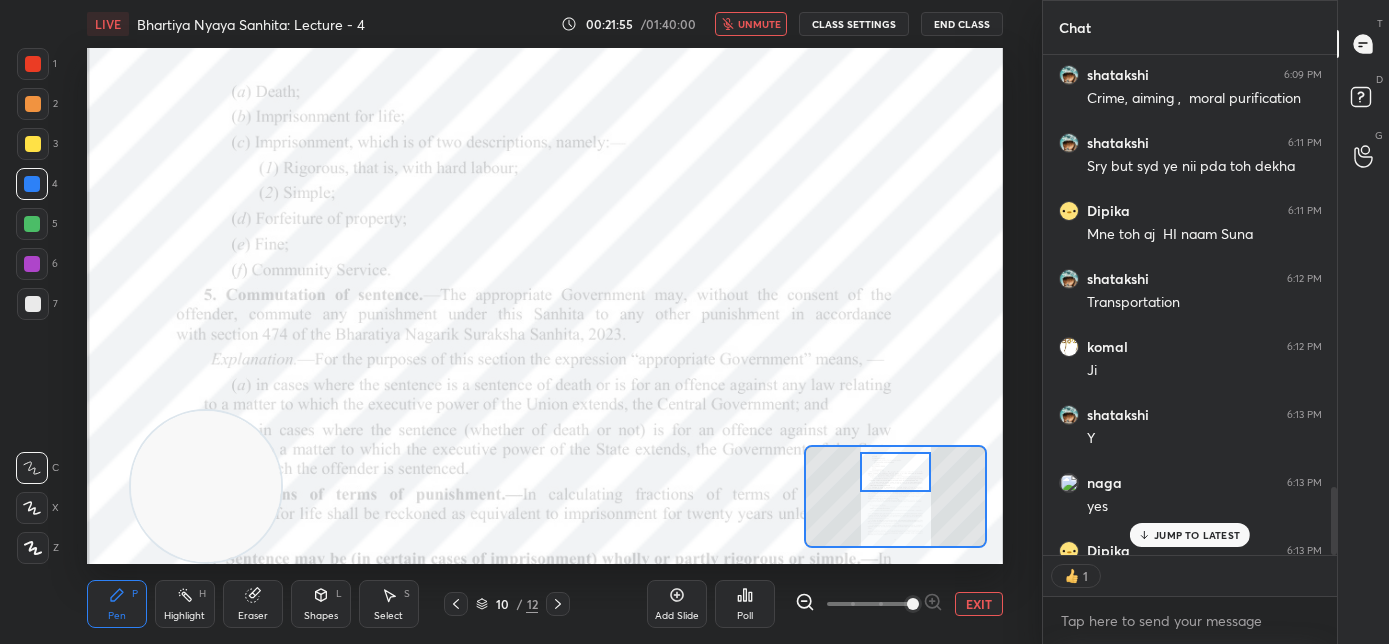scroll, scrollTop: 494, scrollLeft: 288, axis: both 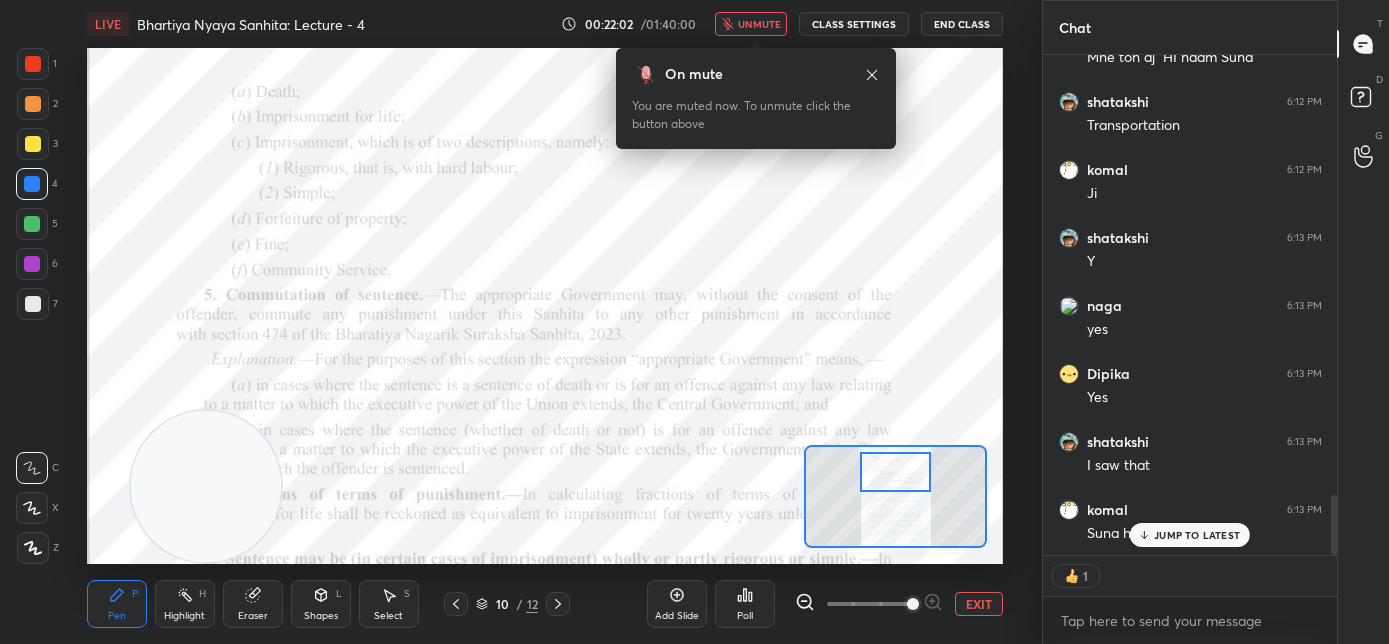 click on "unmute" at bounding box center [751, 24] 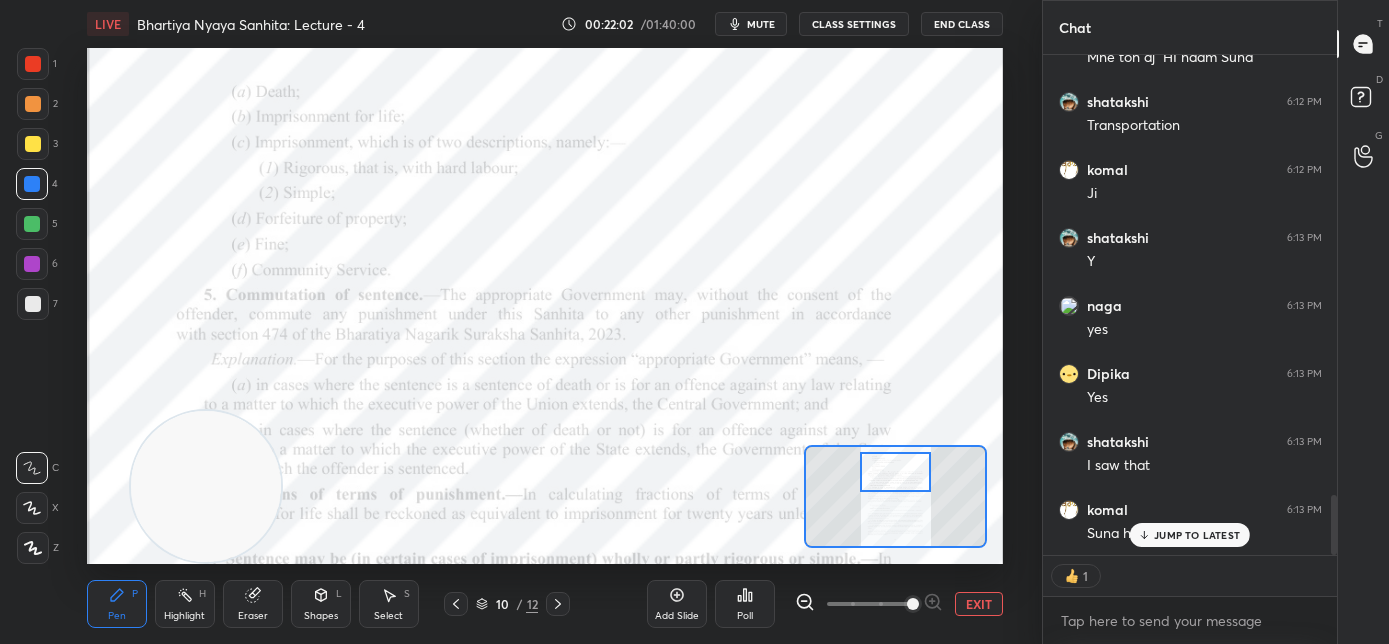 click on "mute" at bounding box center [761, 24] 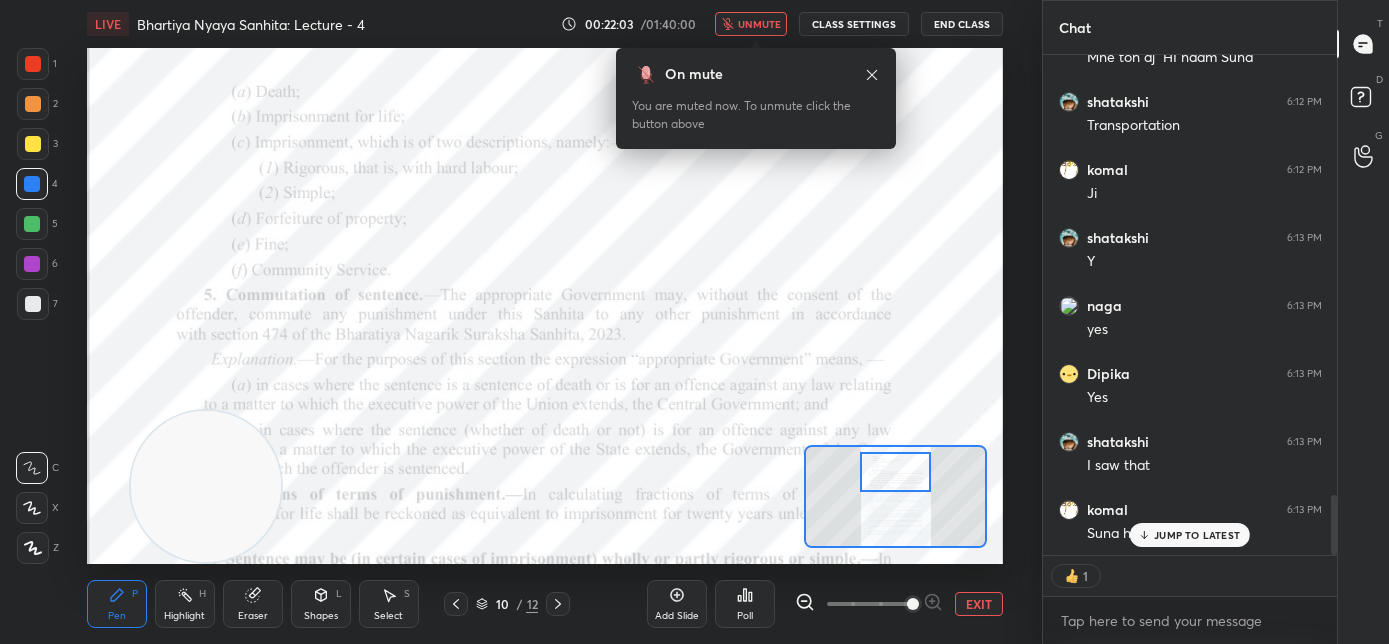 click on "unmute" at bounding box center [759, 24] 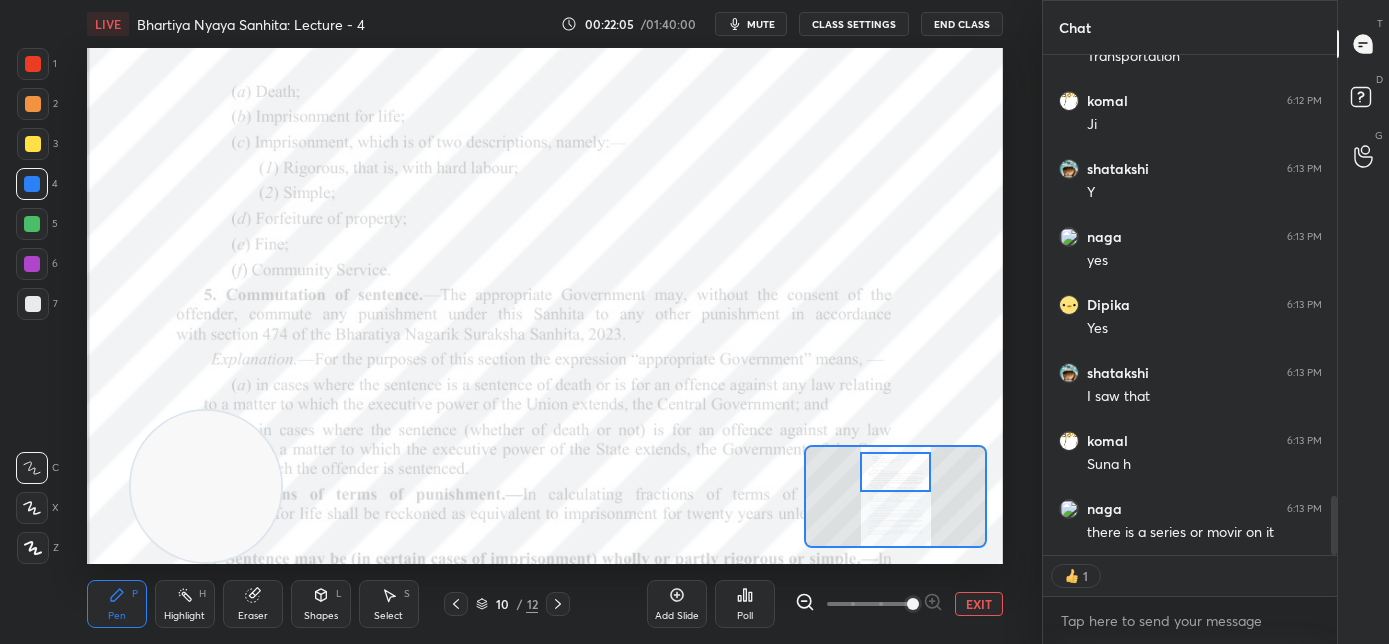 scroll, scrollTop: 3771, scrollLeft: 0, axis: vertical 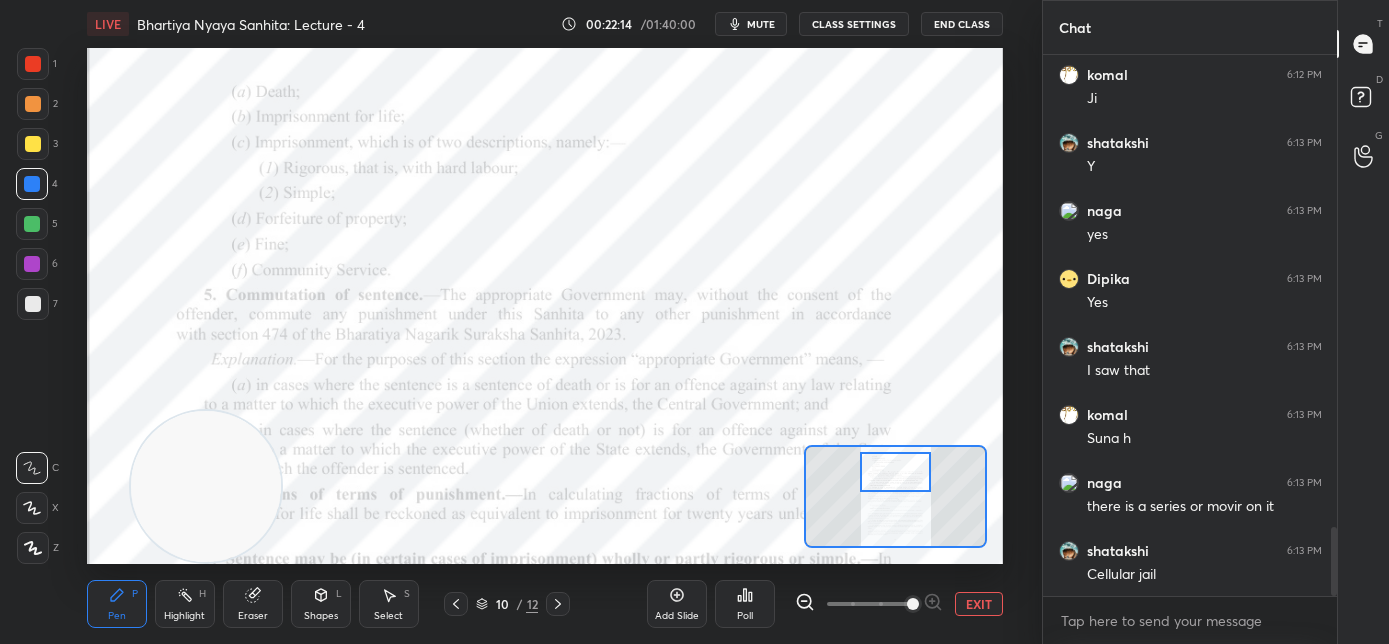 click on "mute" at bounding box center (761, 24) 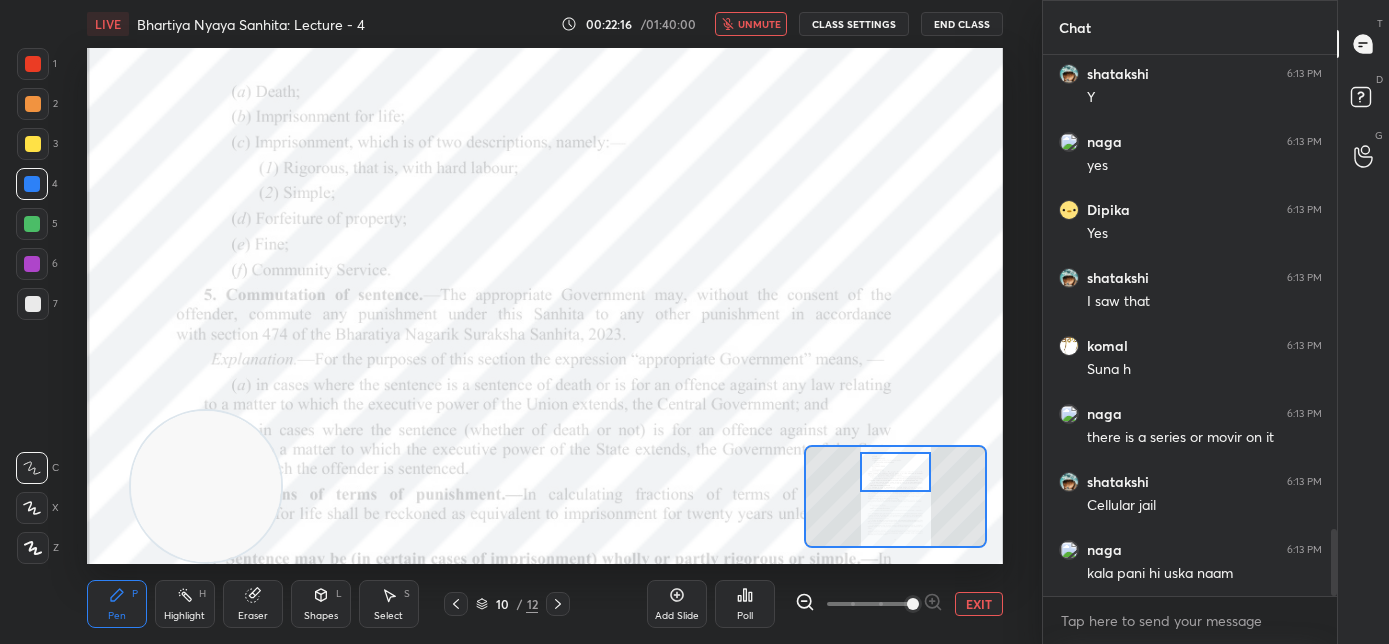 scroll, scrollTop: 3866, scrollLeft: 0, axis: vertical 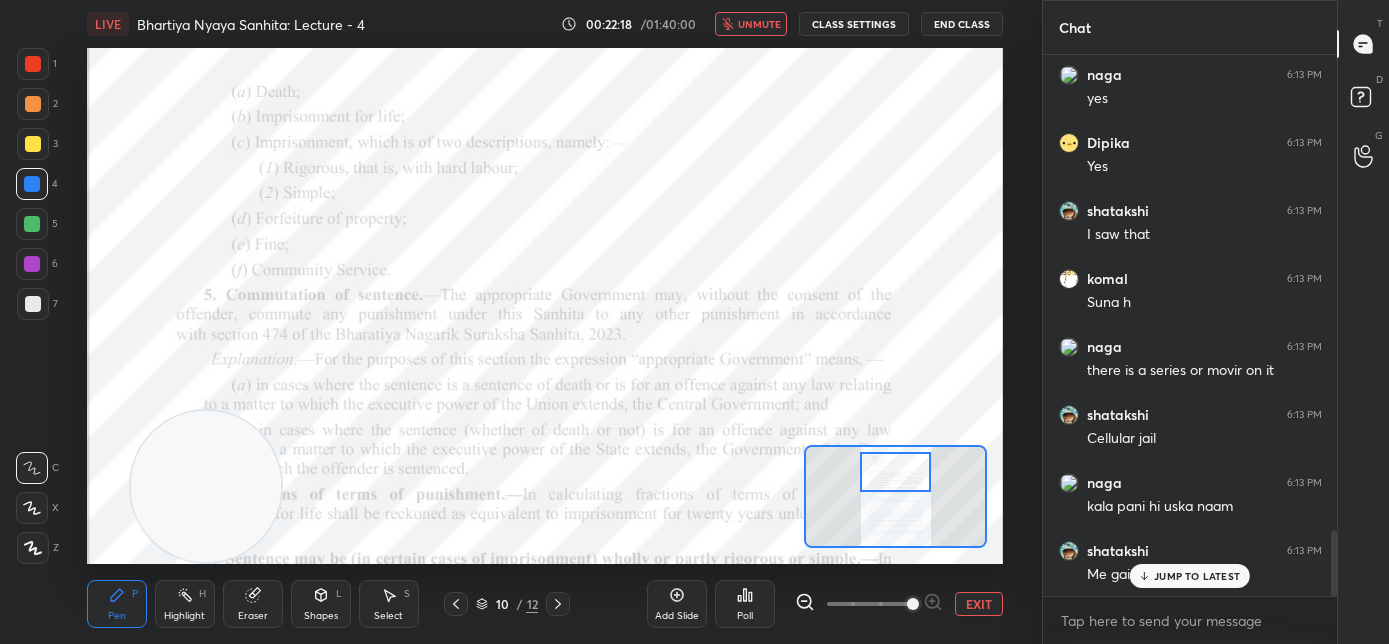 click on "unmute" at bounding box center (759, 24) 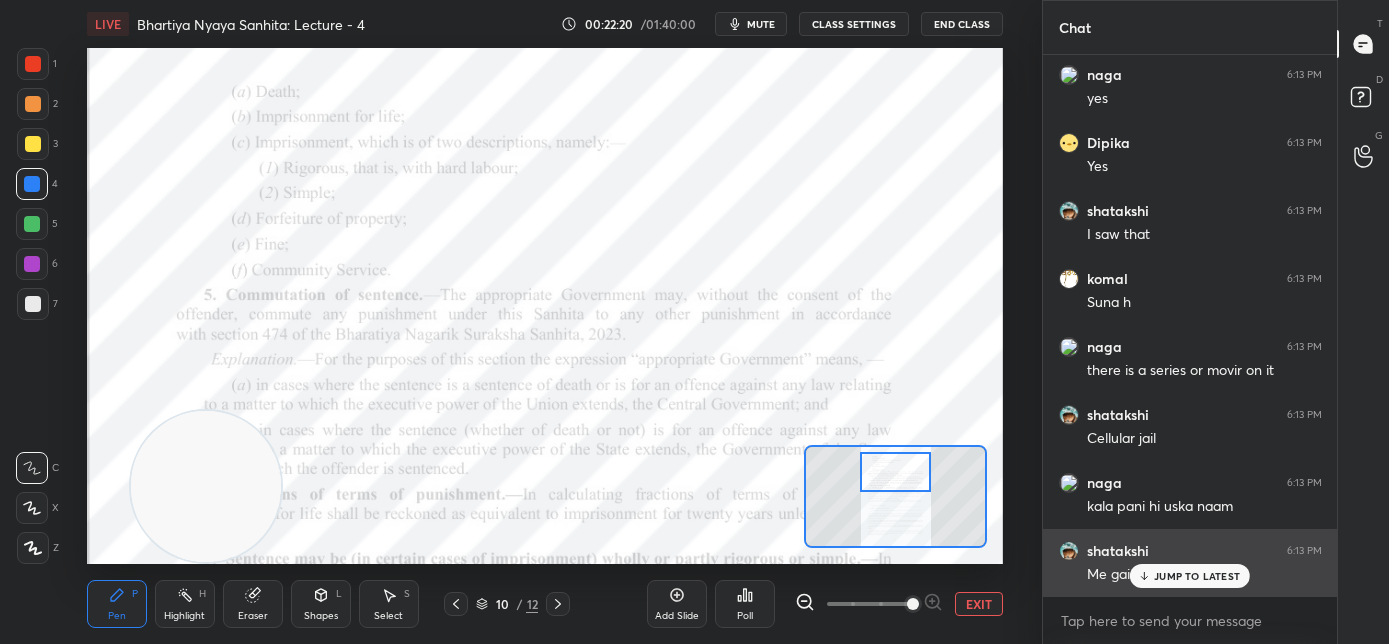 click on "JUMP TO LATEST" at bounding box center [1190, 576] 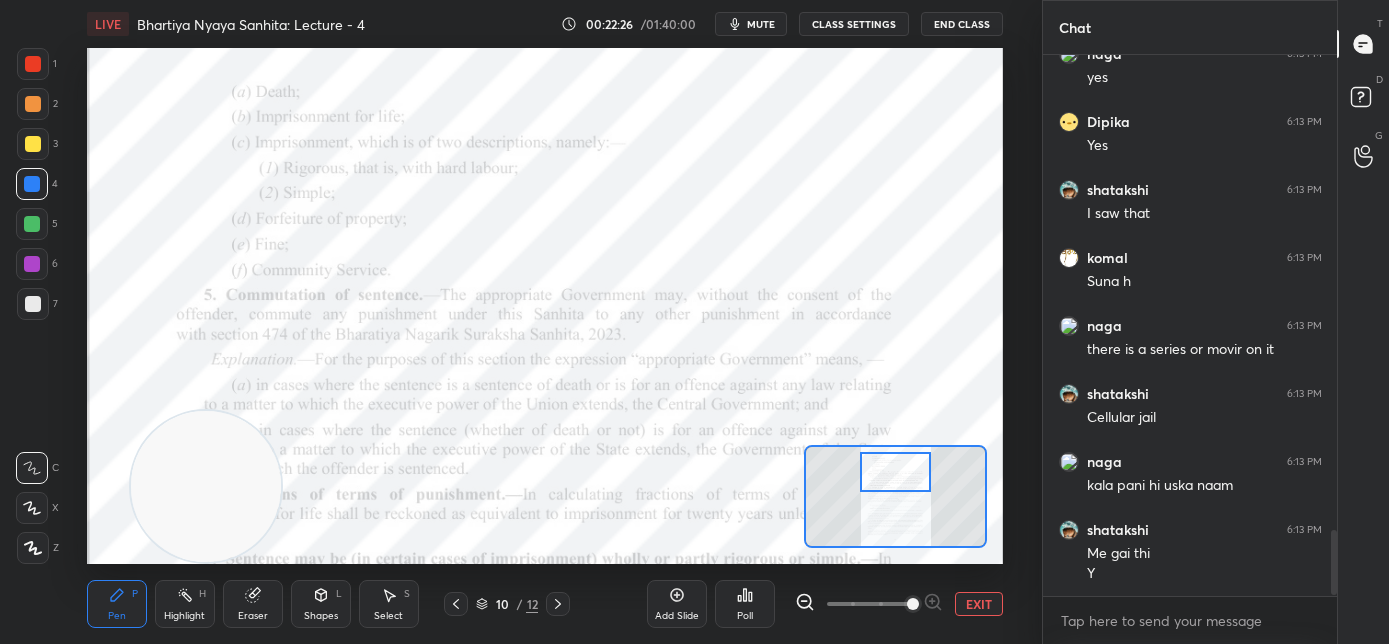 scroll, scrollTop: 3954, scrollLeft: 0, axis: vertical 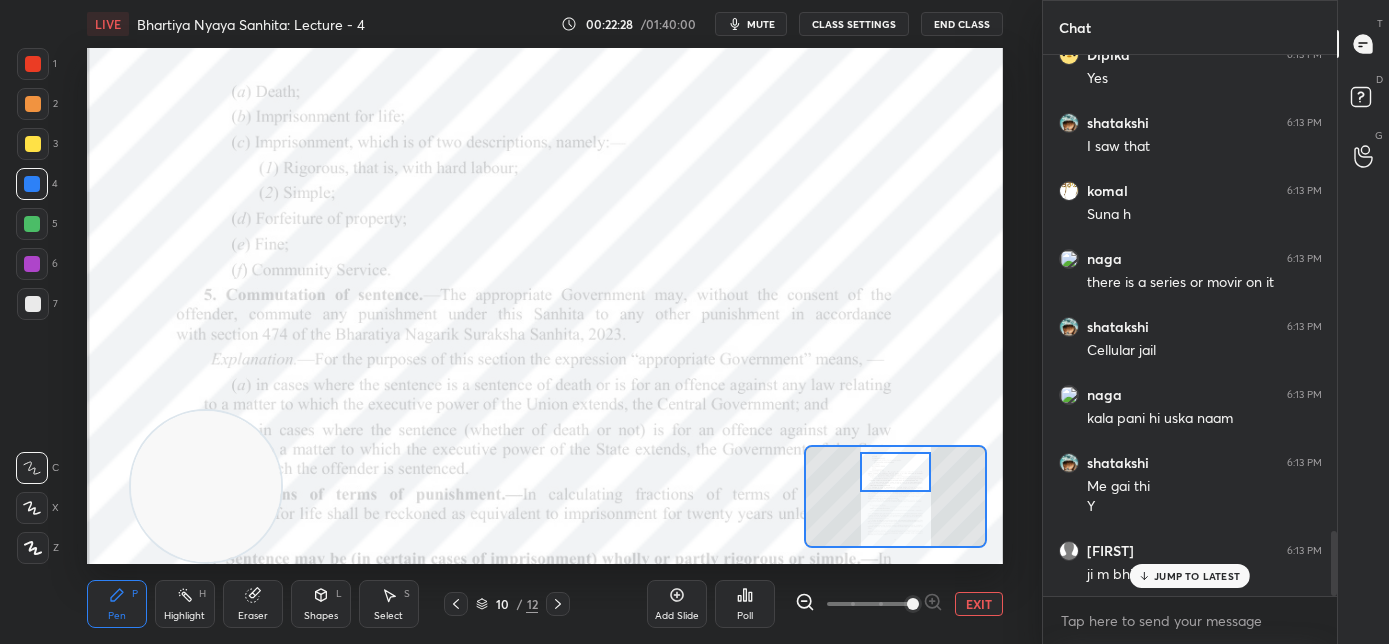 click on "JUMP TO LATEST" at bounding box center (1197, 576) 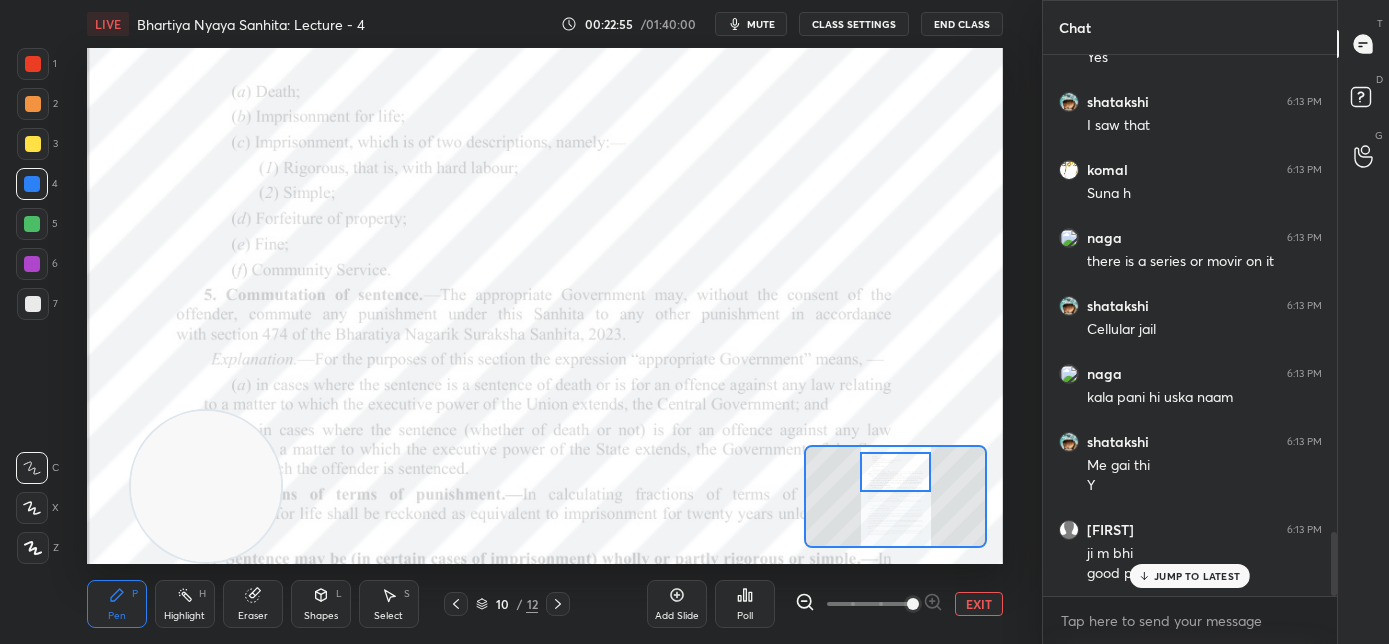 scroll, scrollTop: 4042, scrollLeft: 0, axis: vertical 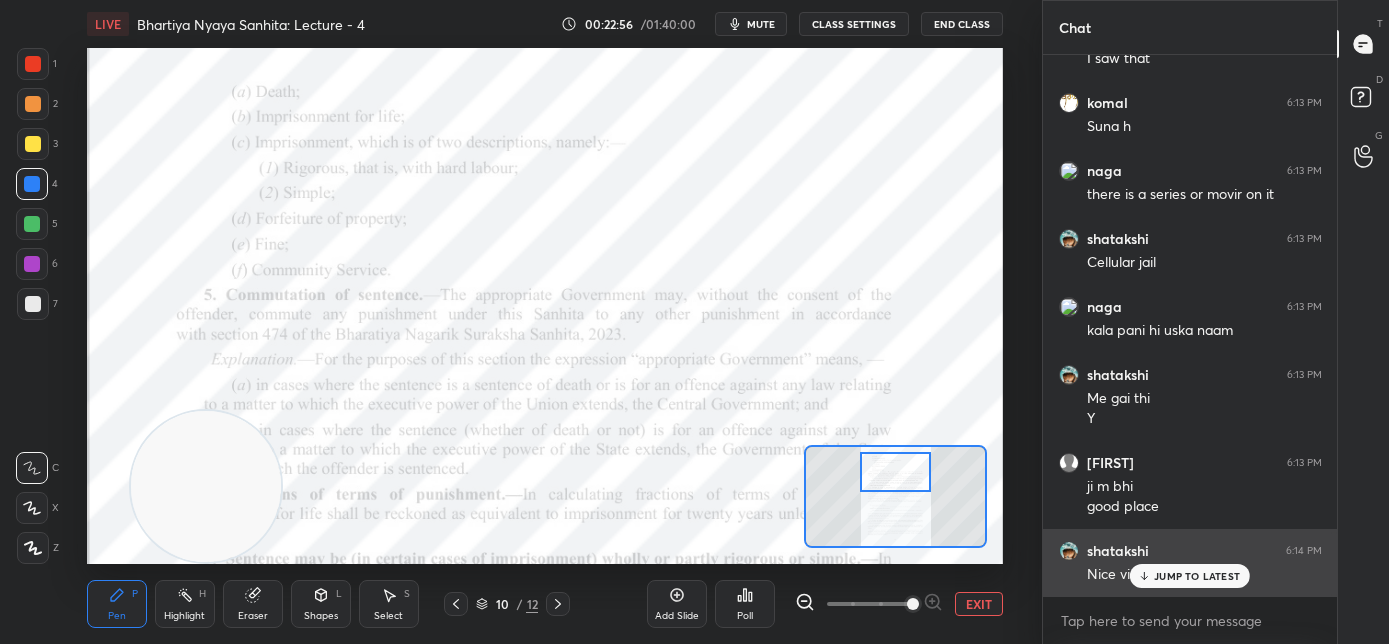 click 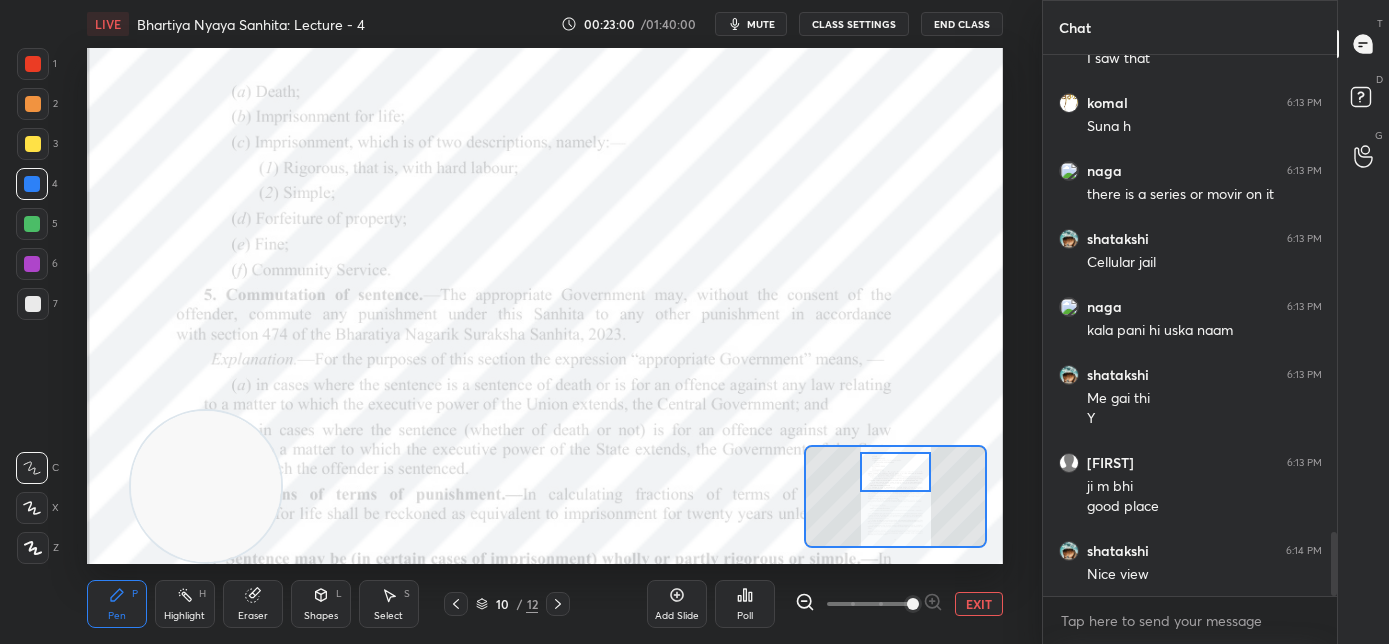 click on "Eraser" at bounding box center (253, 616) 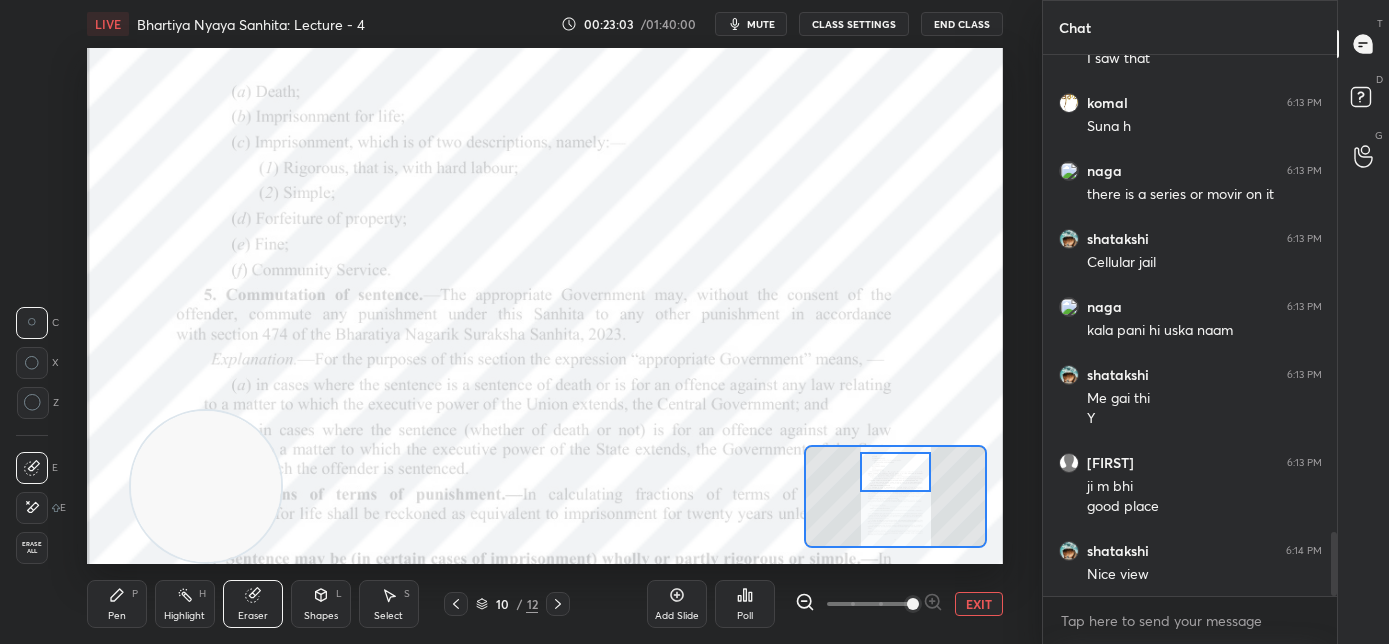 click 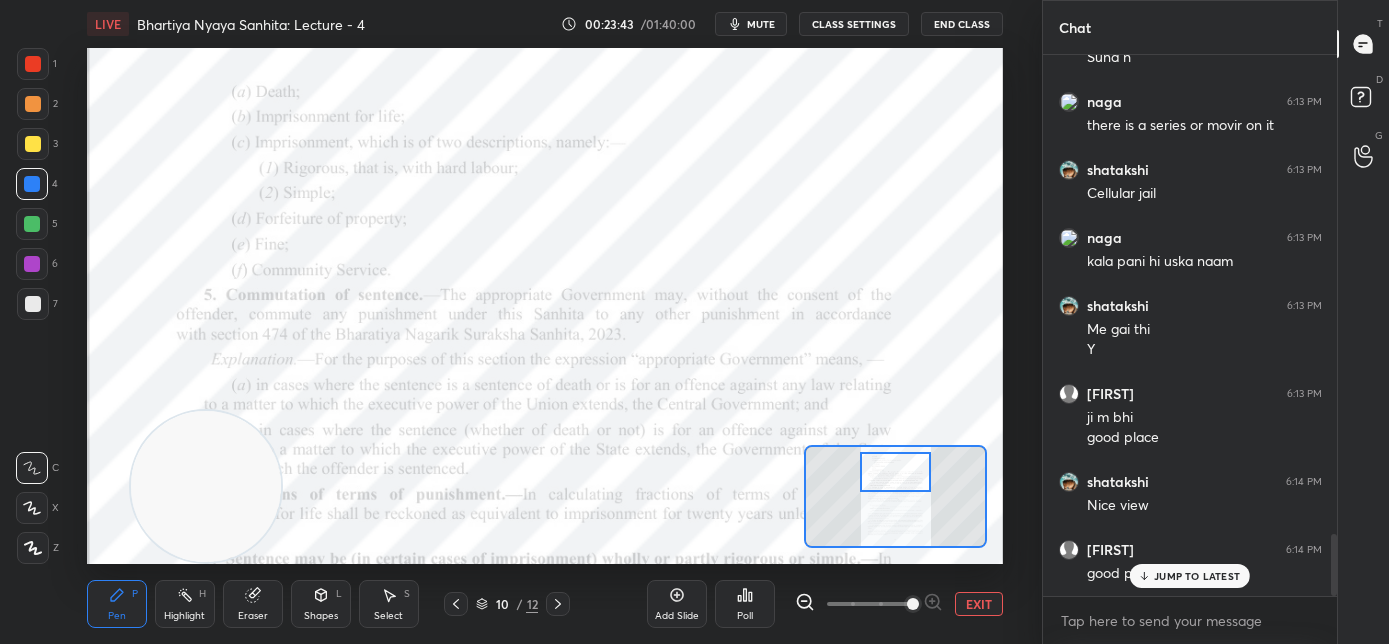 scroll, scrollTop: 4178, scrollLeft: 0, axis: vertical 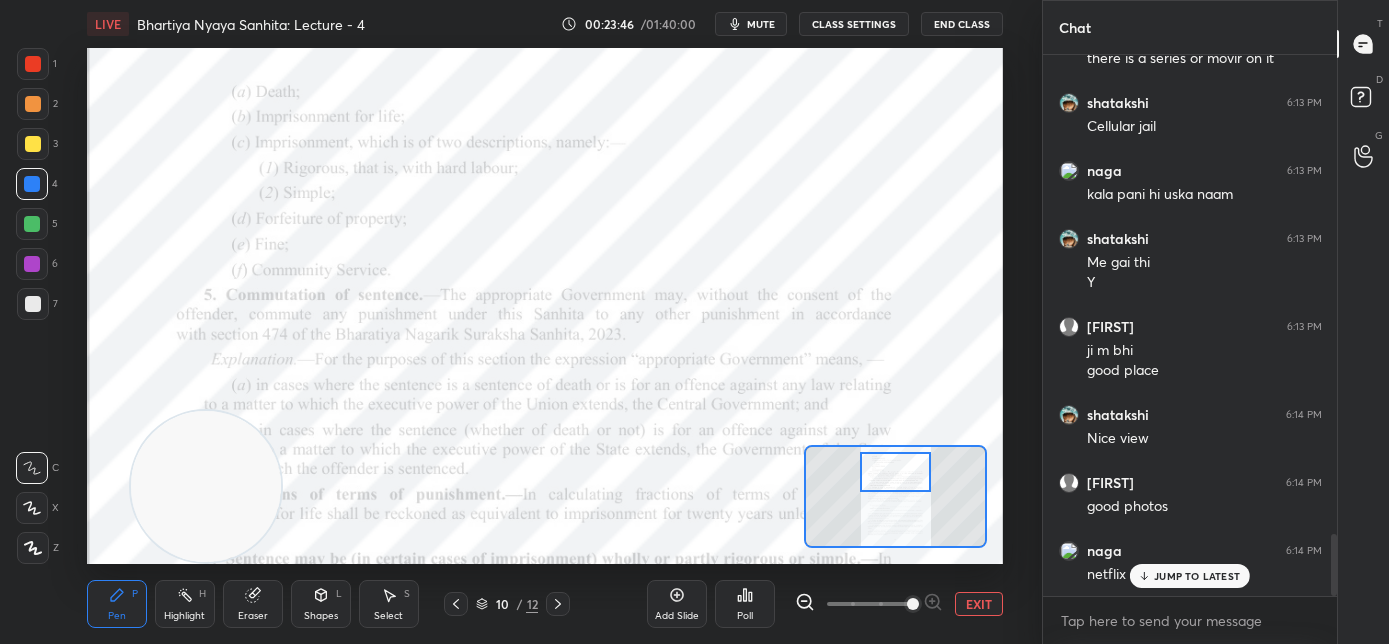 click on "JUMP TO LATEST" at bounding box center [1197, 576] 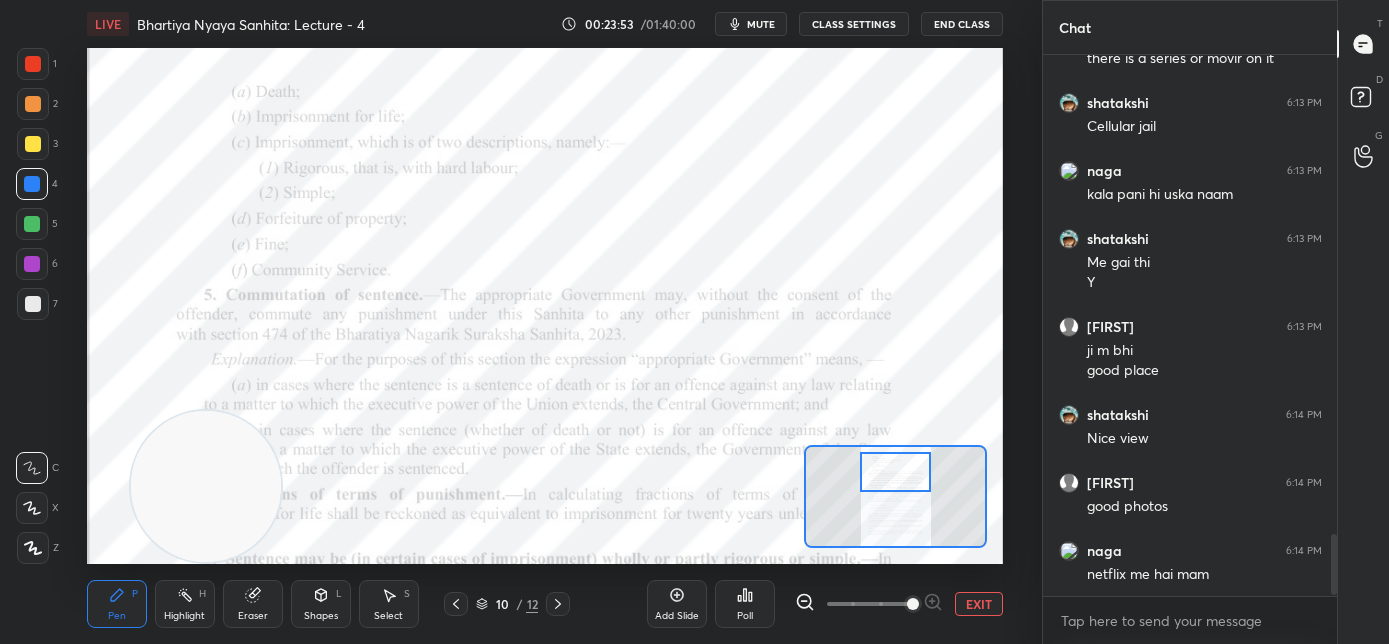 scroll, scrollTop: 4247, scrollLeft: 0, axis: vertical 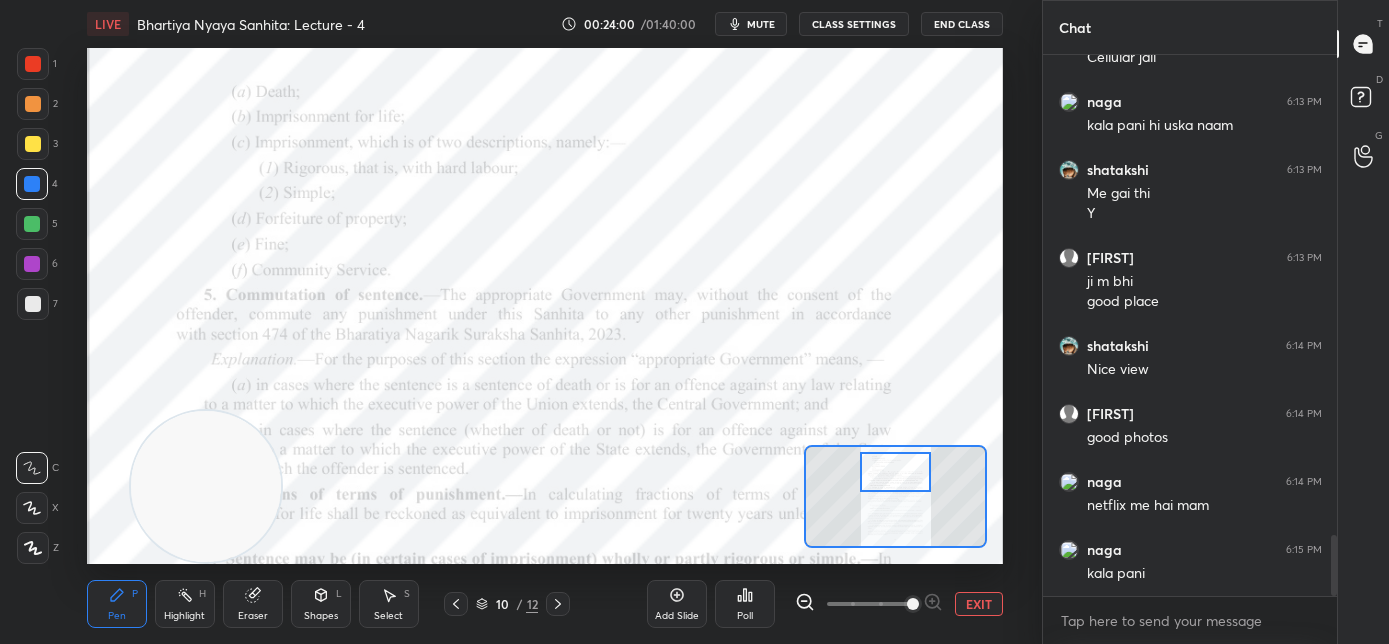click on "mute" at bounding box center [761, 24] 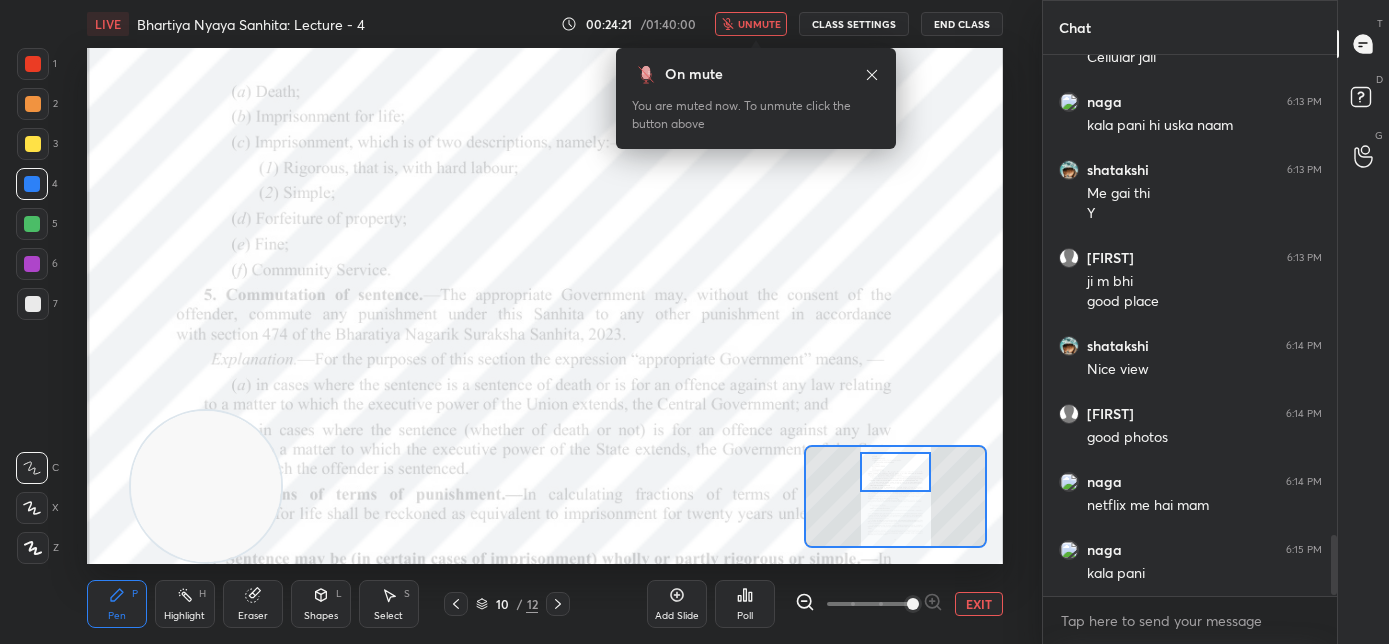 scroll, scrollTop: 4333, scrollLeft: 0, axis: vertical 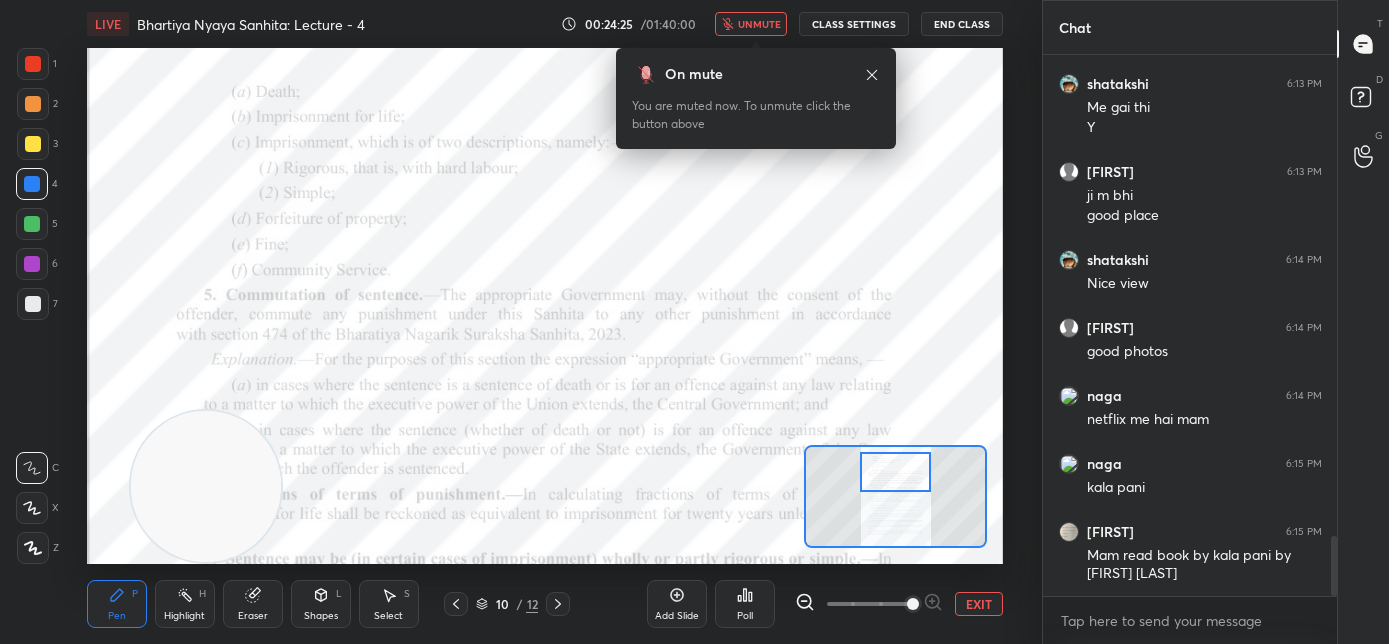 click 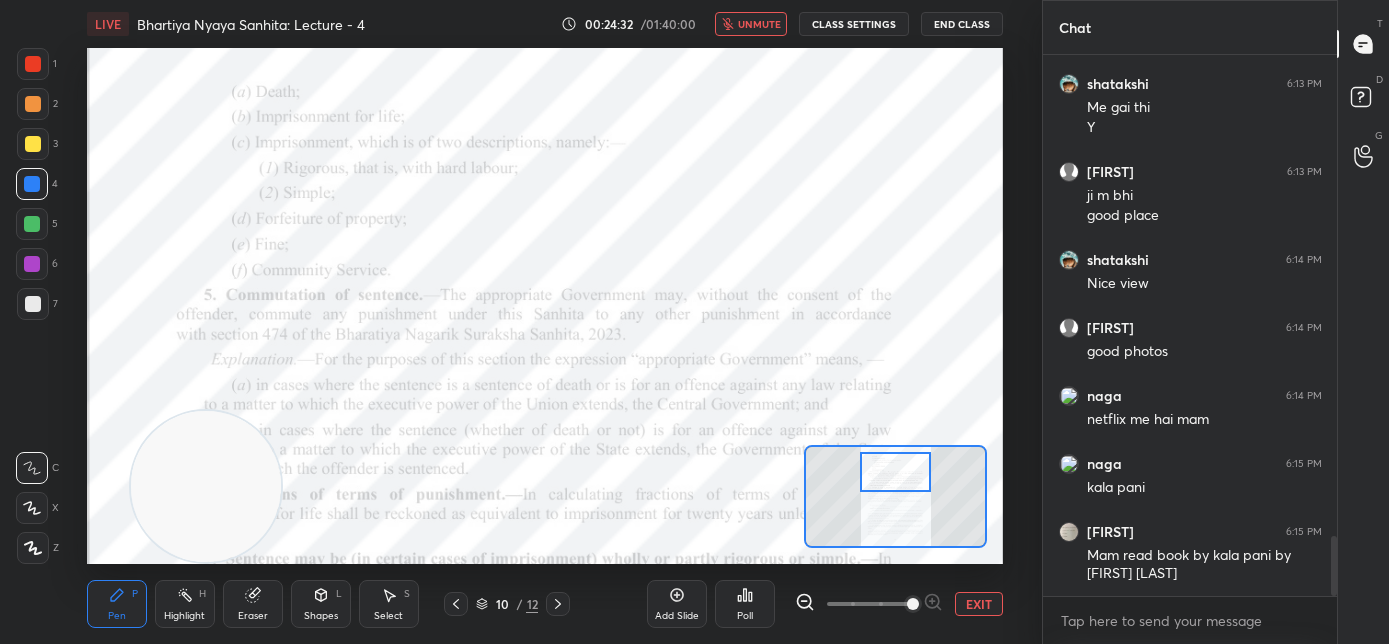 click on "unmute" at bounding box center [759, 24] 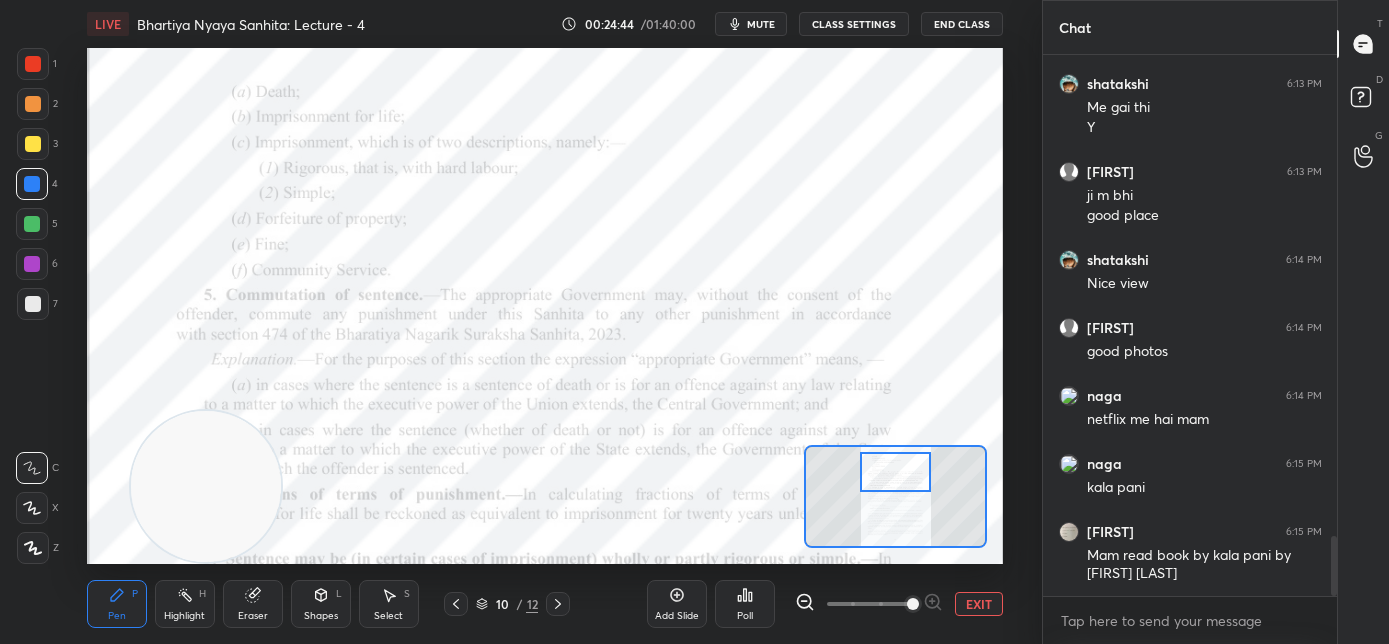 click on "mute" at bounding box center (751, 24) 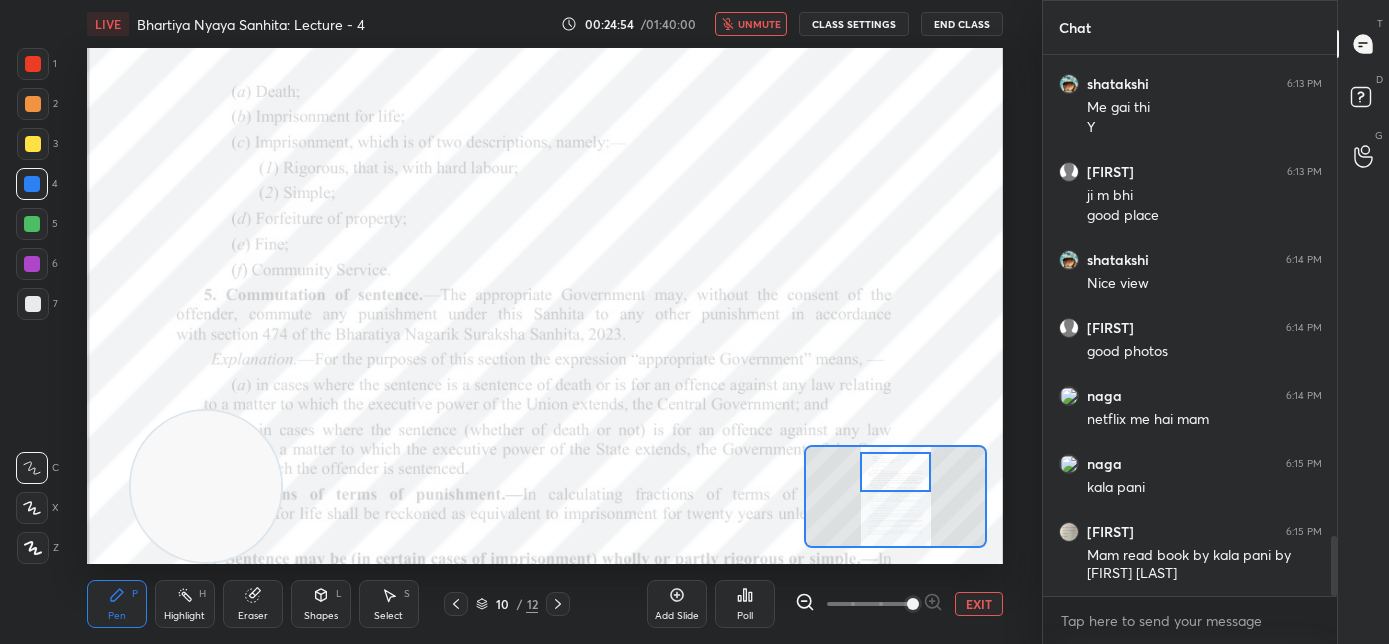 click on "unmute" at bounding box center [759, 24] 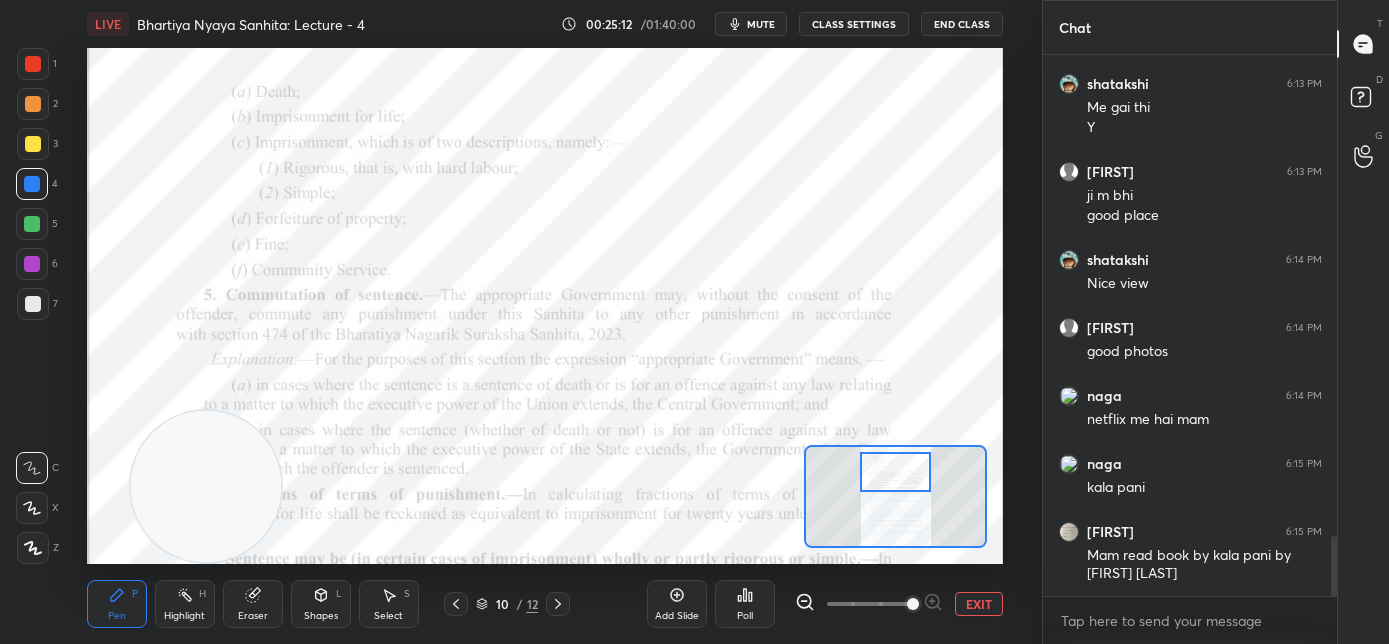 scroll, scrollTop: 4400, scrollLeft: 0, axis: vertical 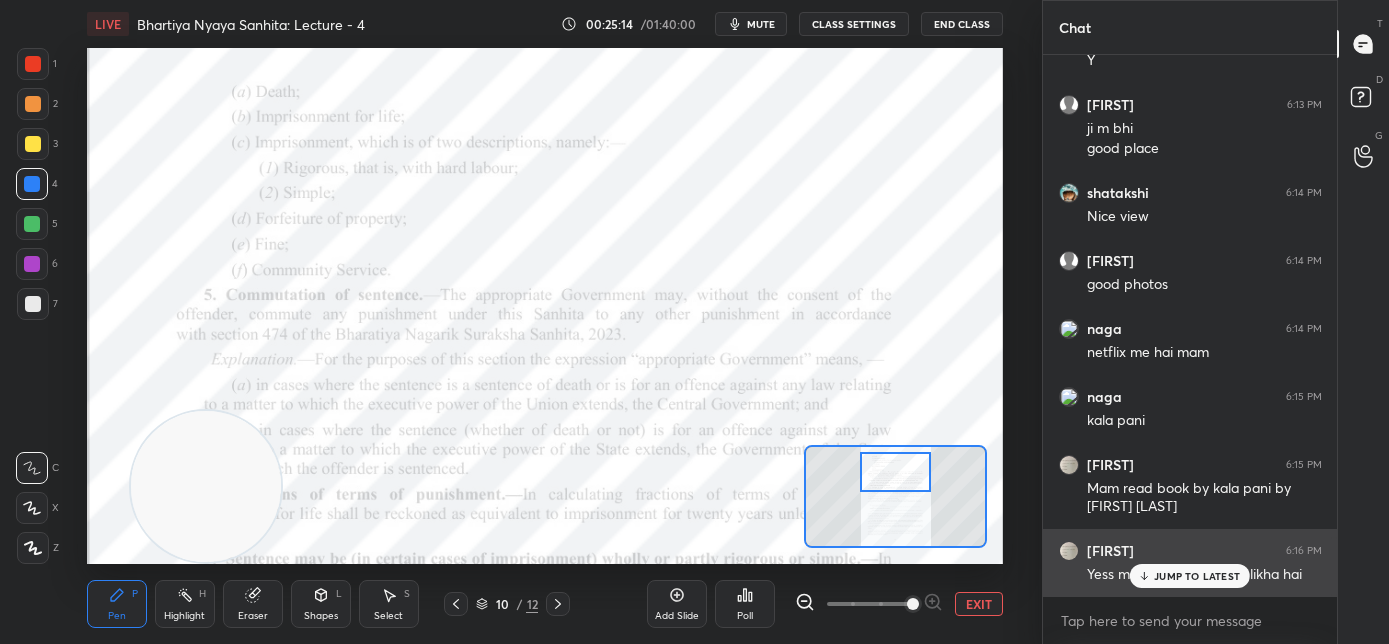 drag, startPoint x: 1148, startPoint y: 575, endPoint x: 1130, endPoint y: 573, distance: 18.110771 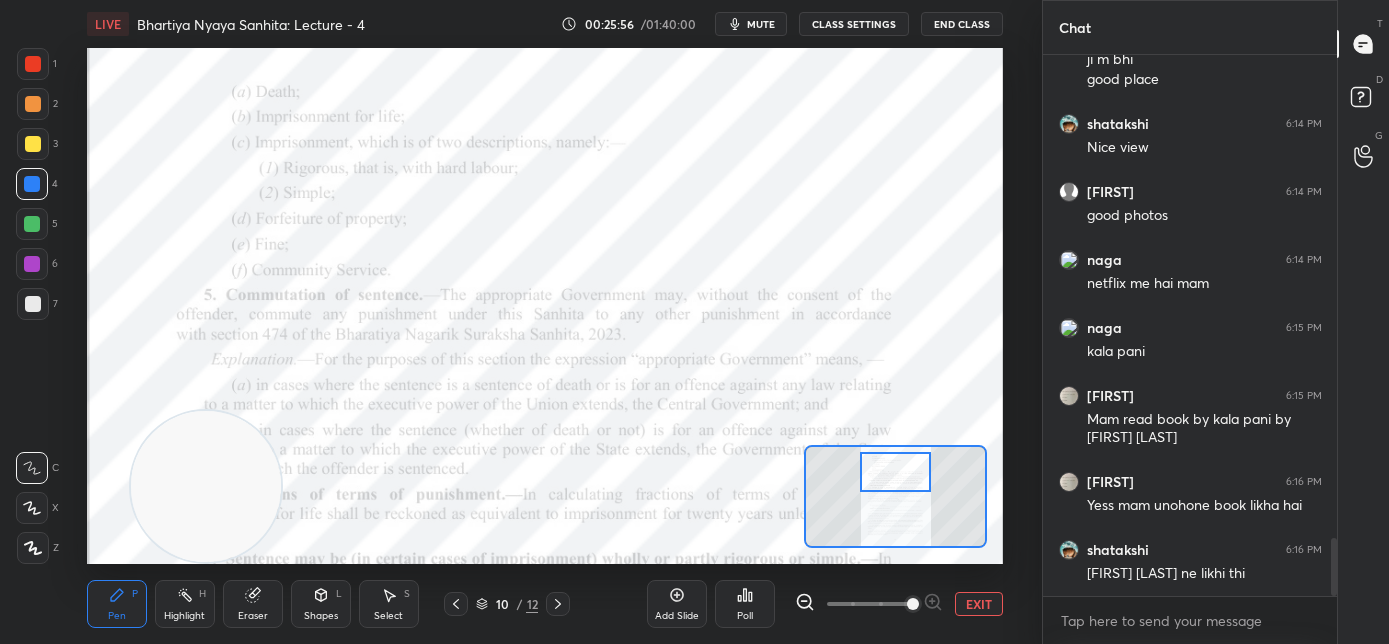 scroll, scrollTop: 4536, scrollLeft: 0, axis: vertical 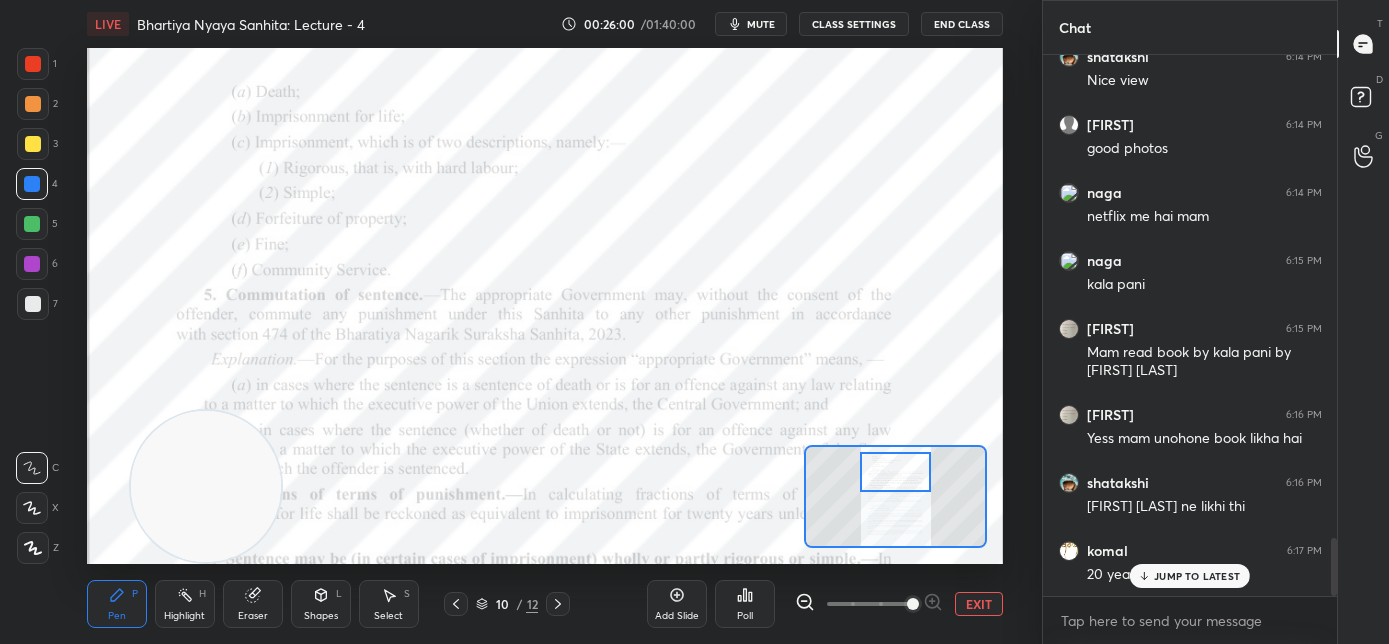 click on "JUMP TO LATEST" at bounding box center (1197, 576) 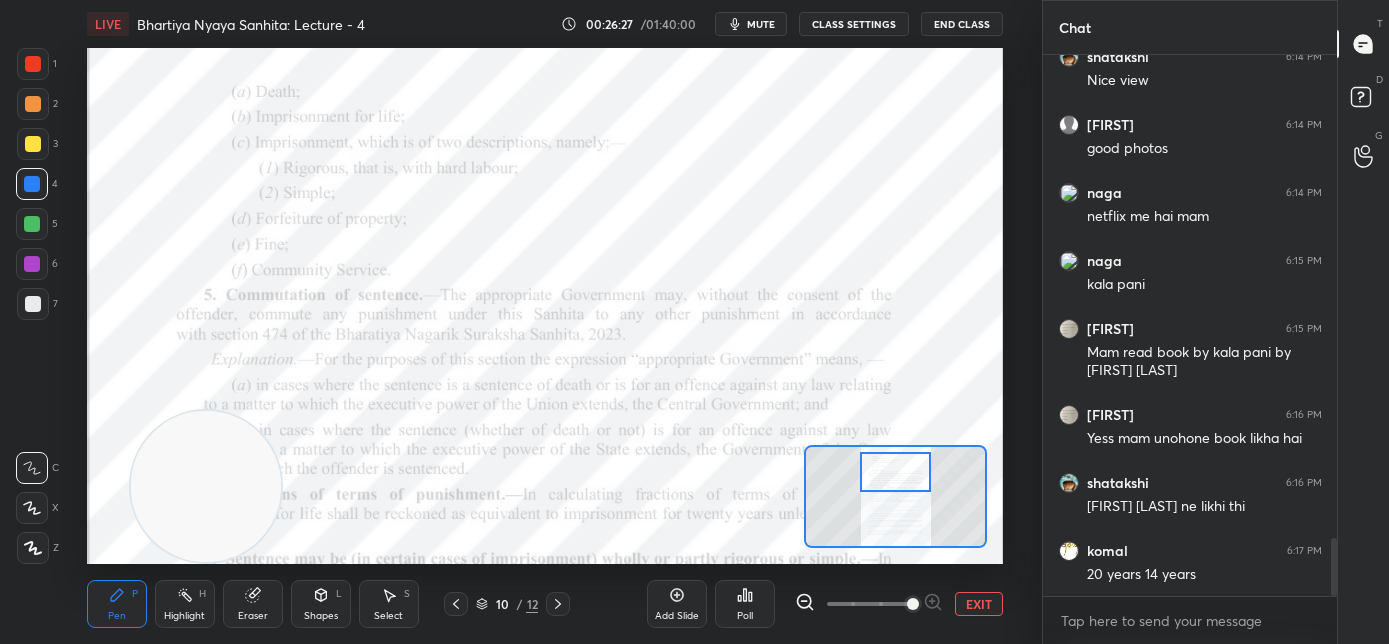 scroll, scrollTop: 4605, scrollLeft: 0, axis: vertical 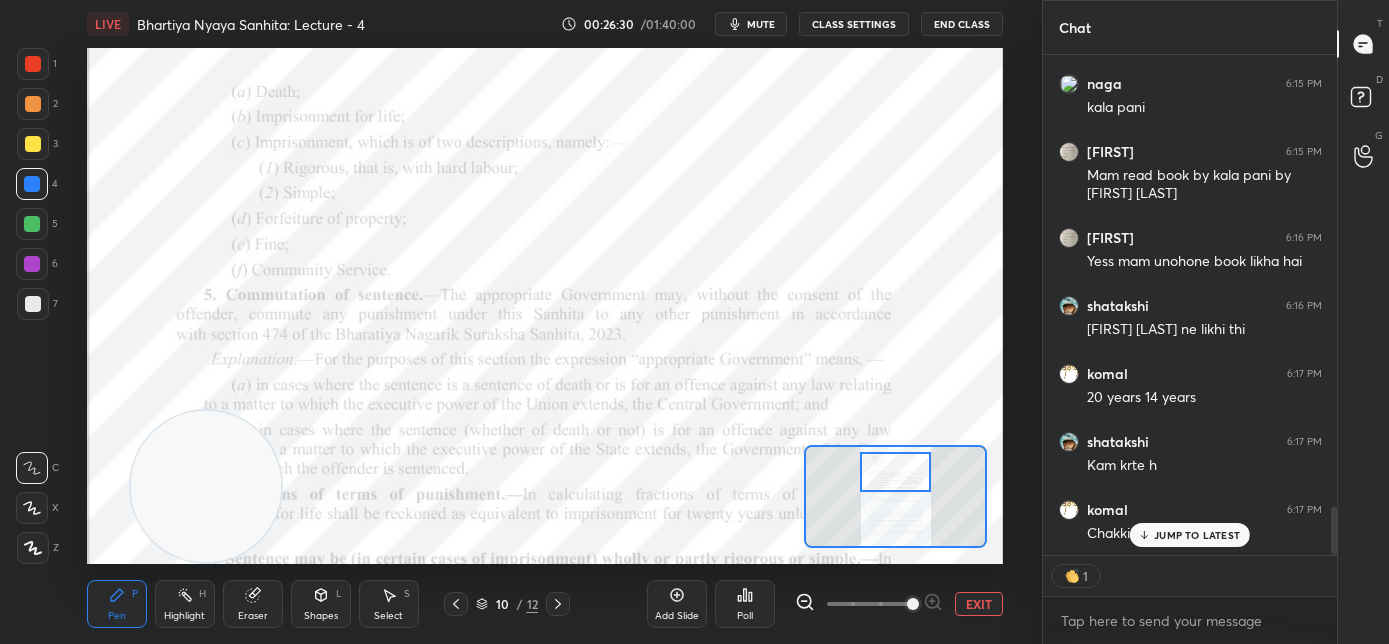 click on "JUMP TO LATEST" at bounding box center [1197, 535] 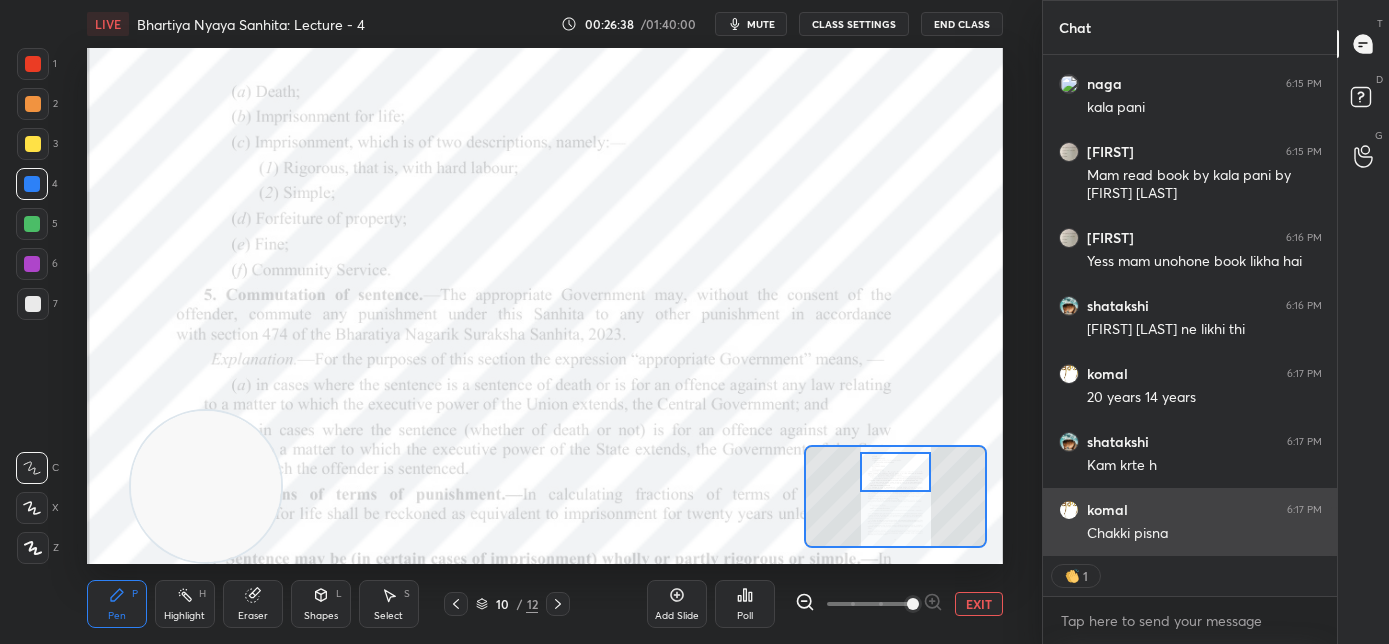 scroll, scrollTop: 6, scrollLeft: 7, axis: both 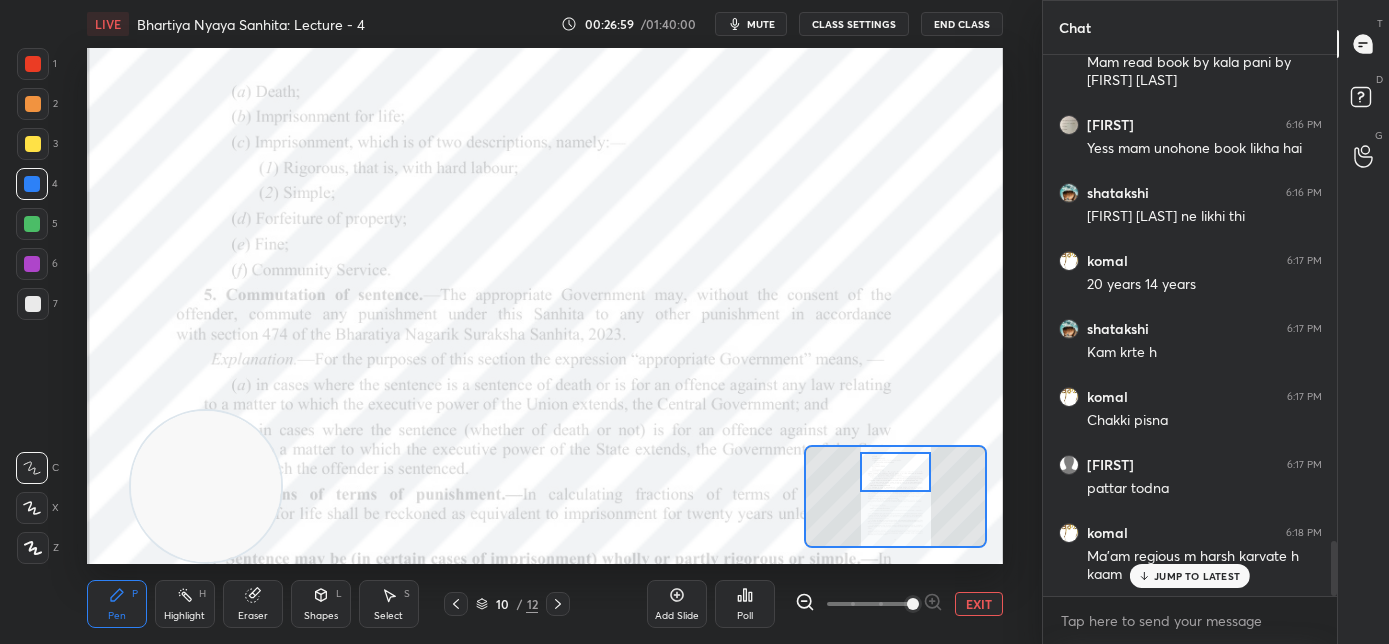 click on "mute" at bounding box center [751, 24] 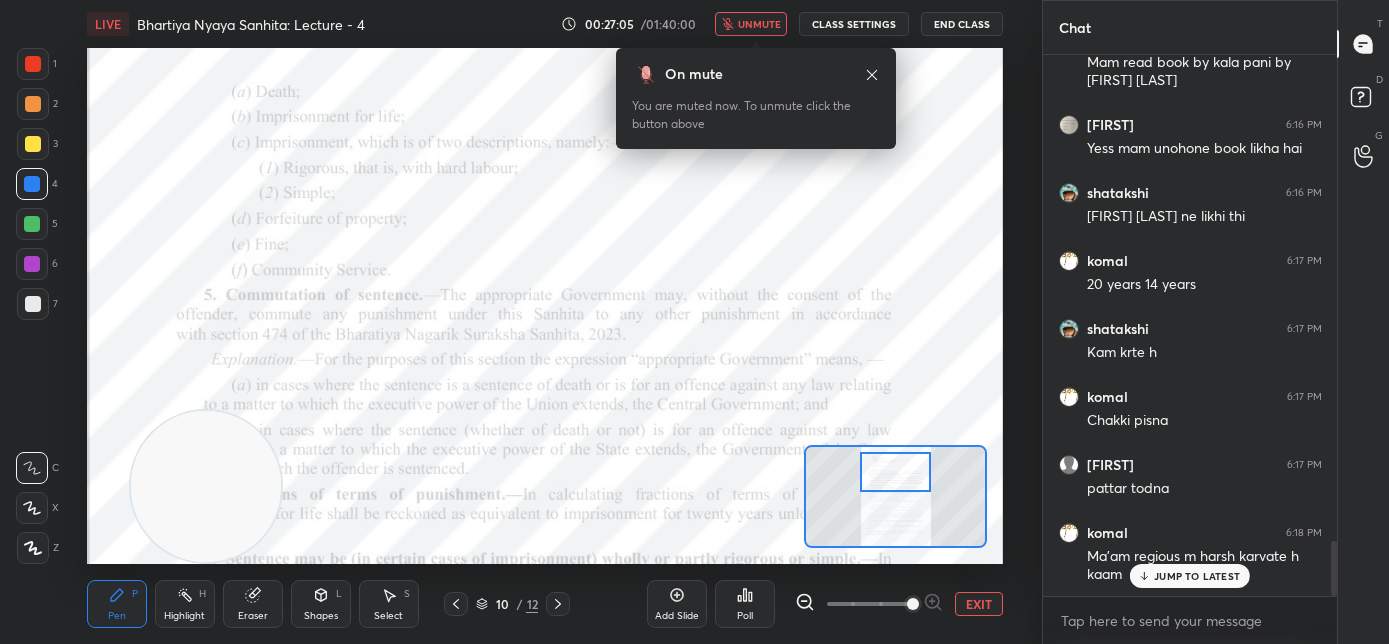 click on "unmute" at bounding box center (759, 24) 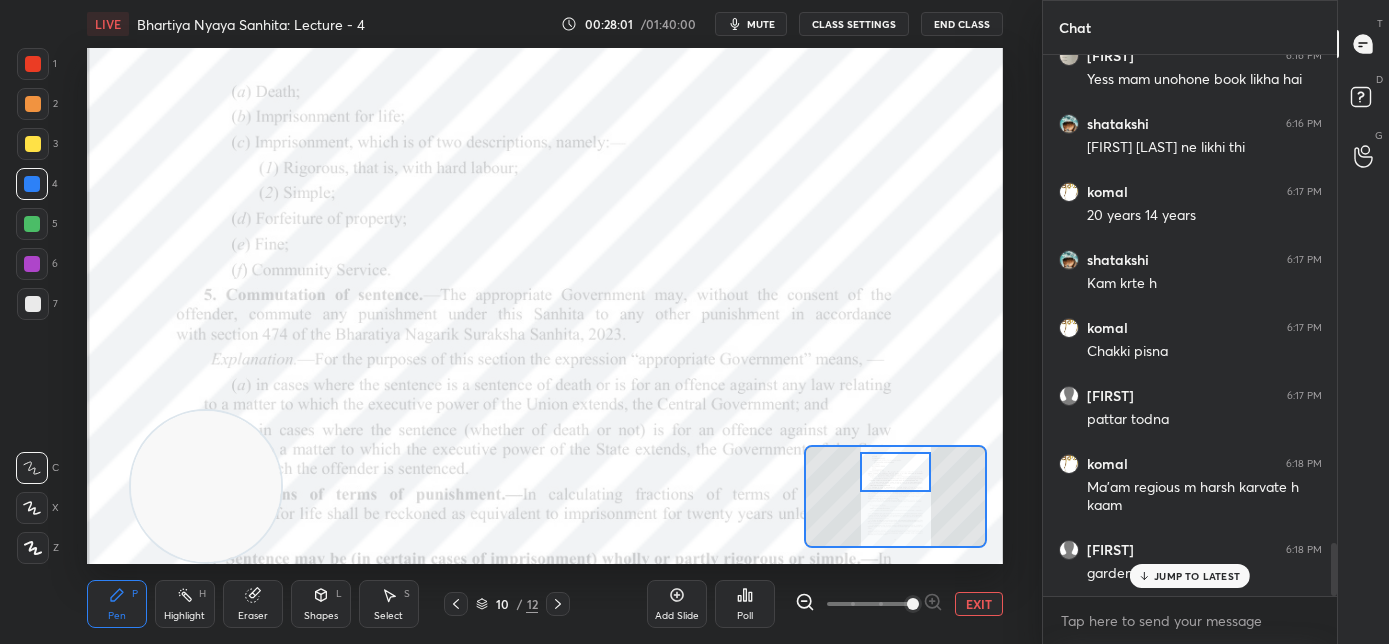 scroll, scrollTop: 4962, scrollLeft: 0, axis: vertical 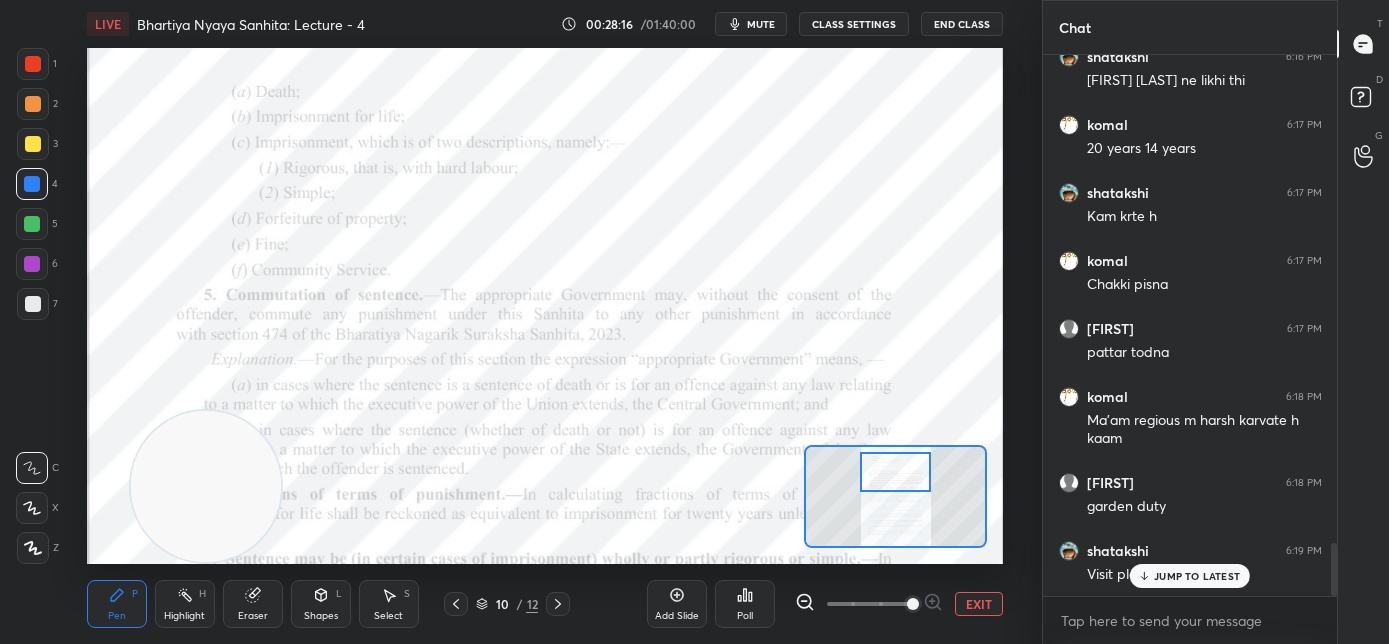 click on "JUMP TO LATEST" at bounding box center [1197, 576] 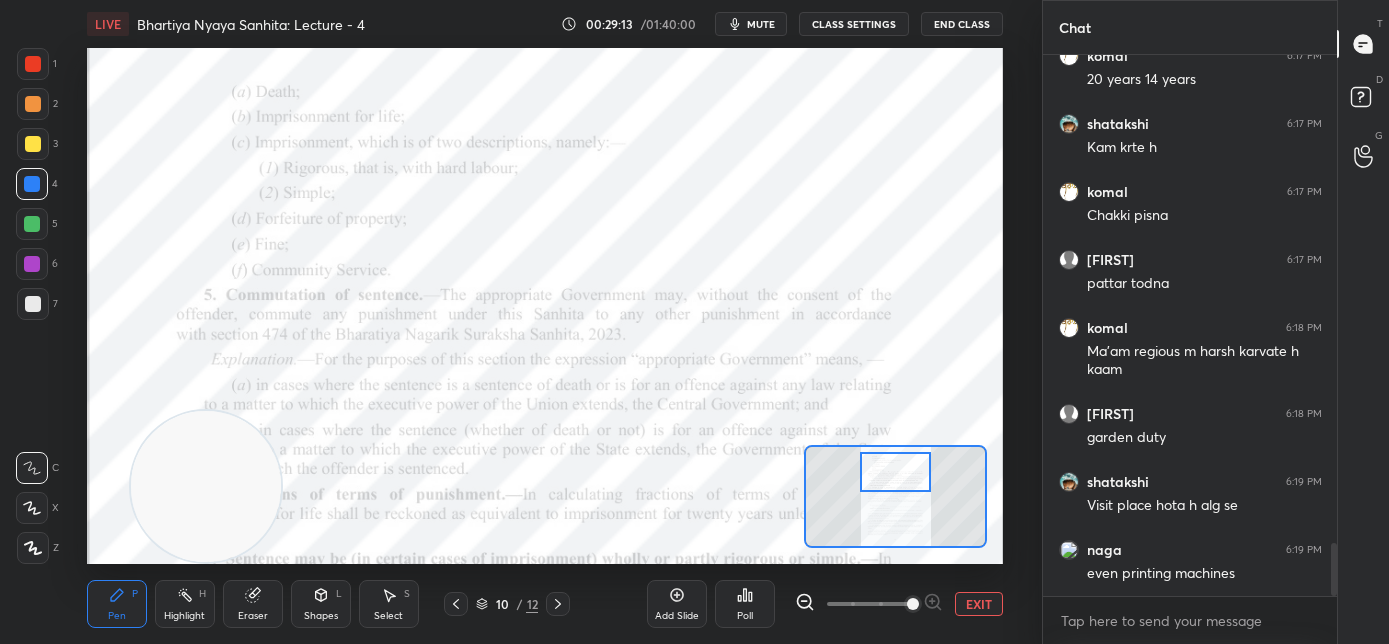 scroll, scrollTop: 5098, scrollLeft: 0, axis: vertical 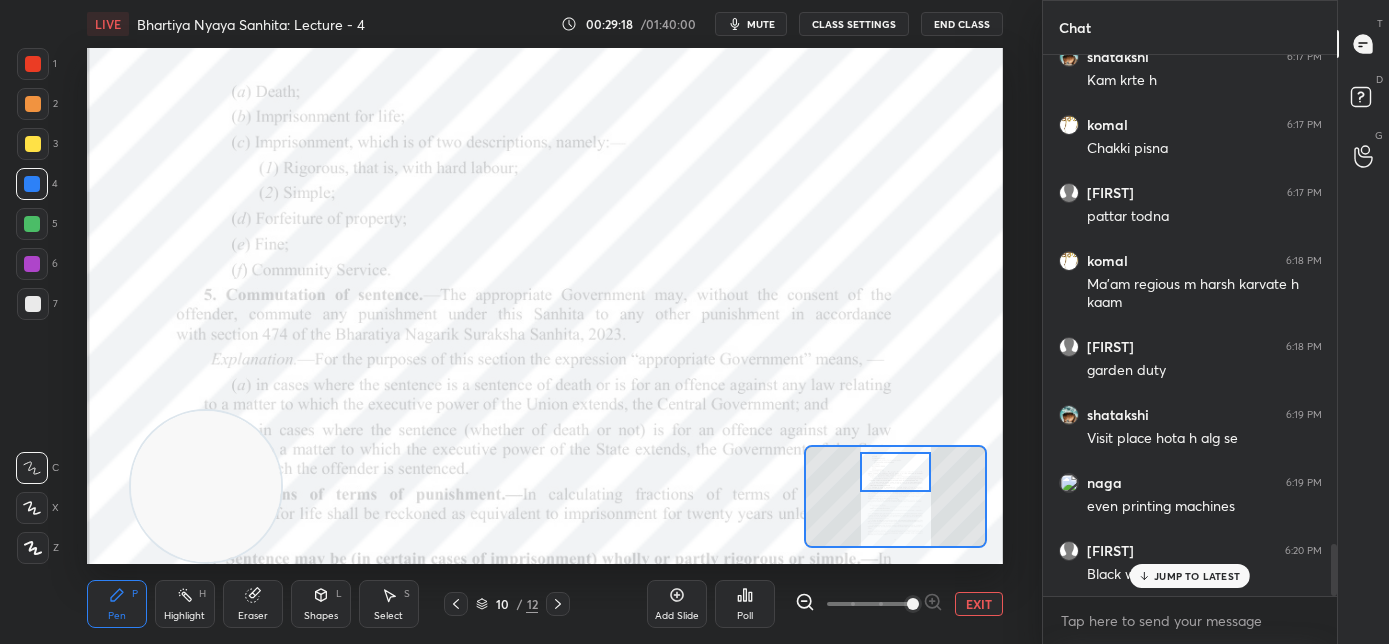 click on "JUMP TO LATEST" at bounding box center (1190, 576) 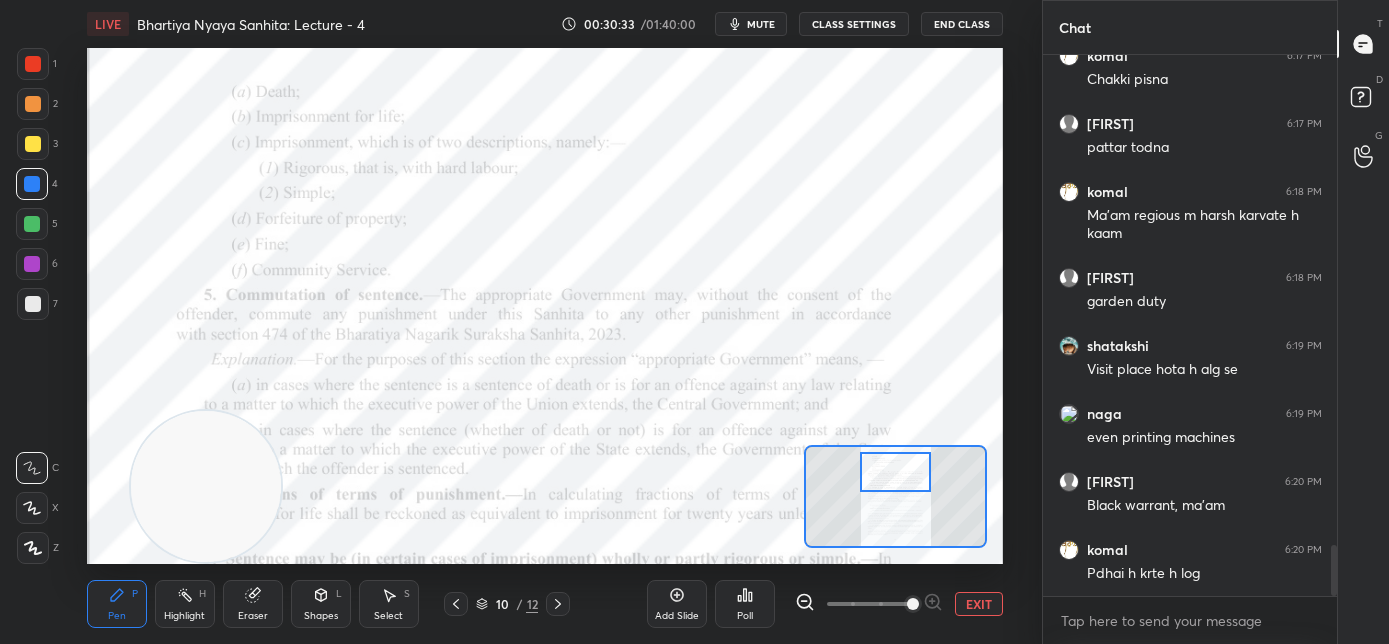 scroll, scrollTop: 5271, scrollLeft: 0, axis: vertical 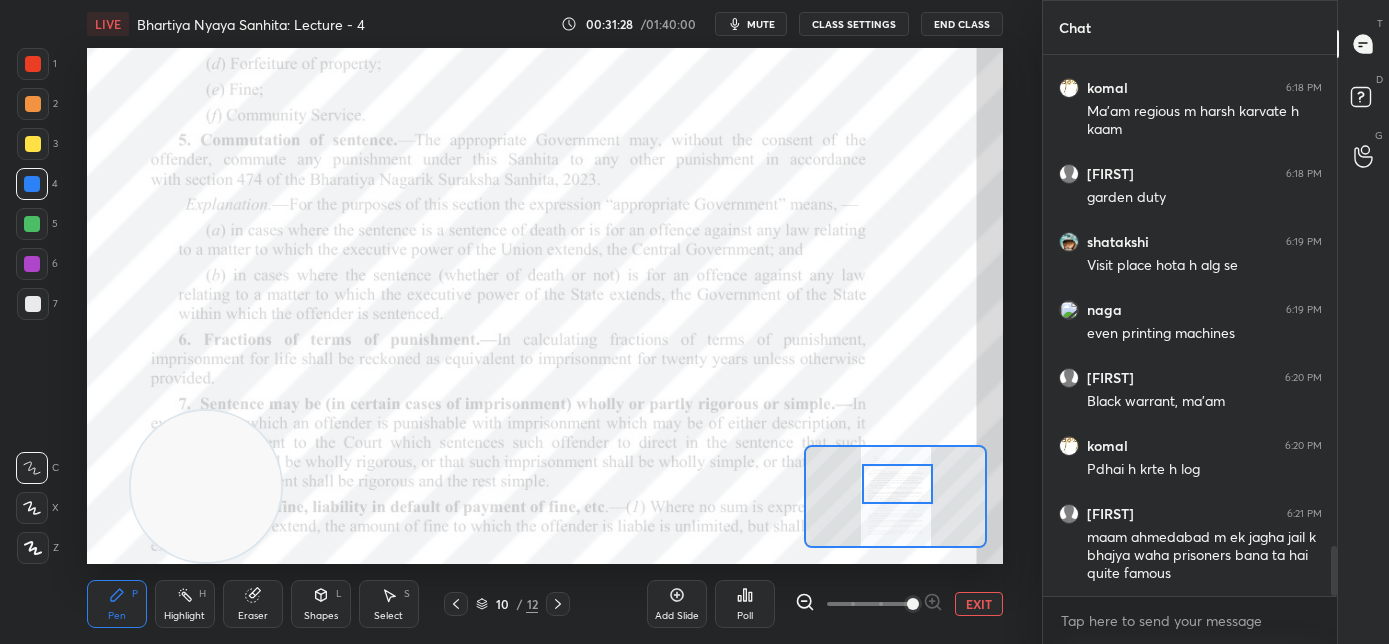 click at bounding box center [898, 484] 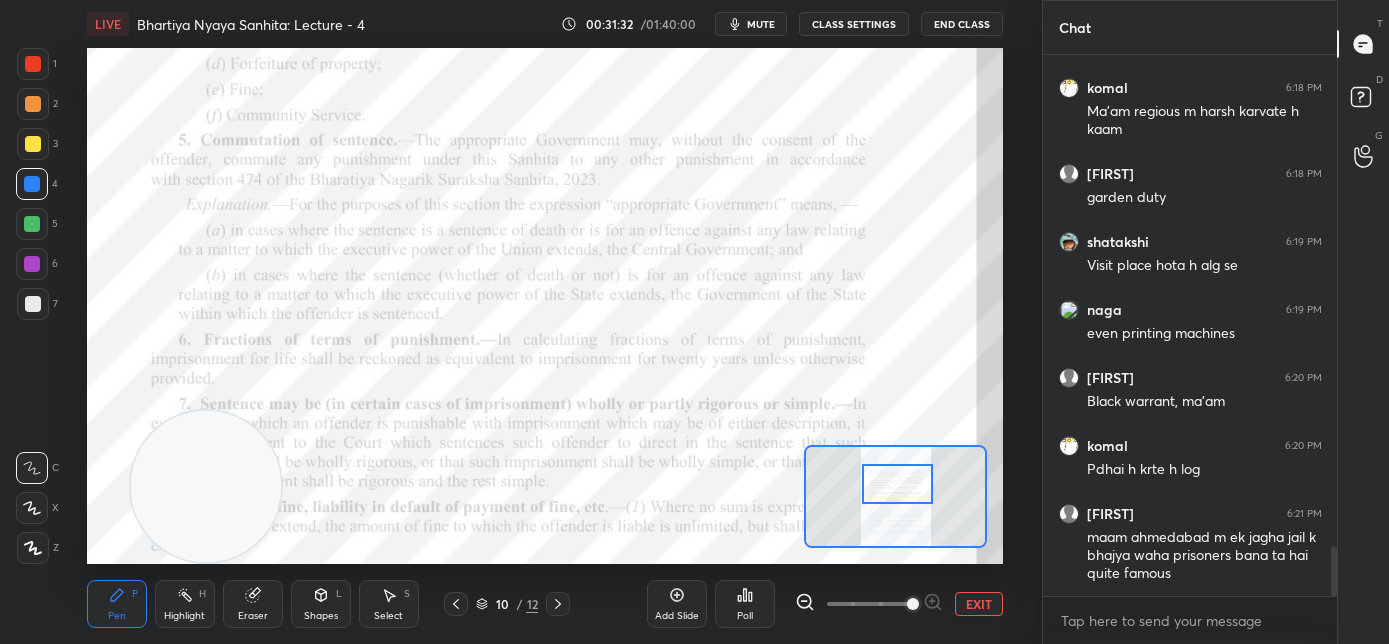 click on "mute" at bounding box center (751, 24) 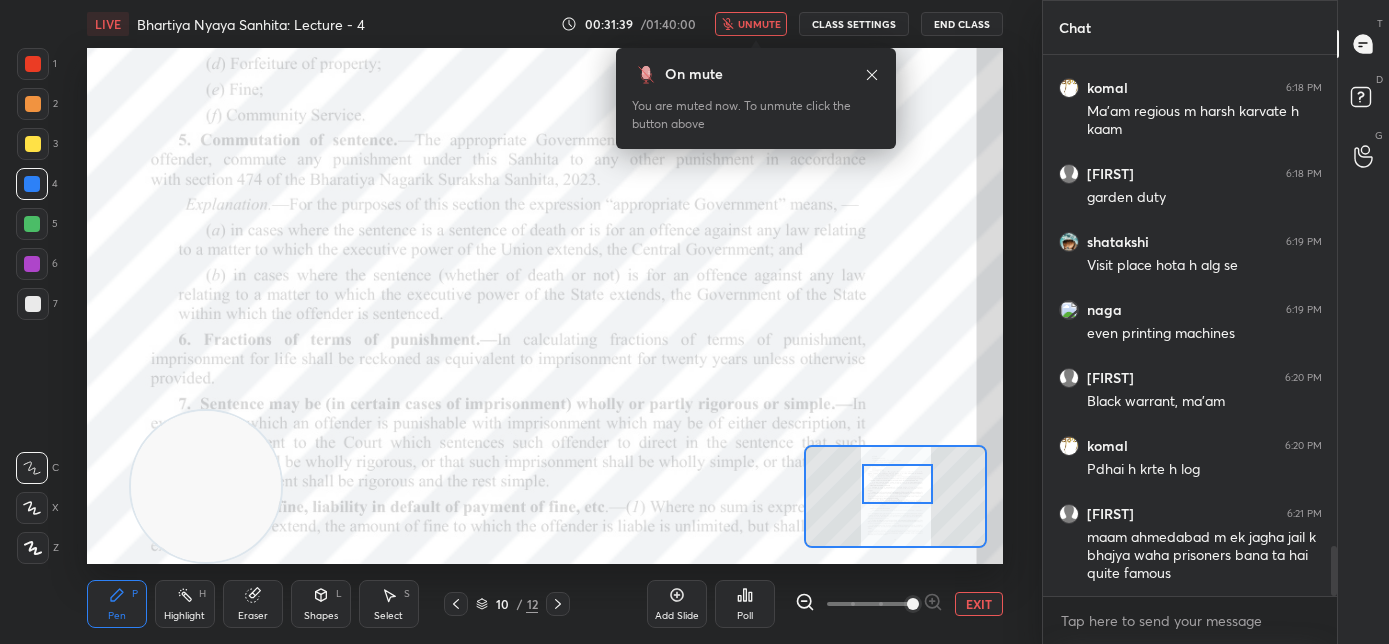 click 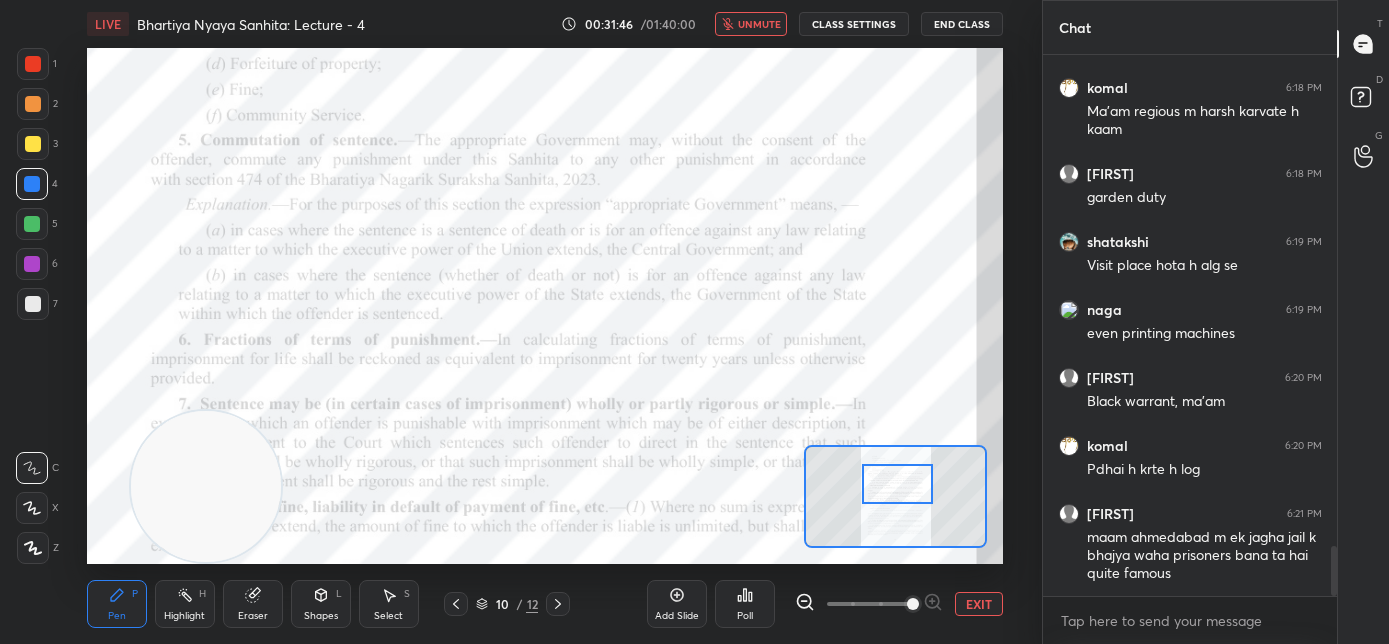 click on "unmute" at bounding box center [759, 24] 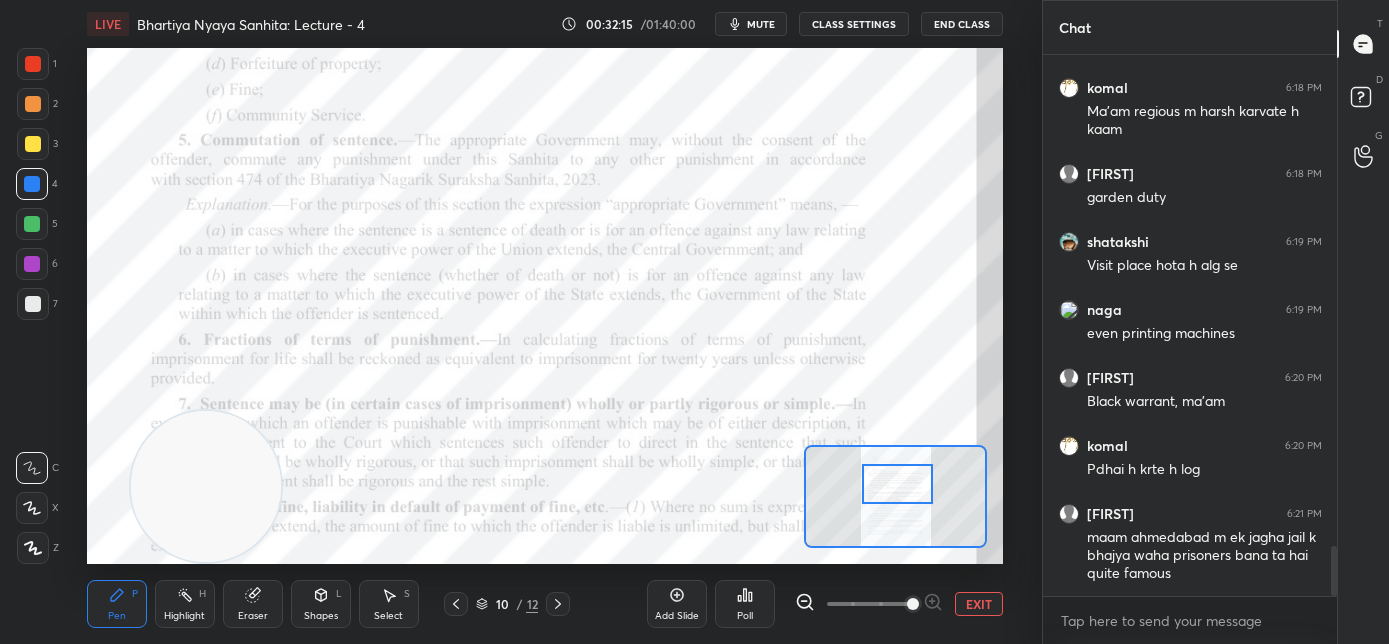 scroll, scrollTop: 5338, scrollLeft: 0, axis: vertical 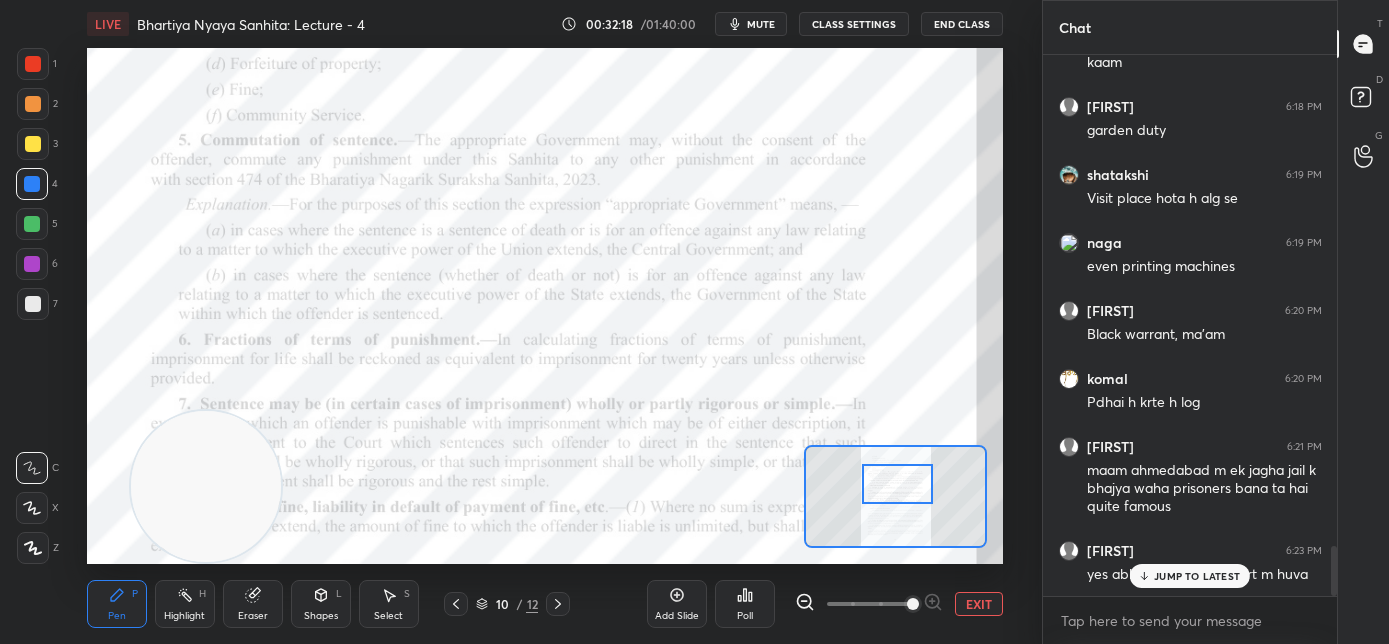 click 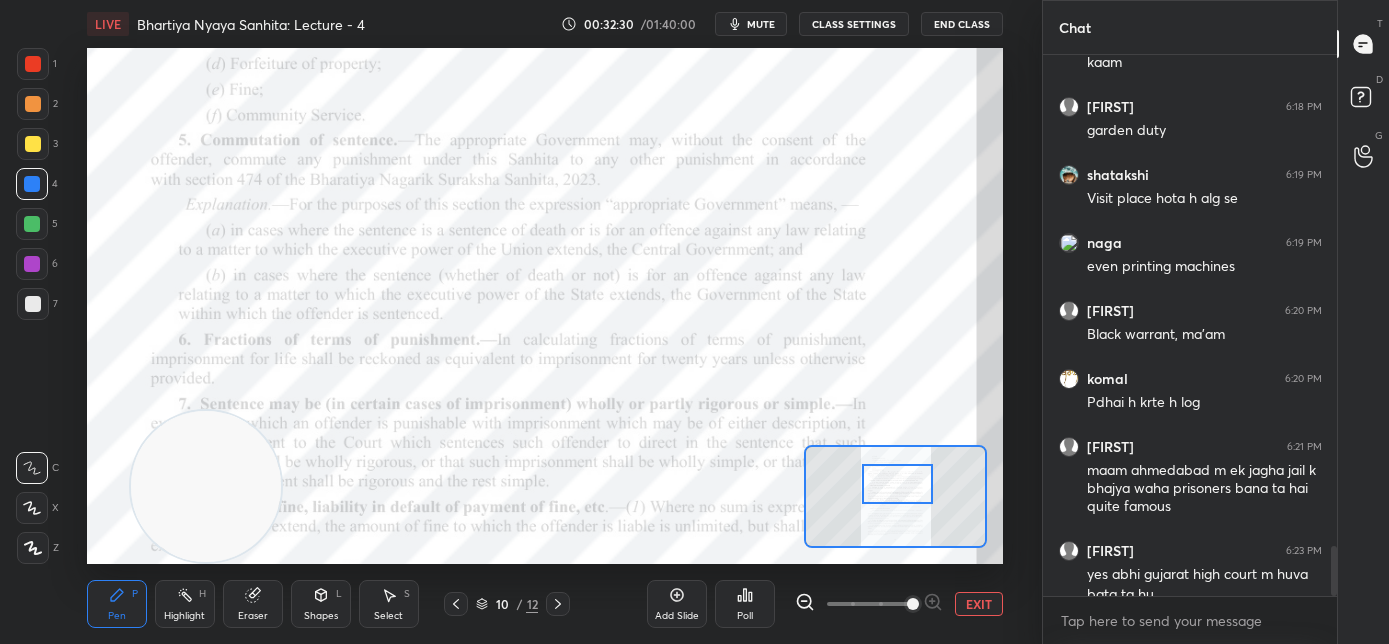 scroll, scrollTop: 5359, scrollLeft: 0, axis: vertical 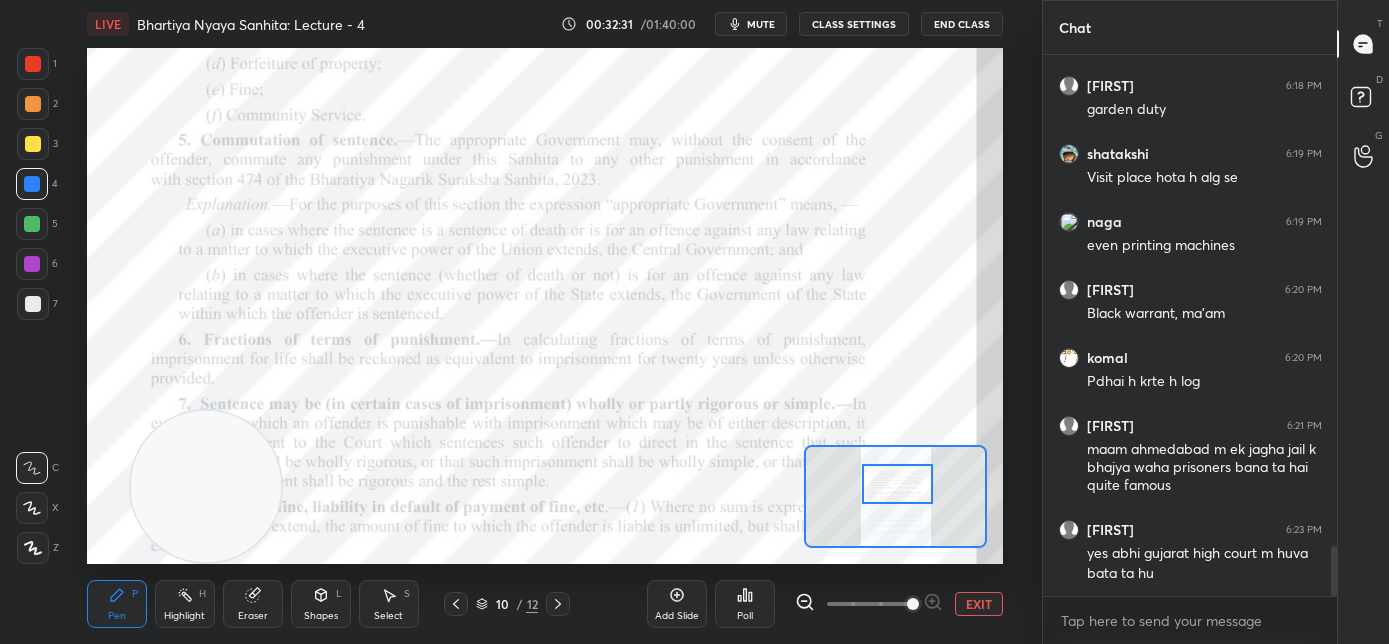 click on "mute" at bounding box center [751, 24] 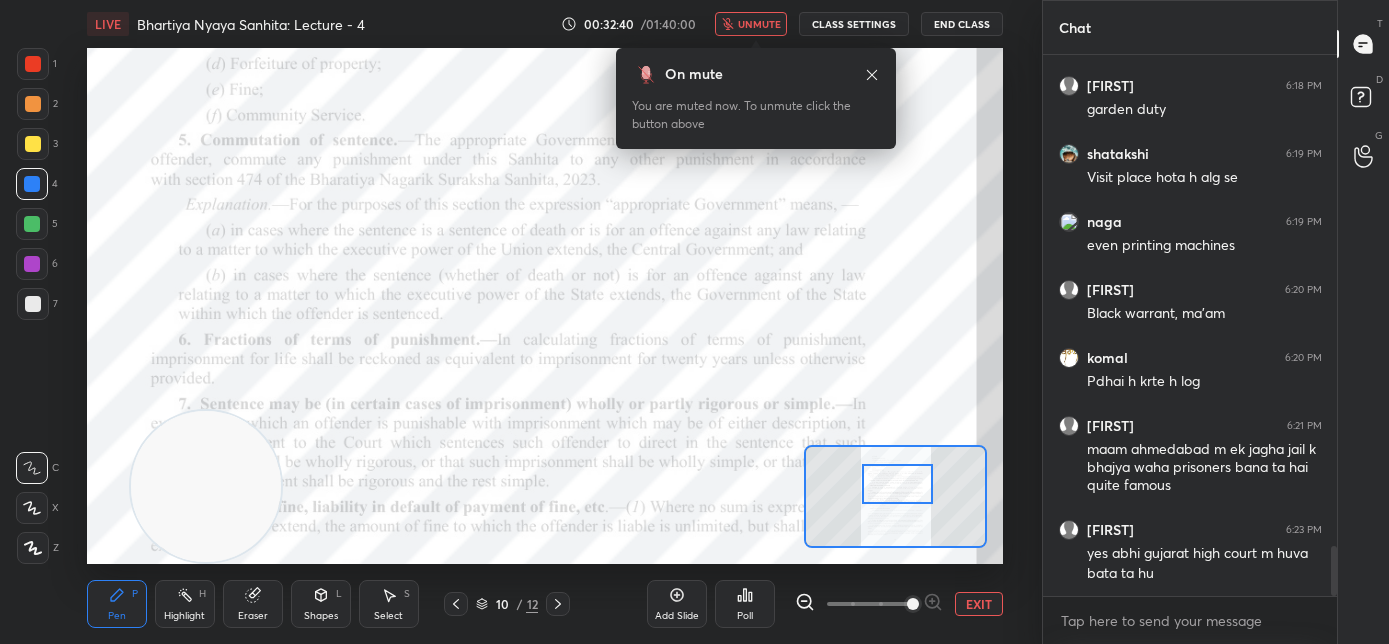 click on "unmute" at bounding box center (759, 24) 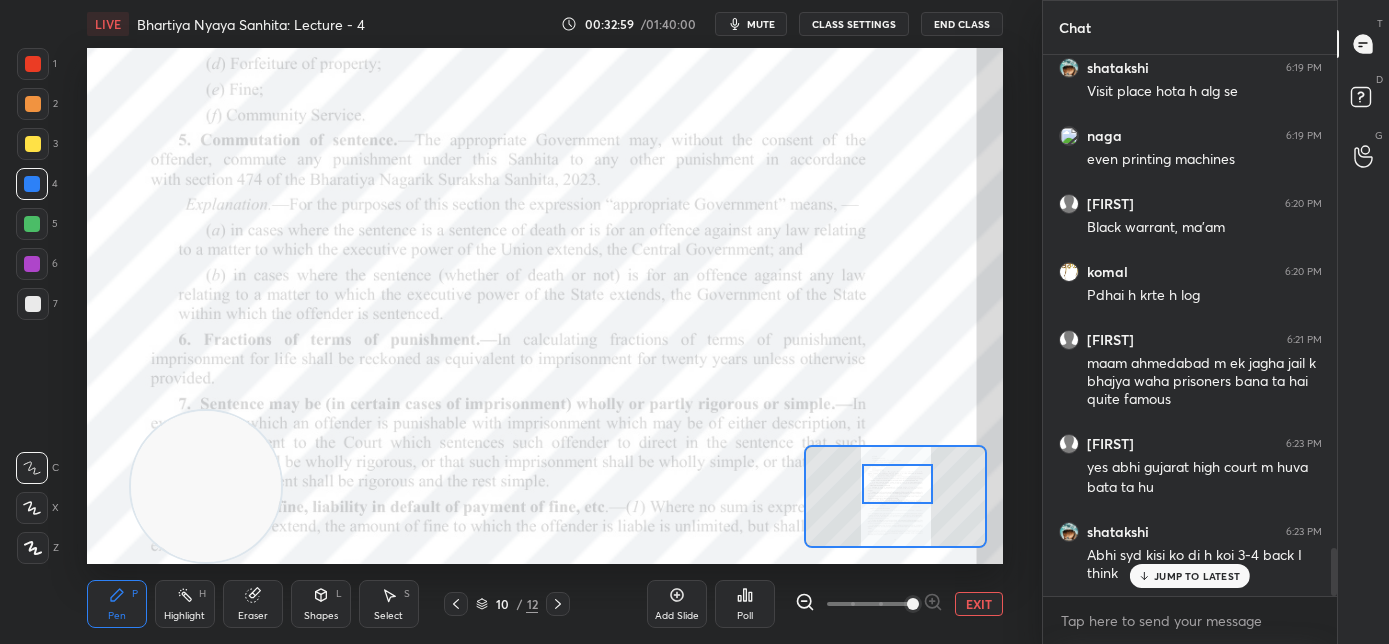 scroll, scrollTop: 5512, scrollLeft: 0, axis: vertical 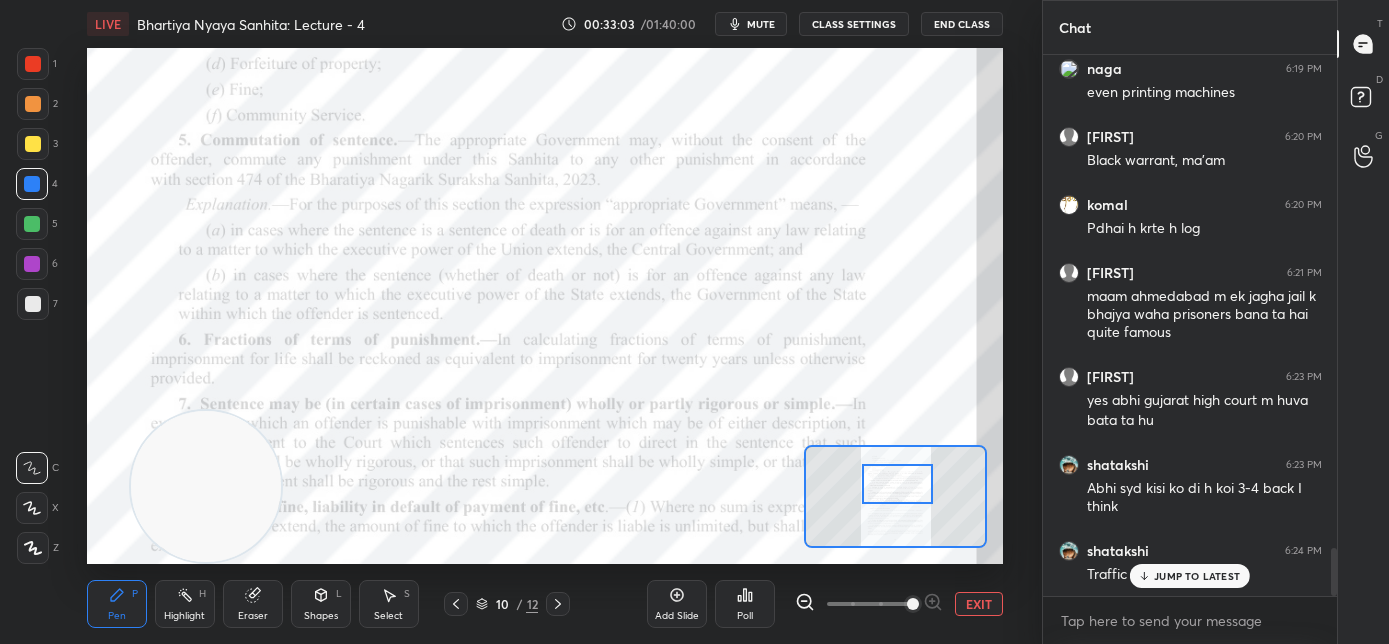 click on "JUMP TO LATEST" at bounding box center (1197, 576) 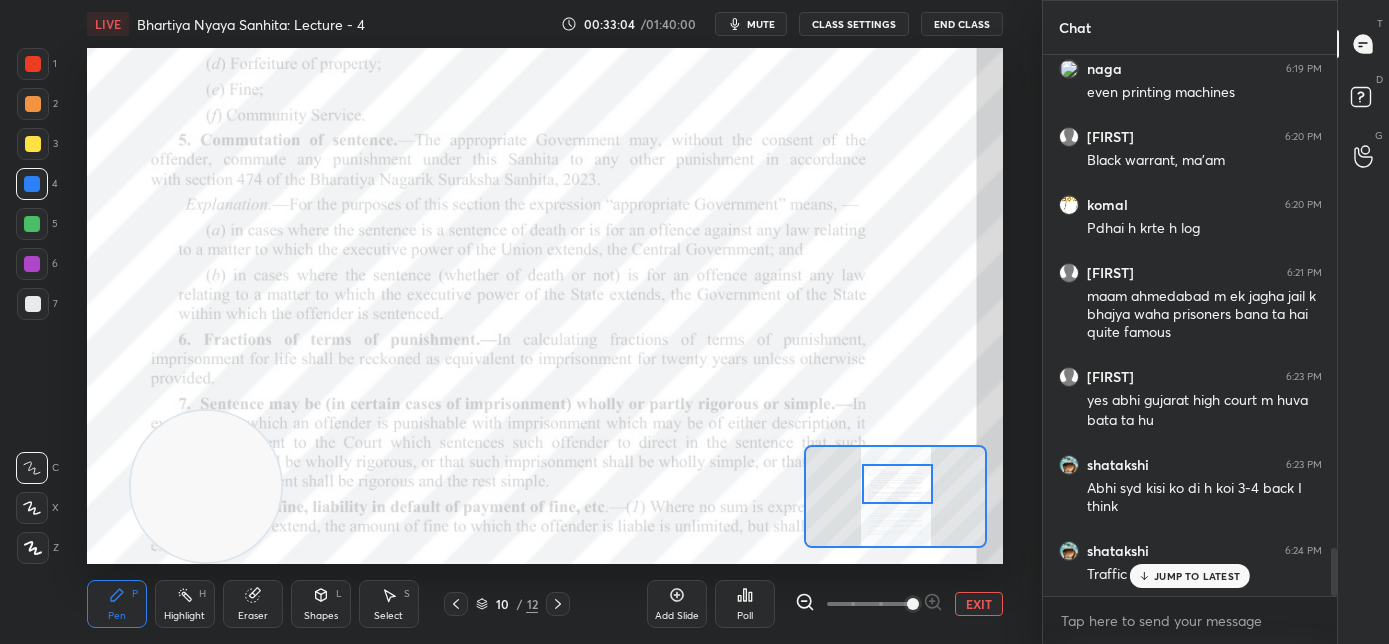scroll, scrollTop: 5616, scrollLeft: 0, axis: vertical 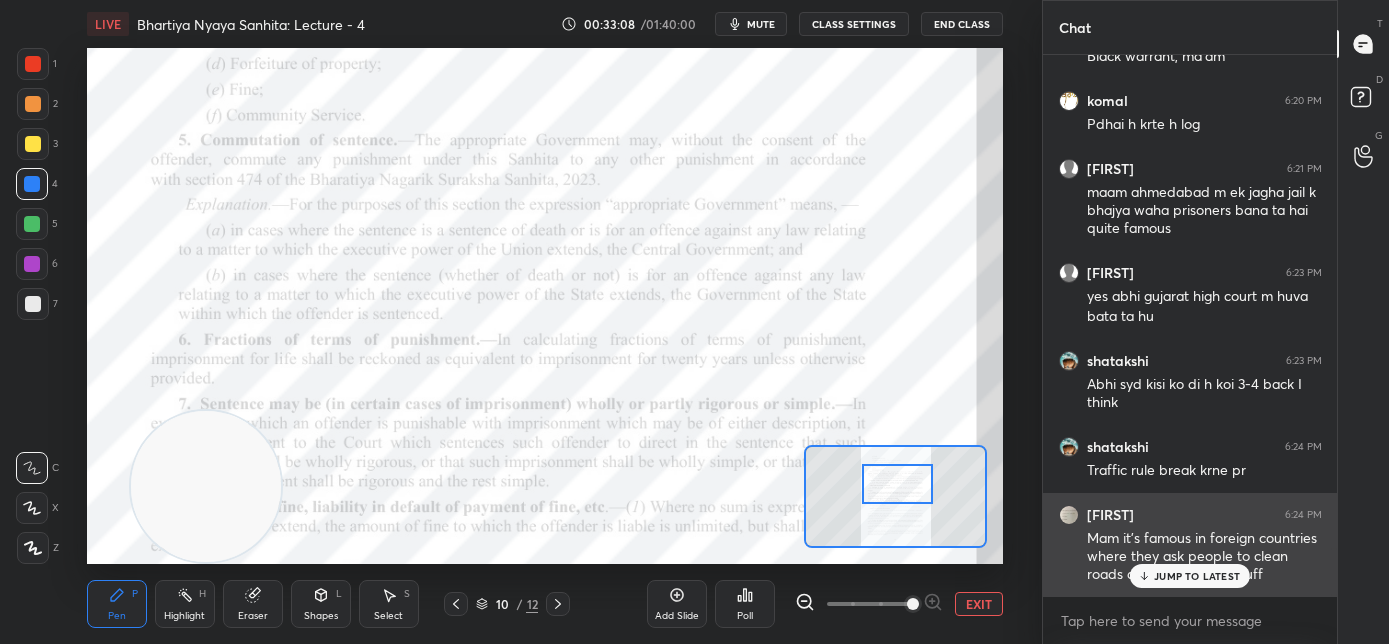 drag, startPoint x: 1170, startPoint y: 579, endPoint x: 1138, endPoint y: 566, distance: 34.539833 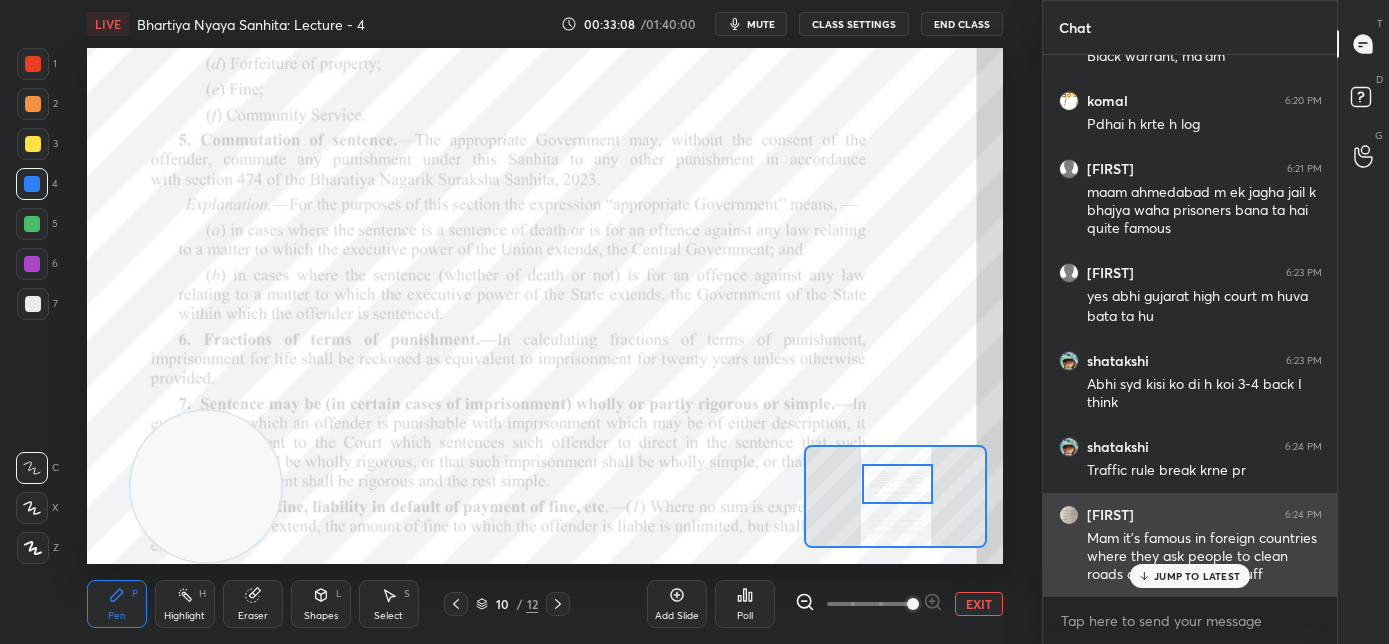click on "JUMP TO LATEST" at bounding box center (1197, 576) 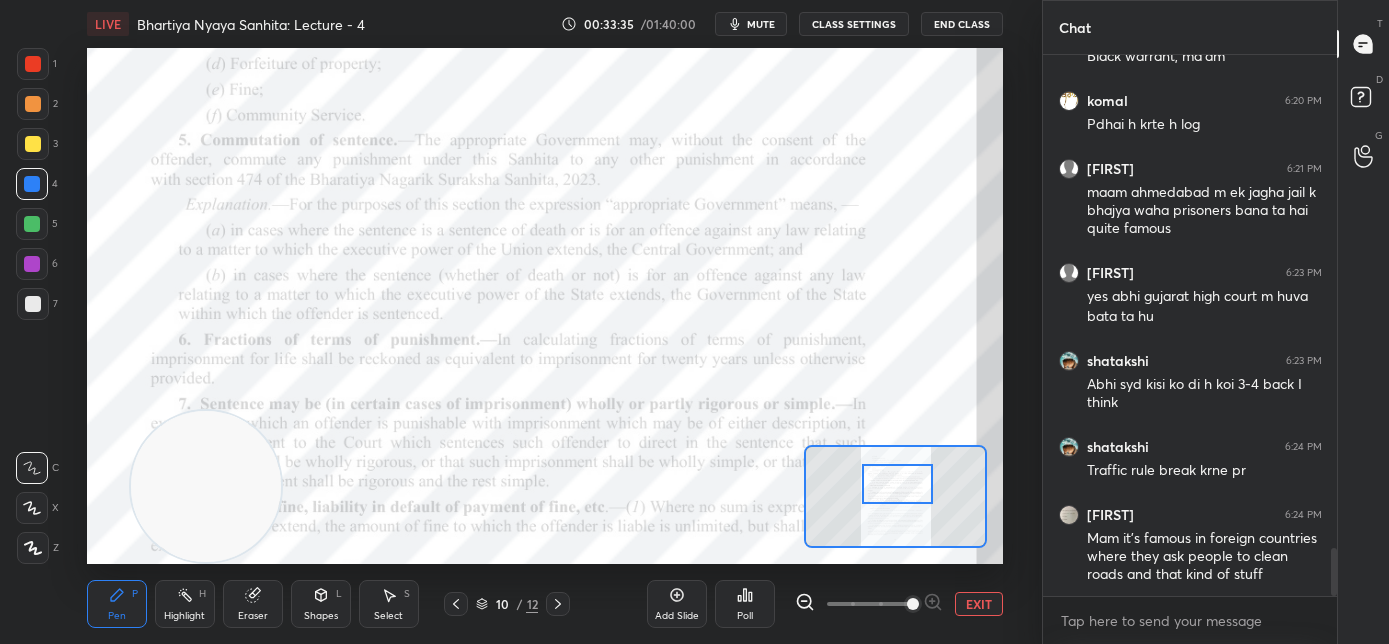 click at bounding box center [32, 264] 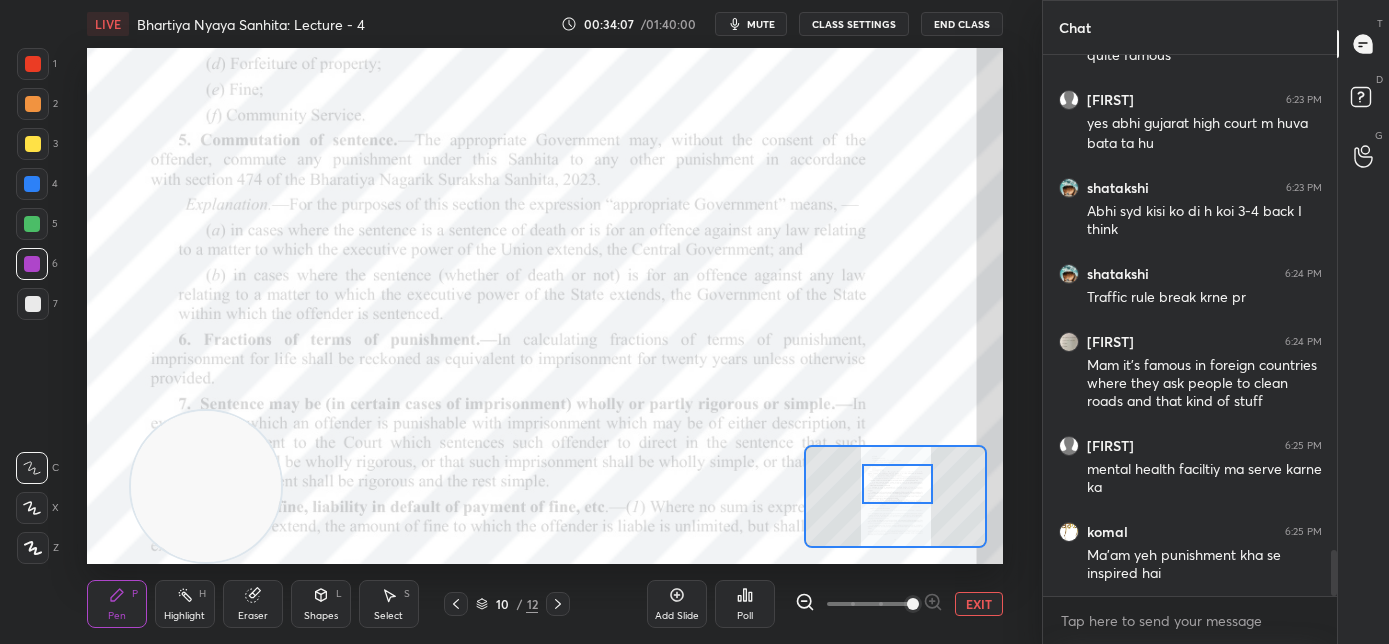scroll, scrollTop: 5808, scrollLeft: 0, axis: vertical 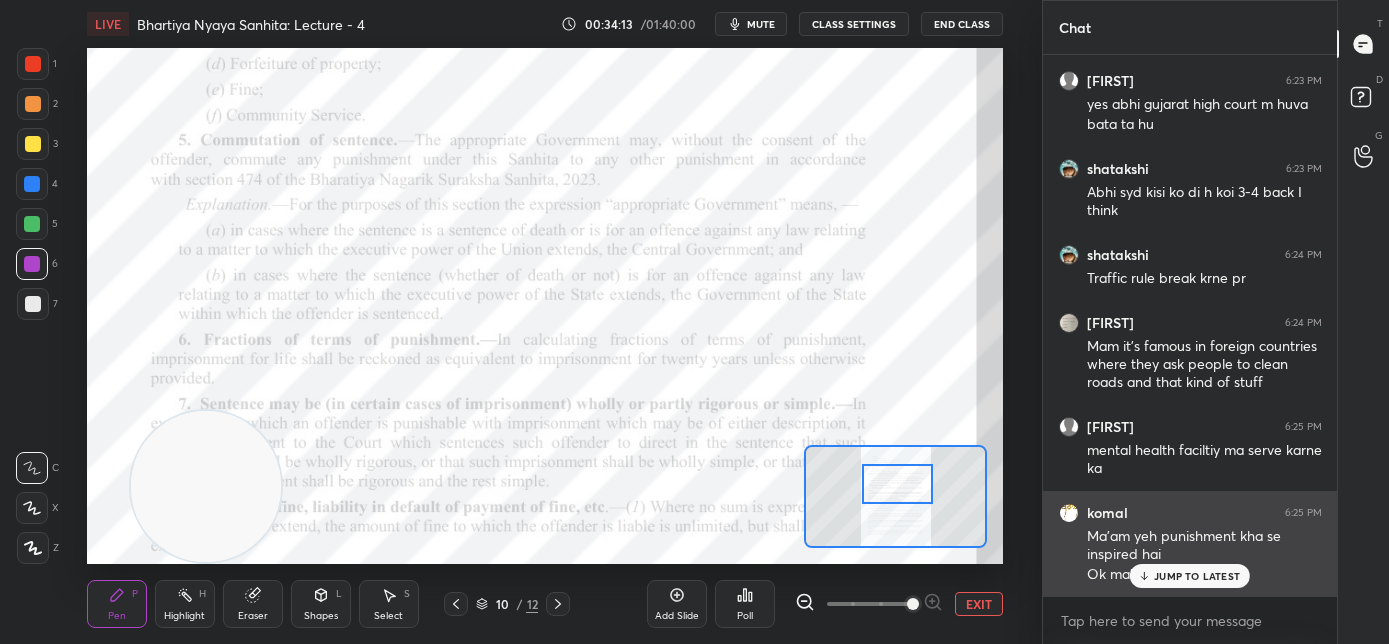 click on "JUMP TO LATEST" at bounding box center (1197, 576) 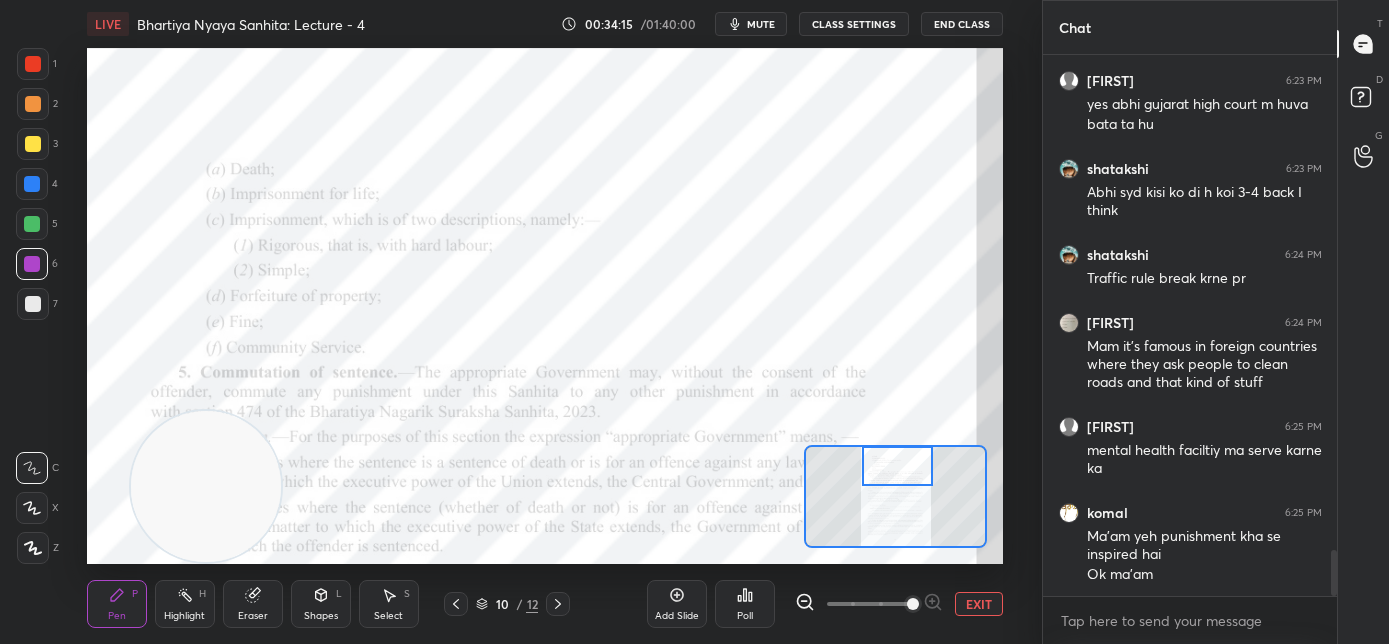 drag, startPoint x: 882, startPoint y: 496, endPoint x: 882, endPoint y: 467, distance: 29 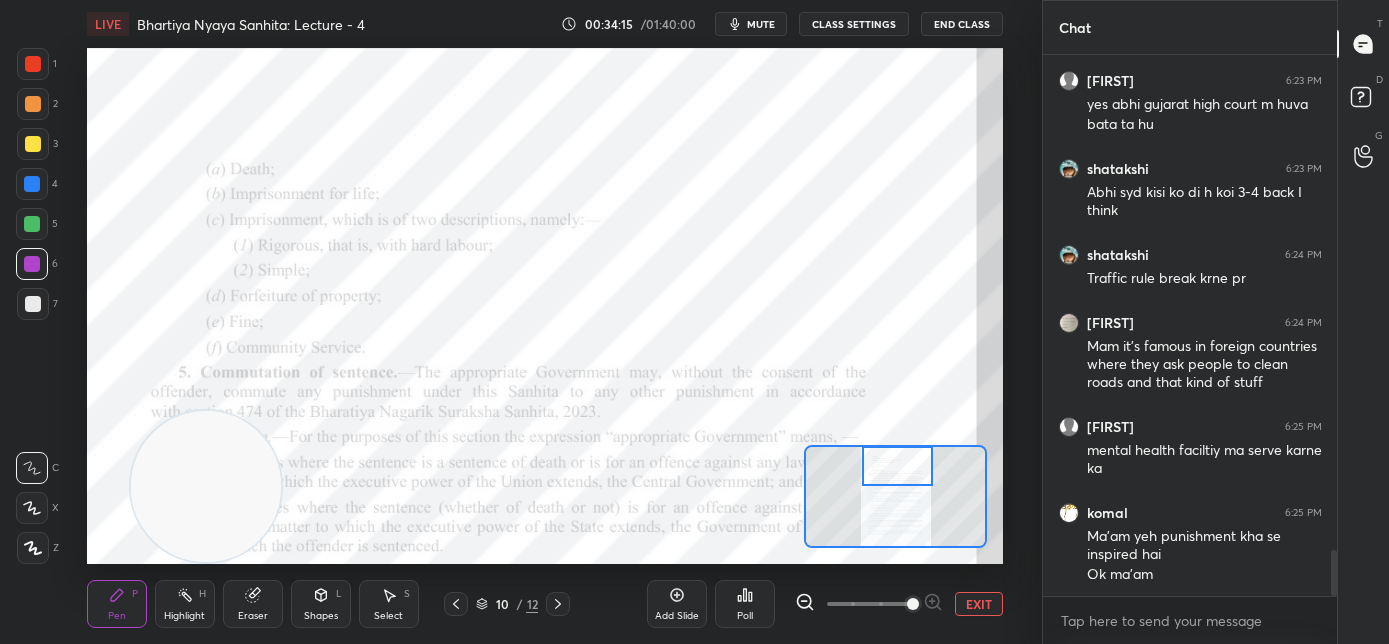 click at bounding box center (898, 466) 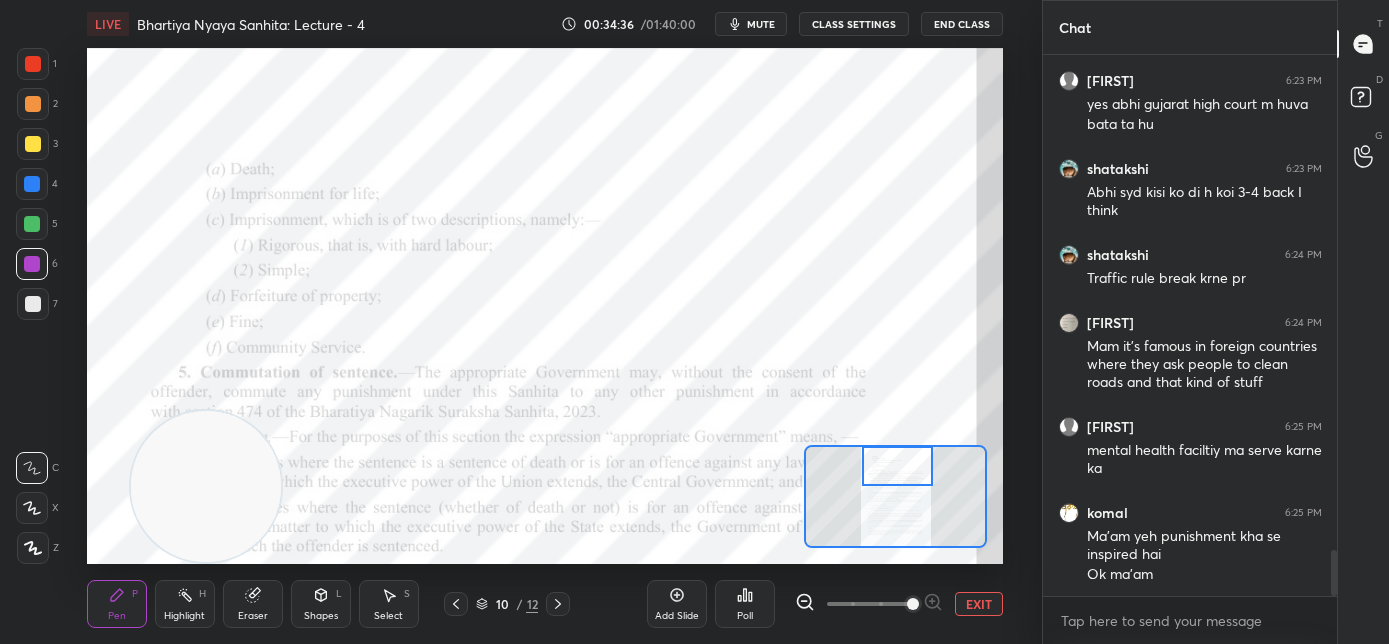 scroll, scrollTop: 5877, scrollLeft: 0, axis: vertical 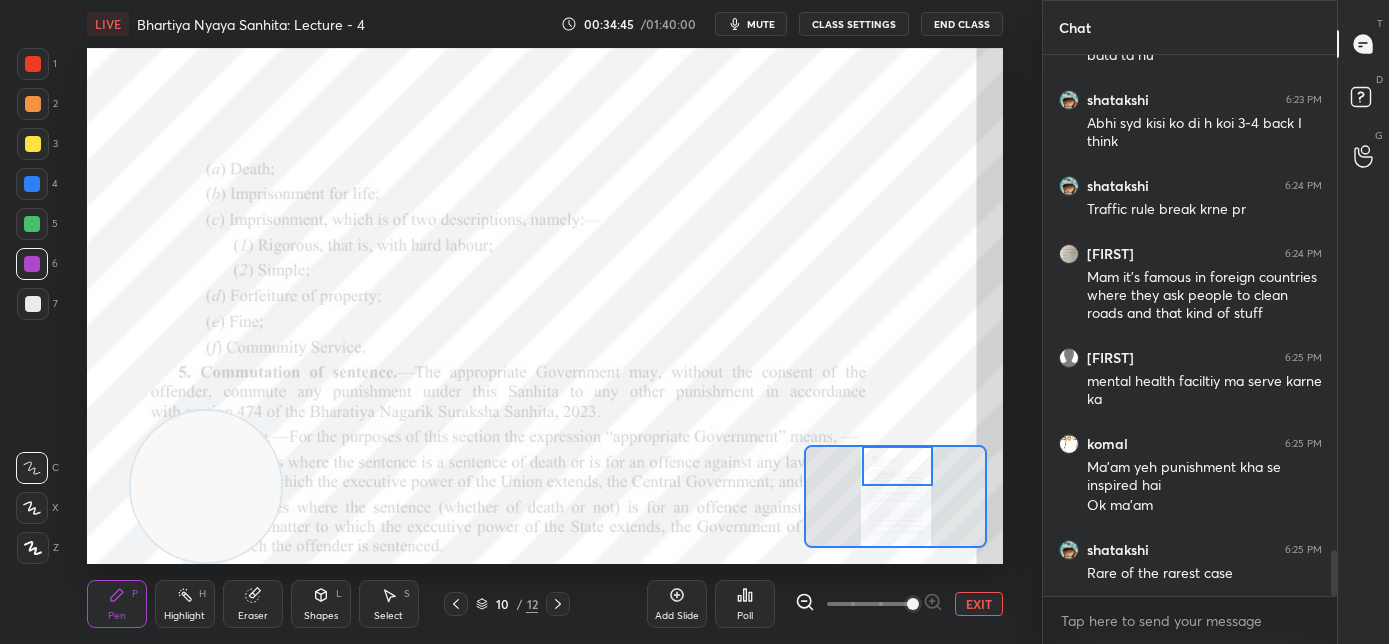 click on "mute" at bounding box center (761, 24) 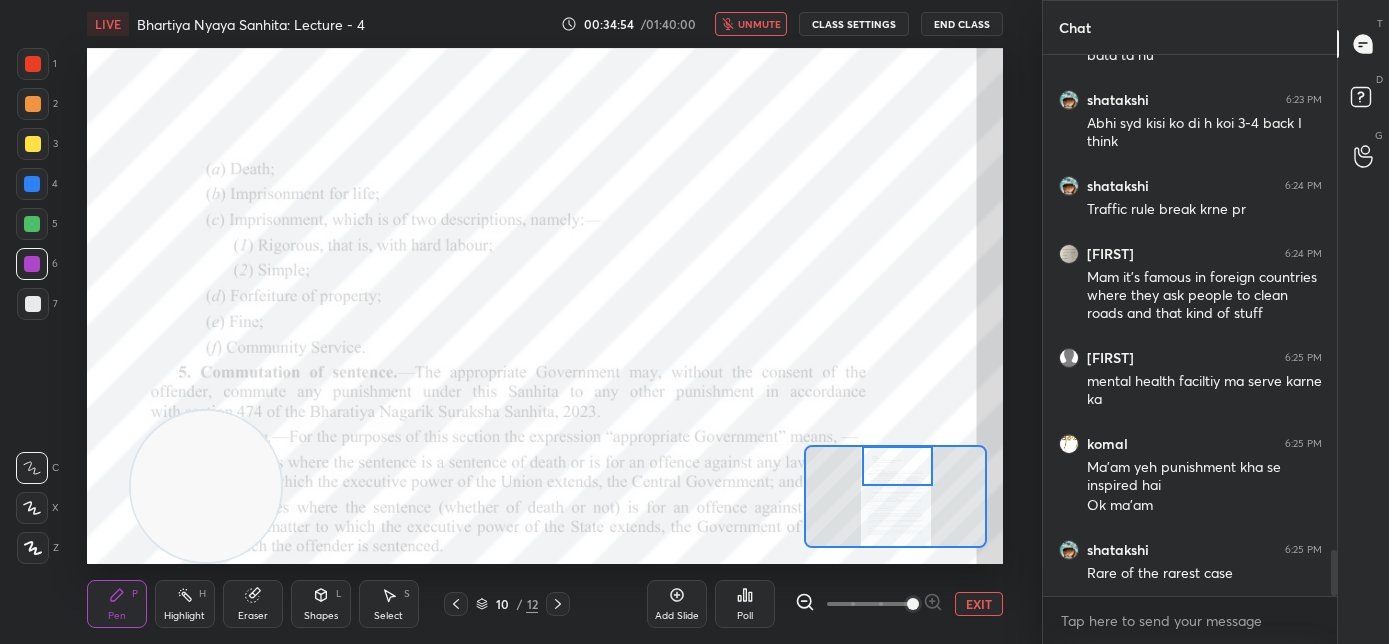 click on "unmute" at bounding box center (759, 24) 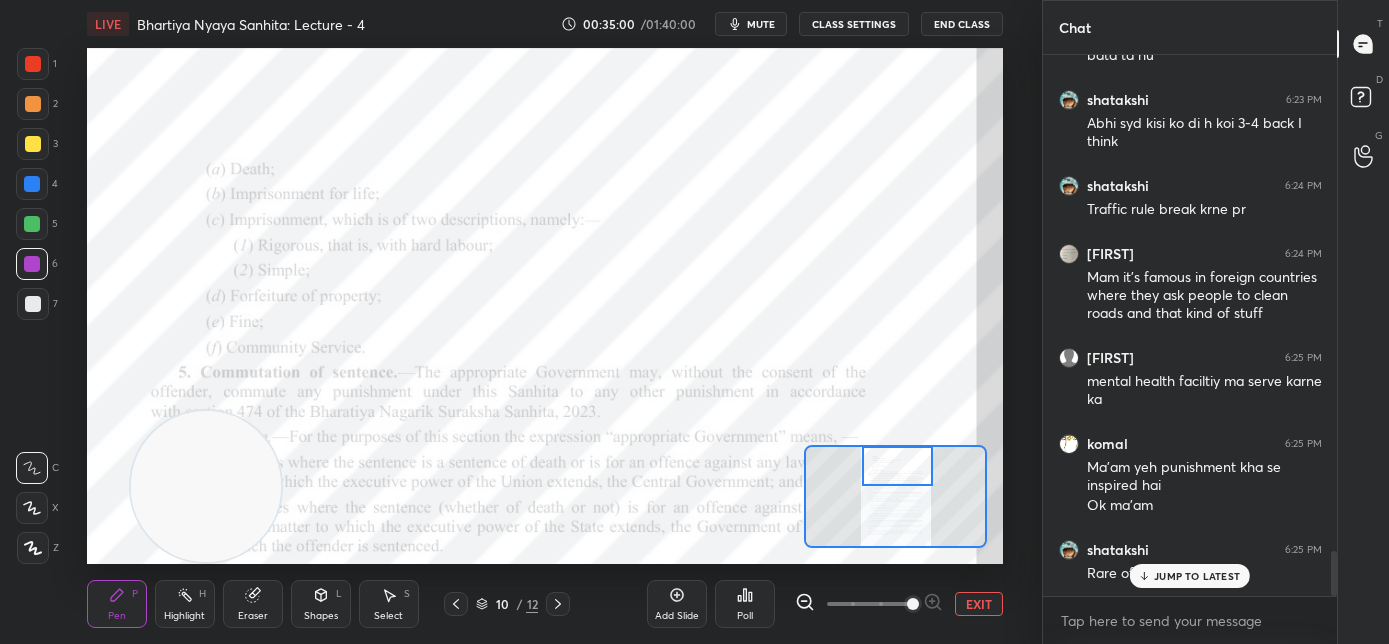 scroll, scrollTop: 5944, scrollLeft: 0, axis: vertical 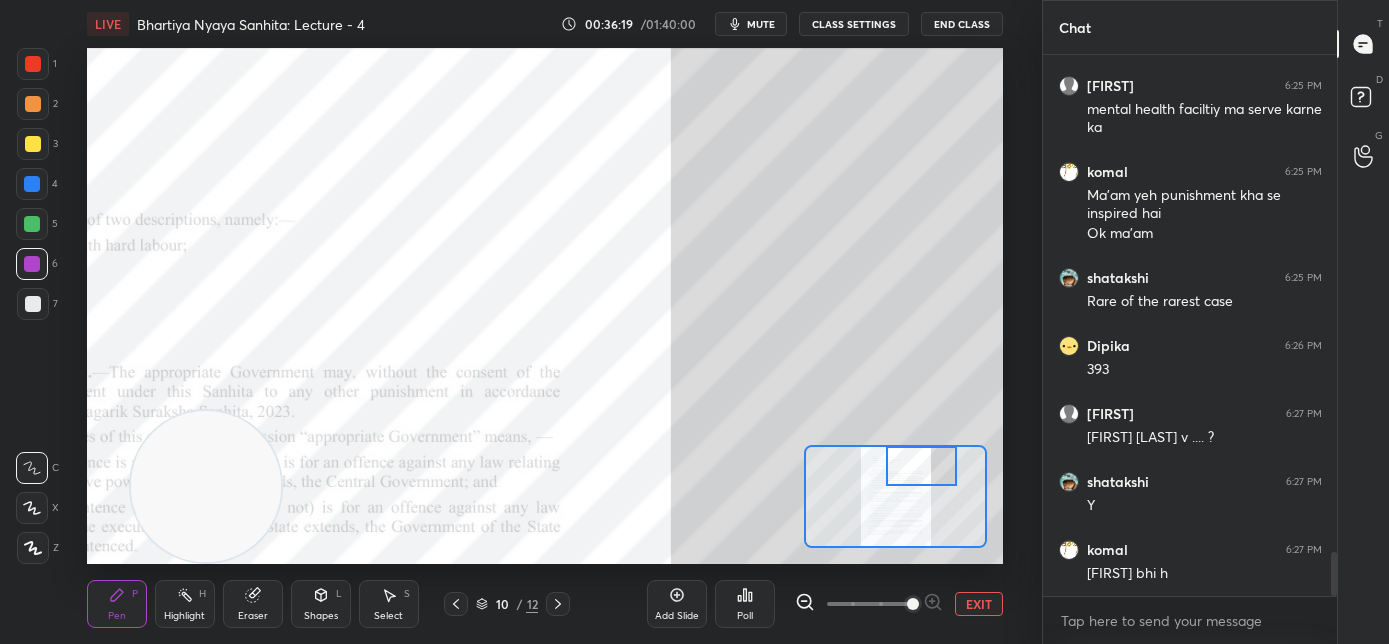 drag, startPoint x: 895, startPoint y: 469, endPoint x: 919, endPoint y: 469, distance: 24 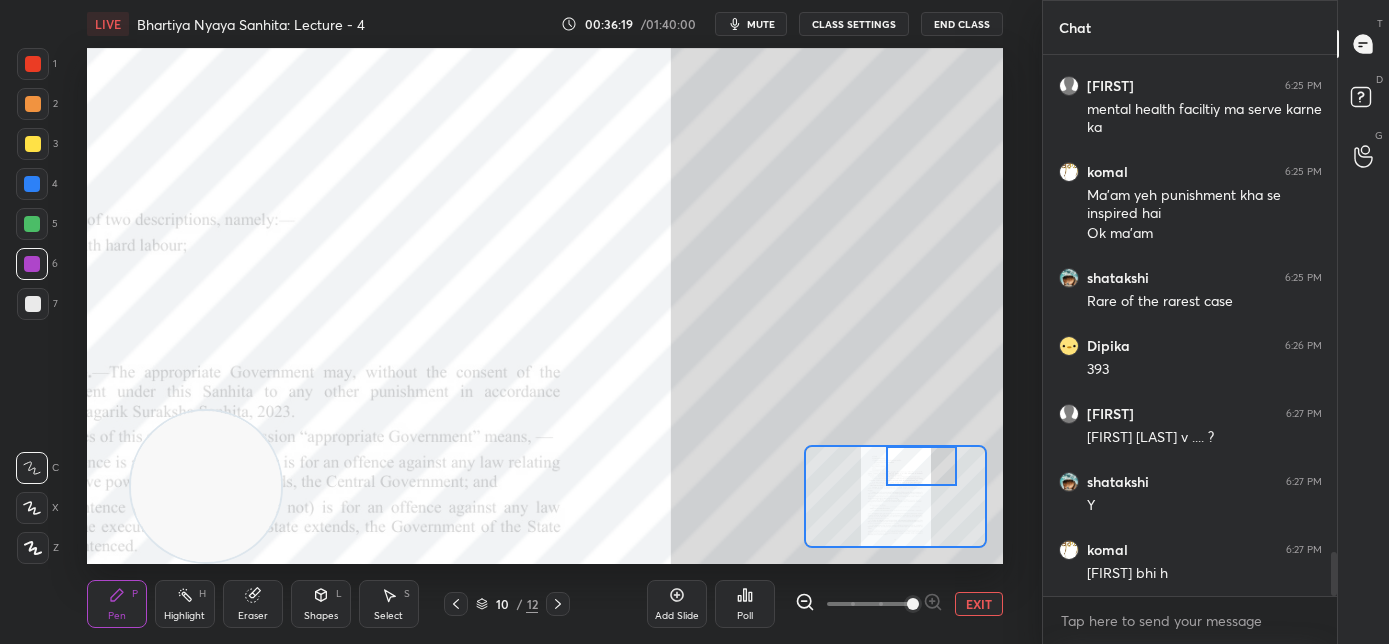 click at bounding box center (922, 466) 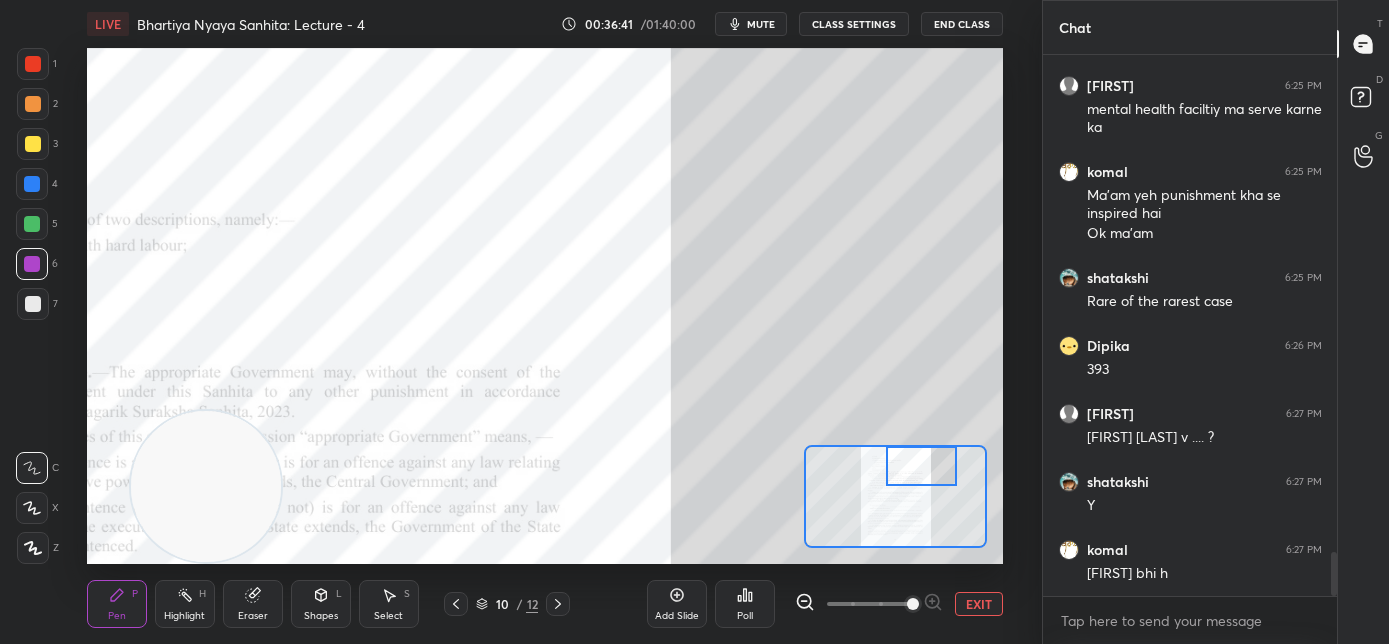 click on "mute" at bounding box center [761, 24] 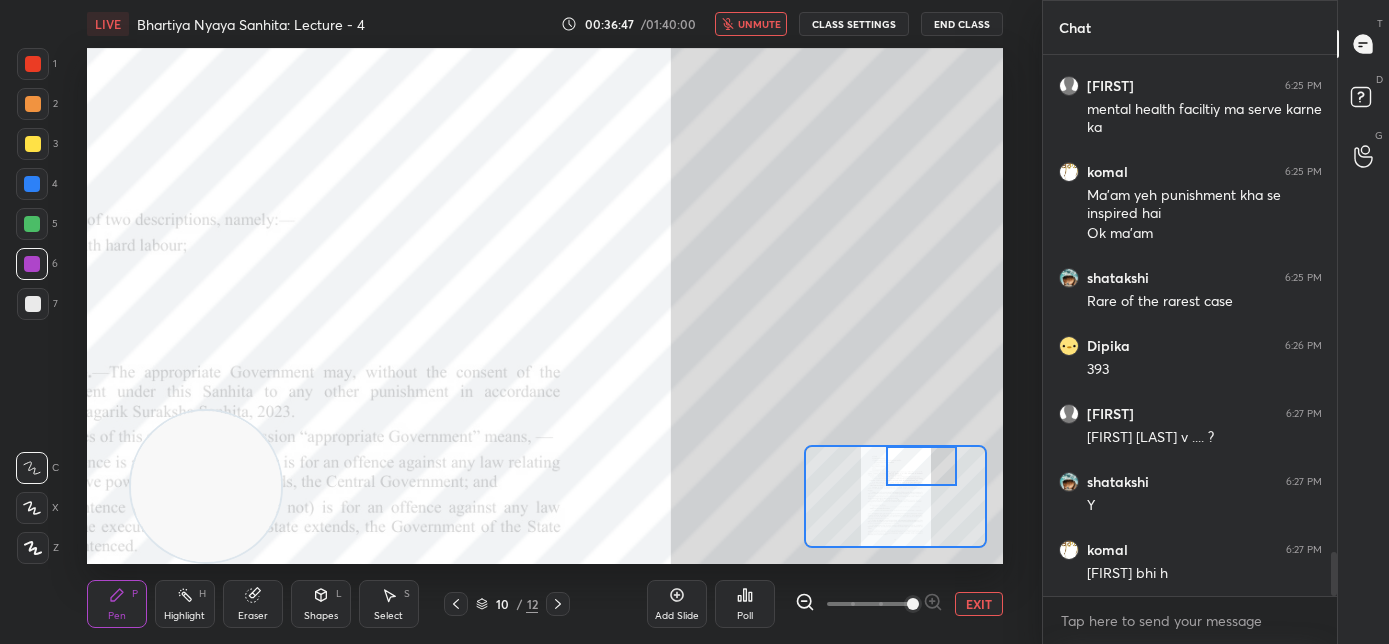 click on "unmute" at bounding box center (759, 24) 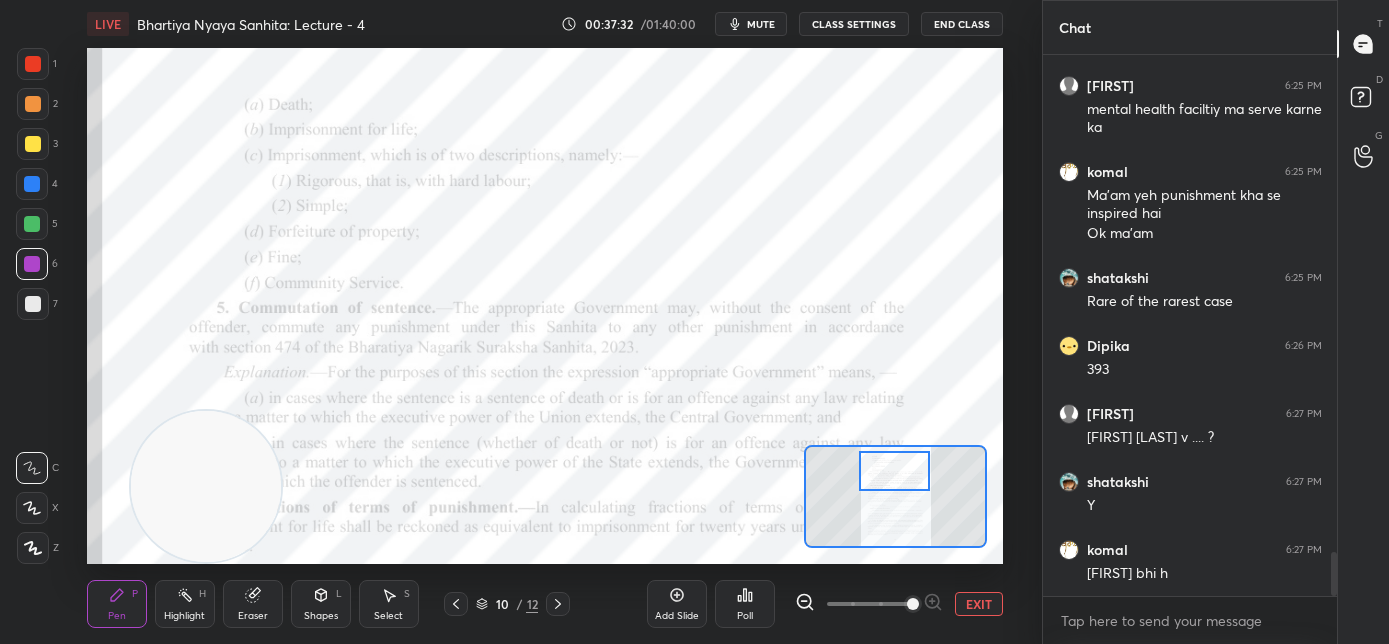 drag, startPoint x: 909, startPoint y: 478, endPoint x: 885, endPoint y: 477, distance: 24.020824 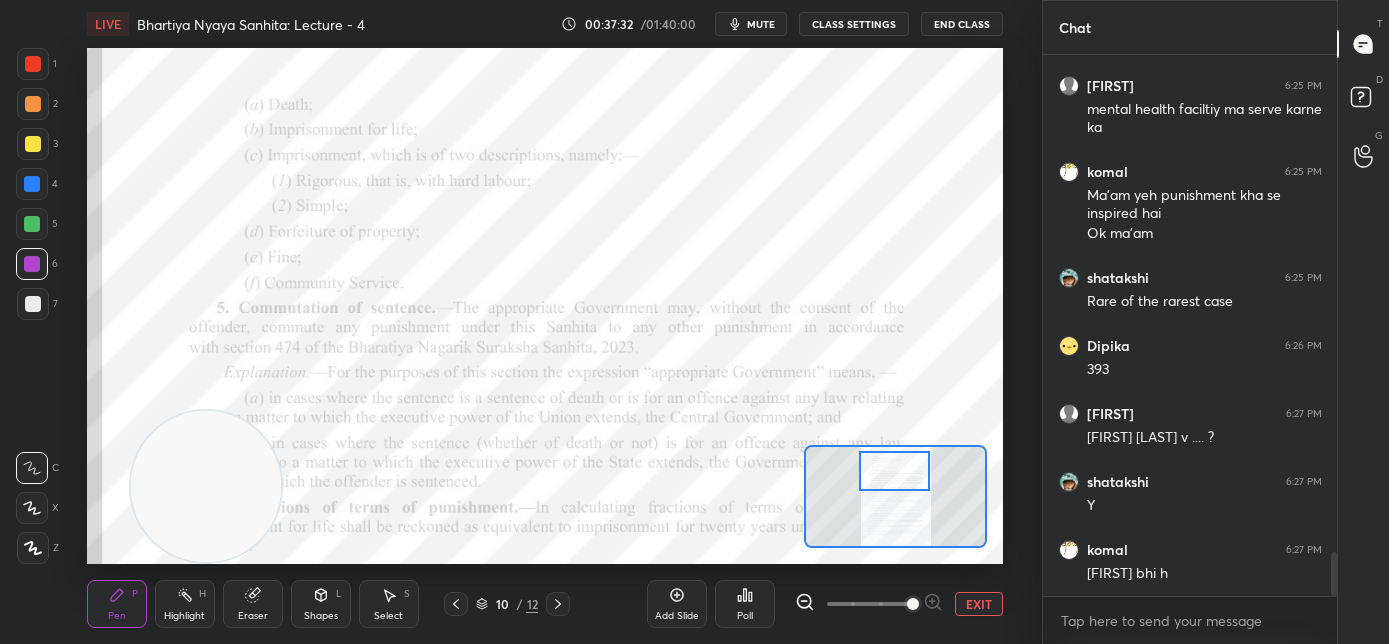 click at bounding box center (895, 471) 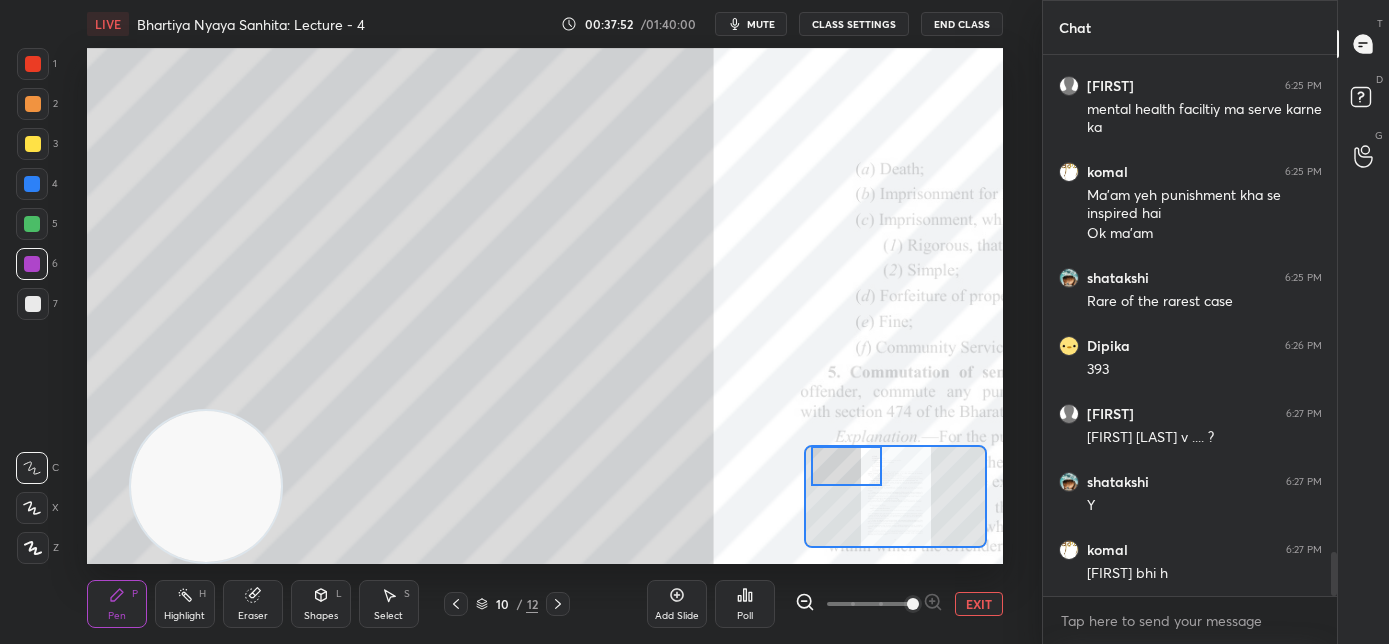 drag, startPoint x: 897, startPoint y: 480, endPoint x: 857, endPoint y: 472, distance: 40.792156 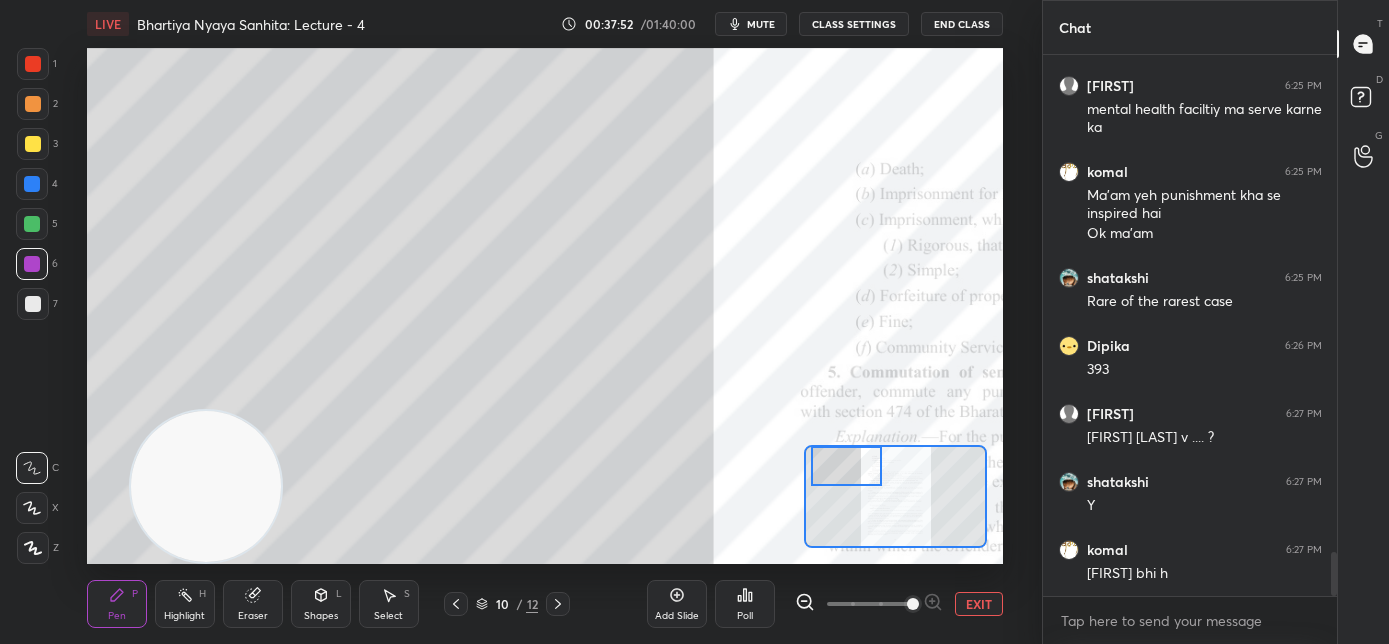 click at bounding box center [847, 466] 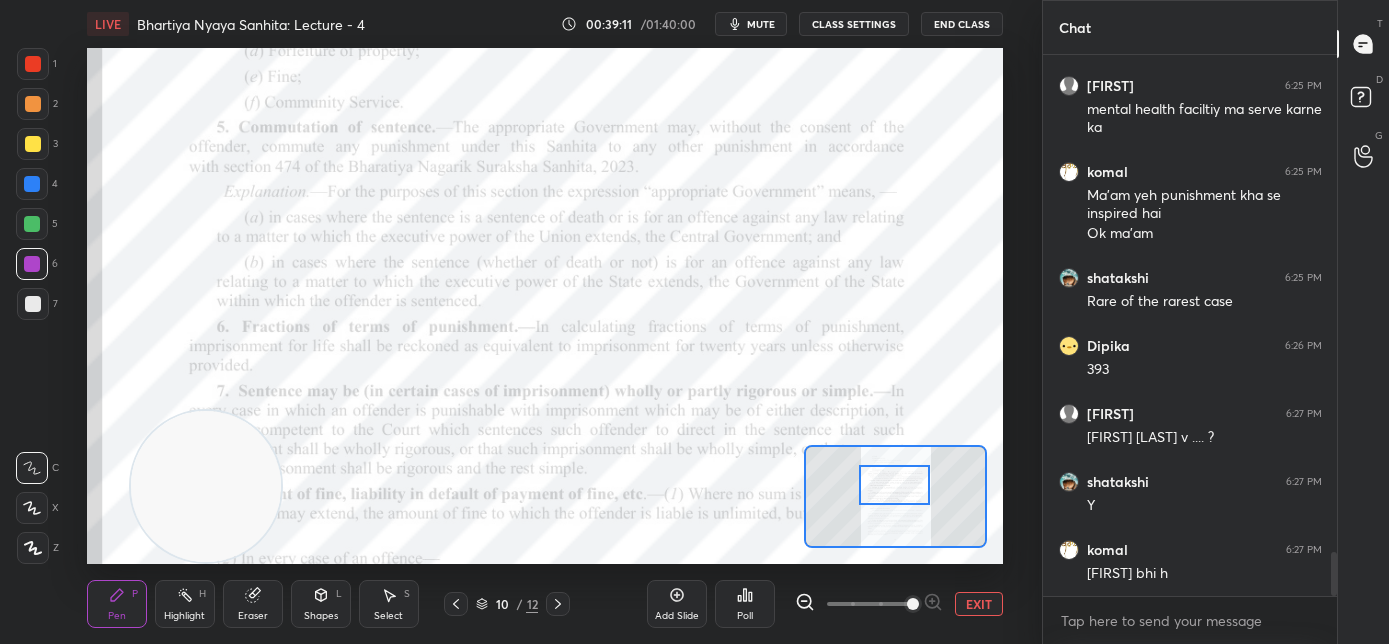 drag, startPoint x: 868, startPoint y: 479, endPoint x: 909, endPoint y: 500, distance: 46.06517 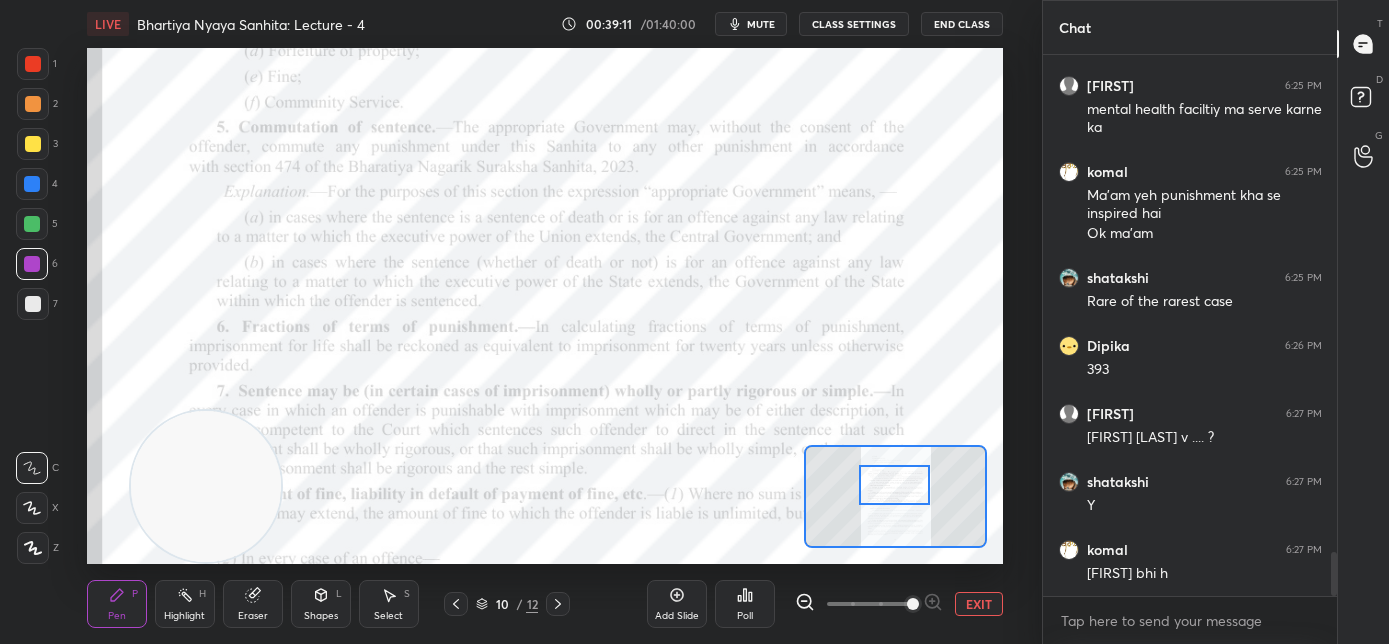 click at bounding box center [895, 485] 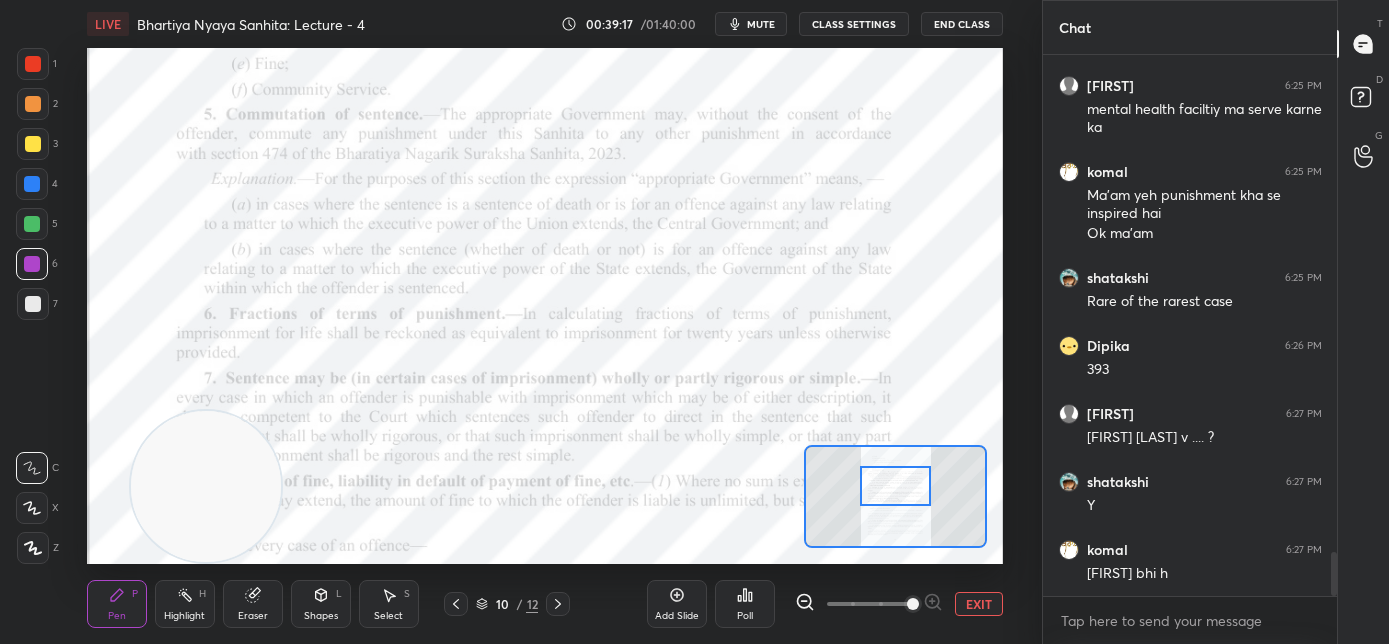 click at bounding box center (896, 486) 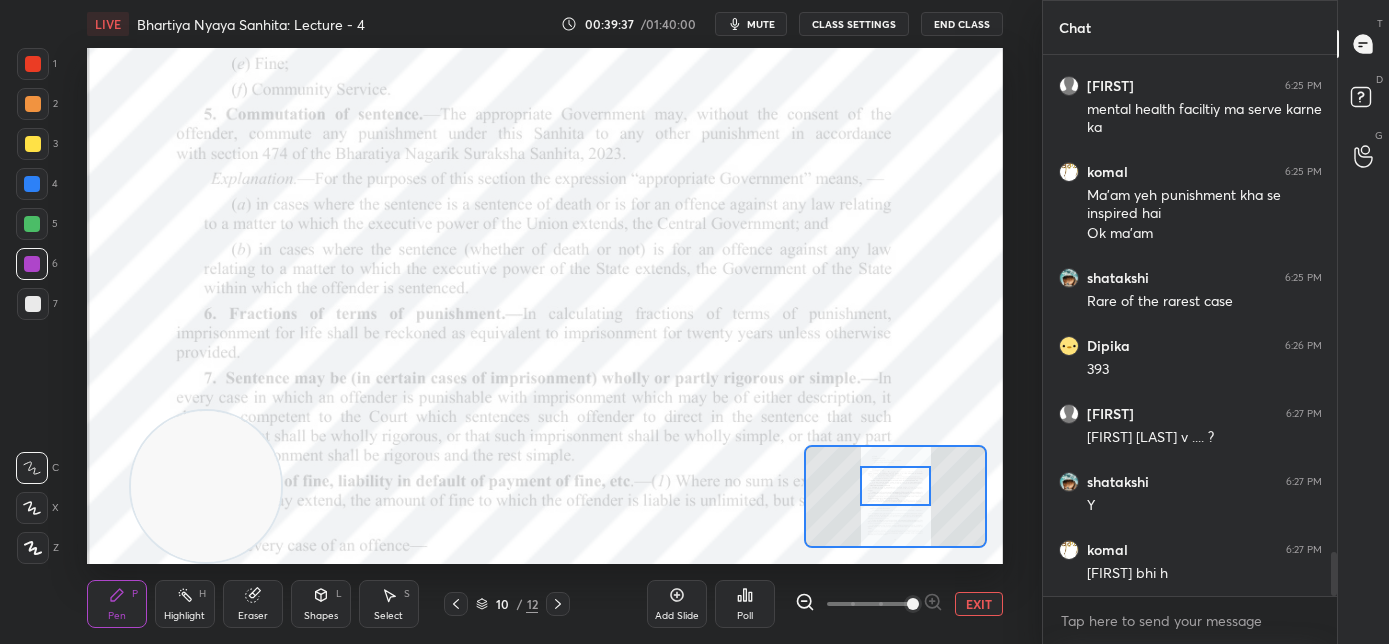 scroll, scrollTop: 6234, scrollLeft: 0, axis: vertical 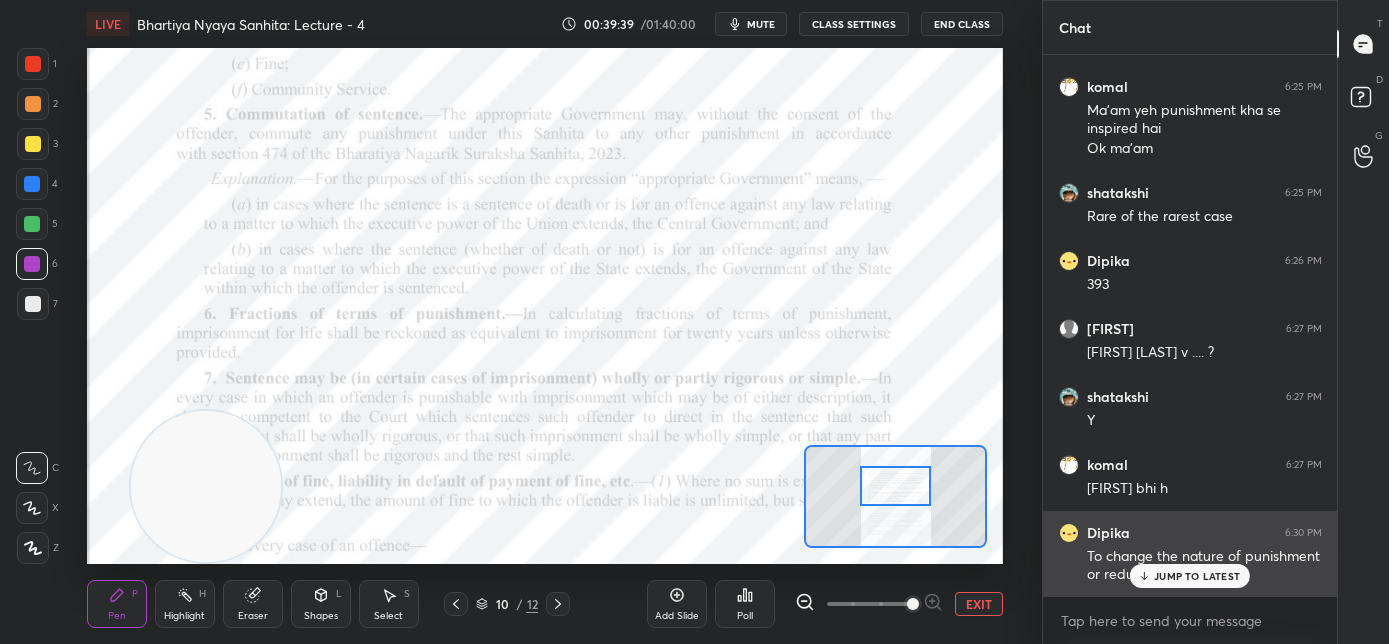 click on "JUMP TO LATEST" at bounding box center [1197, 576] 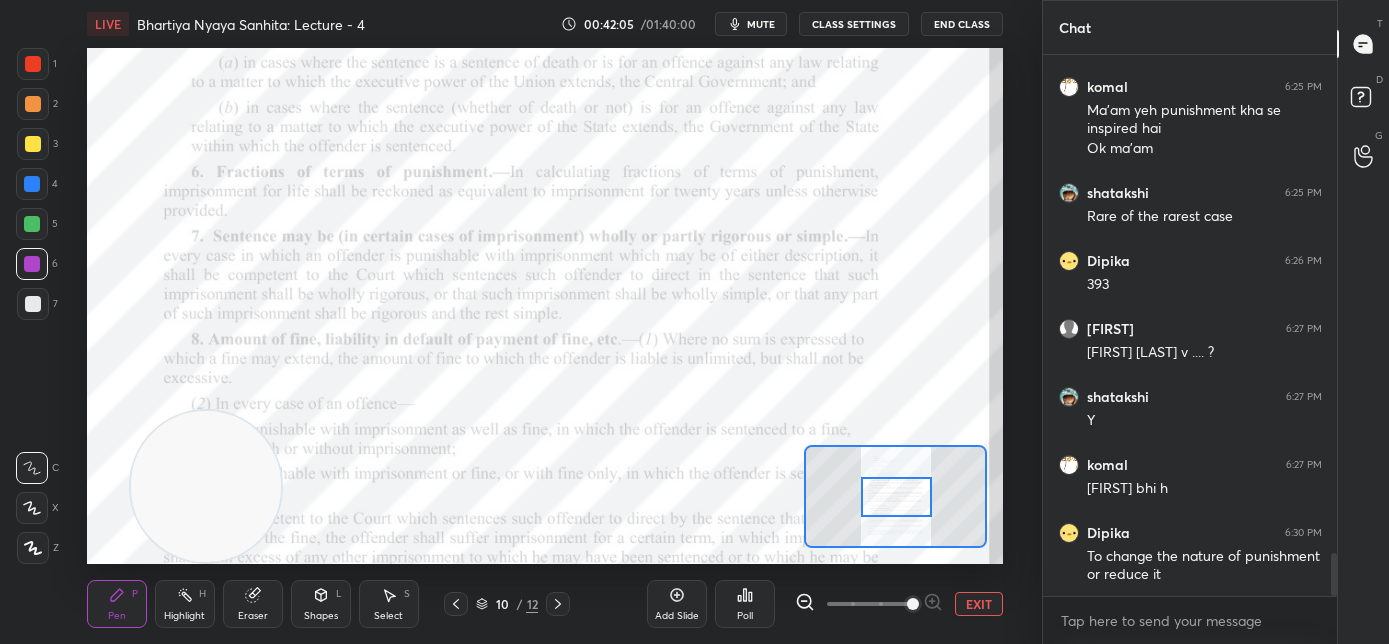 drag, startPoint x: 897, startPoint y: 485, endPoint x: 898, endPoint y: 497, distance: 12.0415945 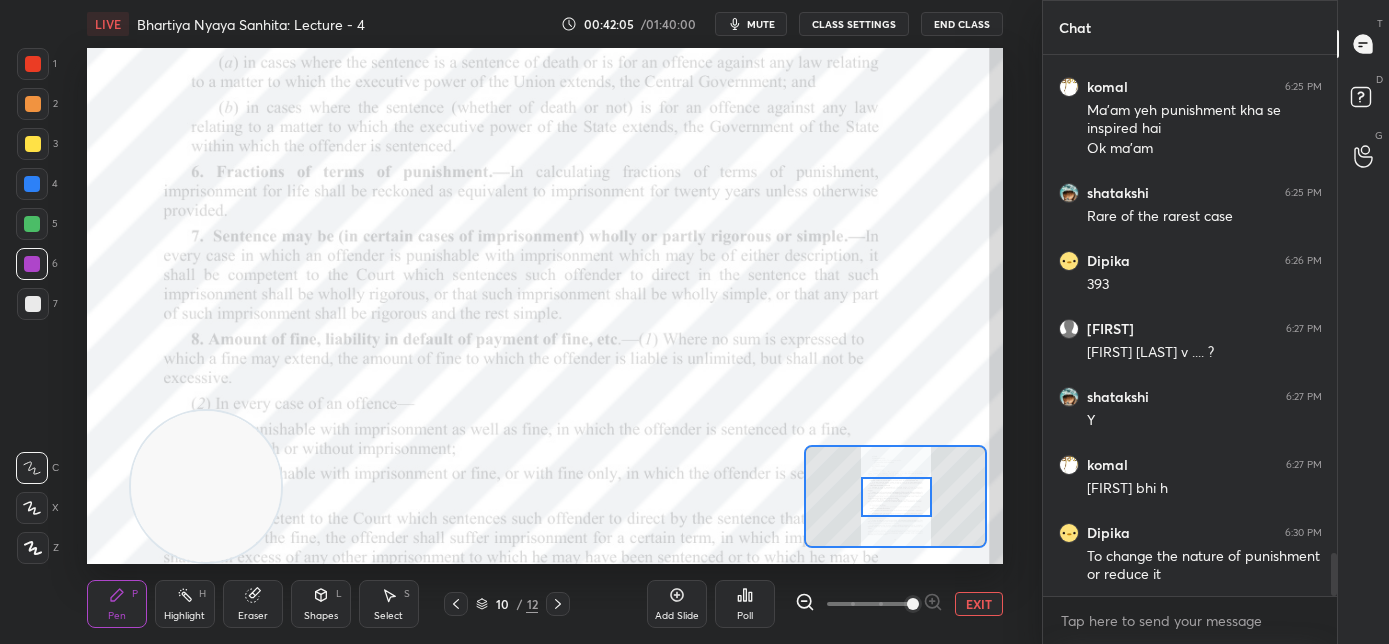 click at bounding box center [897, 497] 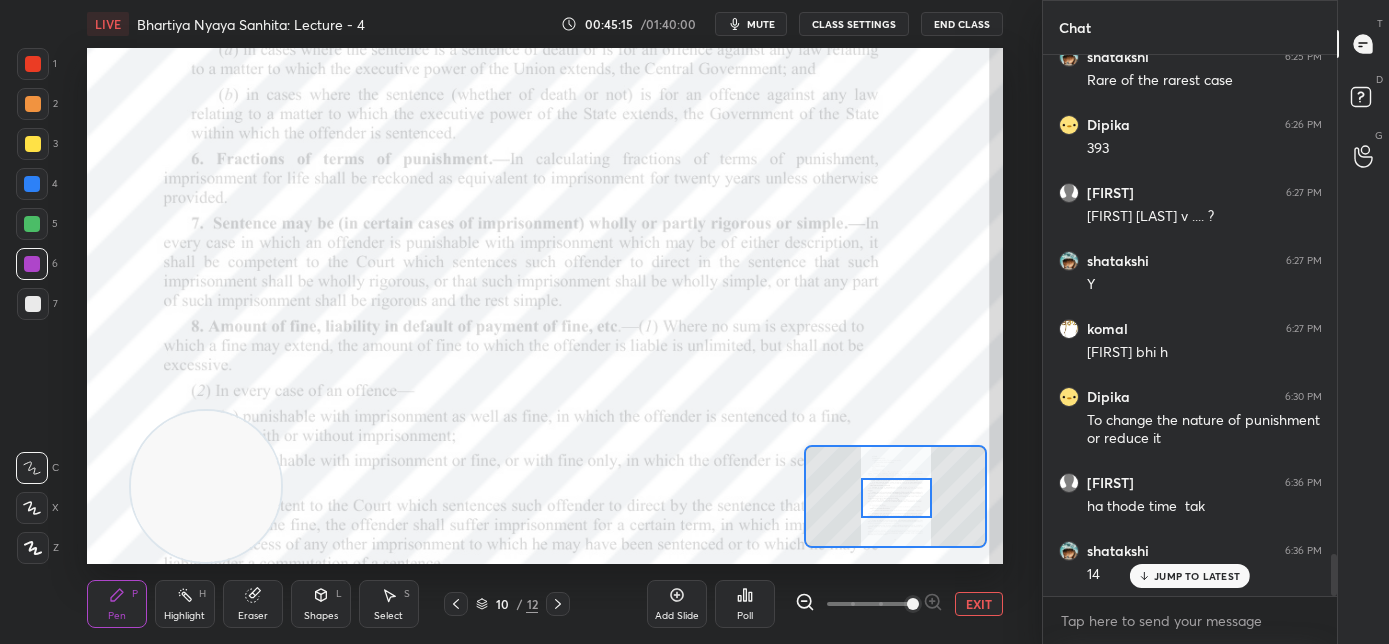 scroll, scrollTop: 6391, scrollLeft: 0, axis: vertical 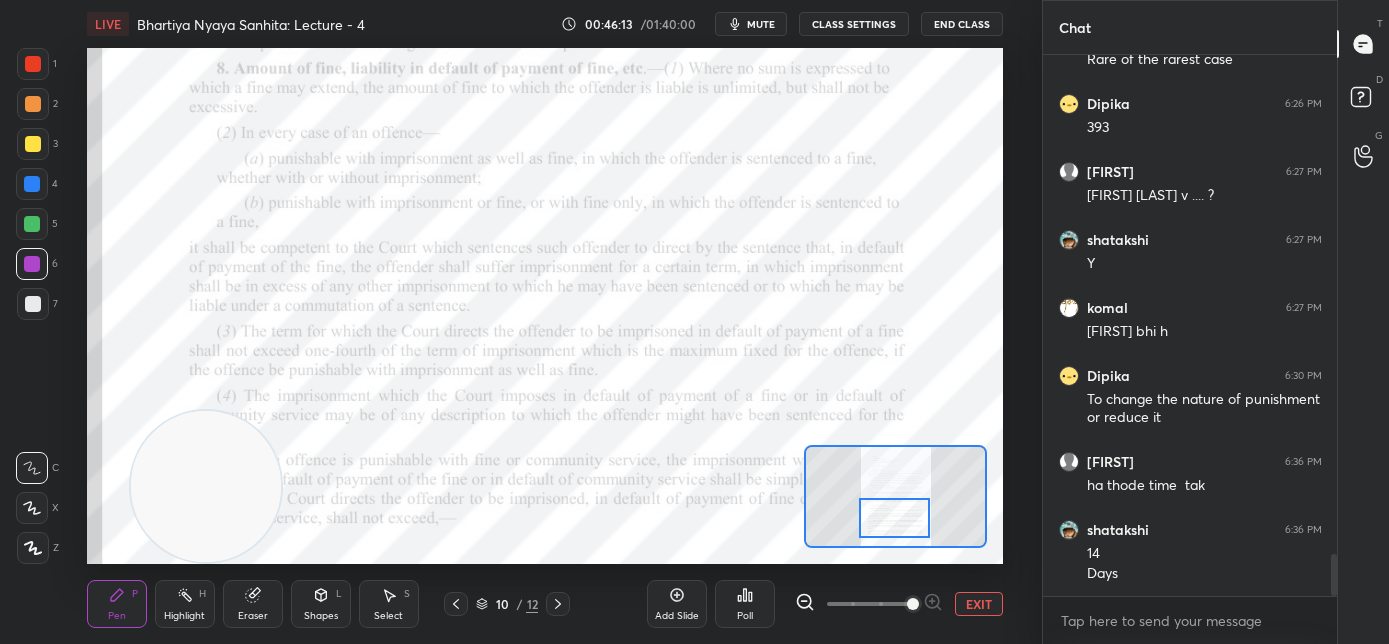 click at bounding box center (895, 518) 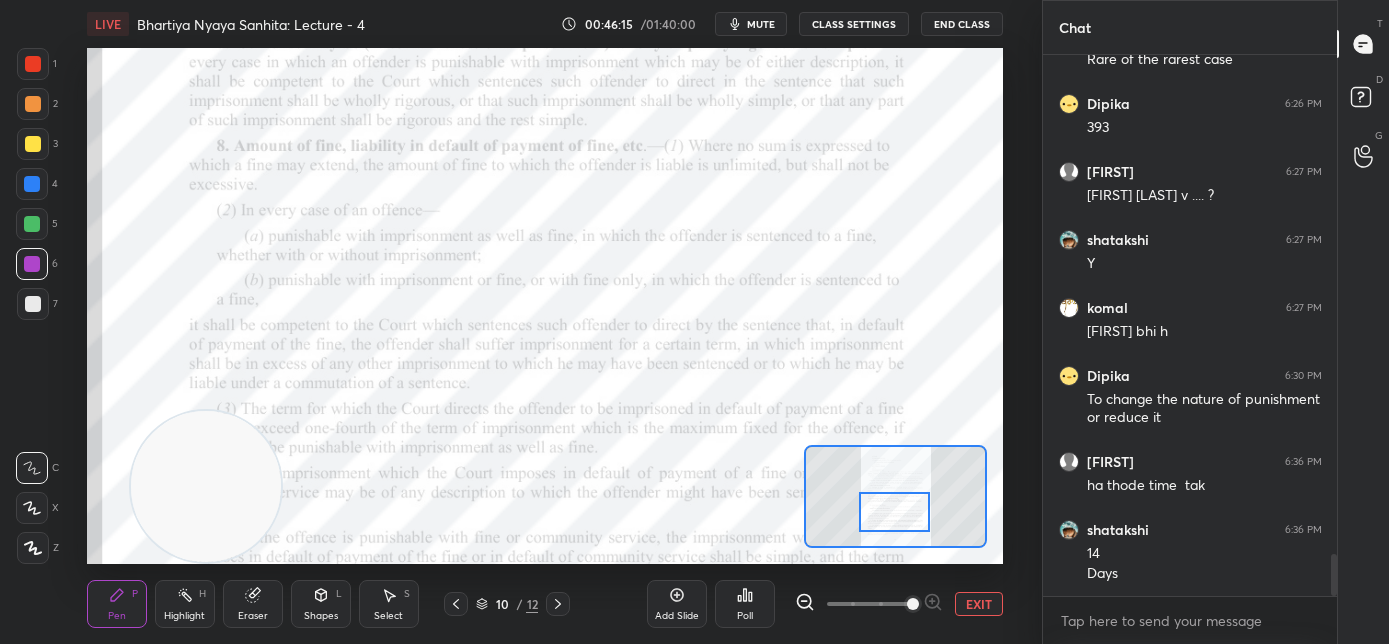 click at bounding box center [895, 512] 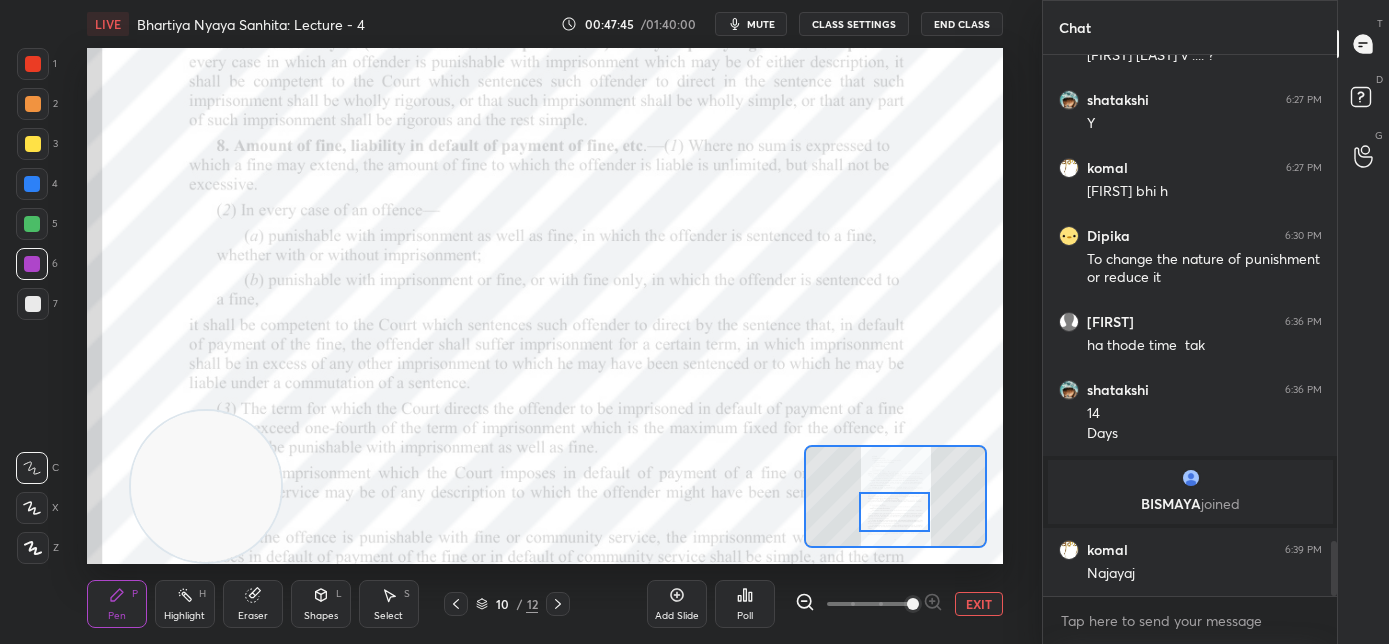 scroll, scrollTop: 4813, scrollLeft: 0, axis: vertical 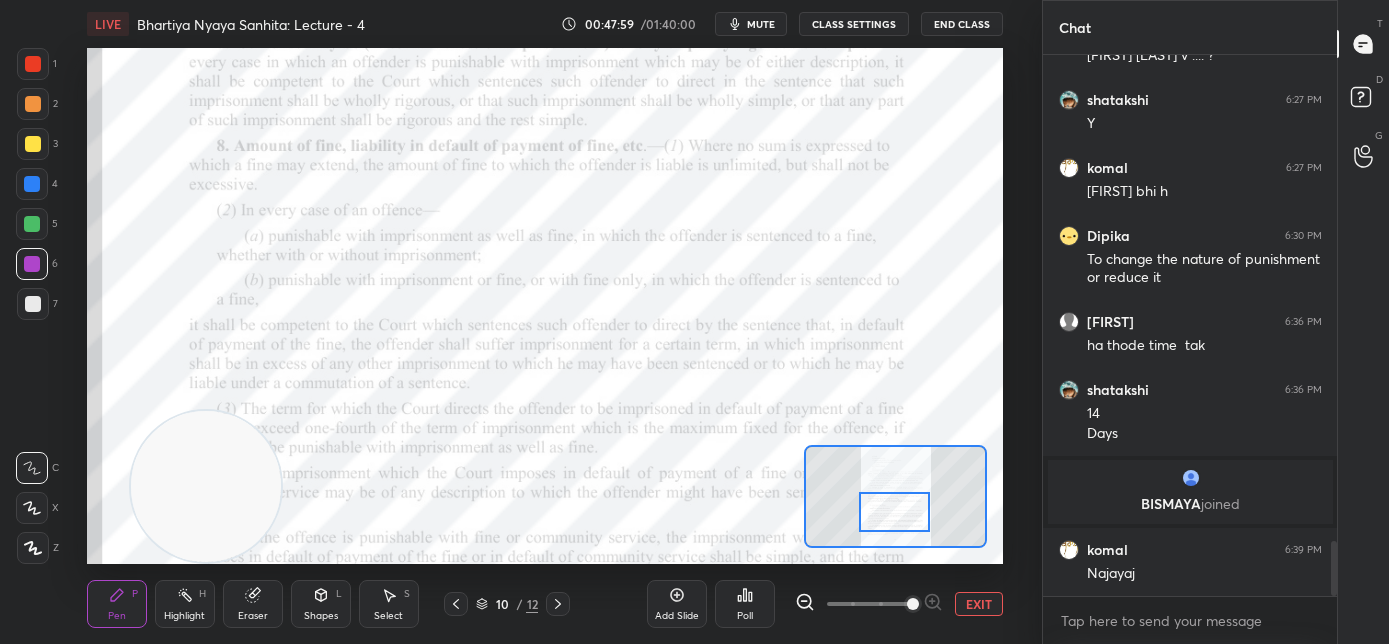drag, startPoint x: 754, startPoint y: 26, endPoint x: 769, endPoint y: 47, distance: 25.806976 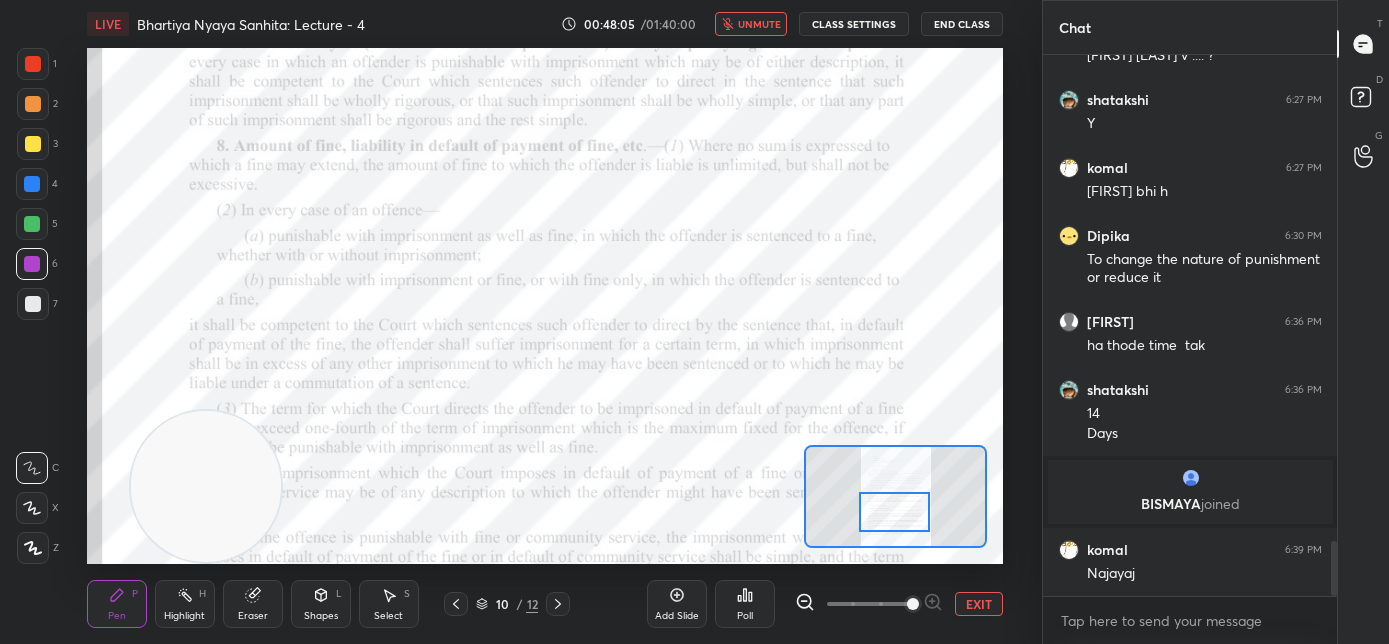 click on "unmute" at bounding box center [759, 24] 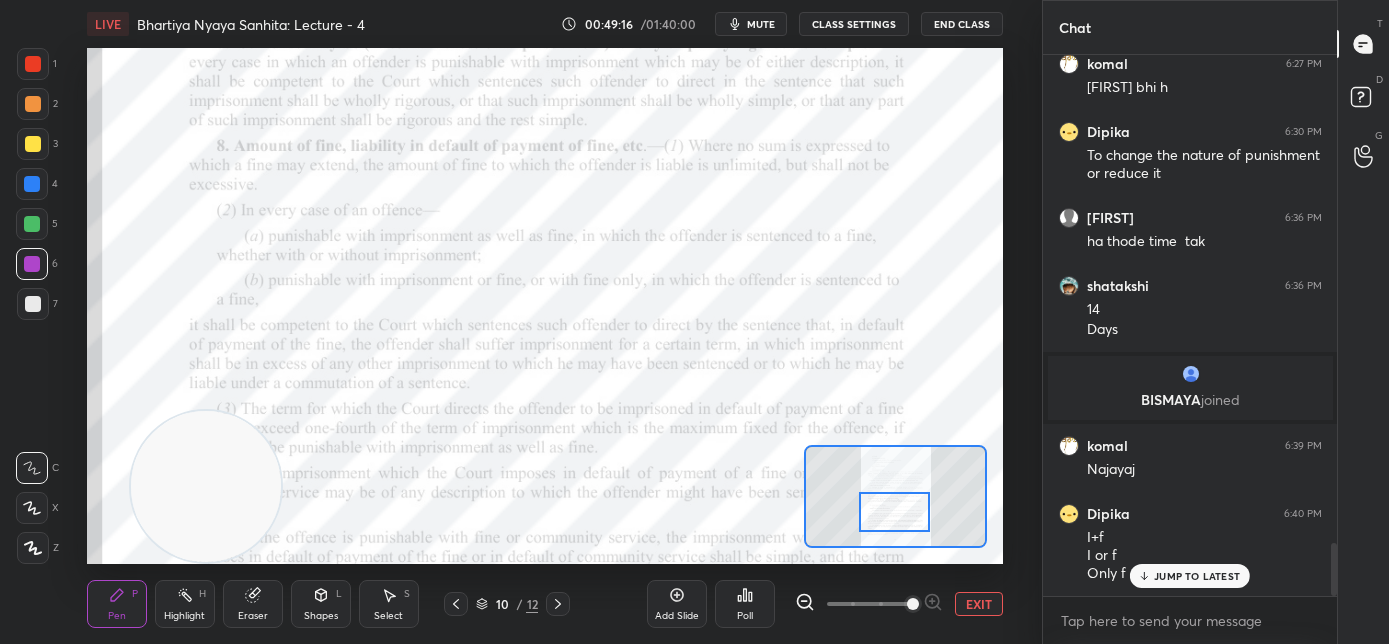 scroll, scrollTop: 4984, scrollLeft: 0, axis: vertical 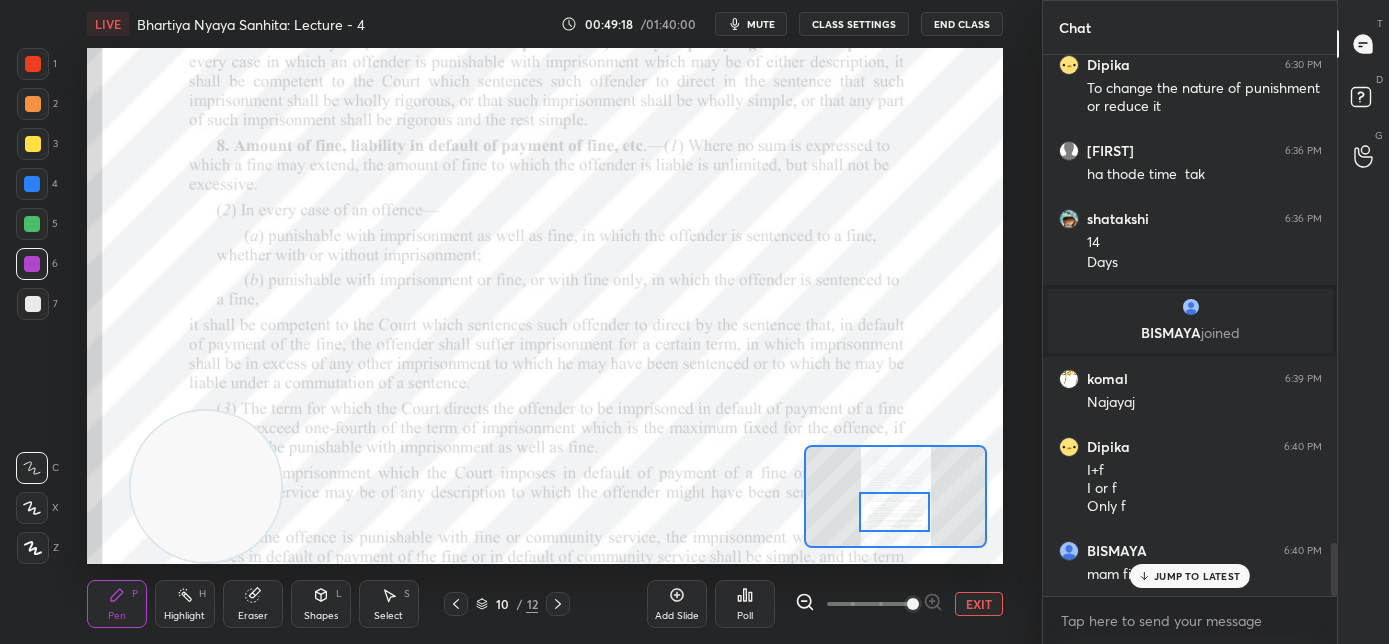 click on "JUMP TO LATEST" at bounding box center (1197, 576) 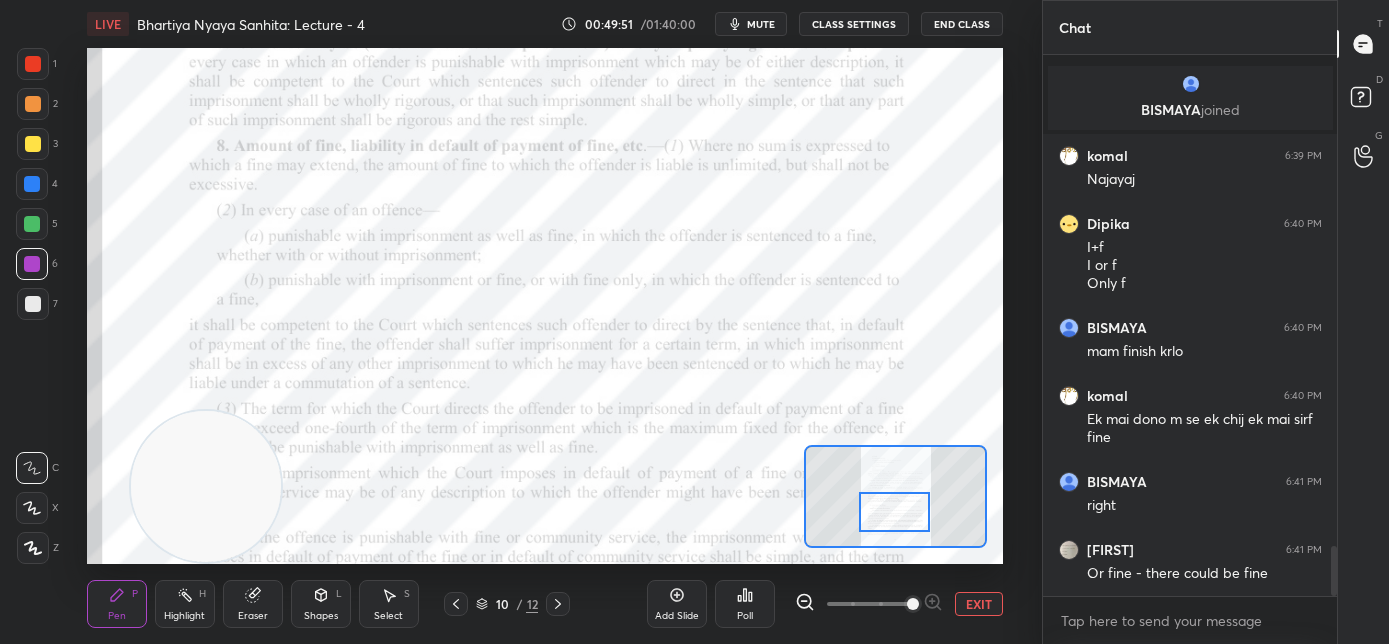scroll, scrollTop: 5293, scrollLeft: 0, axis: vertical 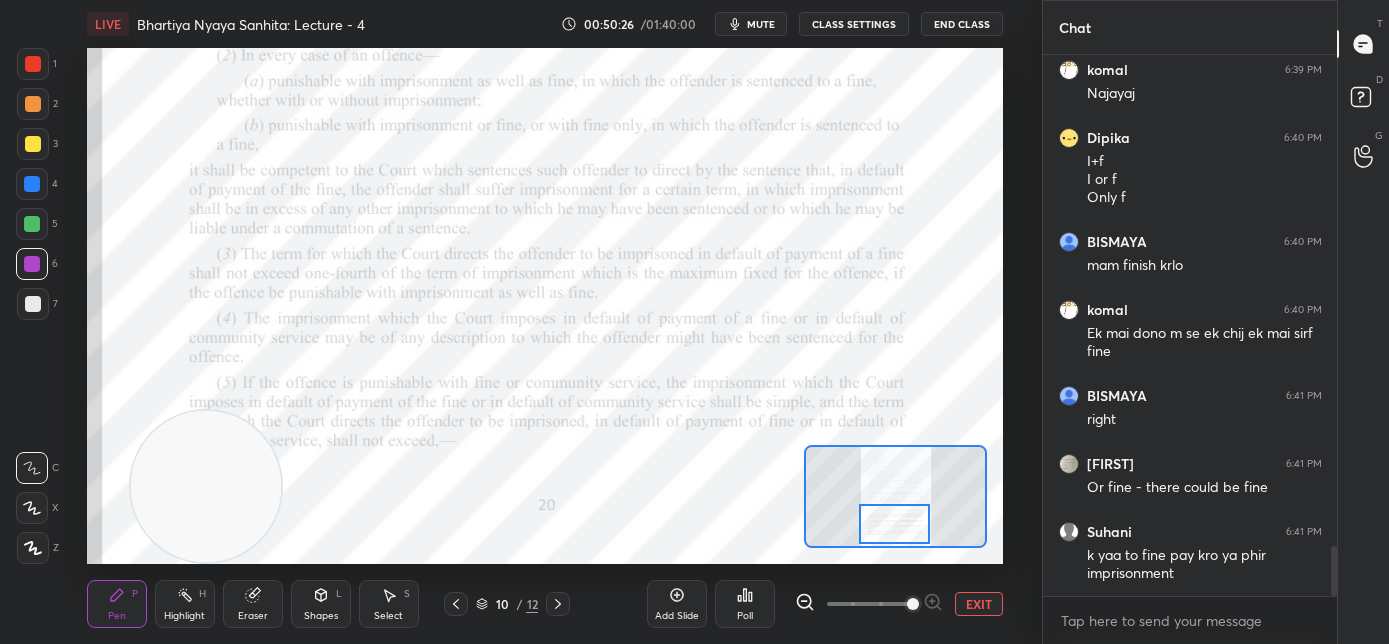 click at bounding box center [895, 524] 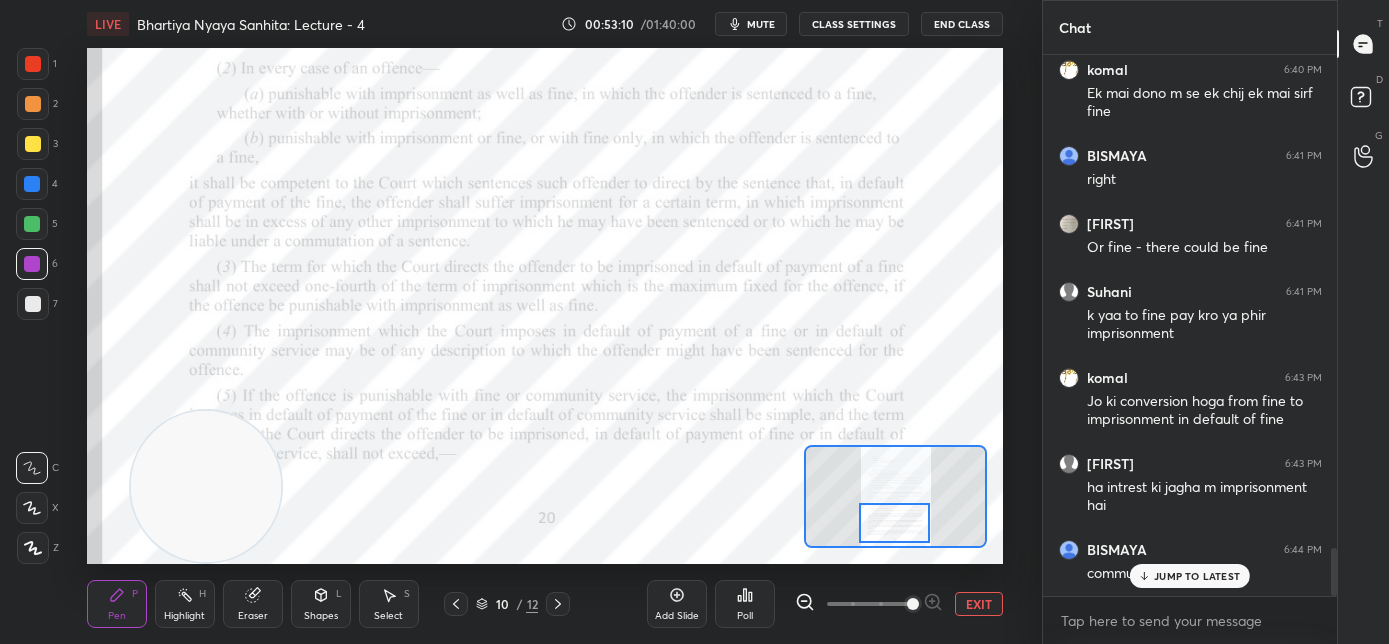 scroll, scrollTop: 5600, scrollLeft: 0, axis: vertical 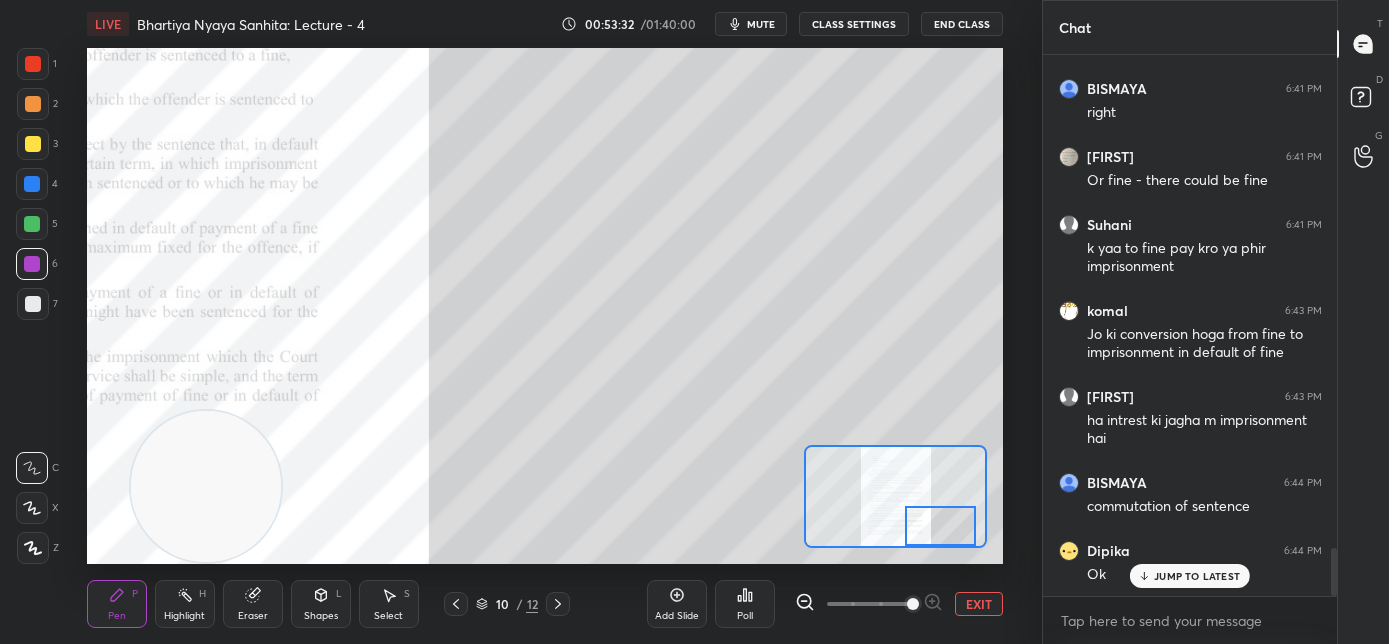 drag, startPoint x: 910, startPoint y: 522, endPoint x: 957, endPoint y: 524, distance: 47.042534 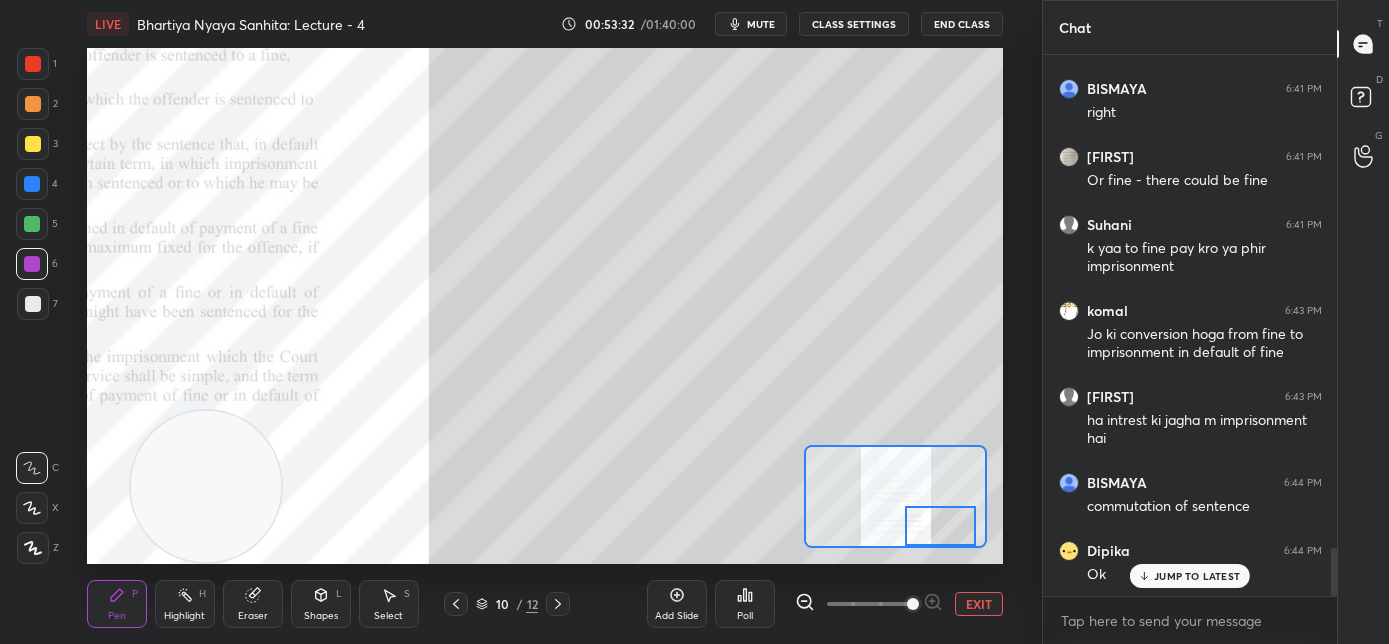 click at bounding box center (941, 526) 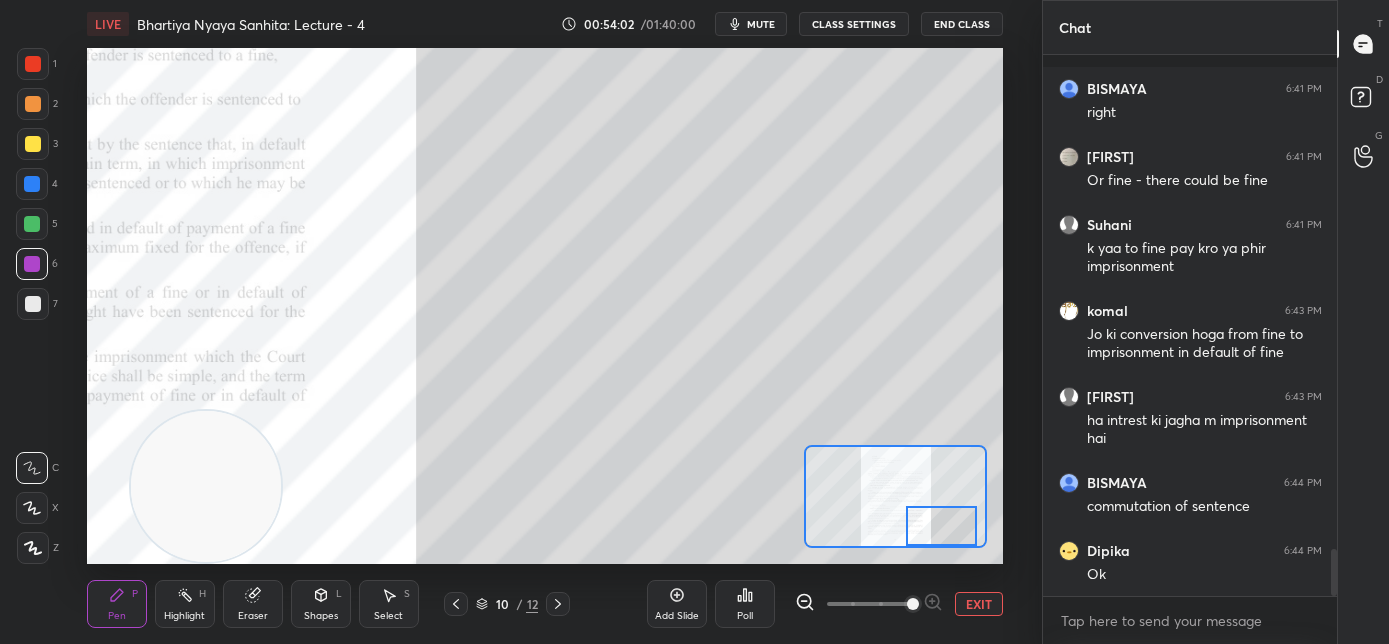scroll, scrollTop: 5687, scrollLeft: 0, axis: vertical 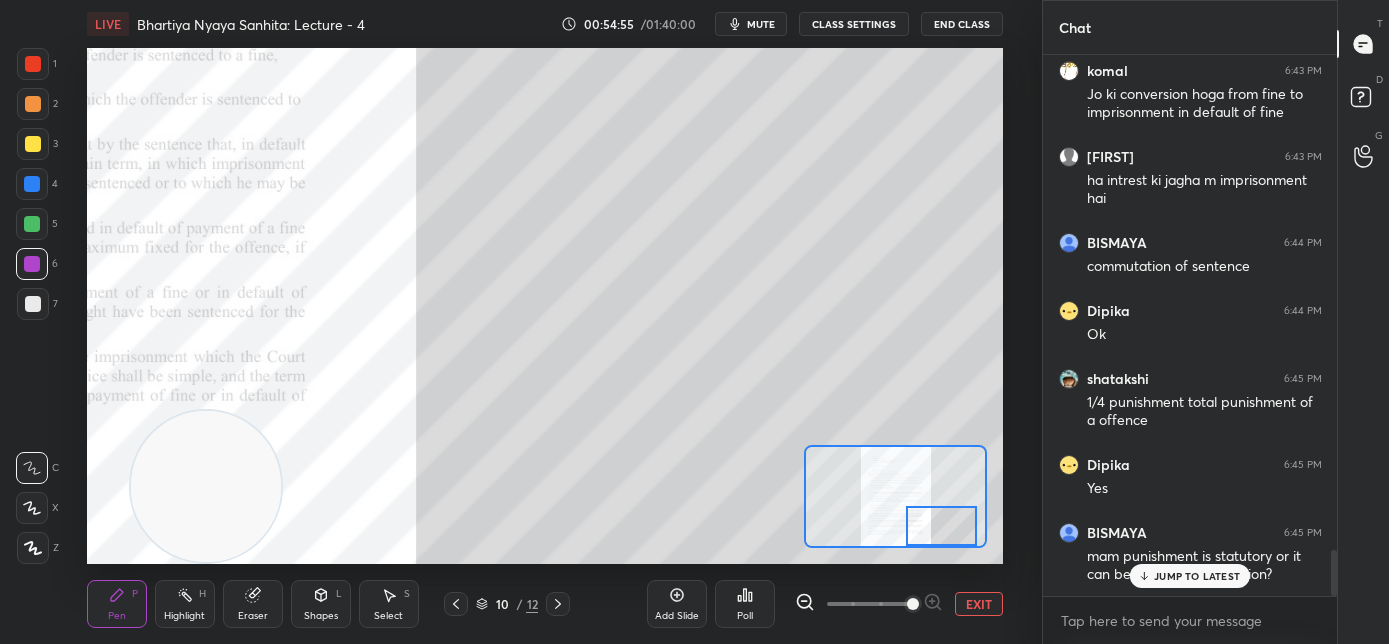 click on "JUMP TO LATEST" at bounding box center [1197, 576] 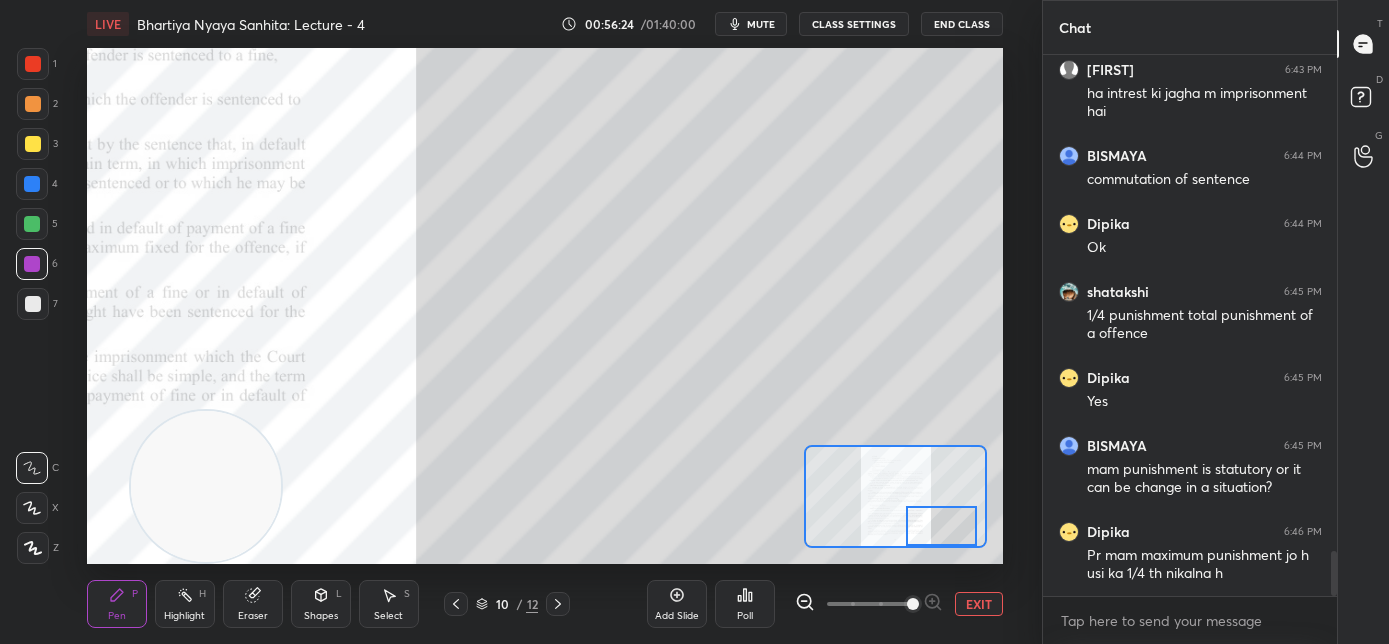 scroll, scrollTop: 5994, scrollLeft: 0, axis: vertical 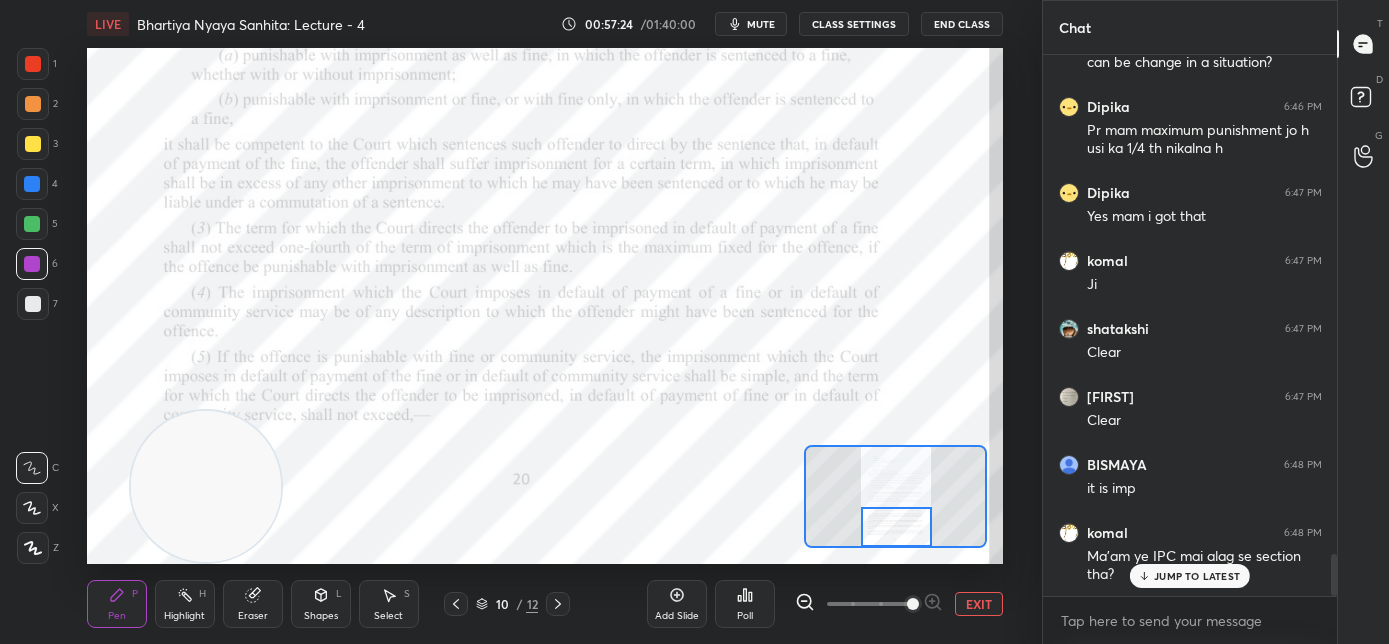 drag, startPoint x: 909, startPoint y: 529, endPoint x: 892, endPoint y: 536, distance: 18.384777 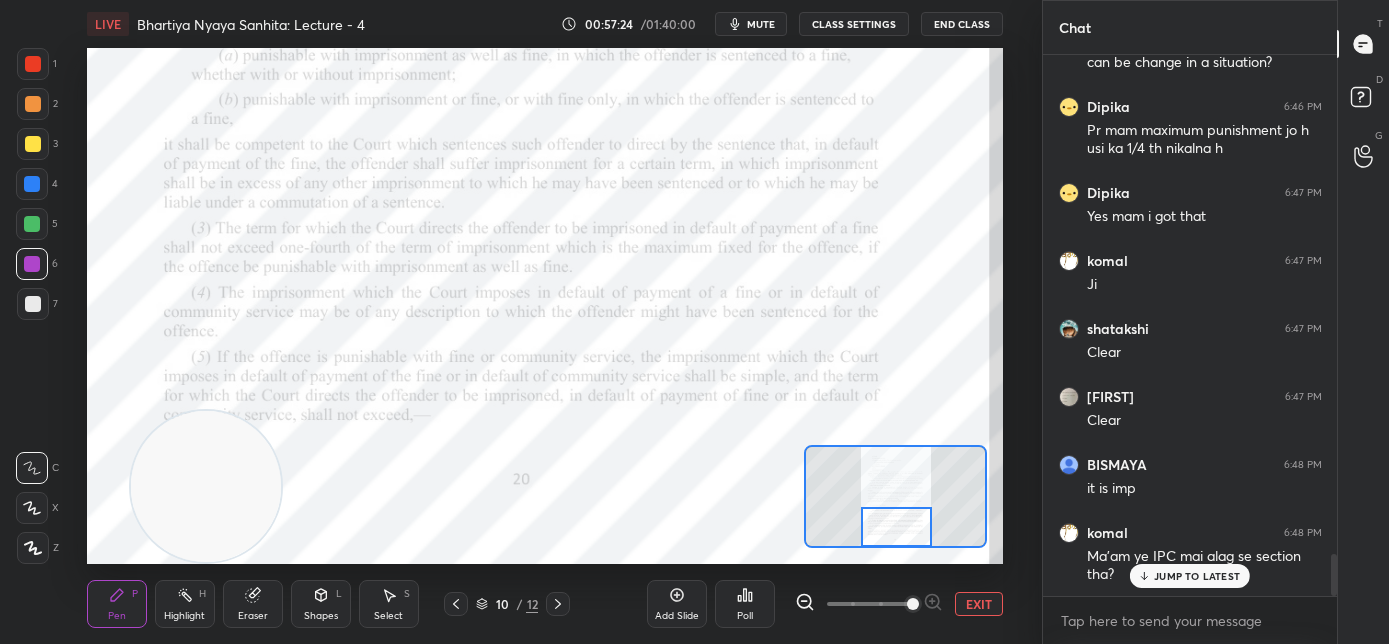 click at bounding box center [897, 527] 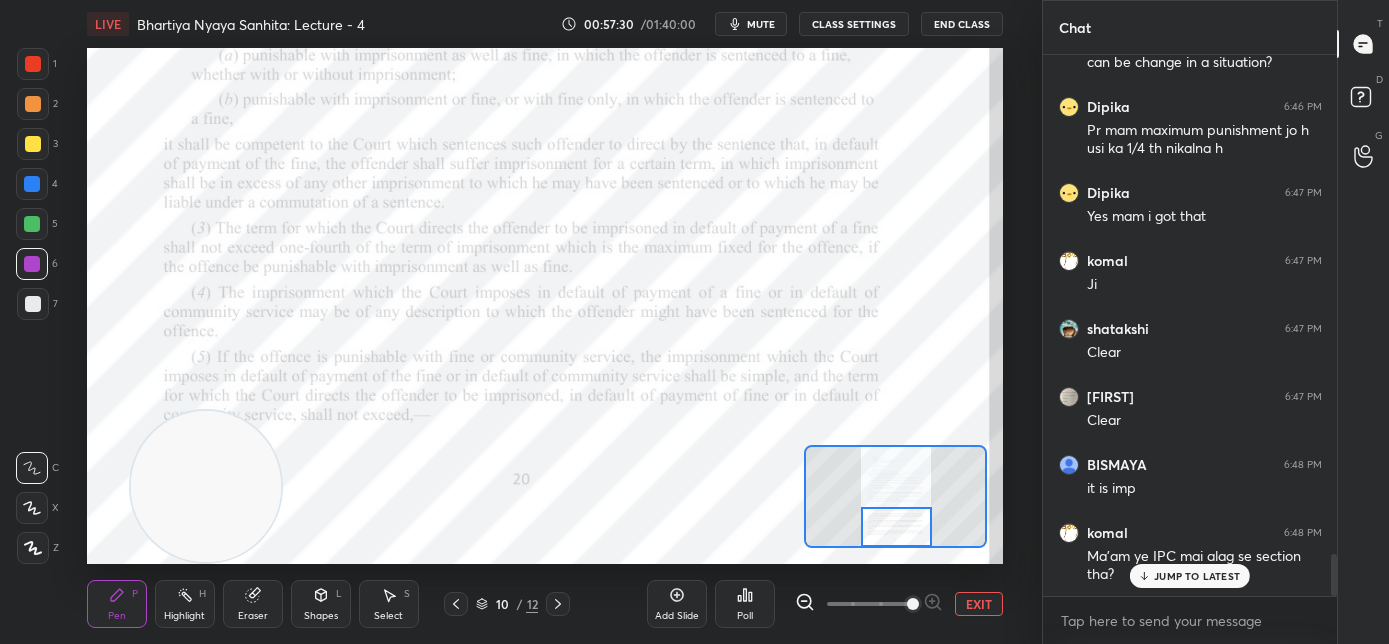 click on "JUMP TO LATEST" at bounding box center (1197, 576) 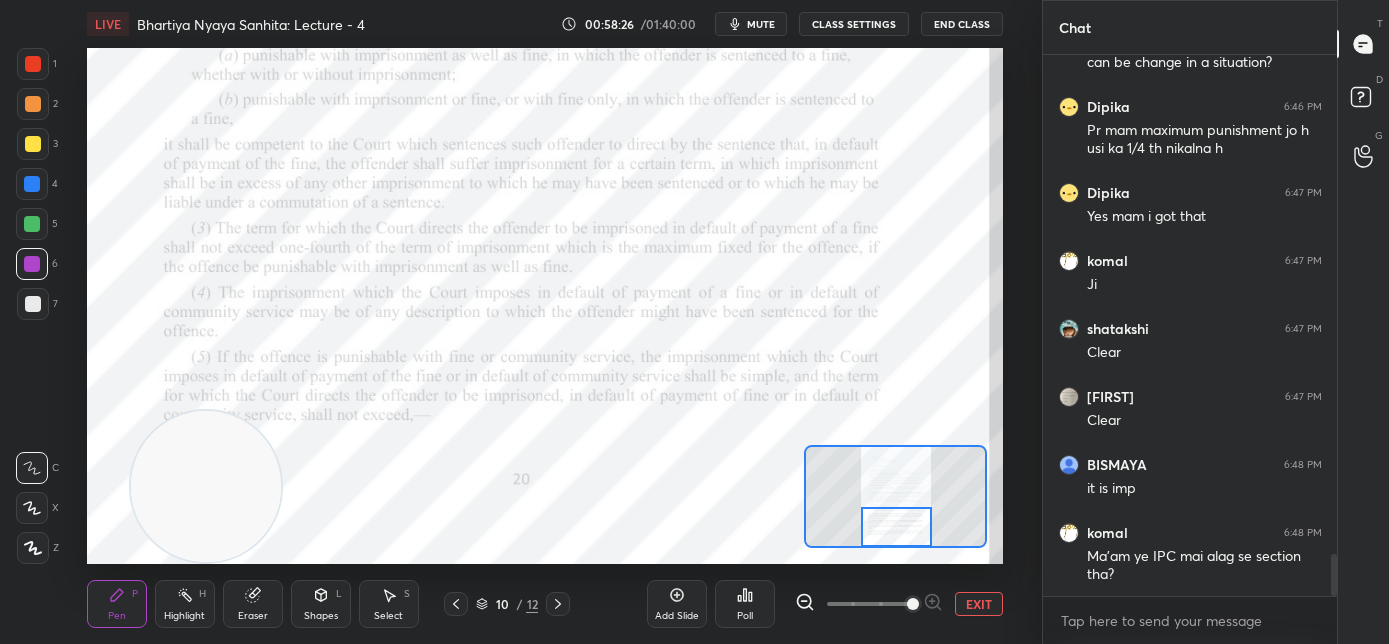 click at bounding box center (206, 486) 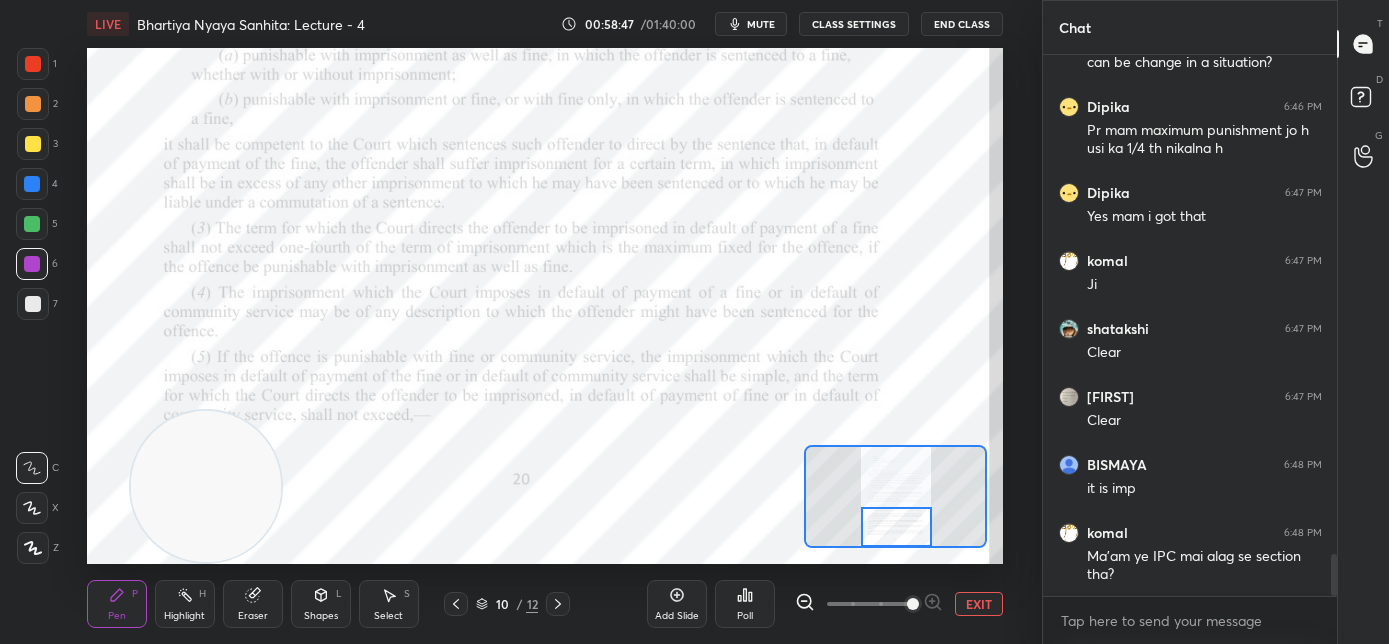 click on "Setting up your live class Poll for   secs No correct answer Start poll" at bounding box center (545, 306) 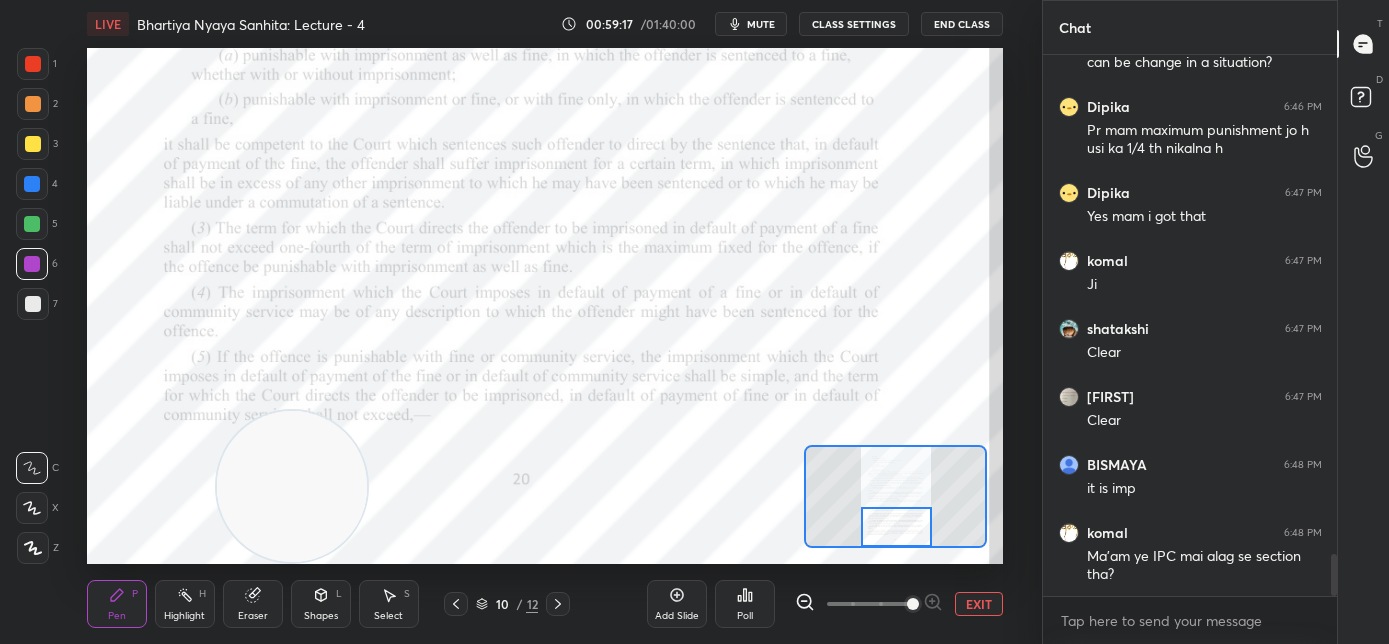 drag, startPoint x: 280, startPoint y: 483, endPoint x: 445, endPoint y: 546, distance: 176.61823 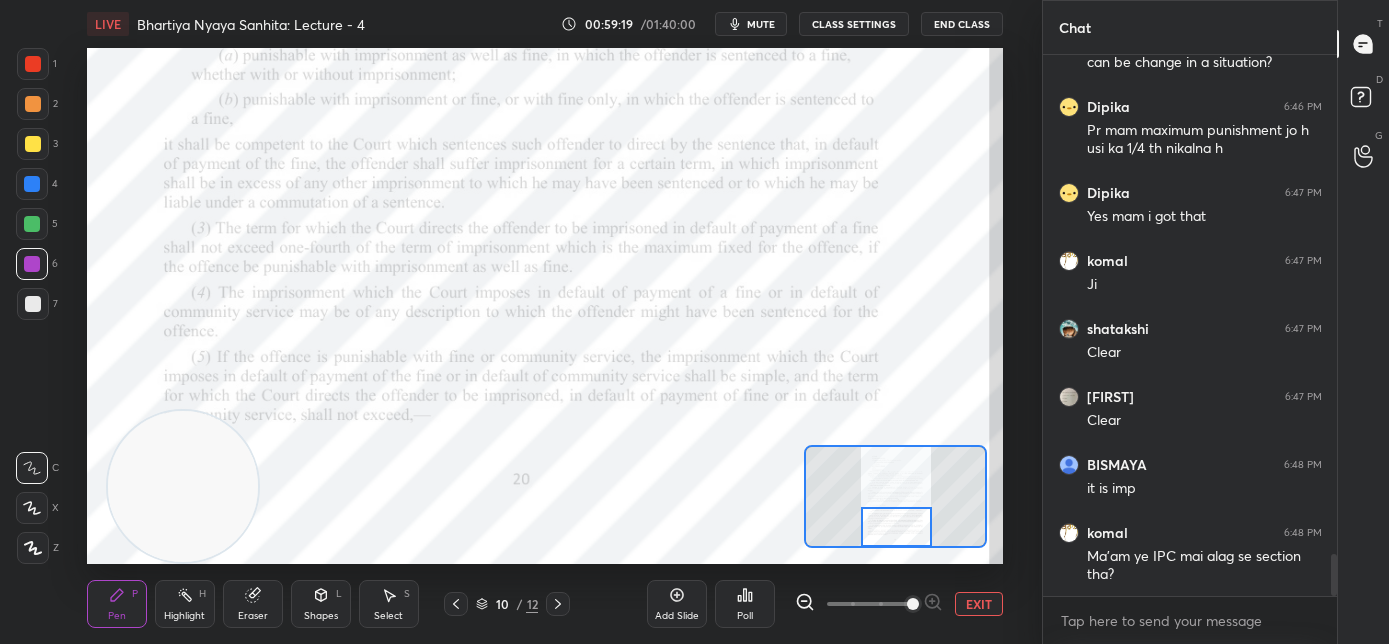 drag, startPoint x: 460, startPoint y: 499, endPoint x: 240, endPoint y: 506, distance: 220.11133 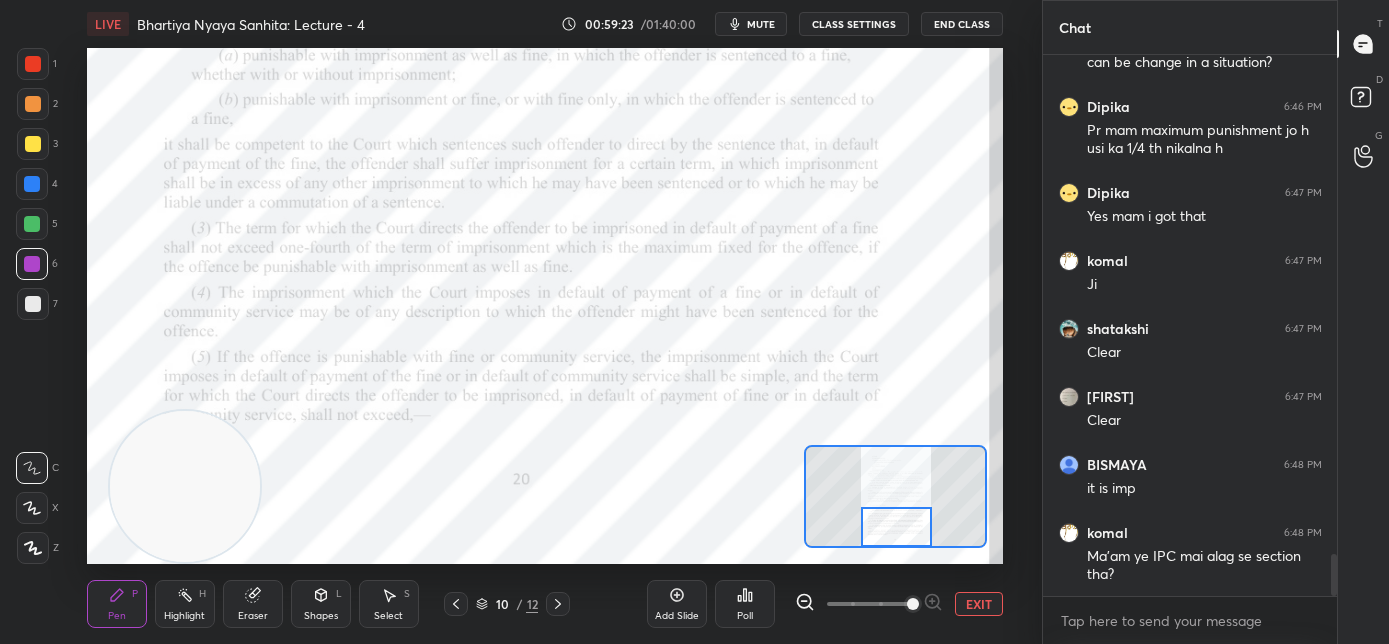 click 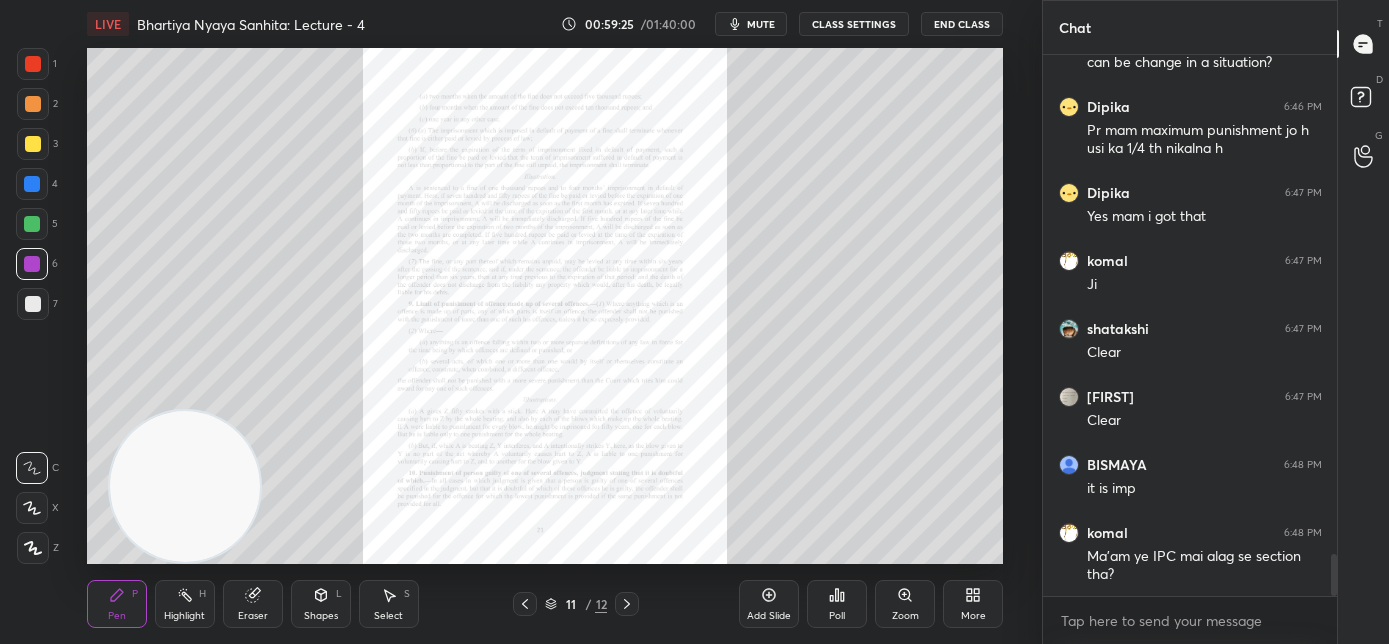 click 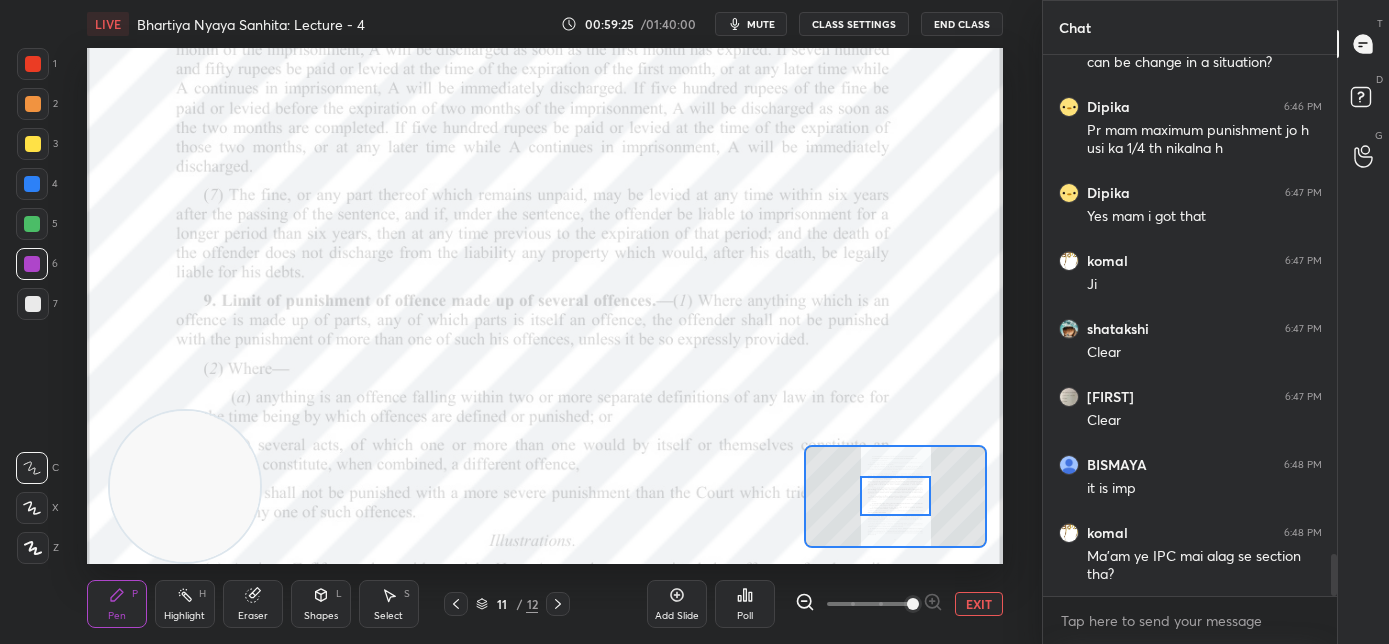 click at bounding box center (913, 604) 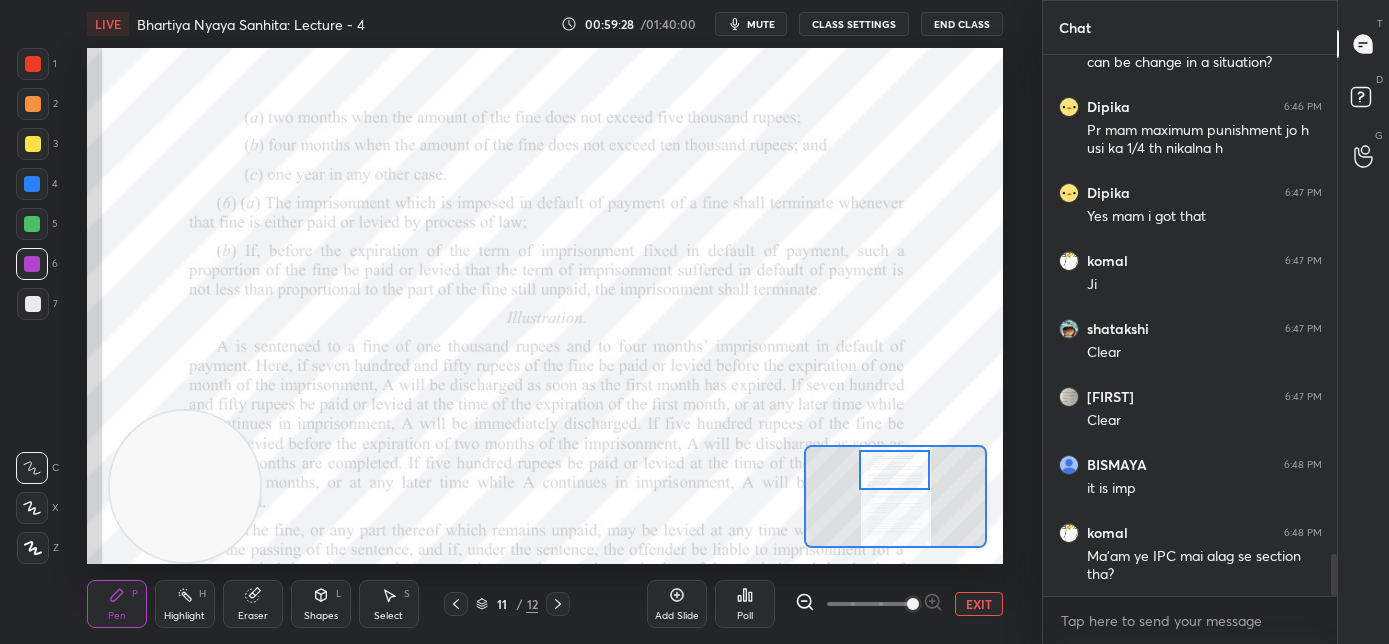 drag, startPoint x: 896, startPoint y: 507, endPoint x: 895, endPoint y: 481, distance: 26.019224 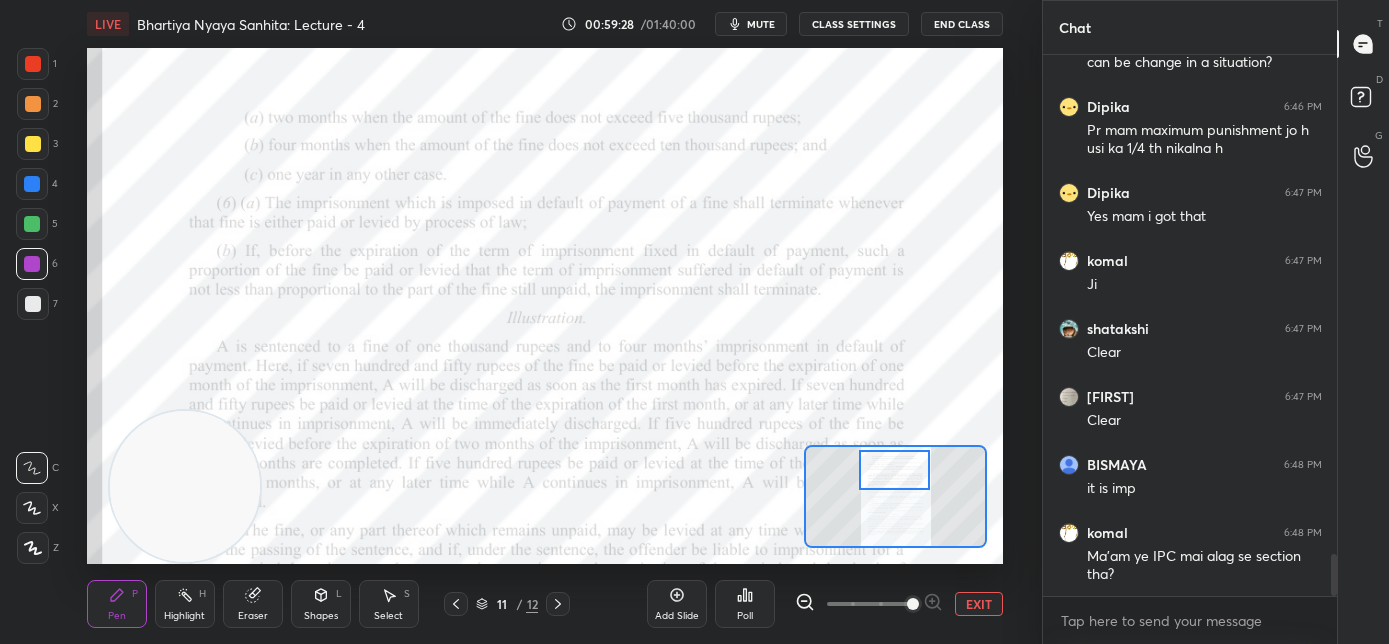 click at bounding box center (895, 470) 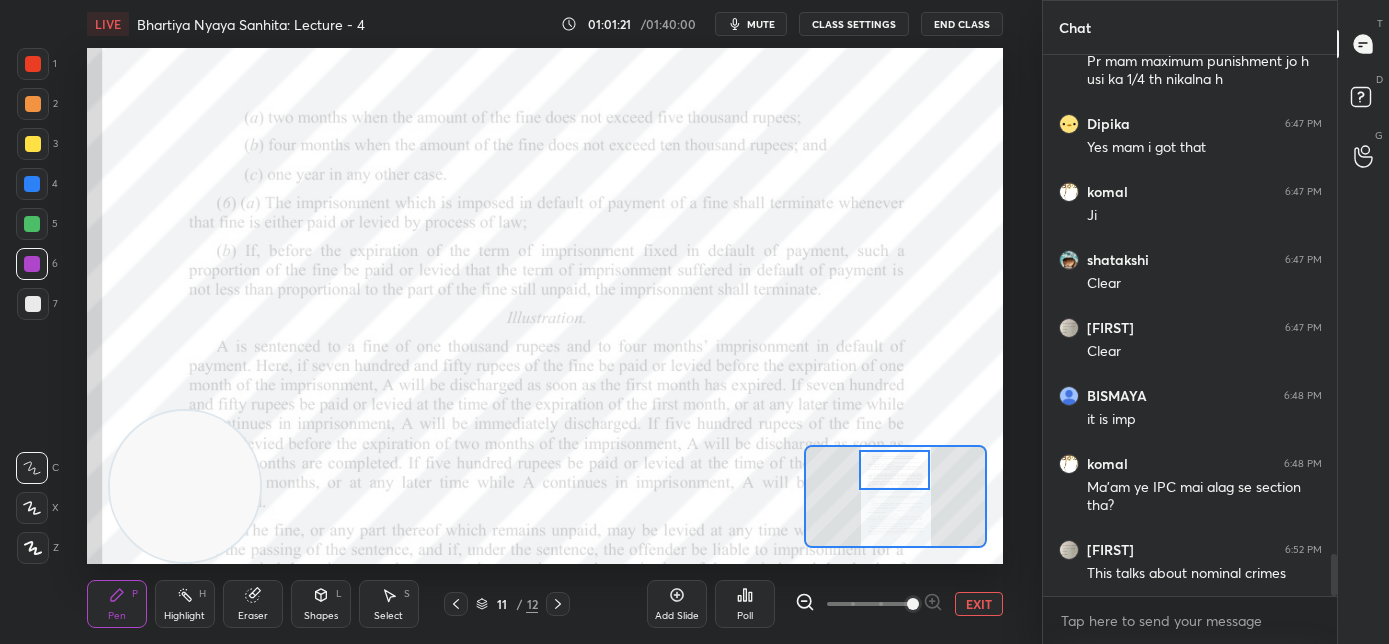 scroll, scrollTop: 6440, scrollLeft: 0, axis: vertical 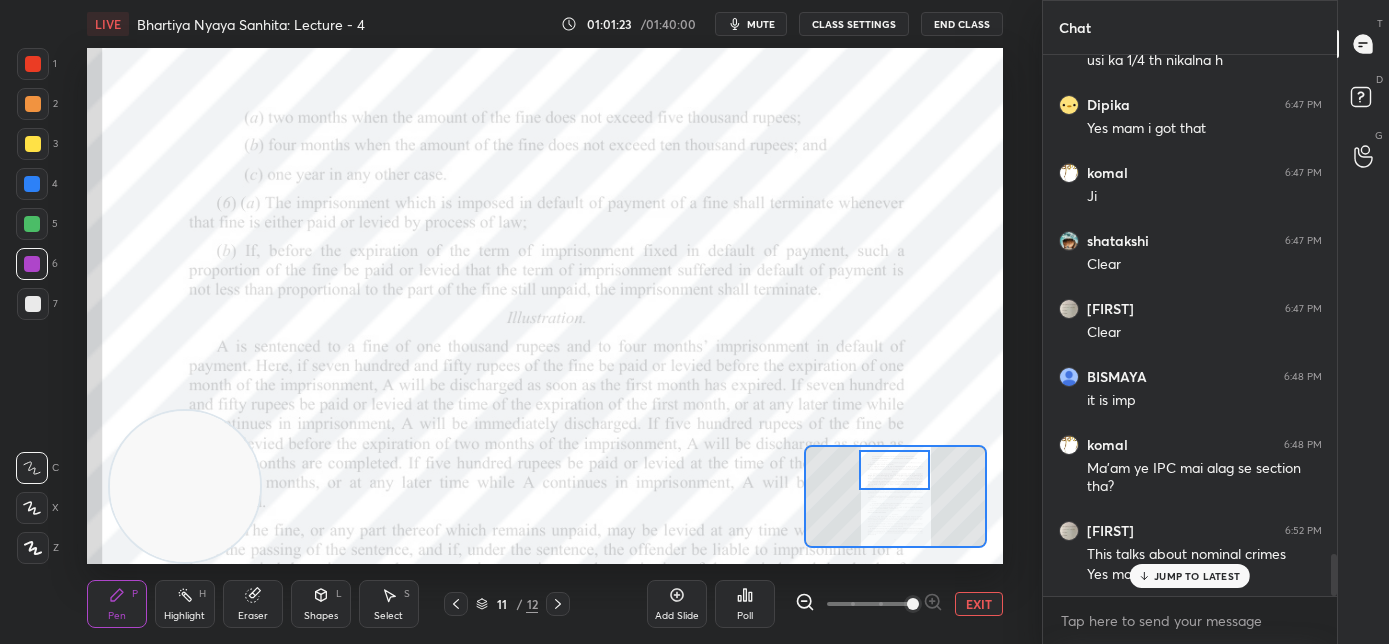 click 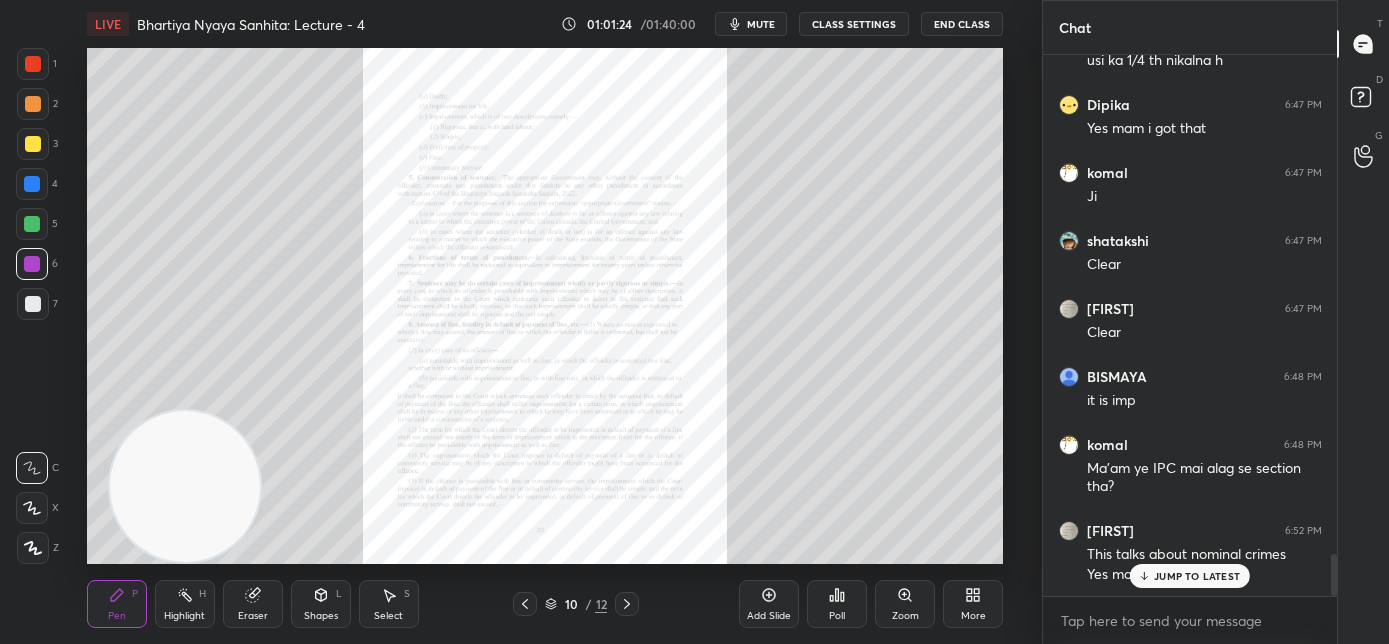 click on "Zoom" at bounding box center [905, 604] 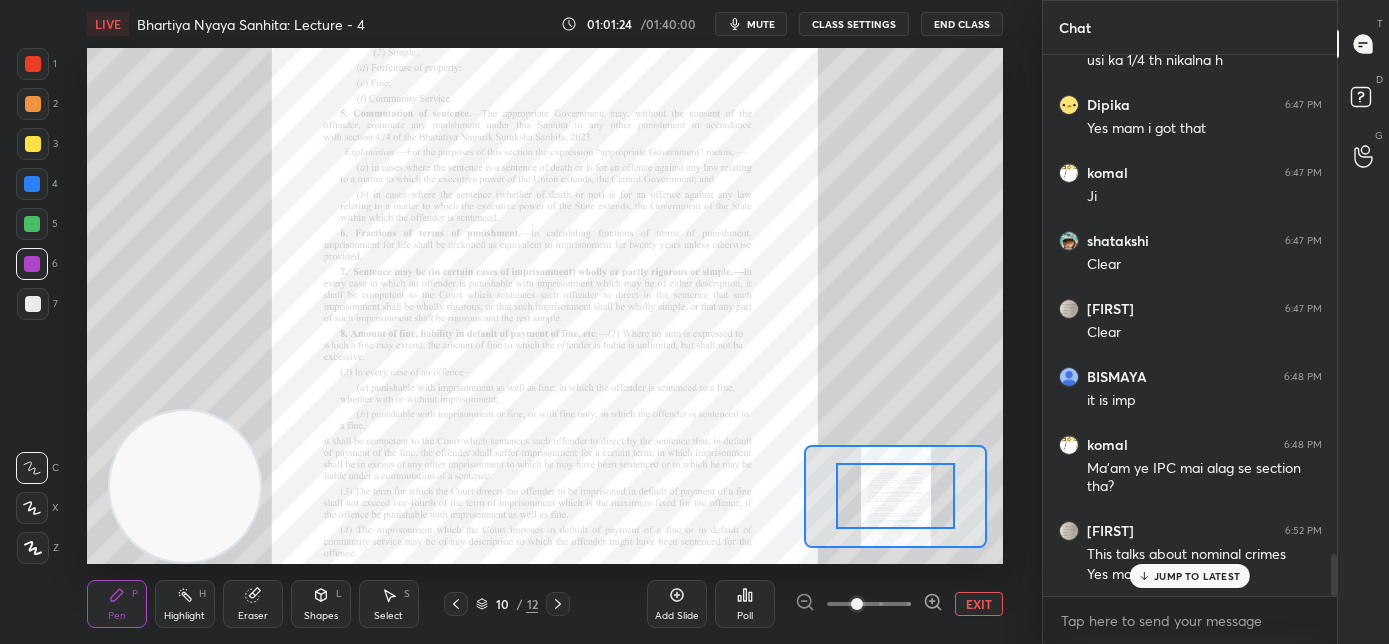 click at bounding box center [869, 604] 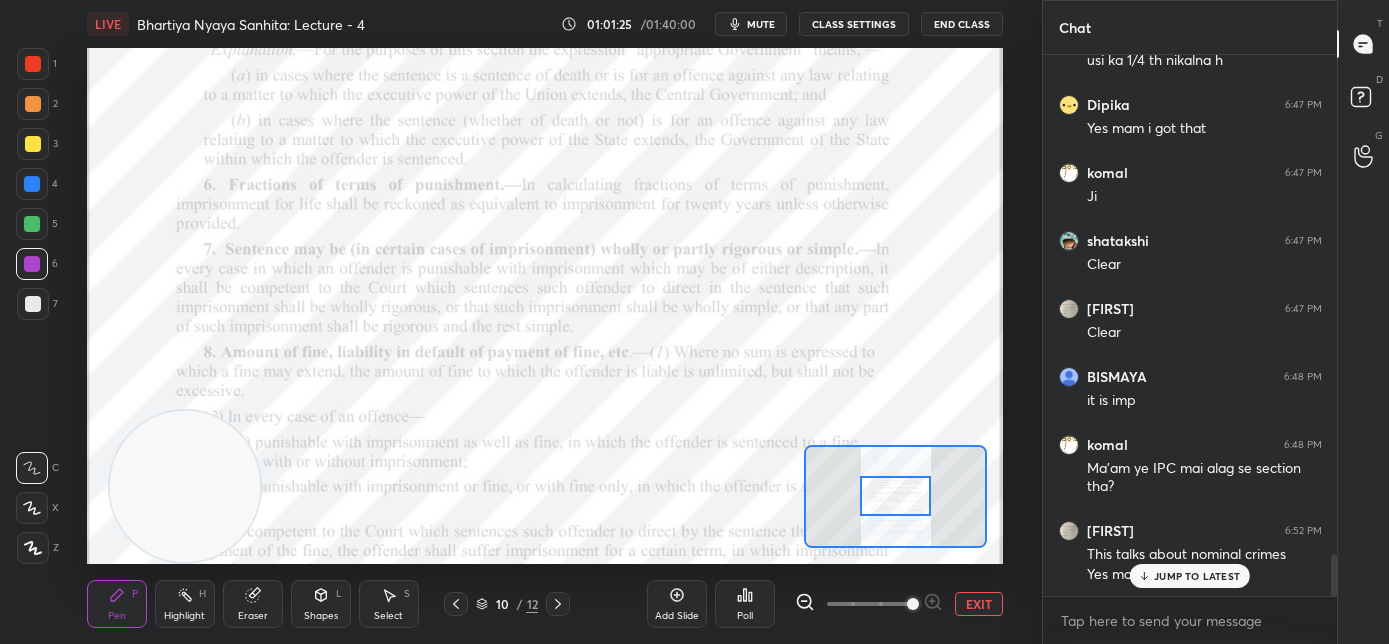 click at bounding box center [869, 604] 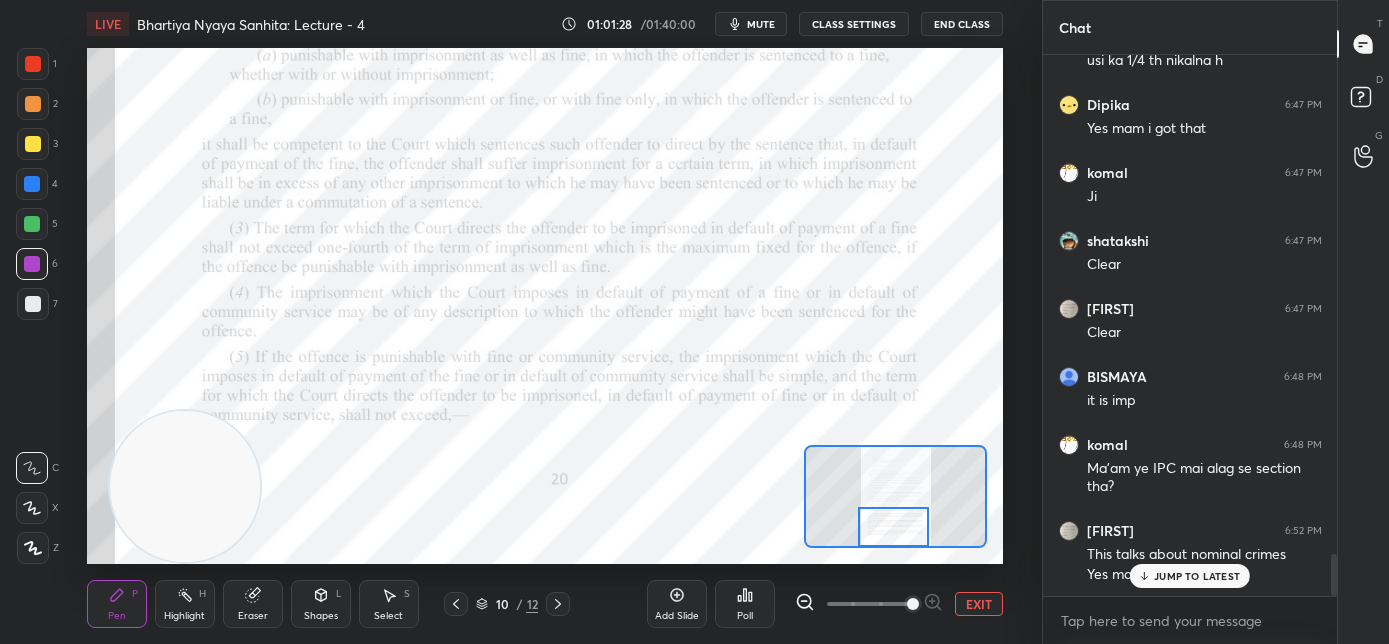 drag, startPoint x: 912, startPoint y: 514, endPoint x: 912, endPoint y: 533, distance: 19 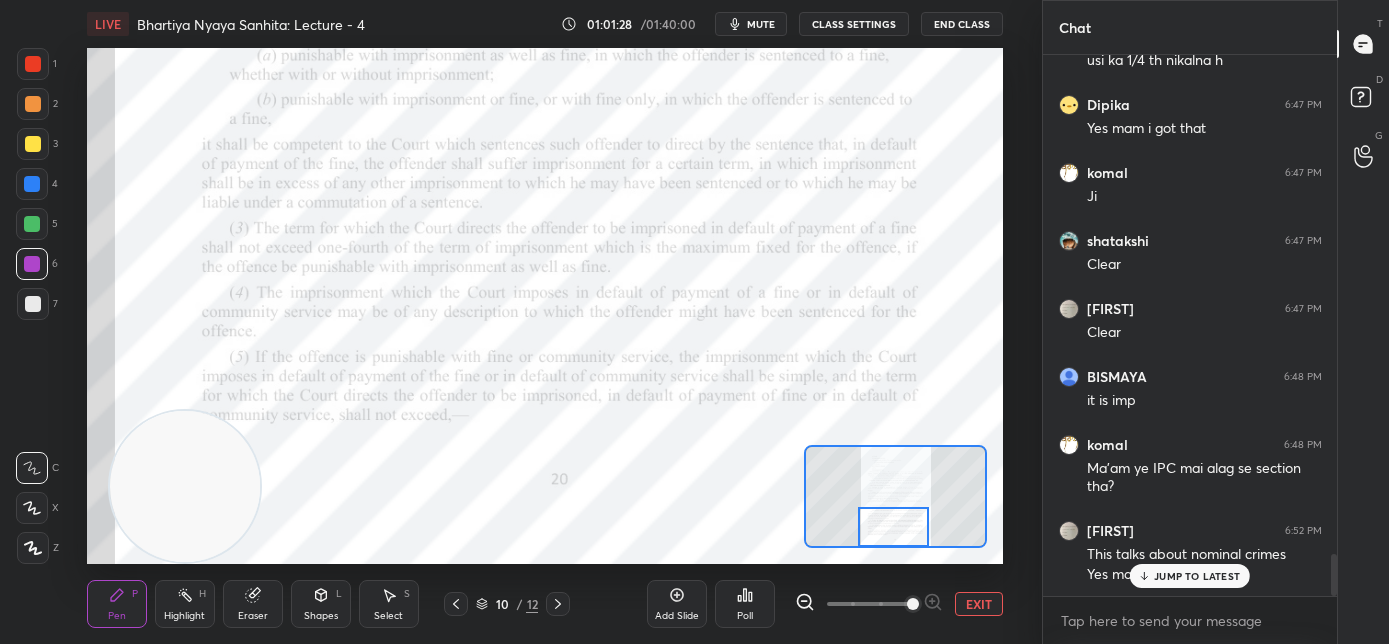 click at bounding box center (894, 527) 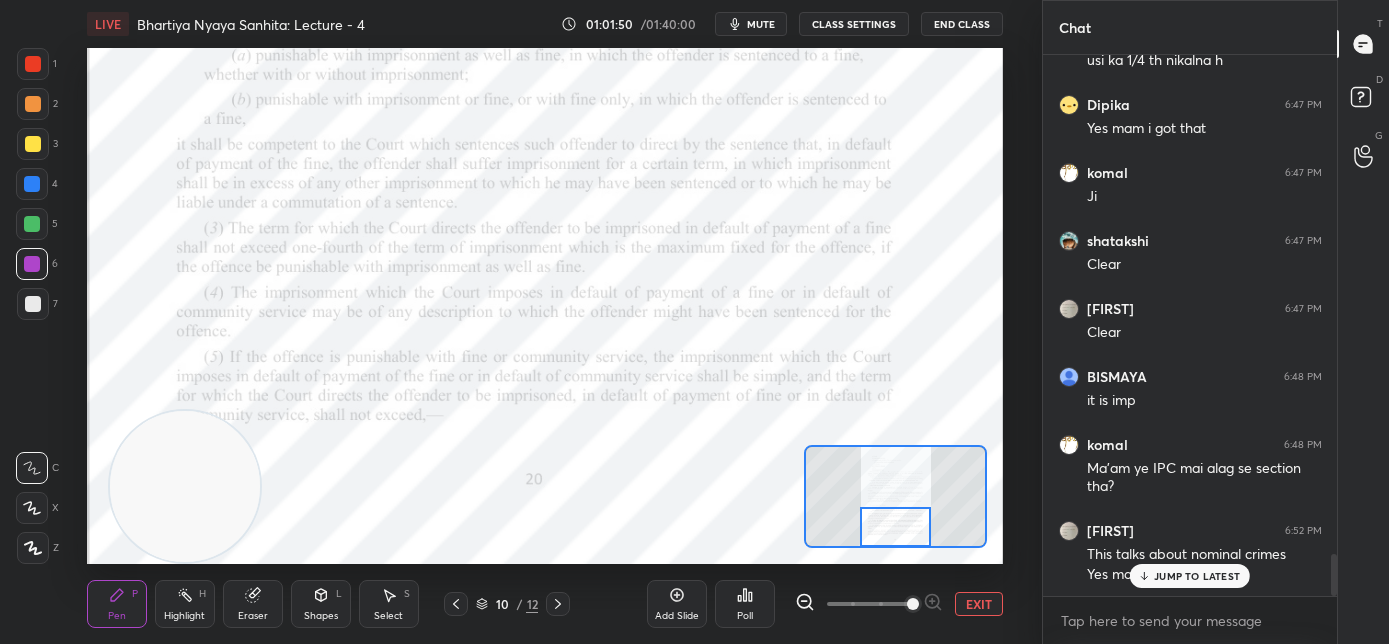 click 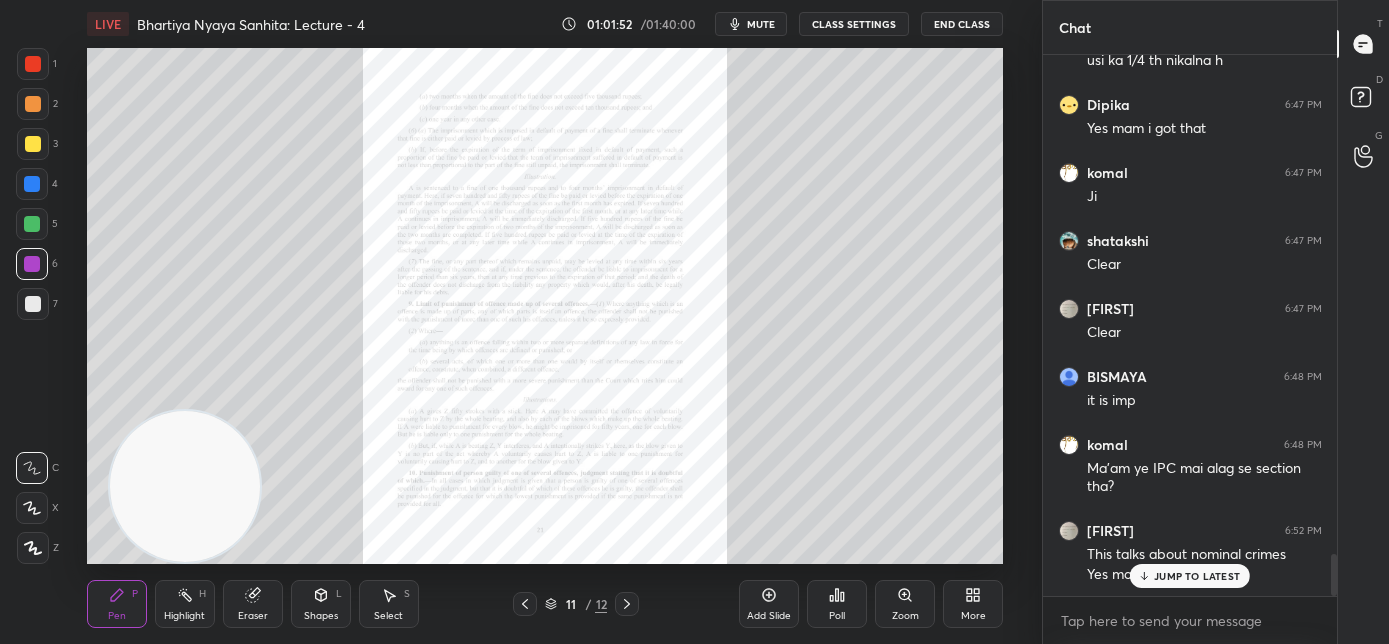 scroll, scrollTop: 494, scrollLeft: 288, axis: both 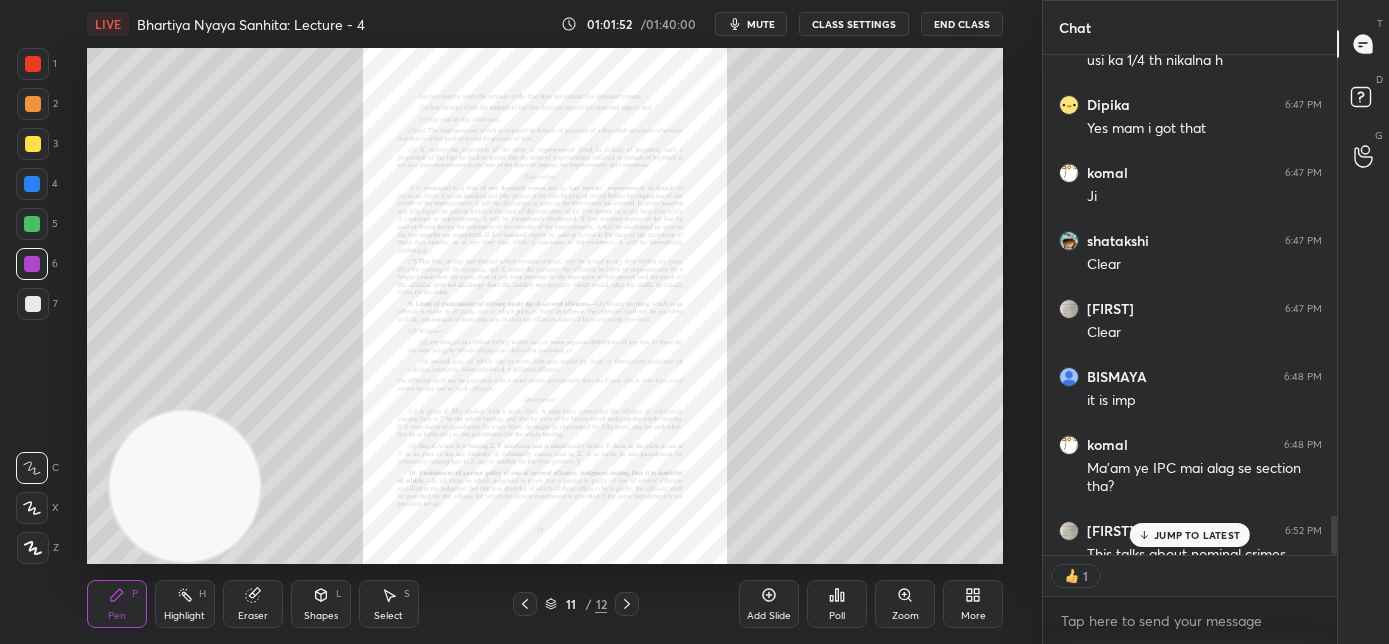 click on "Zoom" at bounding box center (905, 616) 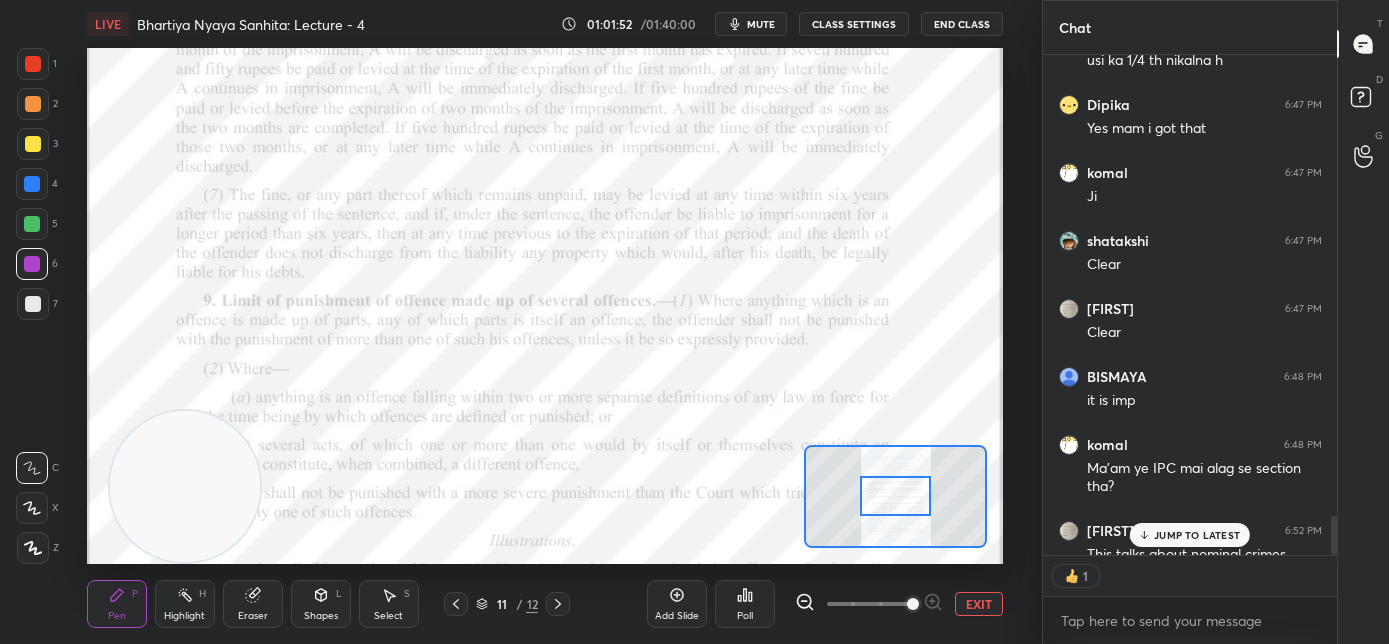 click at bounding box center [913, 604] 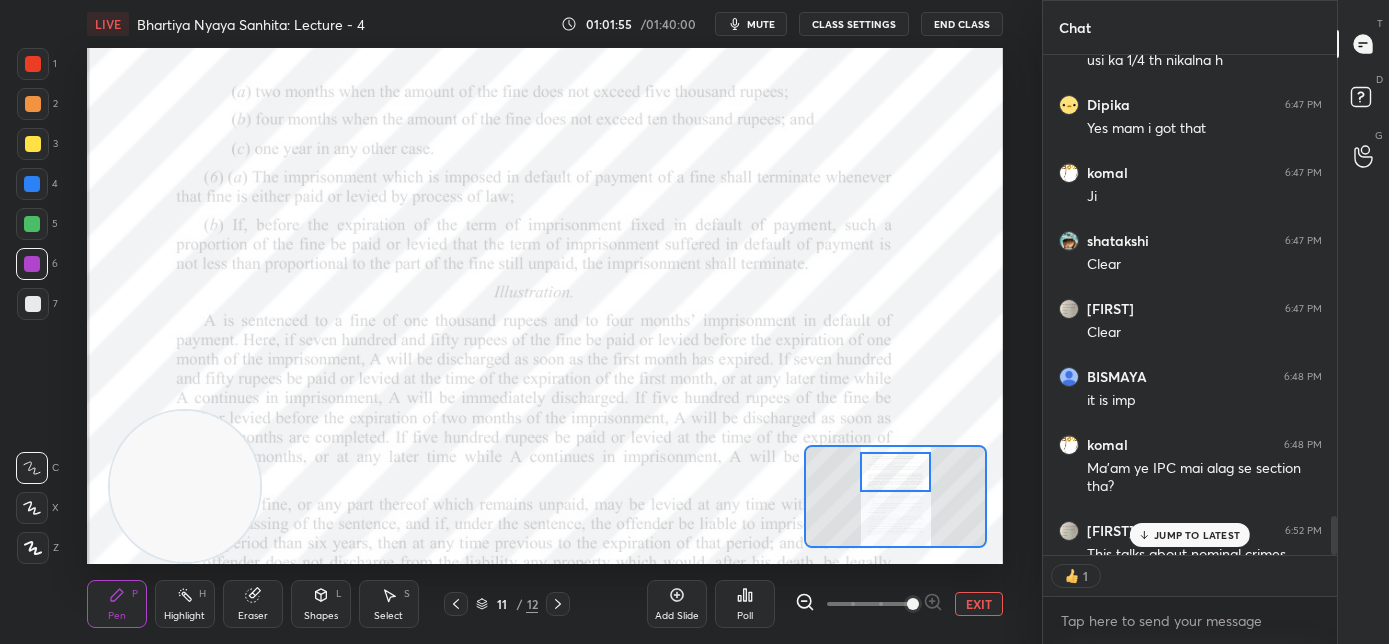 drag, startPoint x: 910, startPoint y: 482, endPoint x: 909, endPoint y: 472, distance: 10.049875 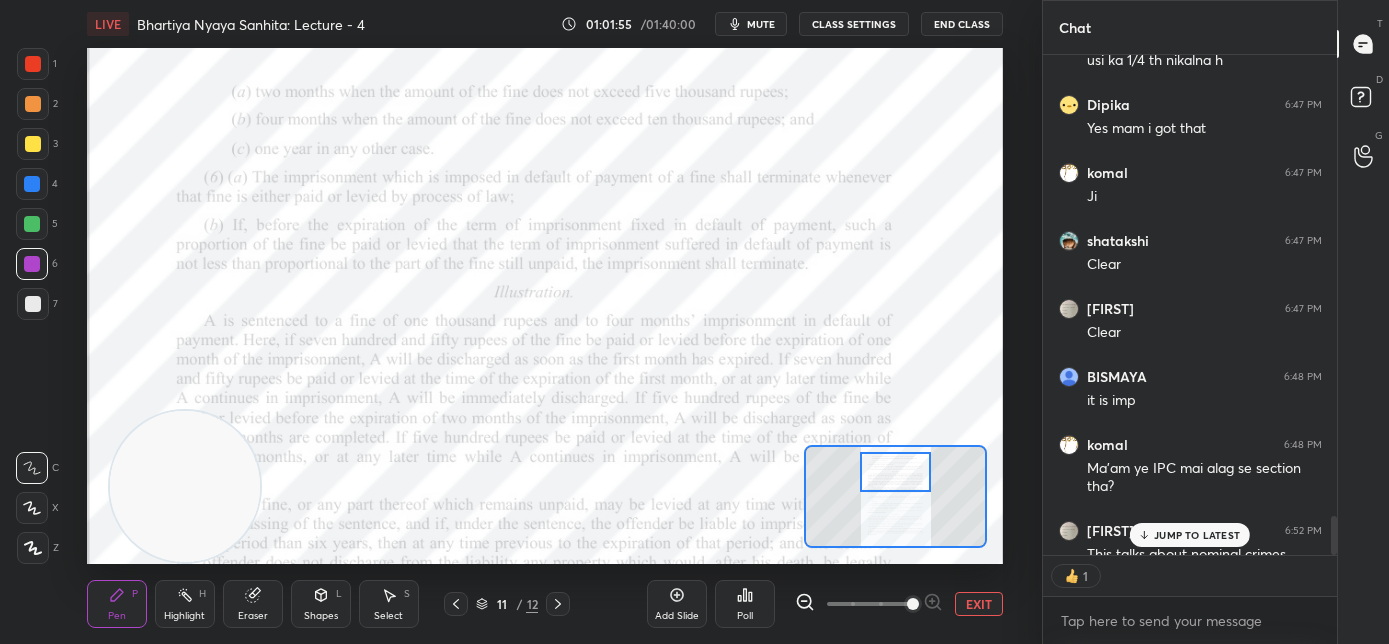 click at bounding box center [896, 472] 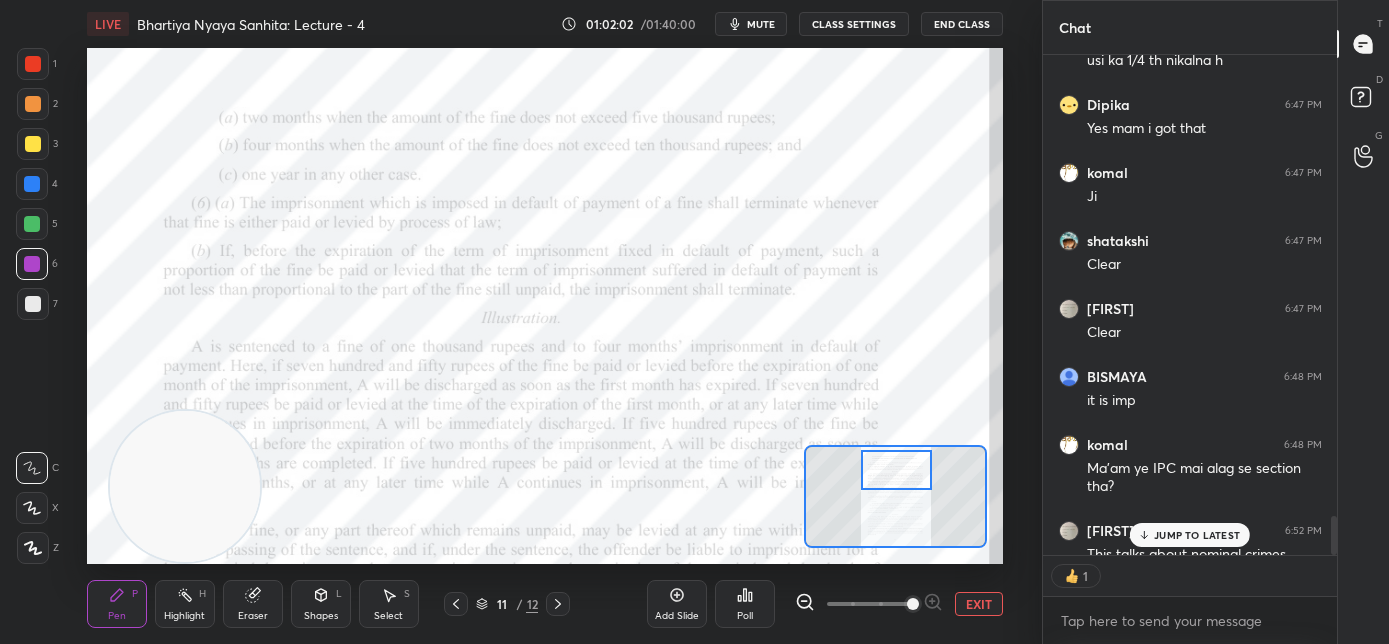 scroll, scrollTop: 6, scrollLeft: 7, axis: both 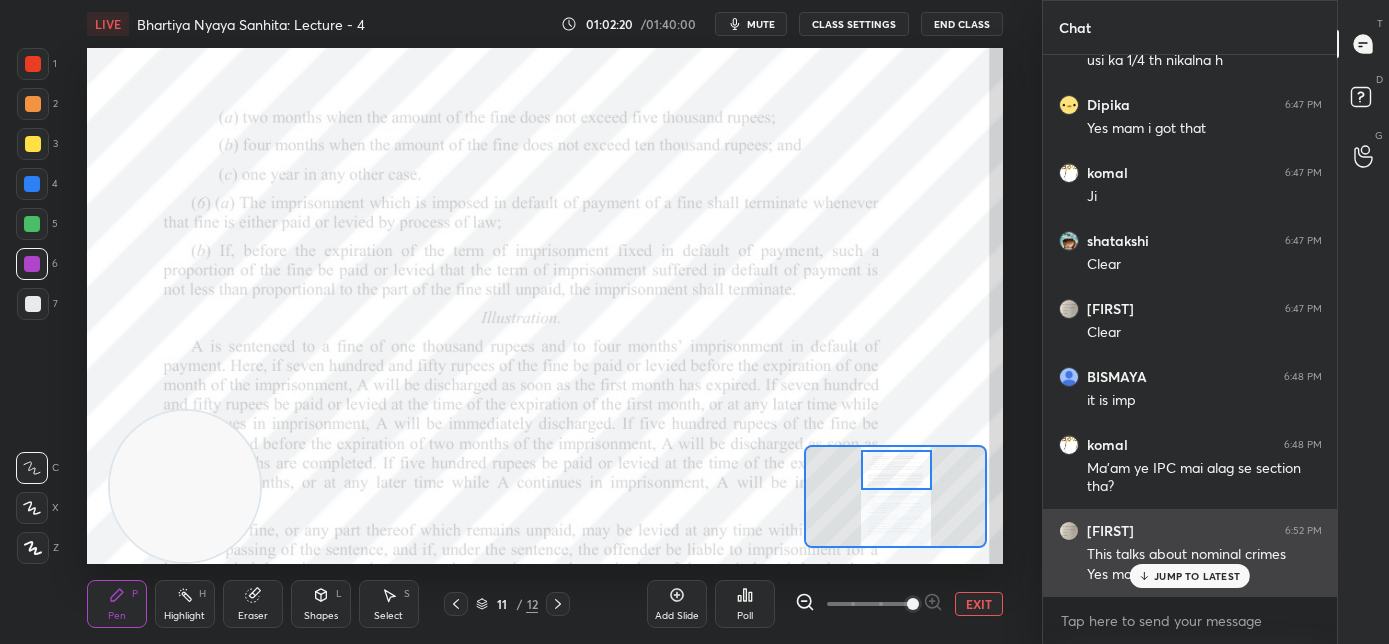 drag, startPoint x: 1181, startPoint y: 573, endPoint x: 1167, endPoint y: 576, distance: 14.3178215 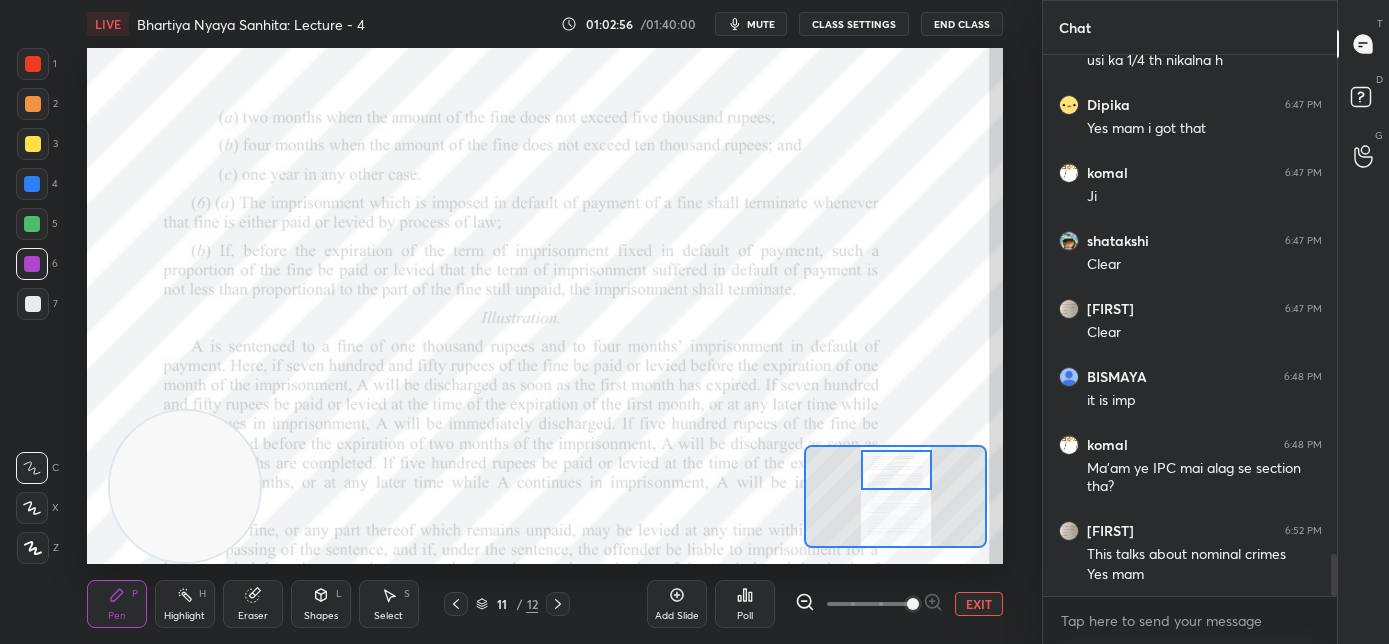 scroll, scrollTop: 6509, scrollLeft: 0, axis: vertical 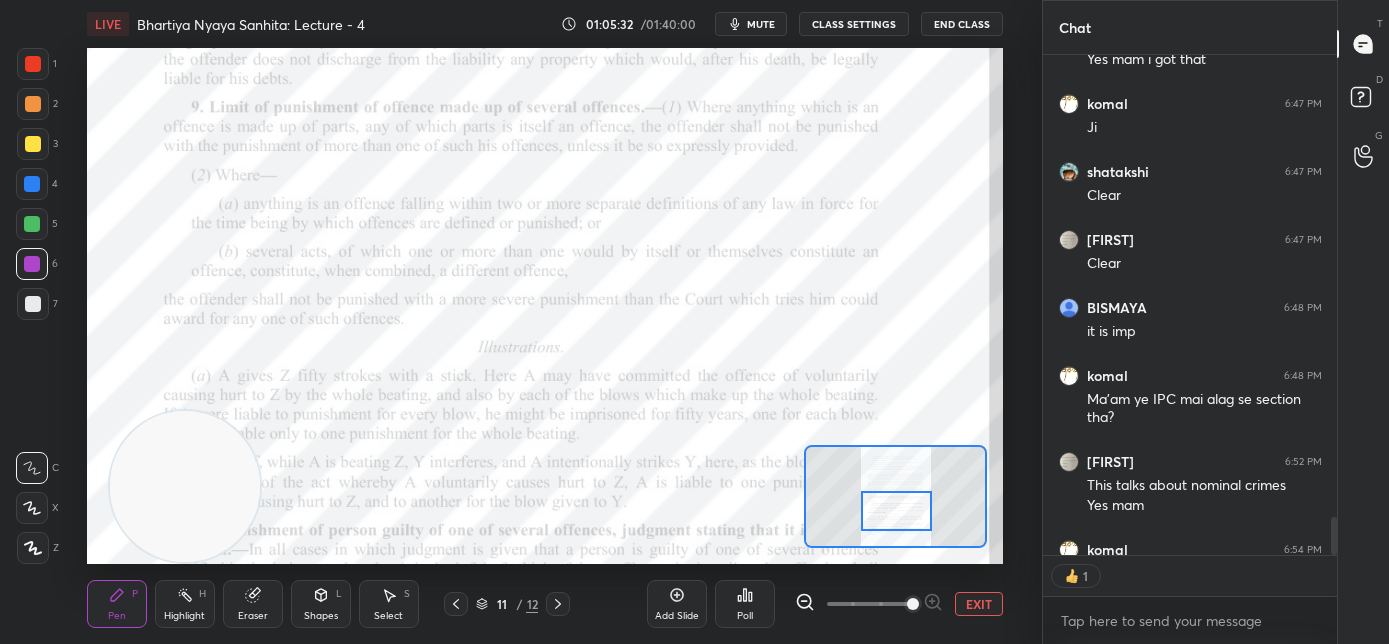 drag, startPoint x: 904, startPoint y: 482, endPoint x: 904, endPoint y: 506, distance: 24 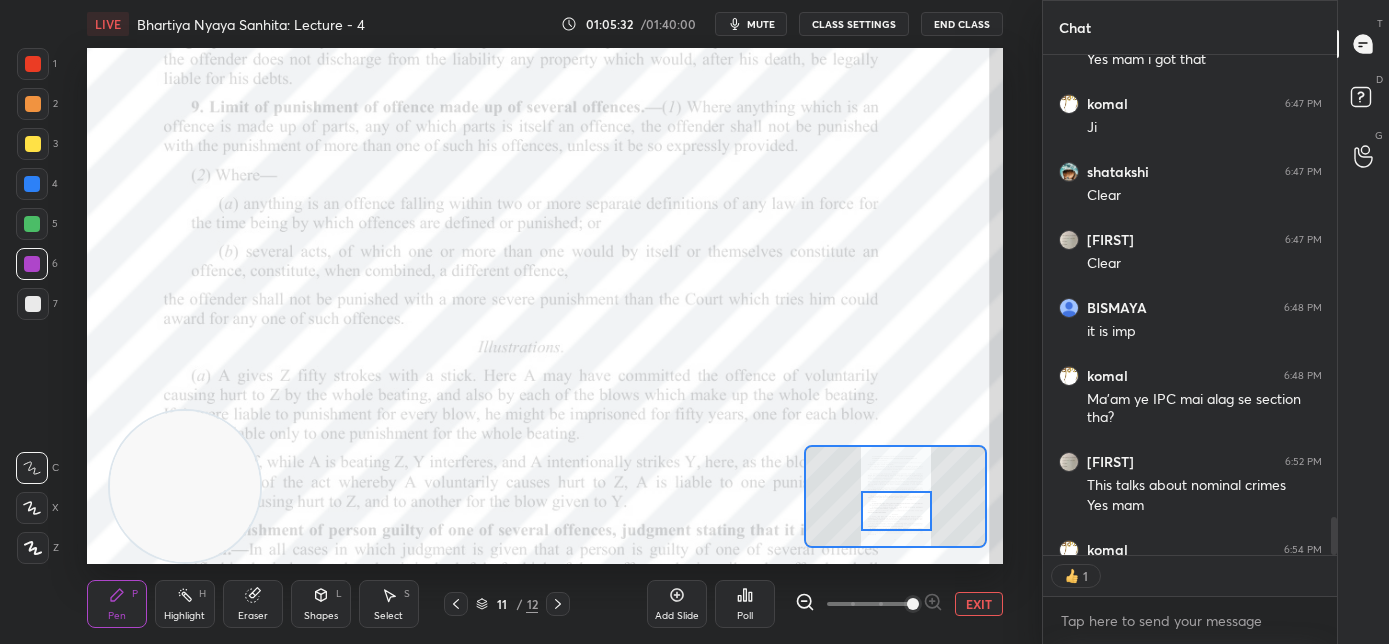 click at bounding box center (897, 511) 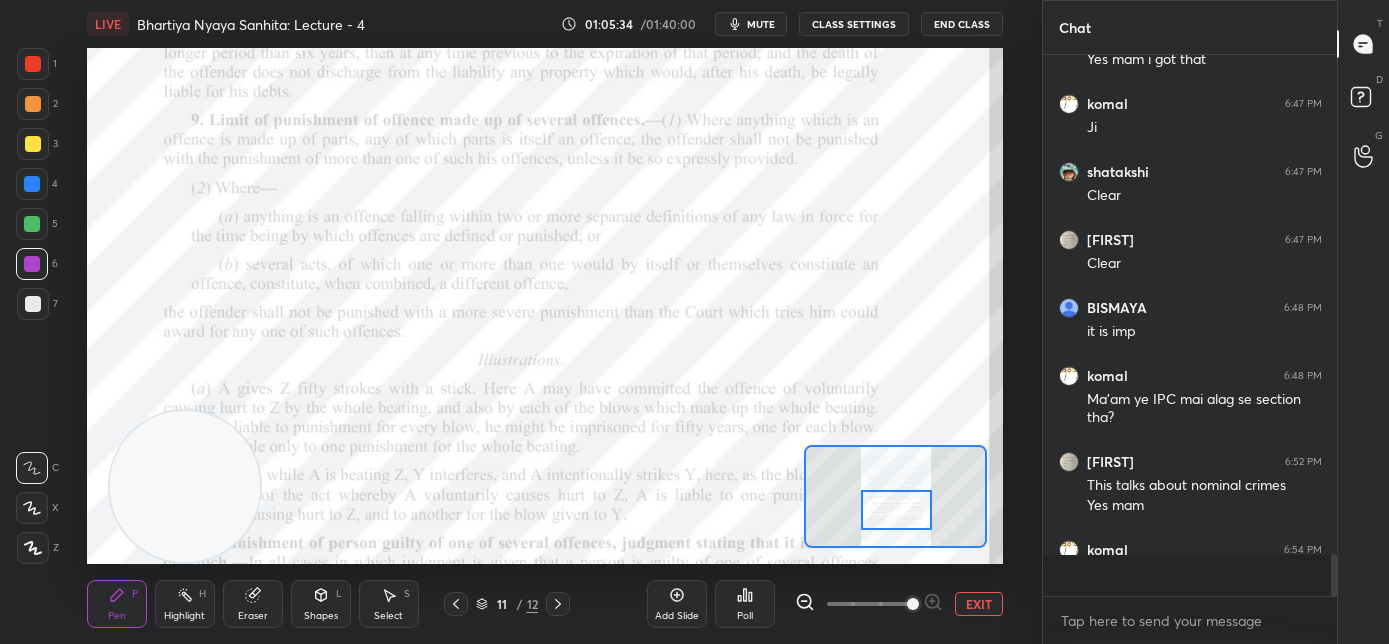 scroll, scrollTop: 6, scrollLeft: 7, axis: both 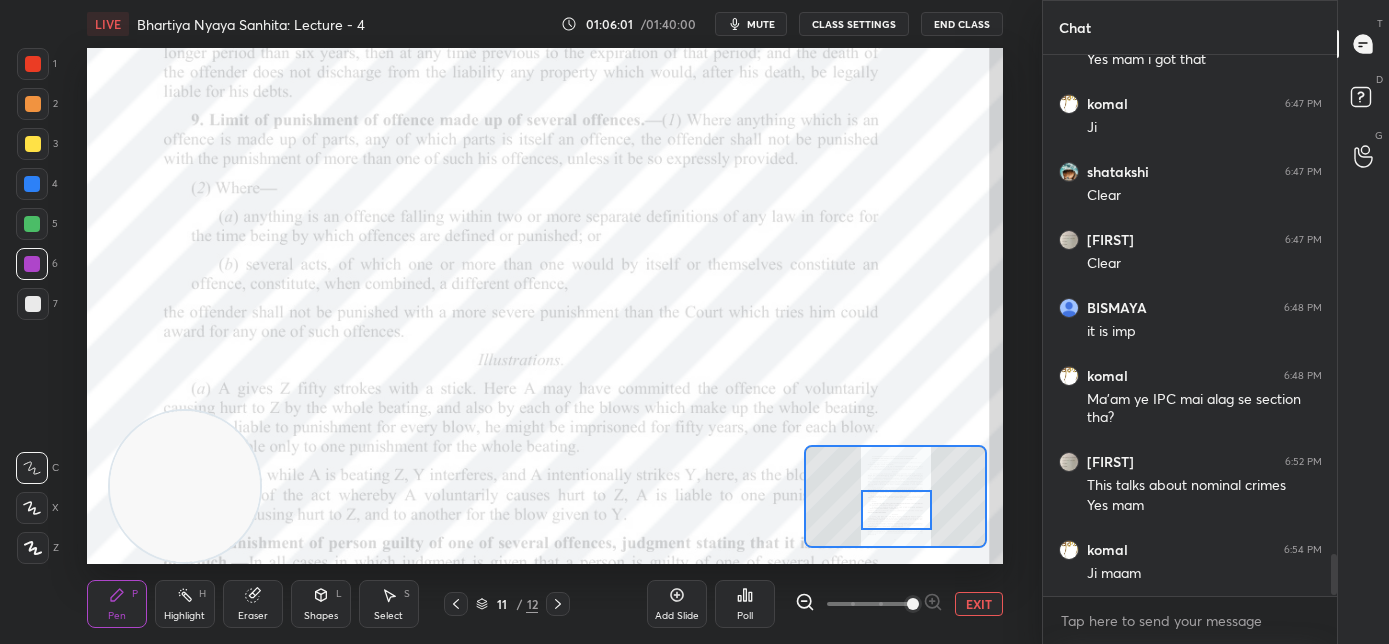 click at bounding box center [32, 184] 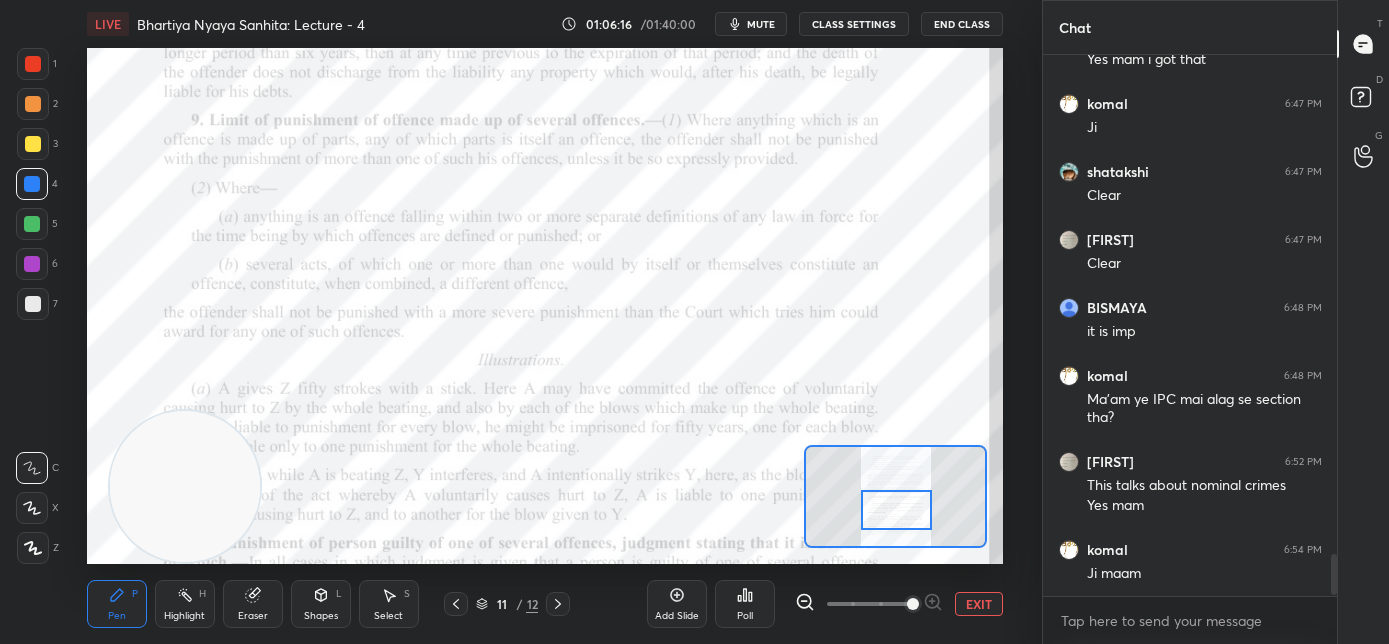 scroll, scrollTop: 6576, scrollLeft: 0, axis: vertical 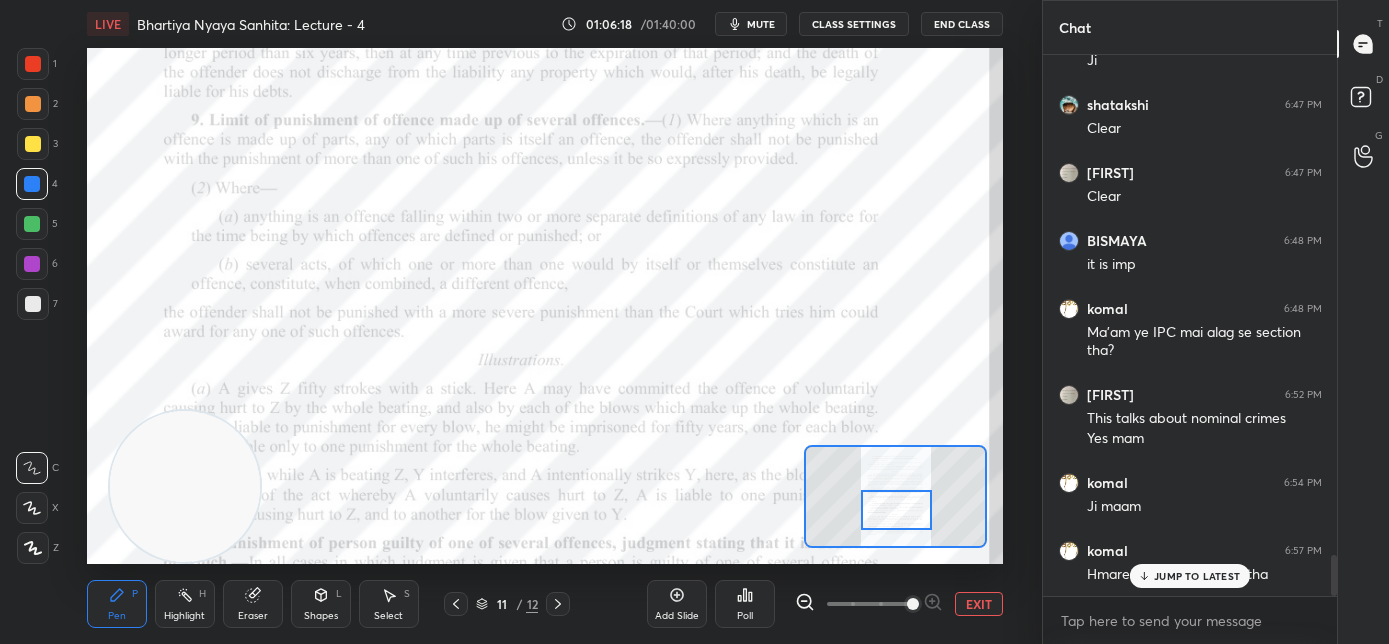 click on "JUMP TO LATEST" at bounding box center (1190, 576) 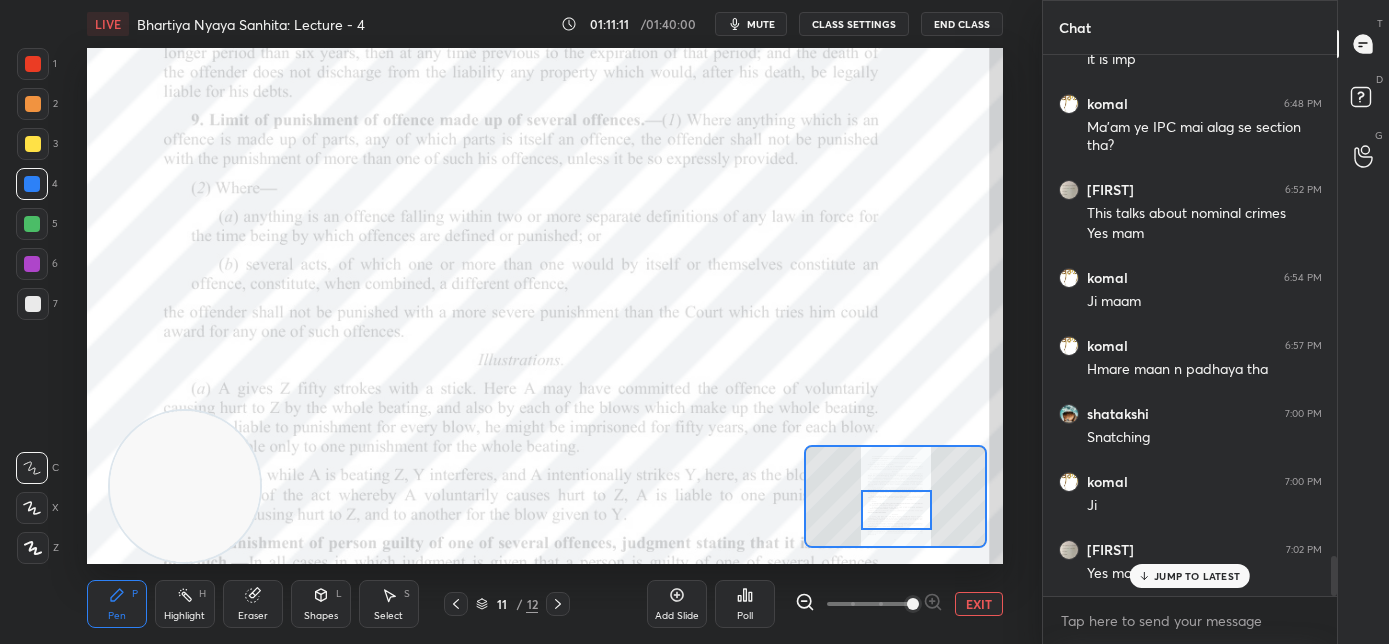 scroll, scrollTop: 6848, scrollLeft: 0, axis: vertical 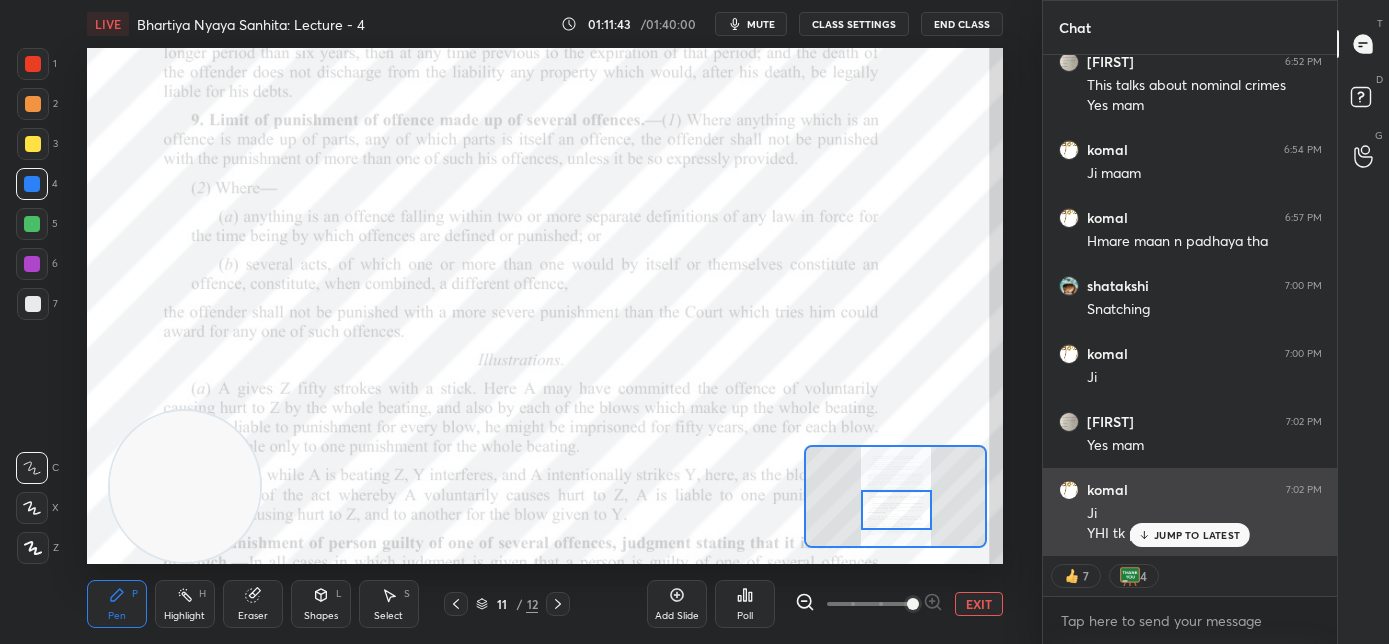 click on "JUMP TO LATEST" at bounding box center [1197, 535] 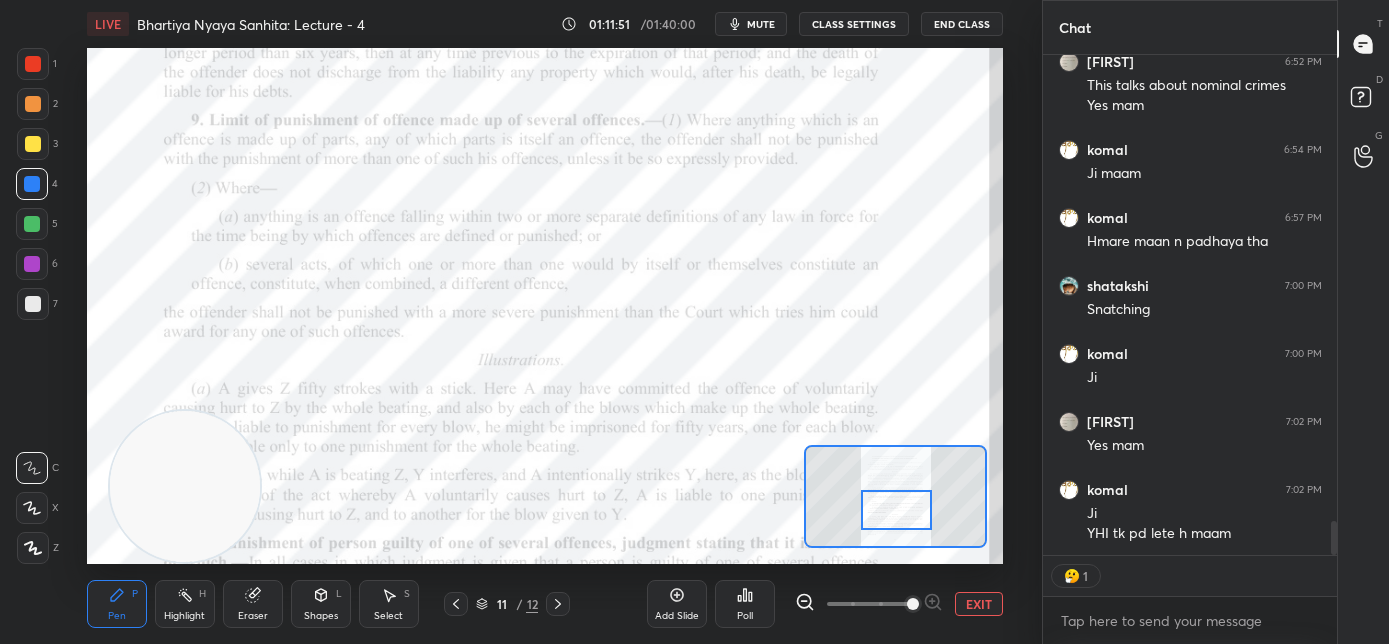 scroll, scrollTop: 7, scrollLeft: 7, axis: both 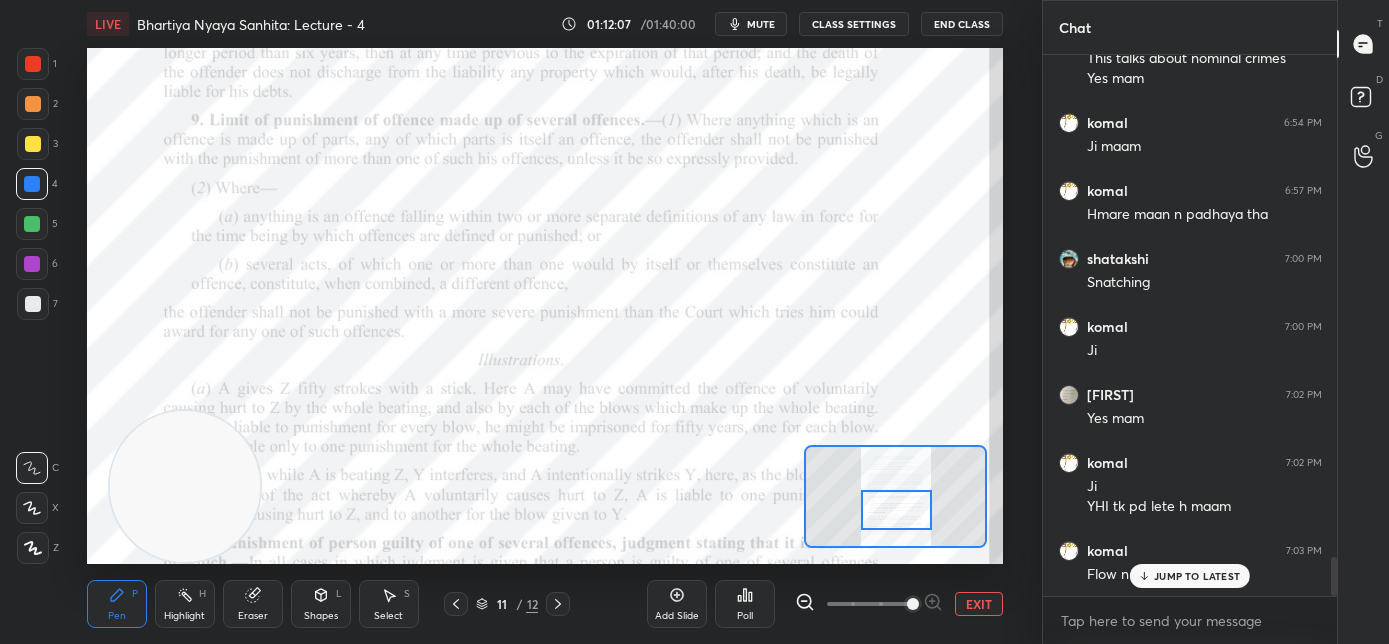 click on "JUMP TO LATEST" at bounding box center [1190, 576] 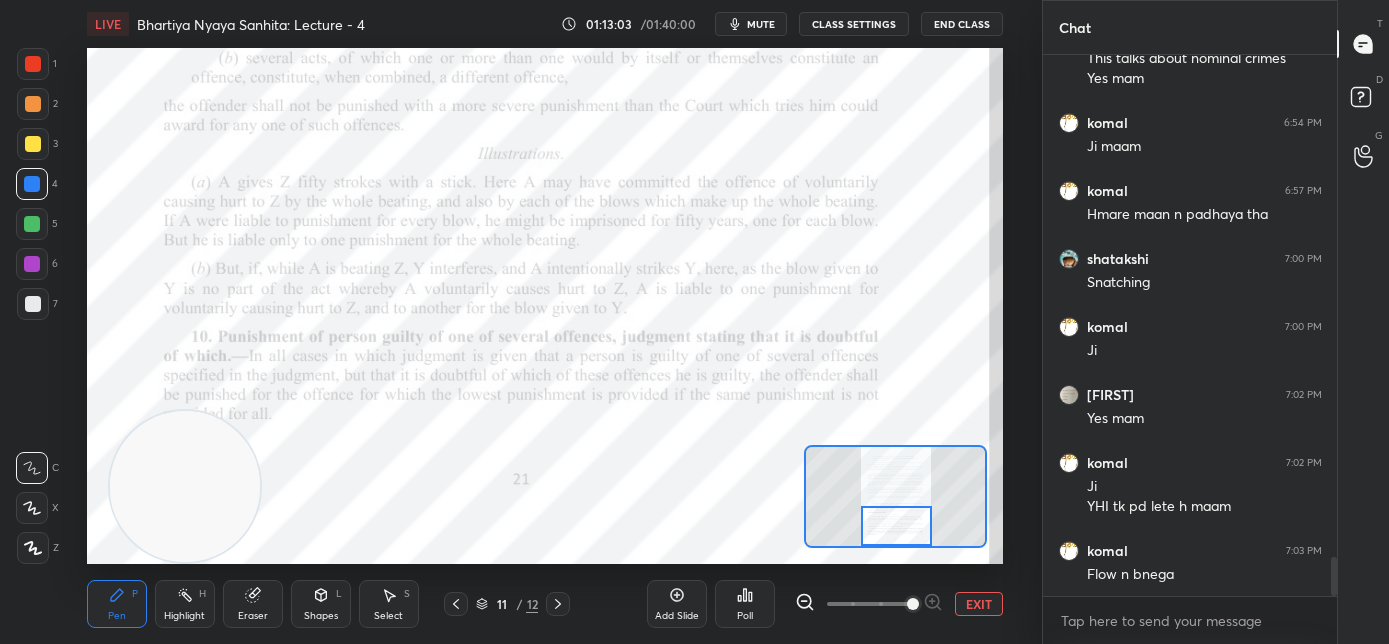 click at bounding box center (897, 526) 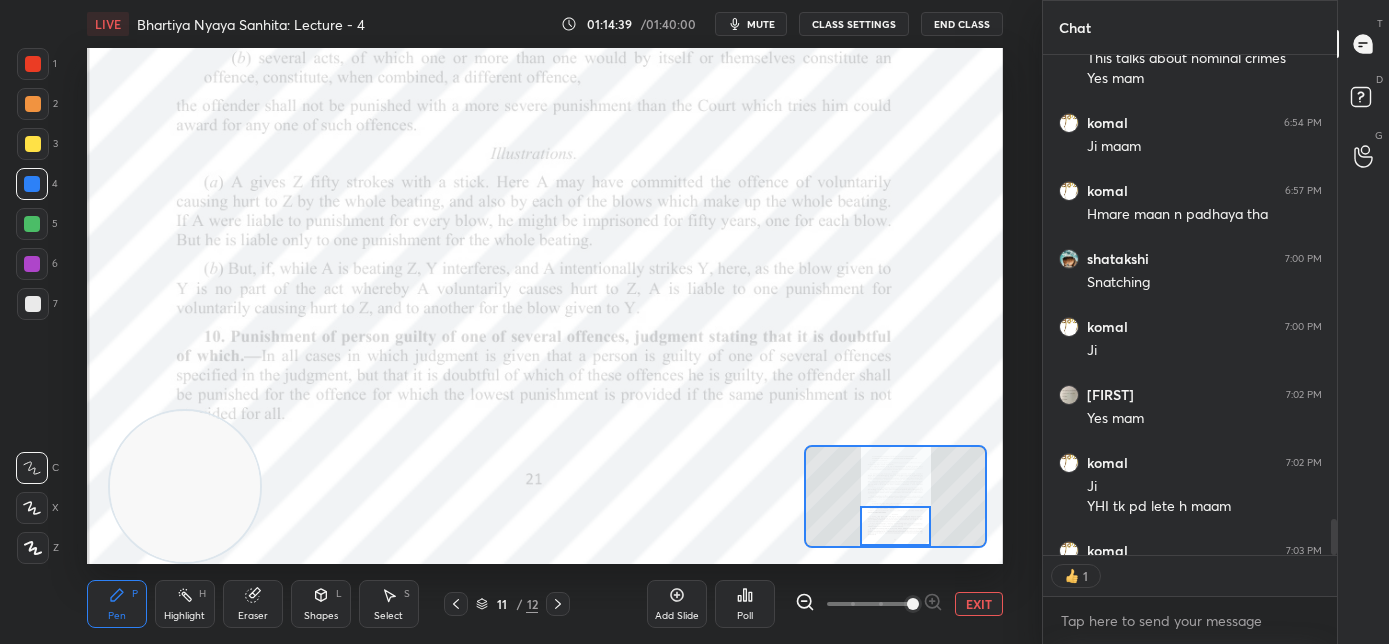 scroll, scrollTop: 494, scrollLeft: 288, axis: both 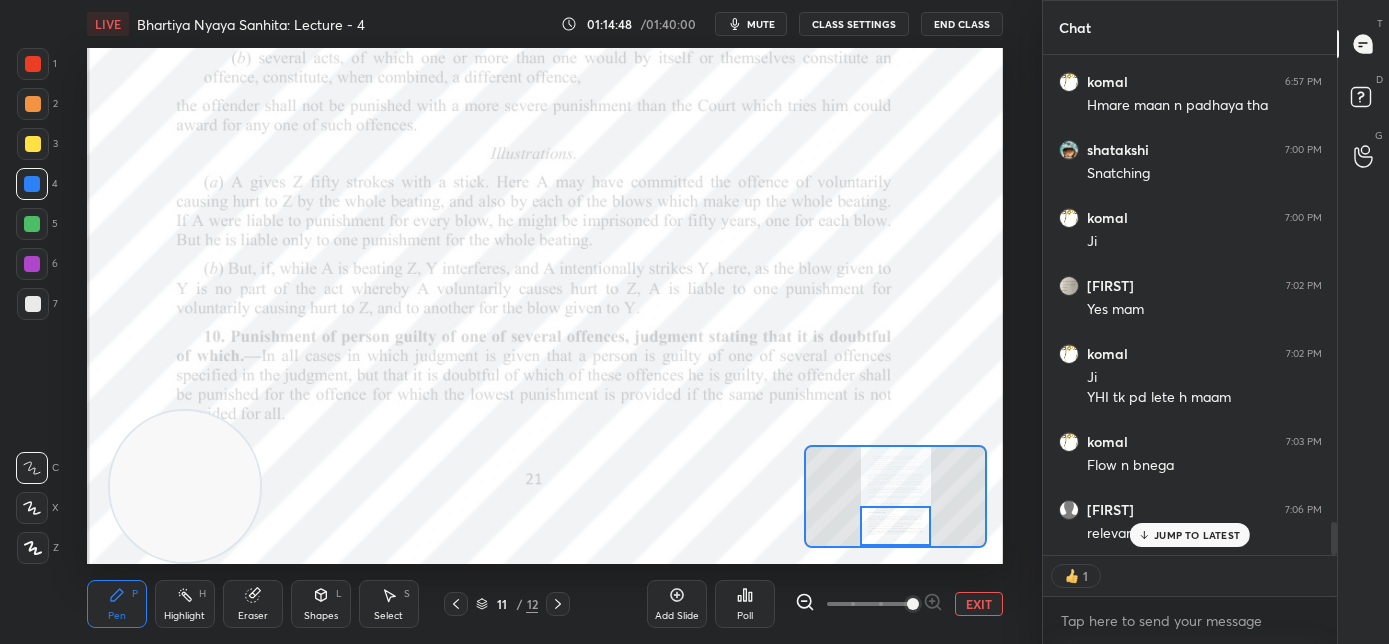 click on "JUMP TO LATEST" at bounding box center (1197, 535) 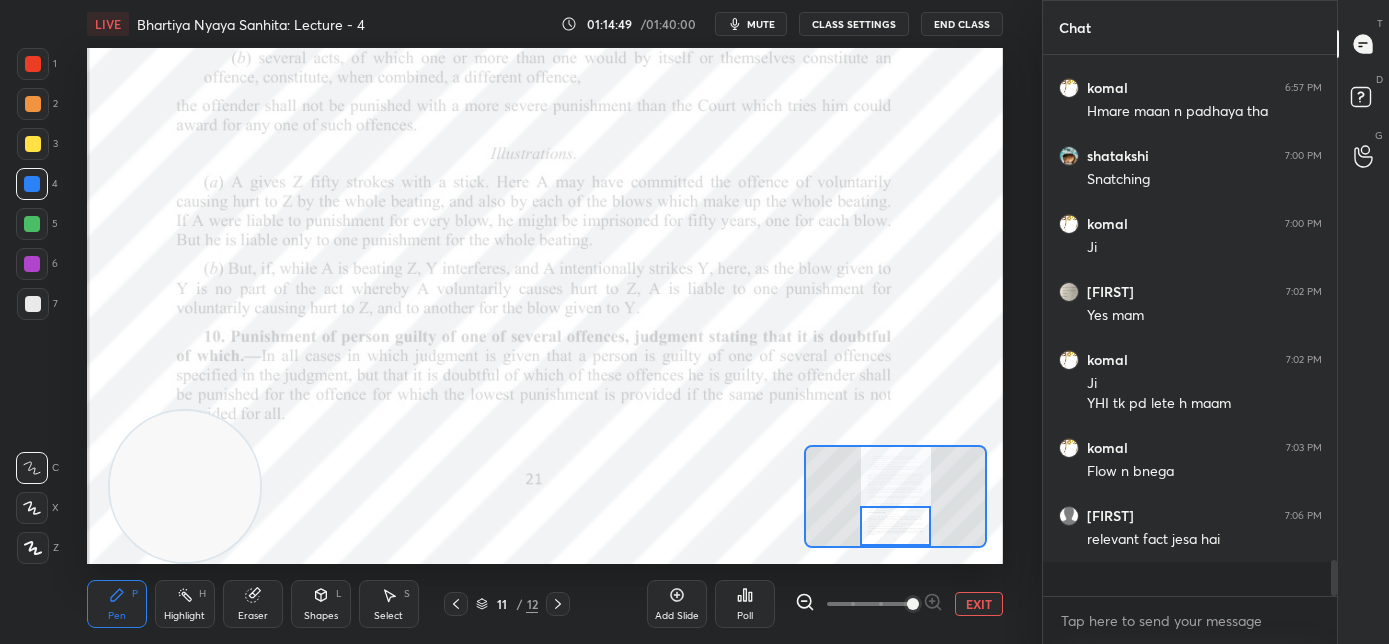 scroll, scrollTop: 6, scrollLeft: 7, axis: both 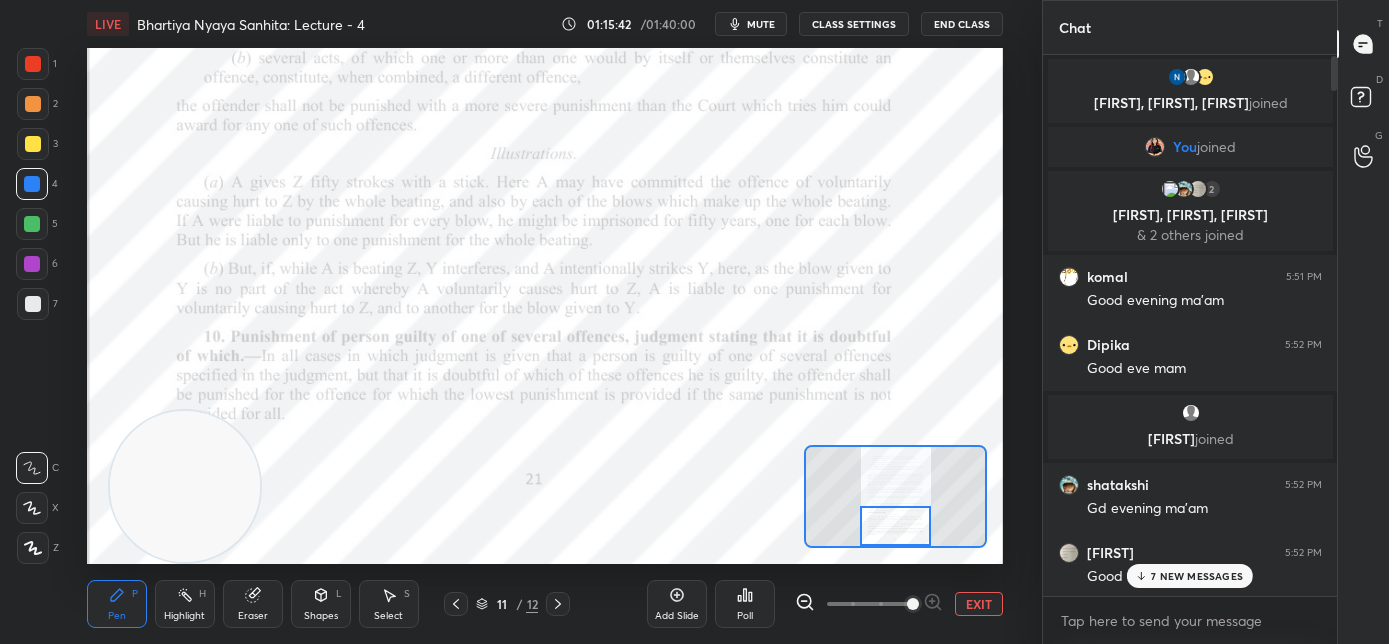 click on "7 NEW MESSAGES" at bounding box center [1197, 576] 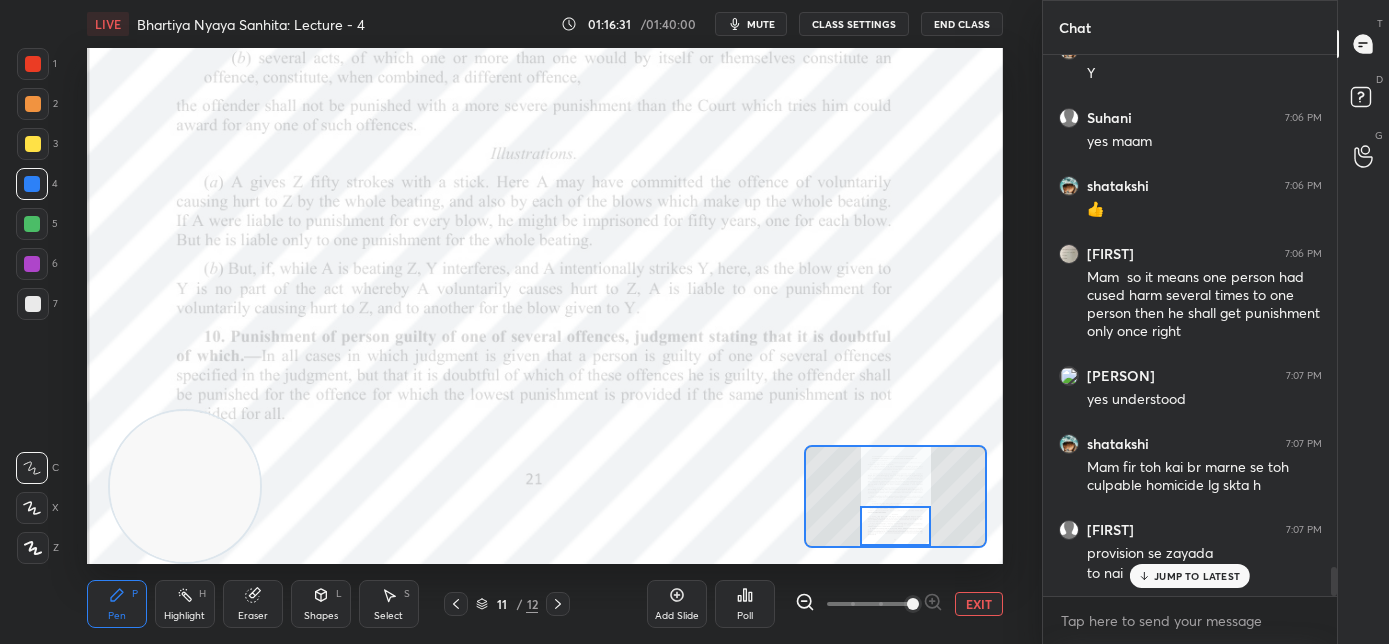 scroll, scrollTop: 9562, scrollLeft: 0, axis: vertical 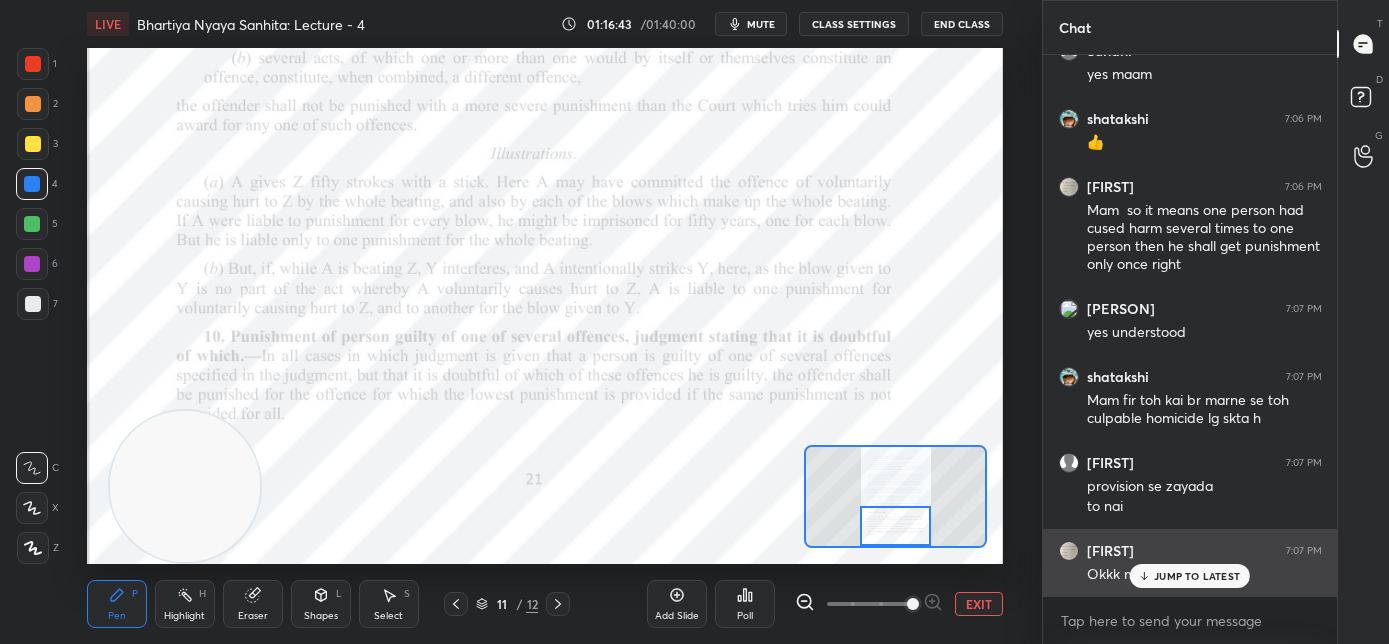 click on "JUMP TO LATEST" at bounding box center [1197, 576] 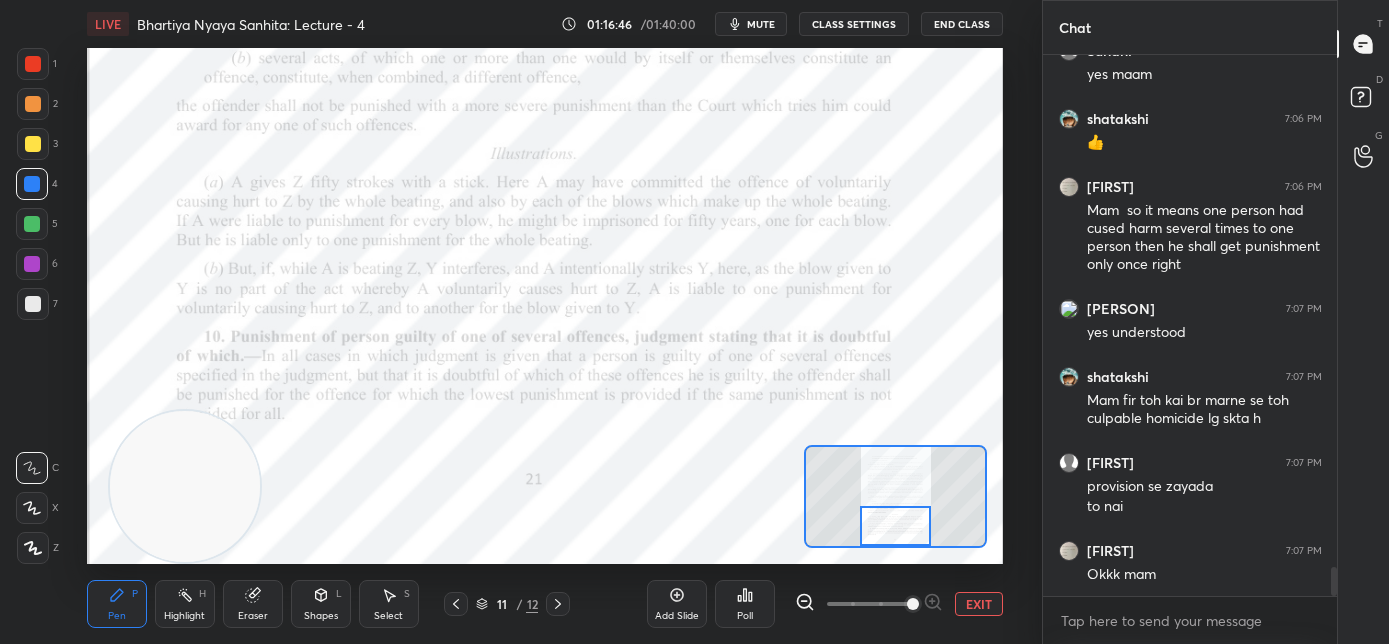 scroll, scrollTop: 9631, scrollLeft: 0, axis: vertical 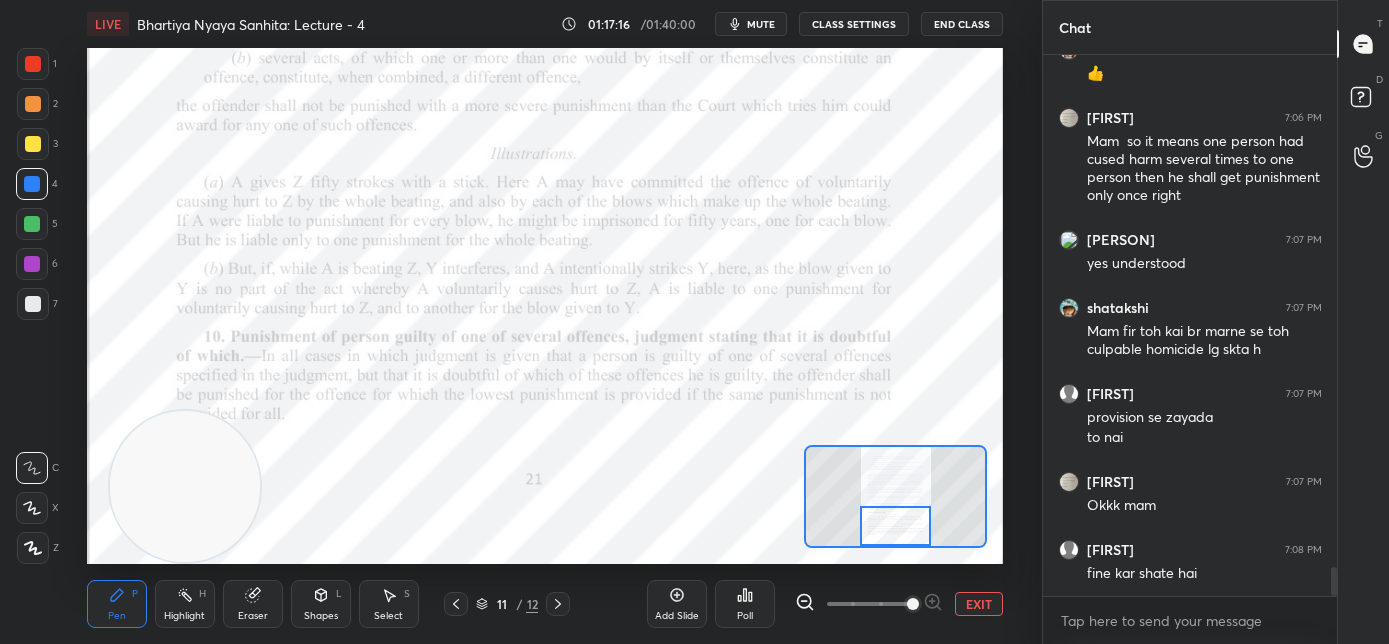 click 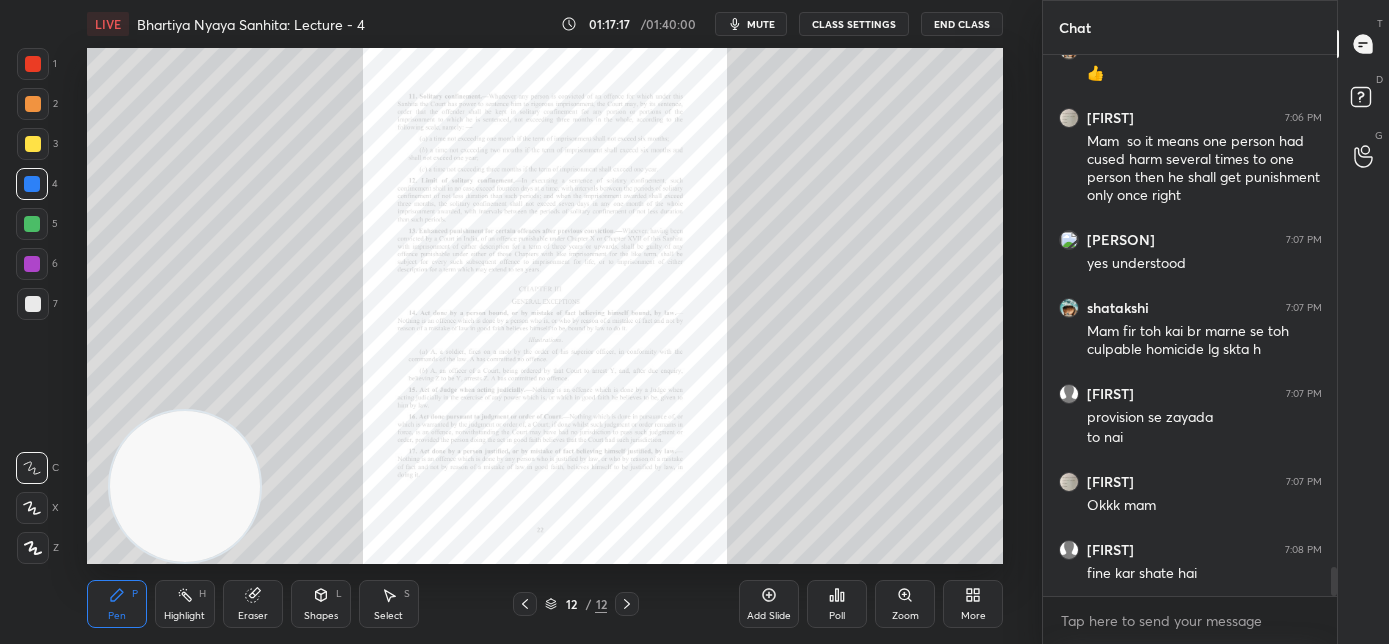 click on "Zoom" at bounding box center [905, 604] 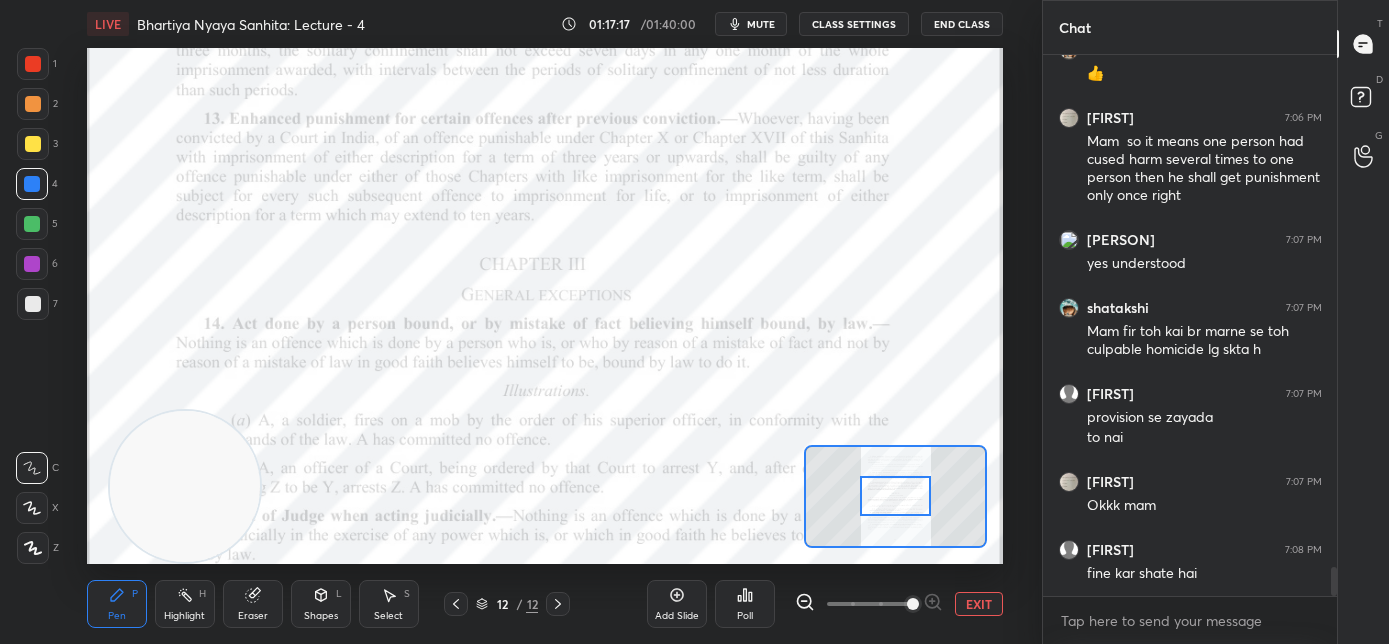click at bounding box center [869, 604] 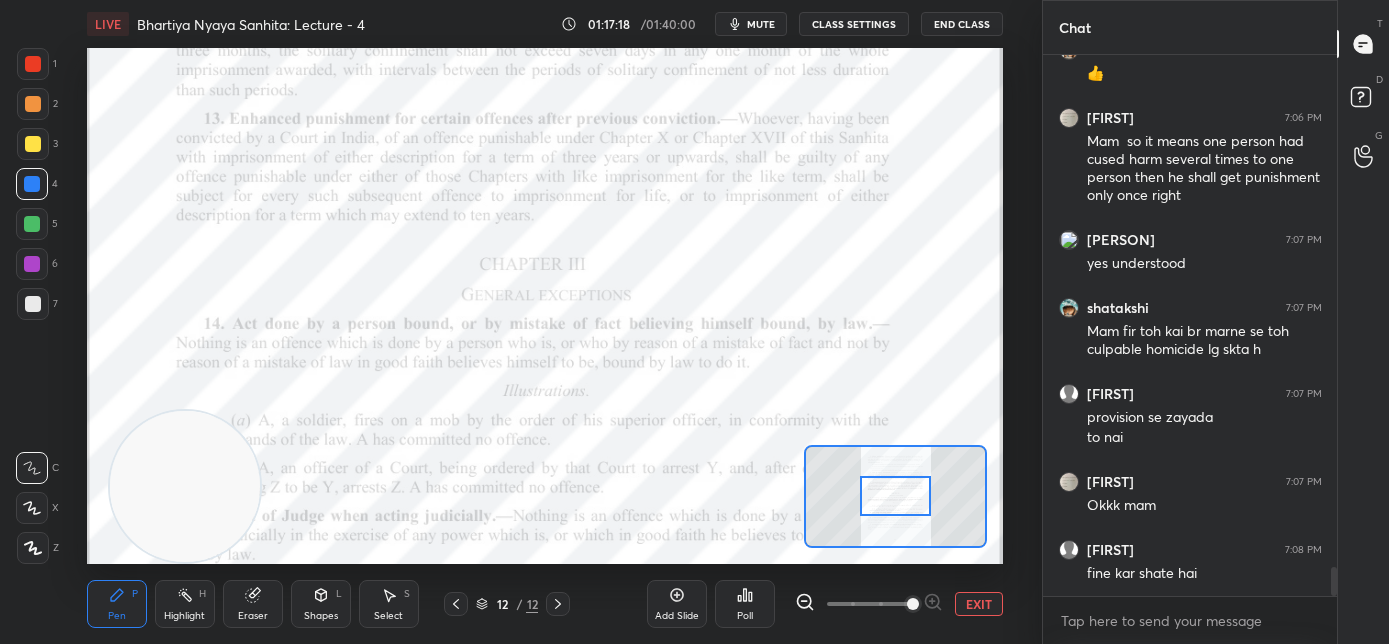click at bounding box center [913, 604] 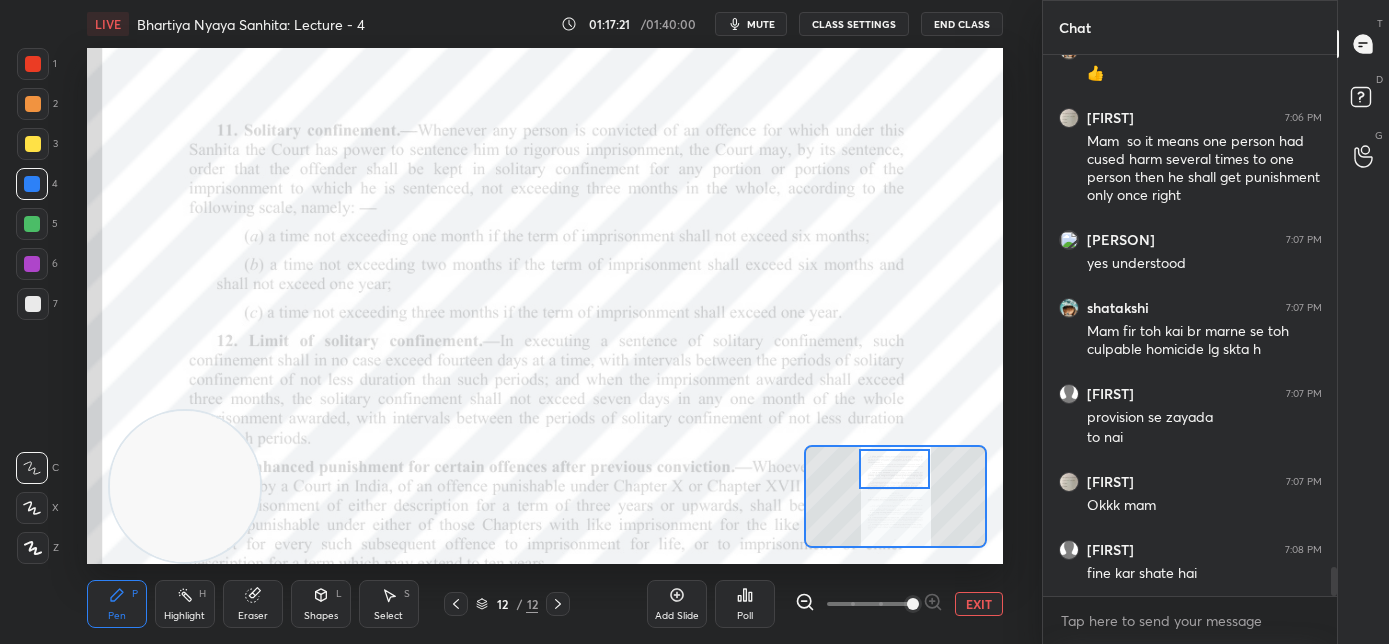 drag, startPoint x: 898, startPoint y: 496, endPoint x: 893, endPoint y: 469, distance: 27.45906 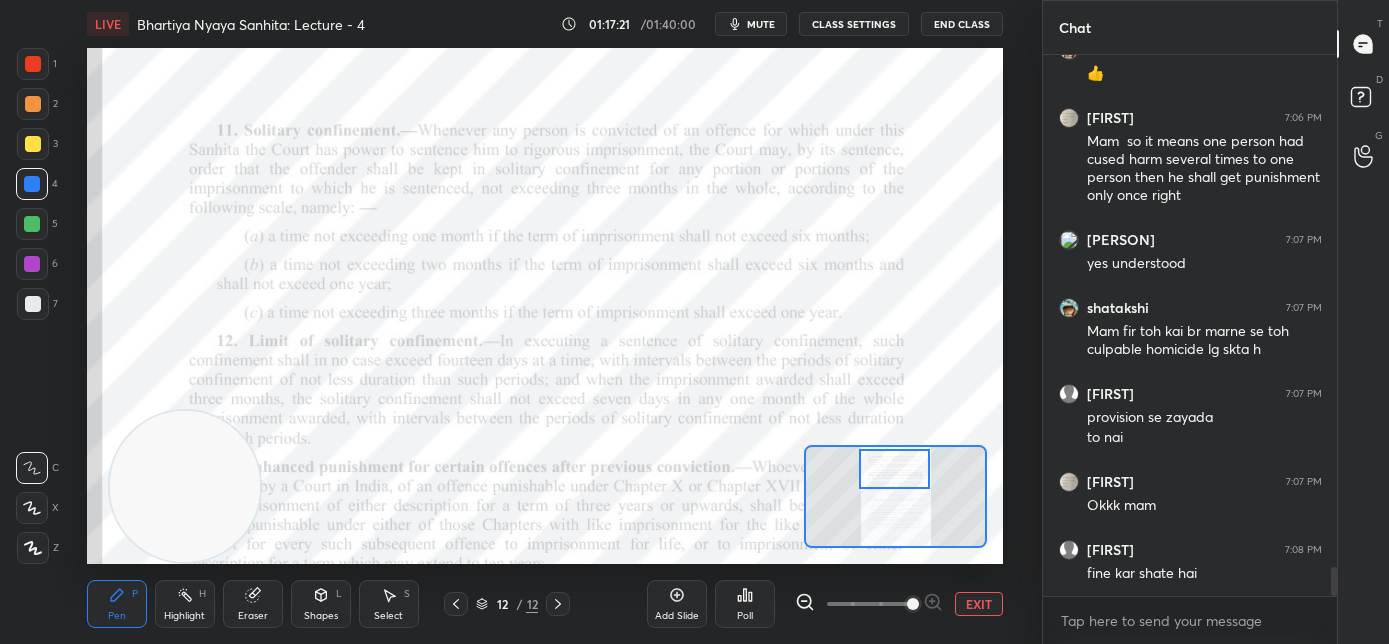 click at bounding box center [895, 469] 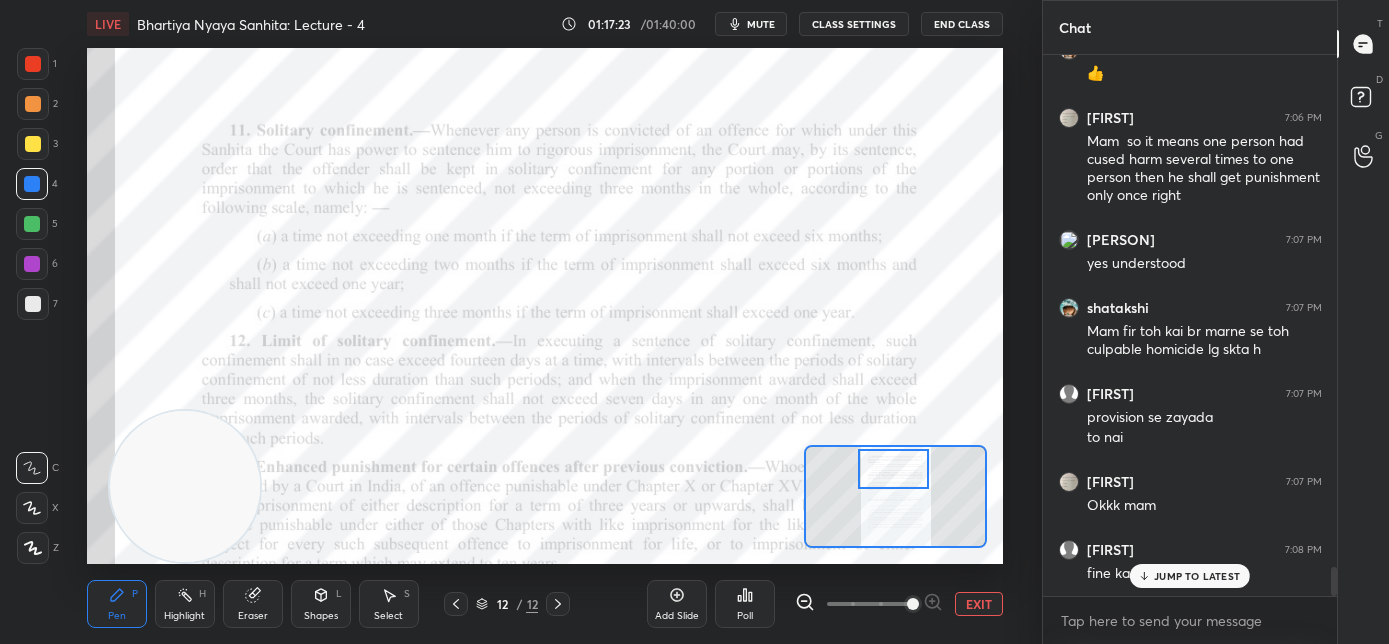 scroll, scrollTop: 9698, scrollLeft: 0, axis: vertical 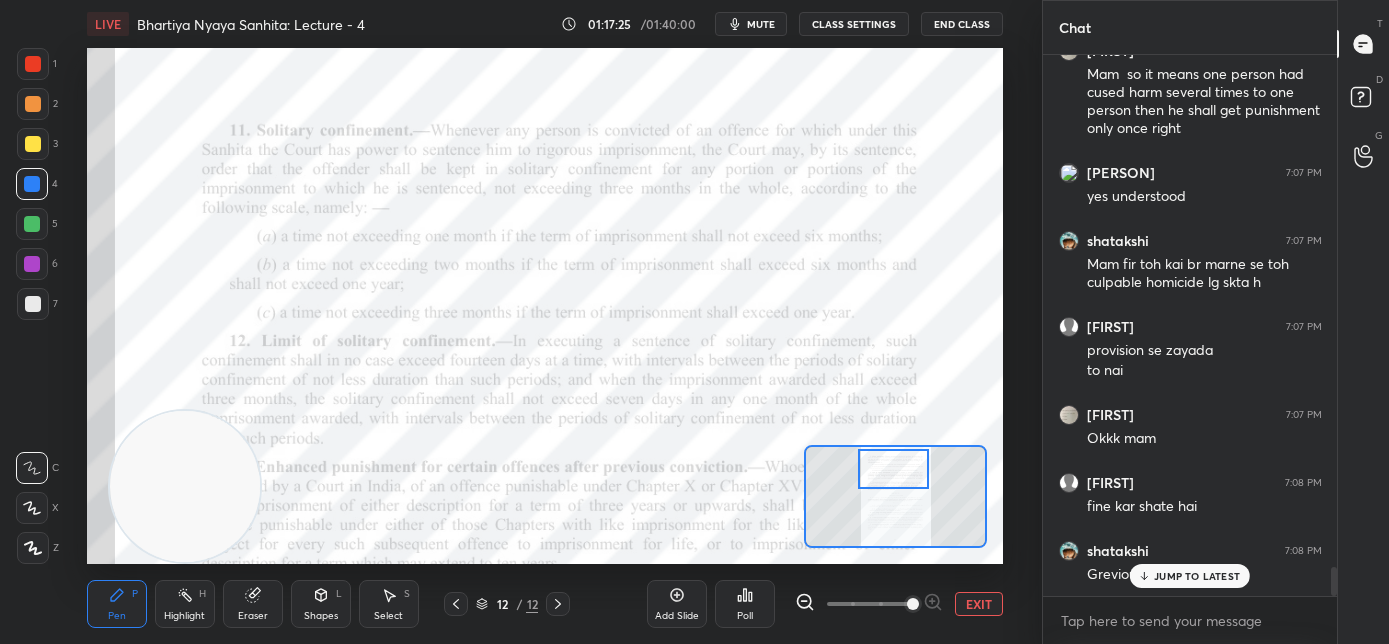 click on "JUMP TO LATEST" at bounding box center (1190, 576) 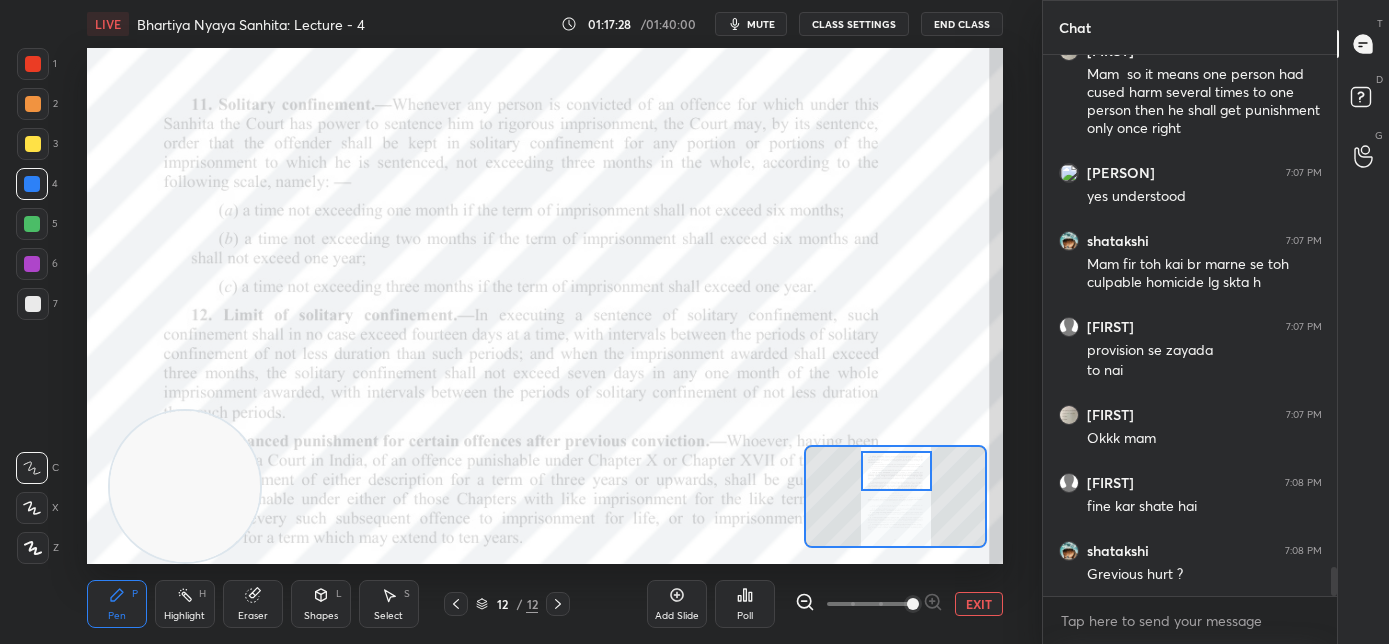 click at bounding box center (897, 471) 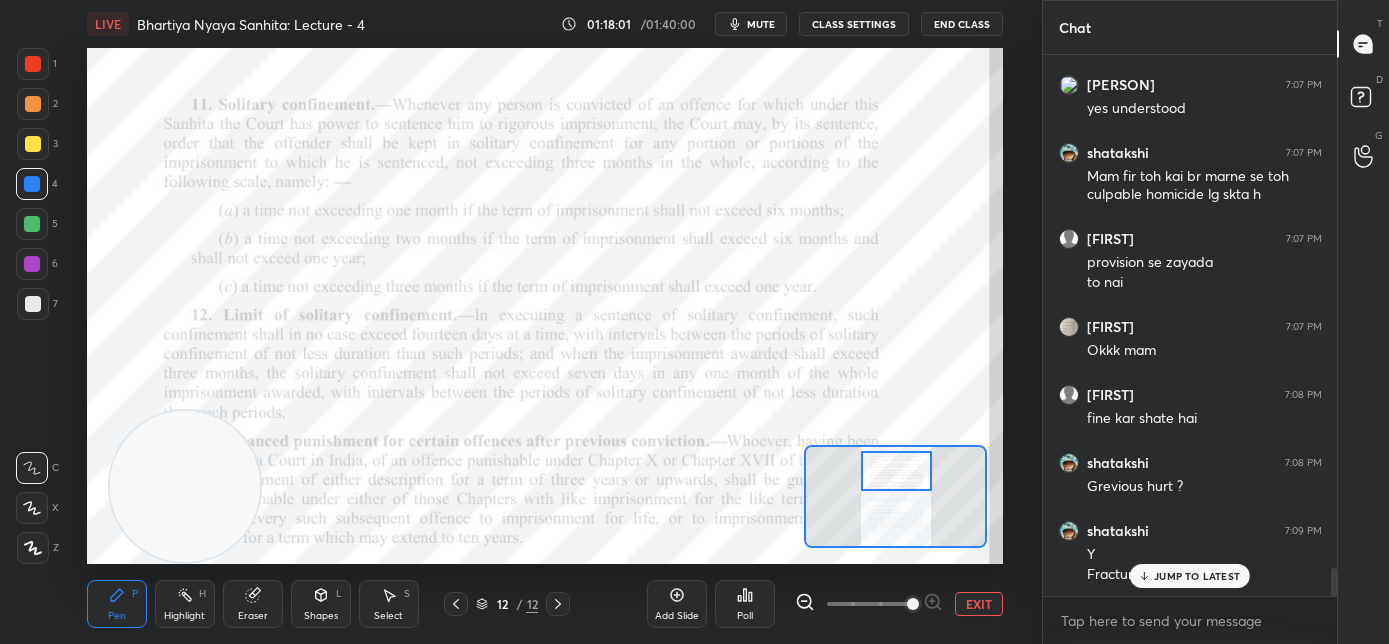 scroll, scrollTop: 9807, scrollLeft: 0, axis: vertical 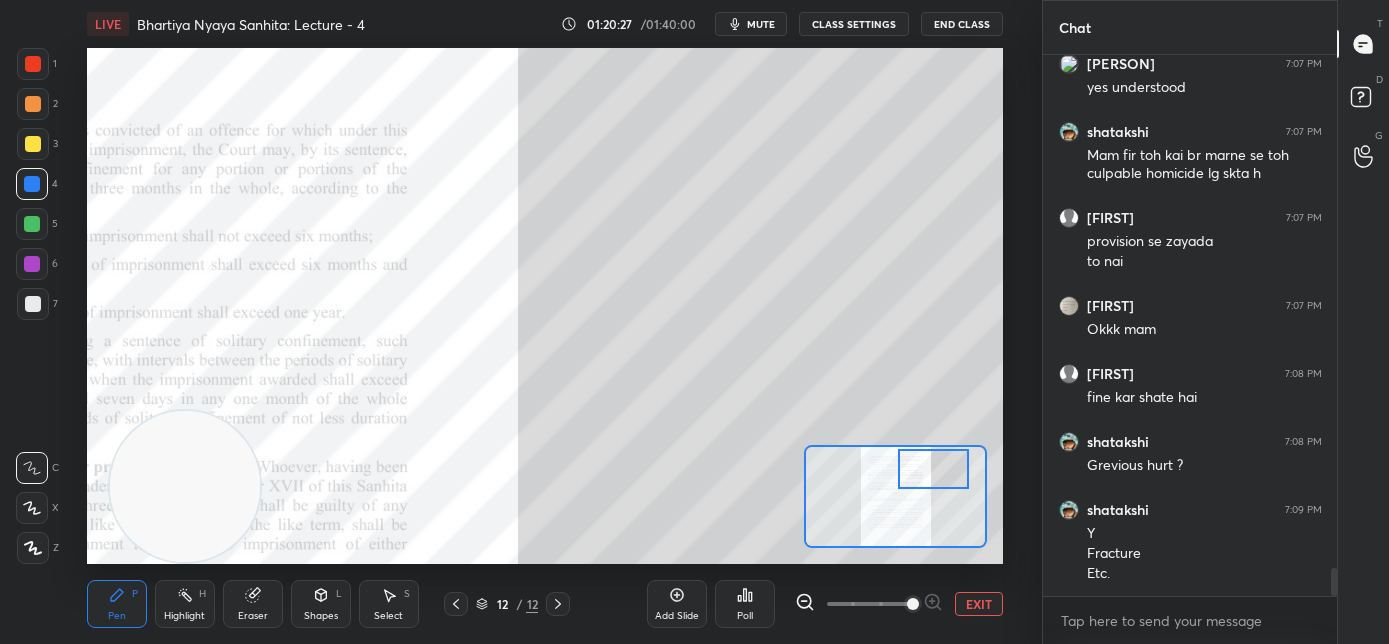 drag, startPoint x: 915, startPoint y: 474, endPoint x: 928, endPoint y: 472, distance: 13.152946 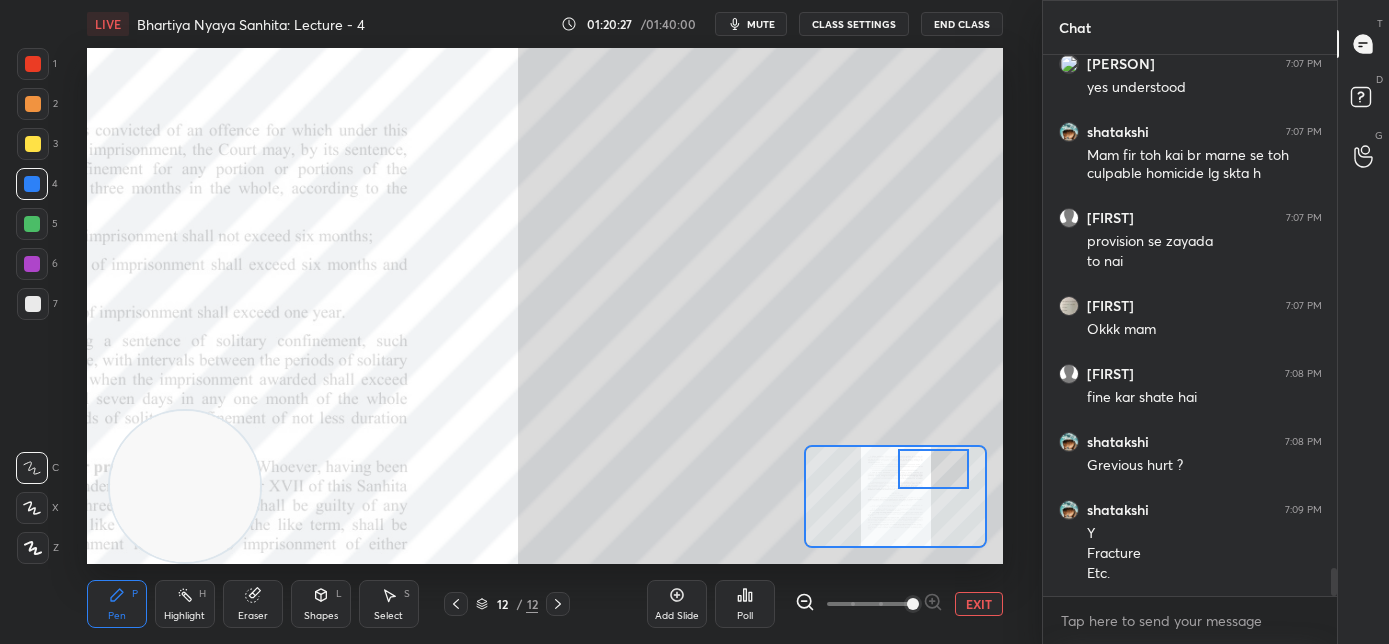 click at bounding box center (934, 469) 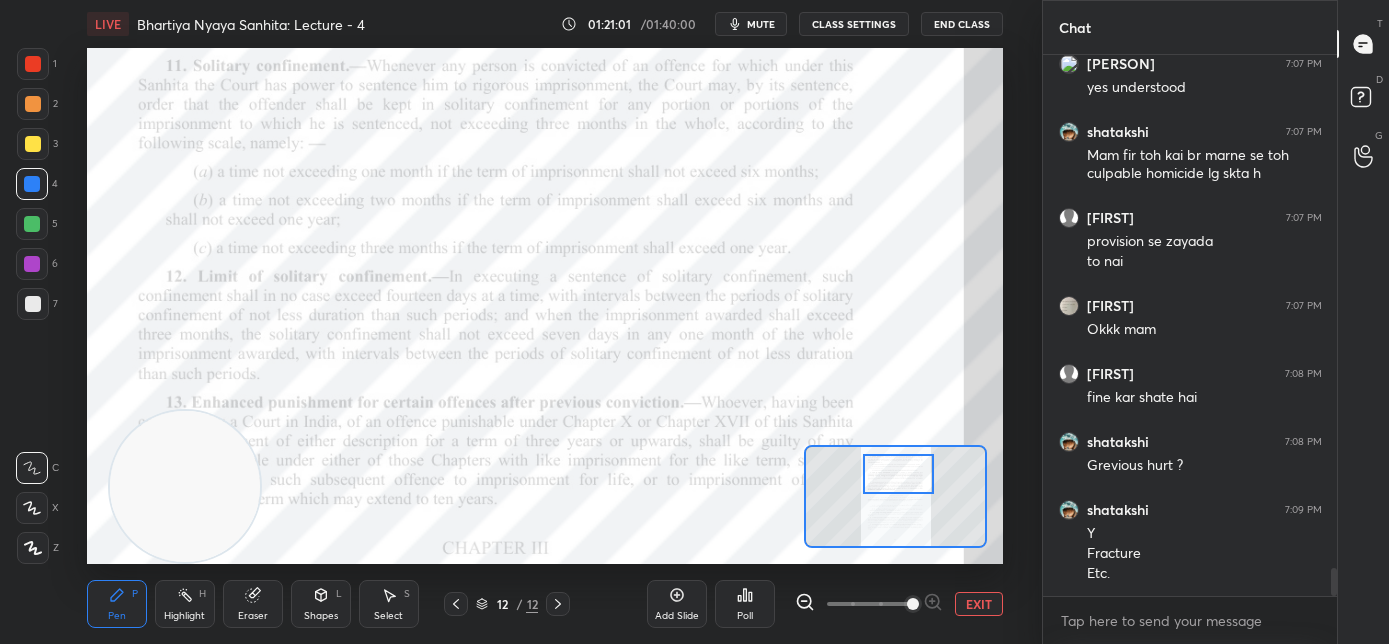 click at bounding box center (899, 474) 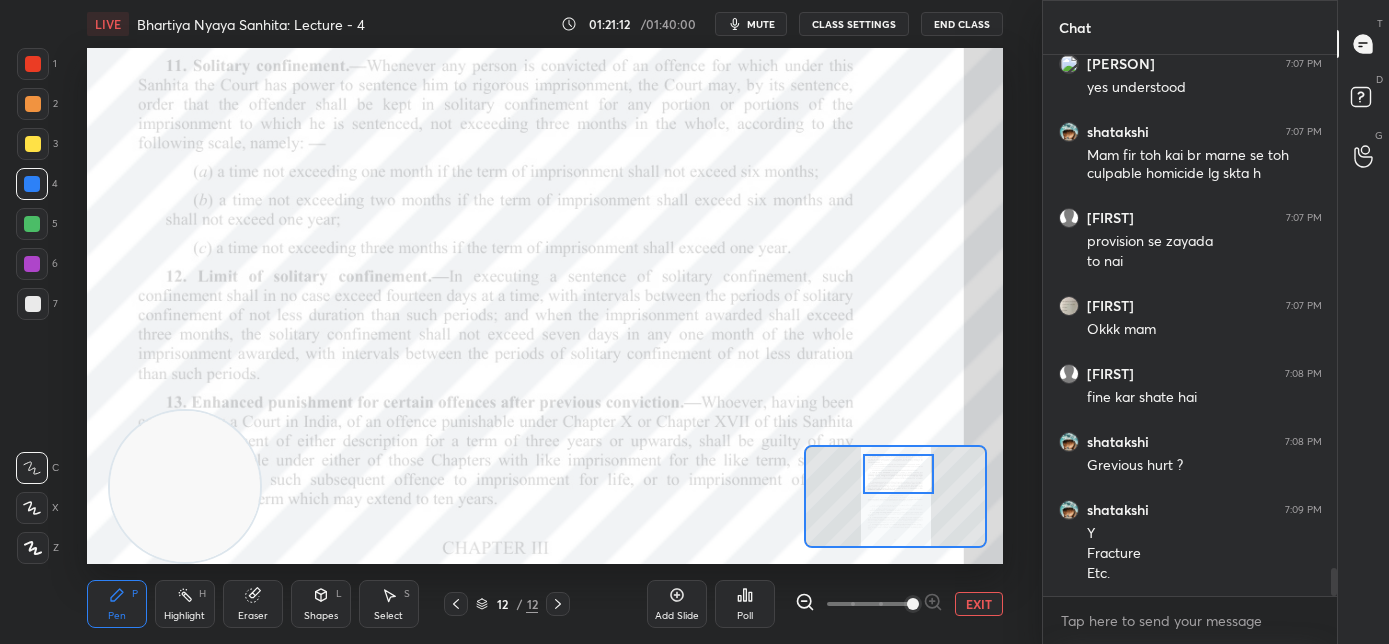 scroll, scrollTop: 9874, scrollLeft: 0, axis: vertical 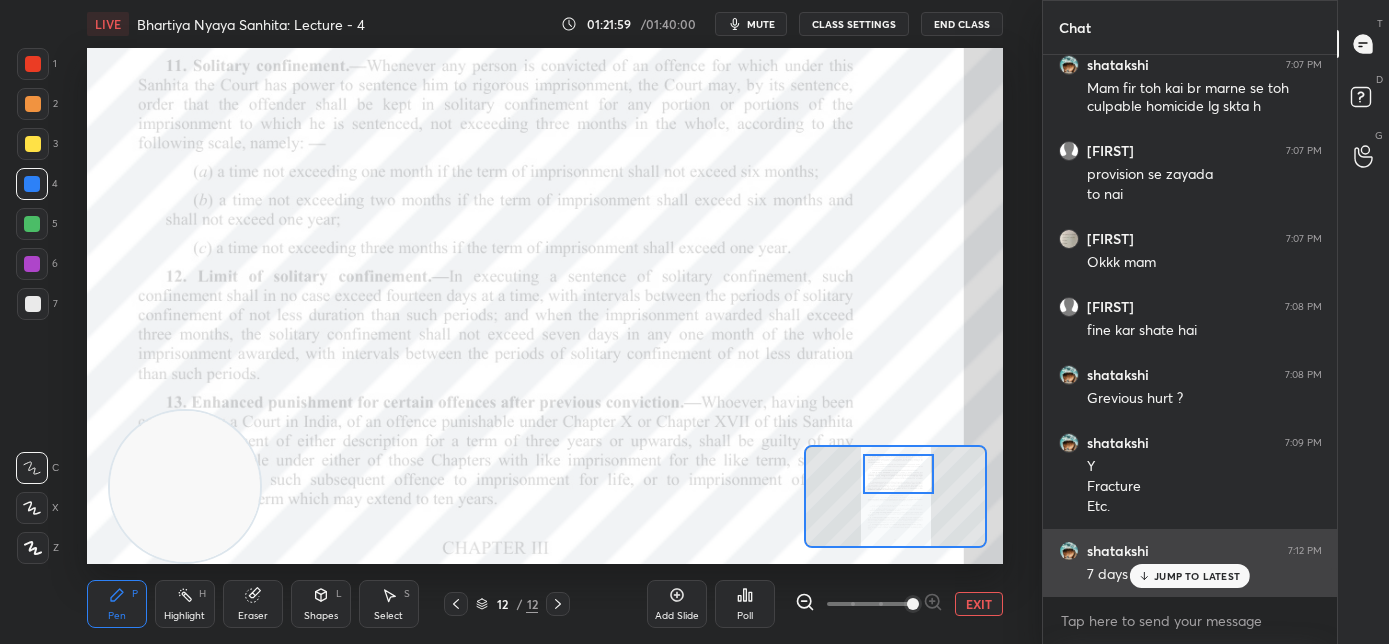drag, startPoint x: 1157, startPoint y: 575, endPoint x: 1133, endPoint y: 570, distance: 24.5153 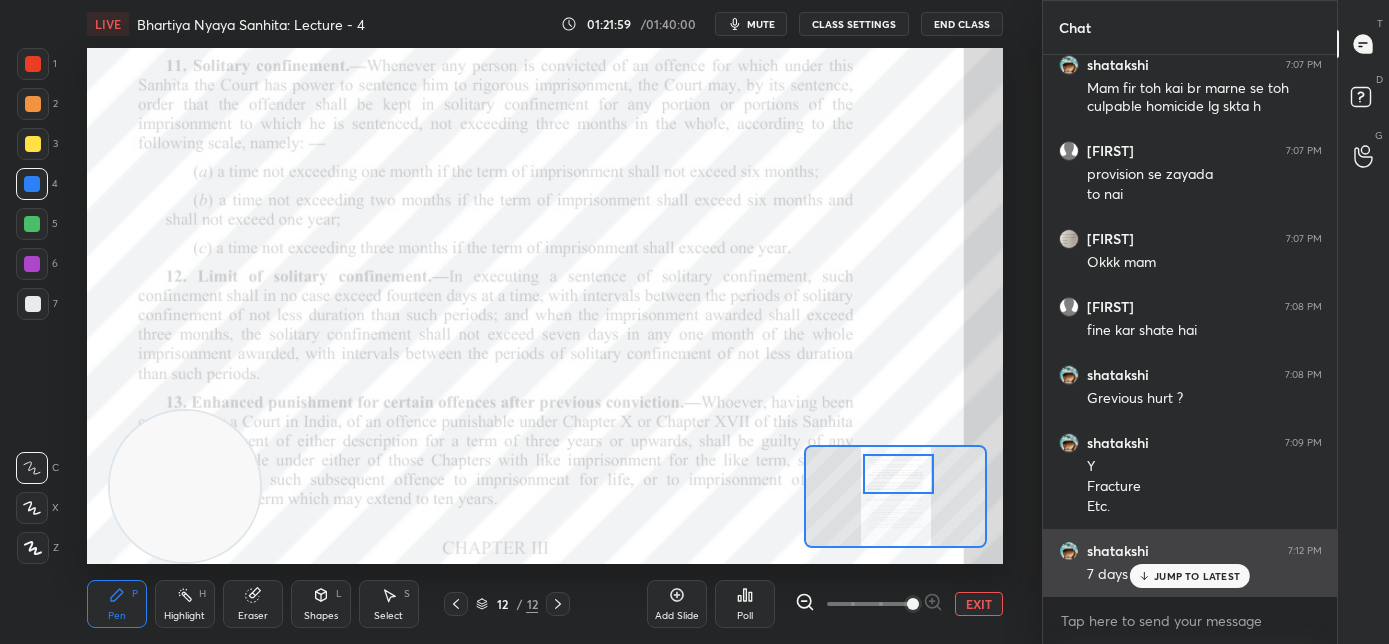 click on "JUMP TO LATEST" at bounding box center [1197, 576] 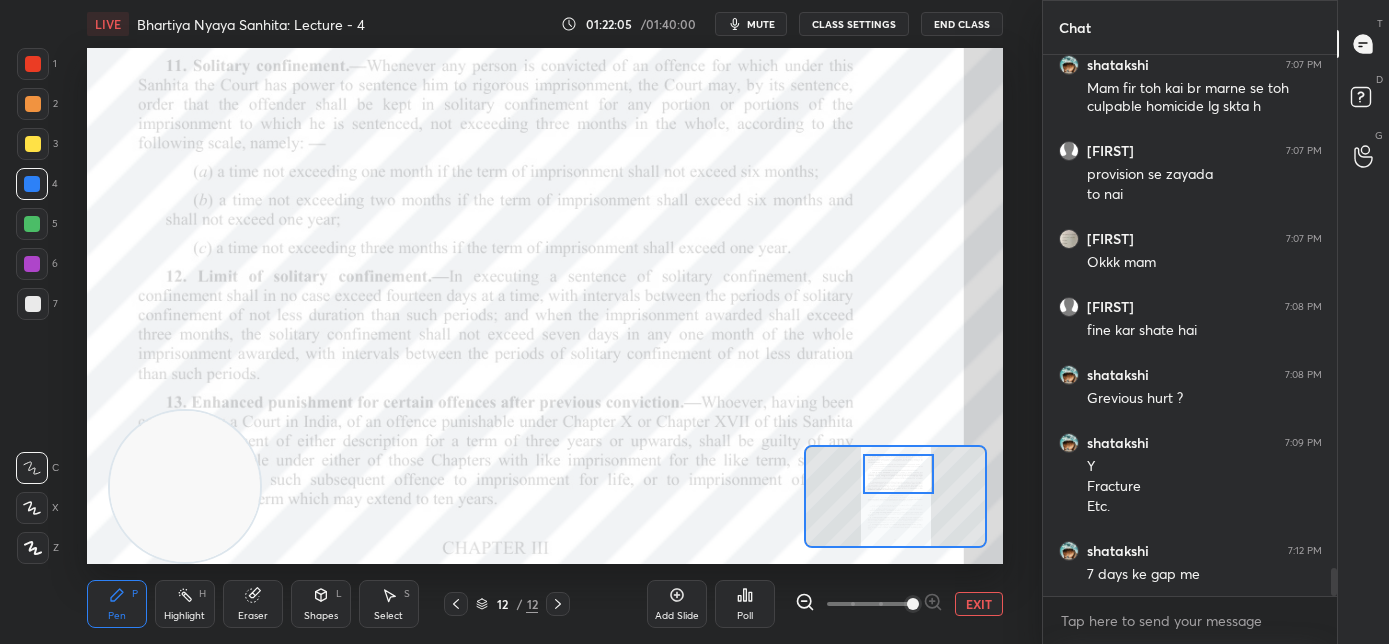 scroll, scrollTop: 494, scrollLeft: 288, axis: both 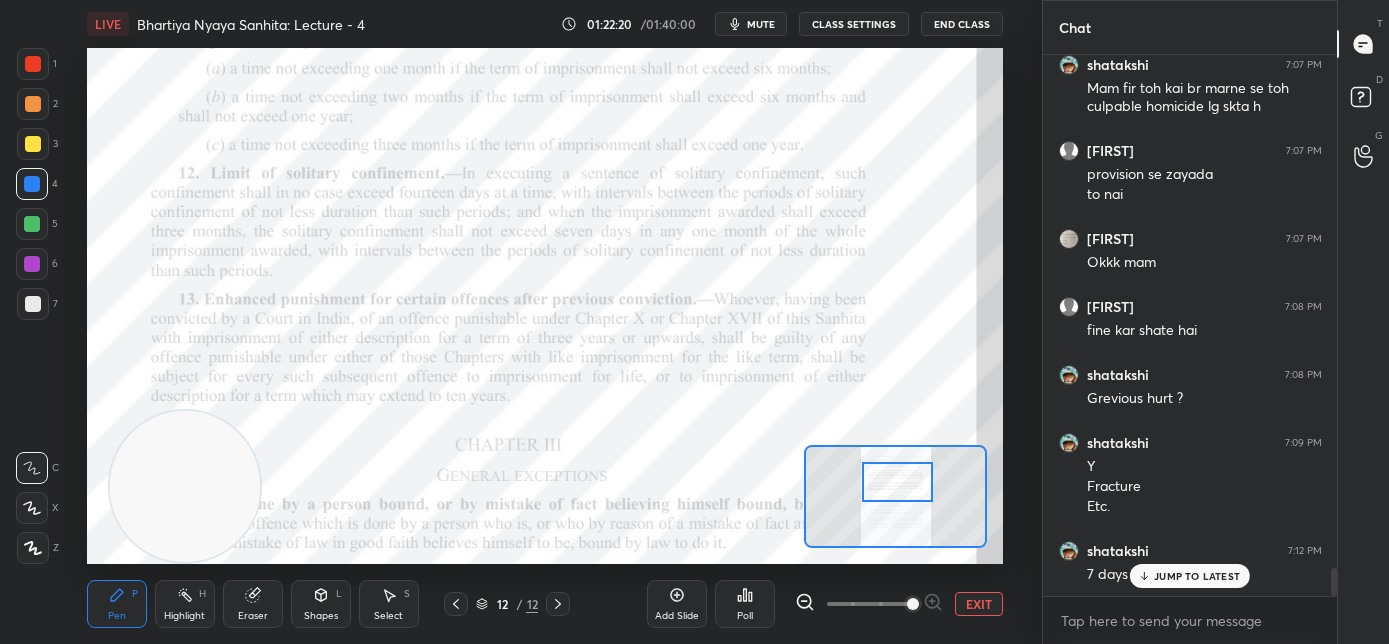 click at bounding box center [898, 482] 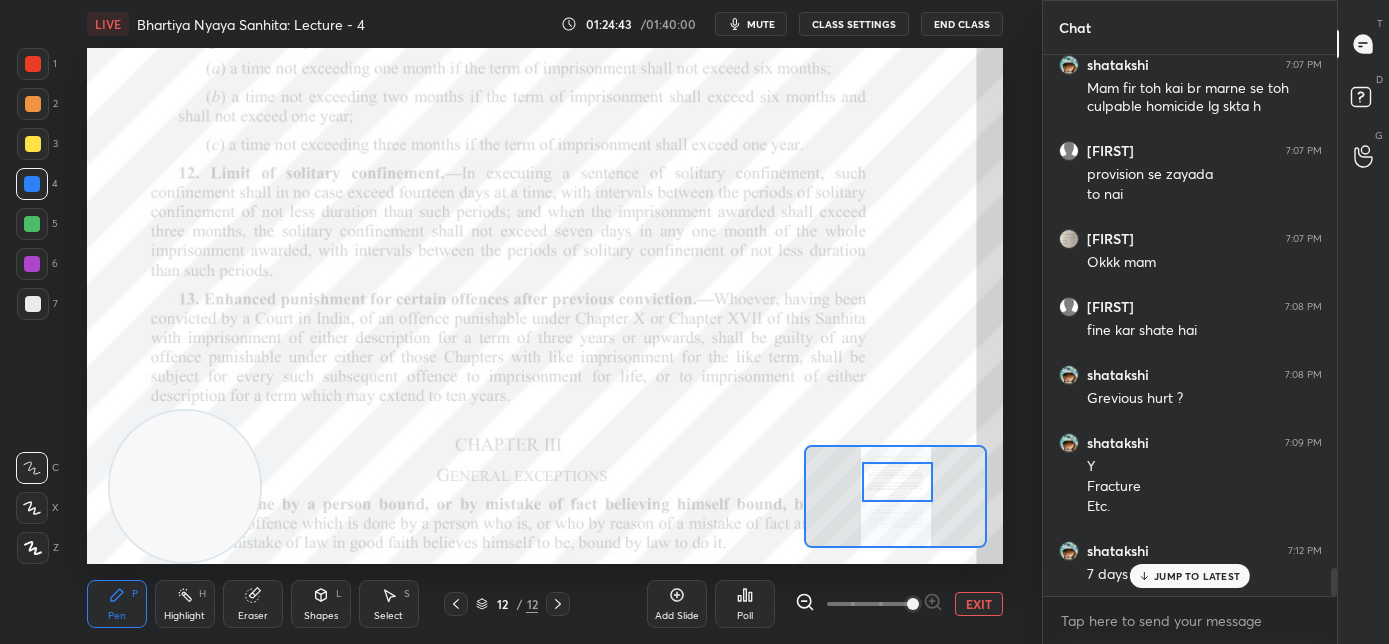 scroll, scrollTop: 9943, scrollLeft: 0, axis: vertical 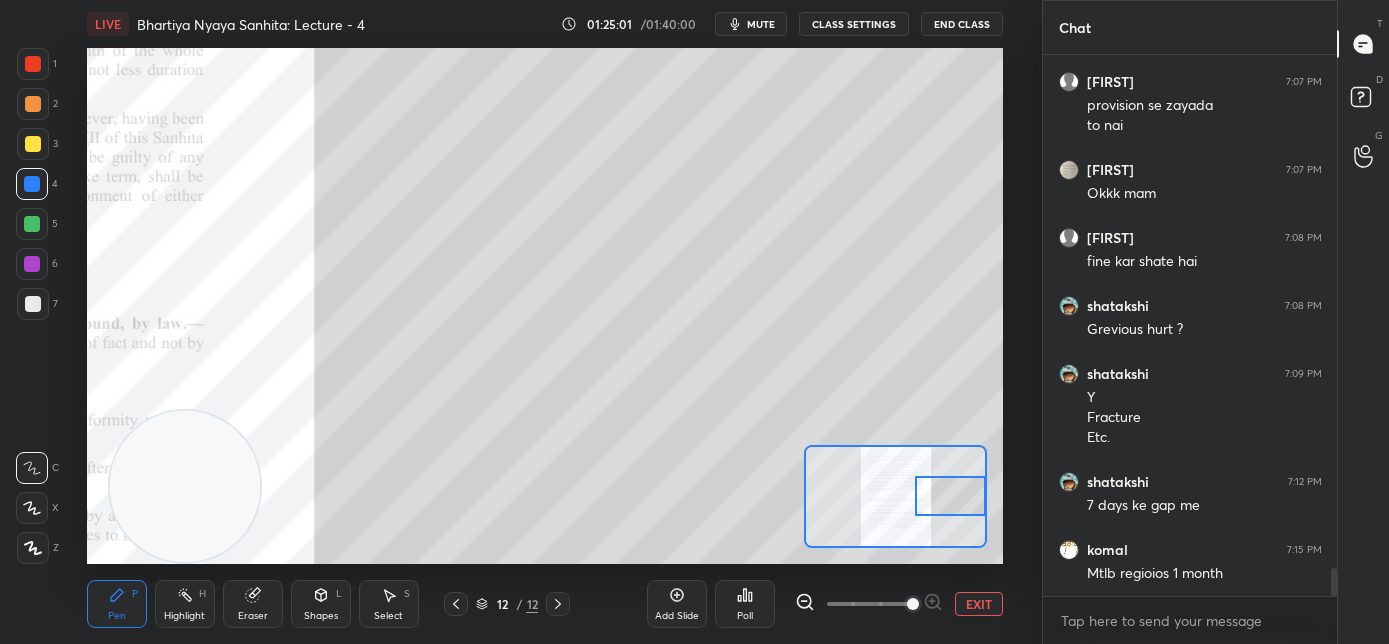 drag, startPoint x: 941, startPoint y: 488, endPoint x: 961, endPoint y: 498, distance: 22.36068 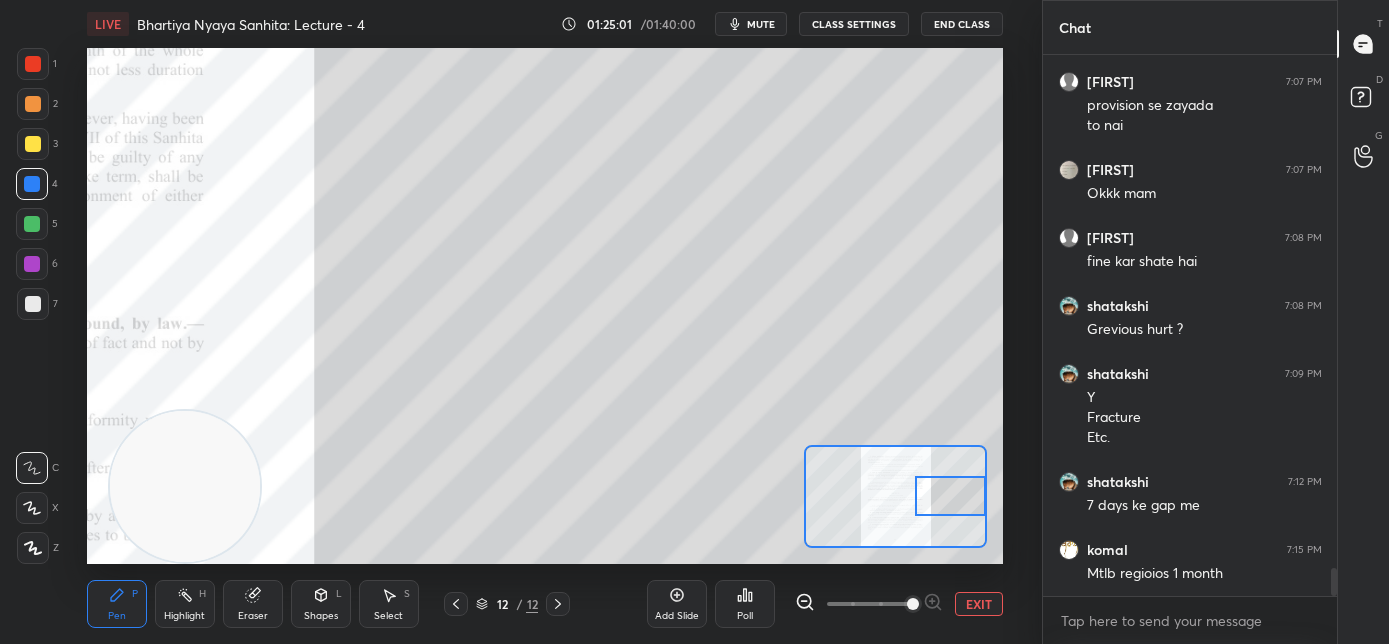 click at bounding box center (951, 496) 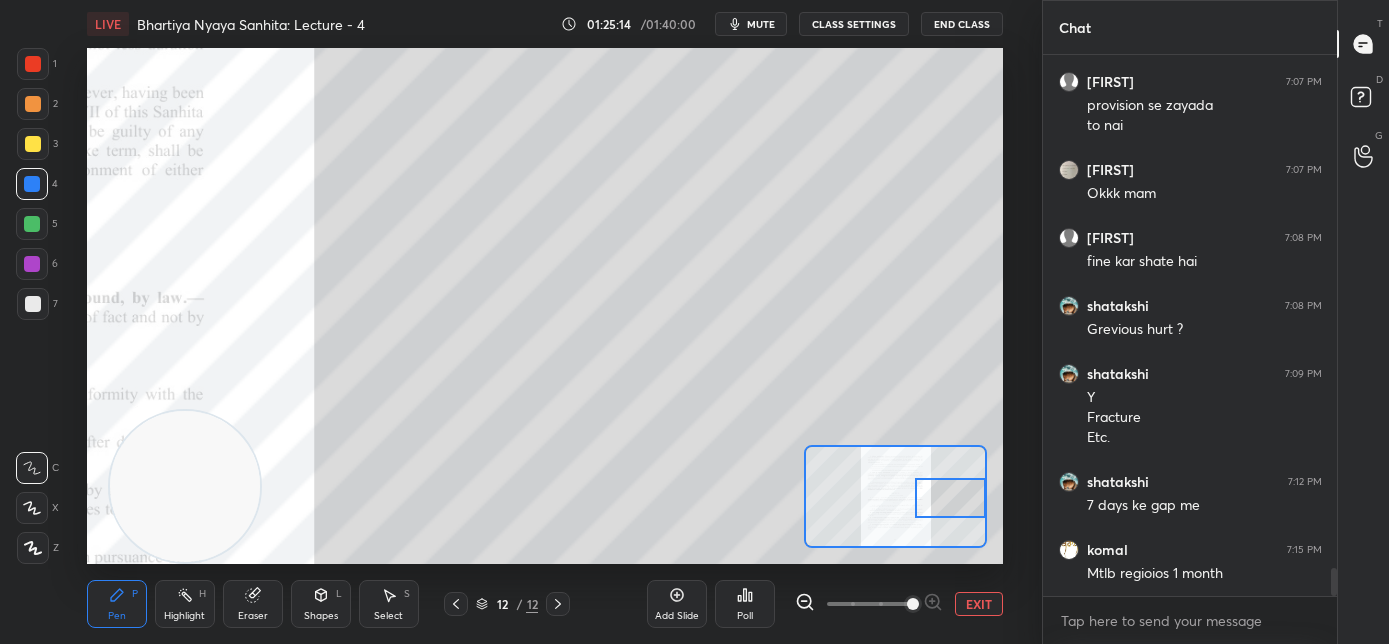 drag, startPoint x: 40, startPoint y: 301, endPoint x: 77, endPoint y: 301, distance: 37 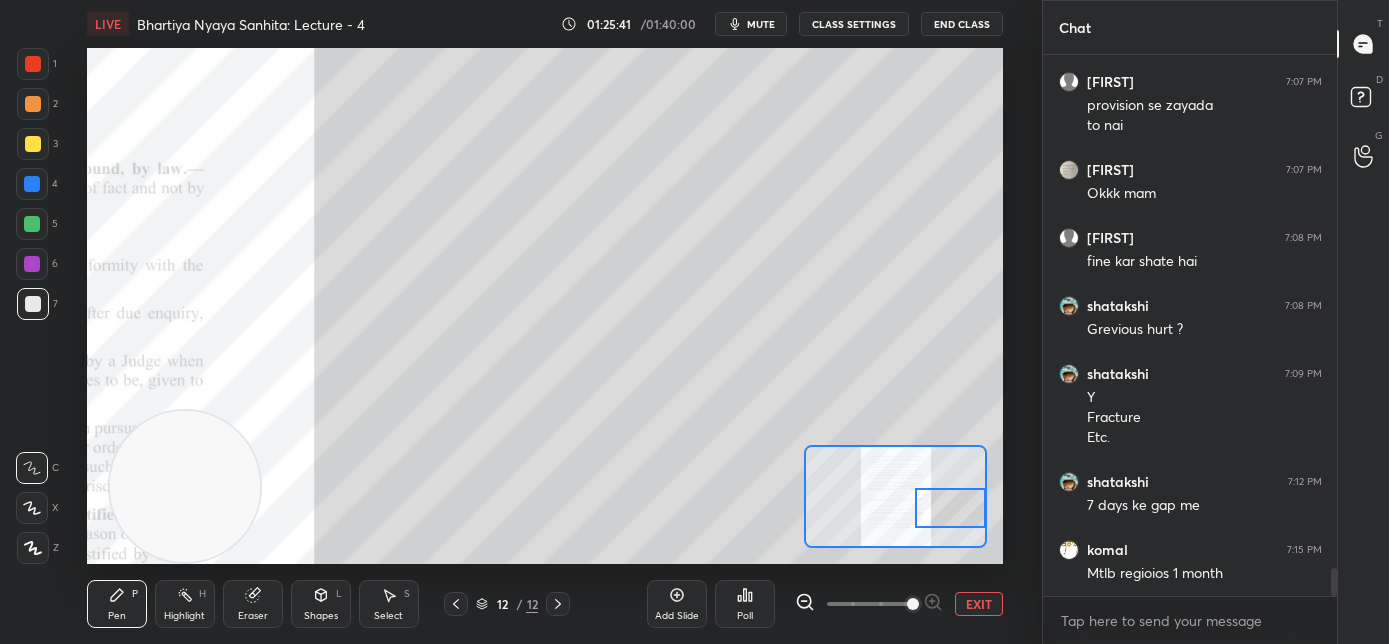 click at bounding box center (951, 508) 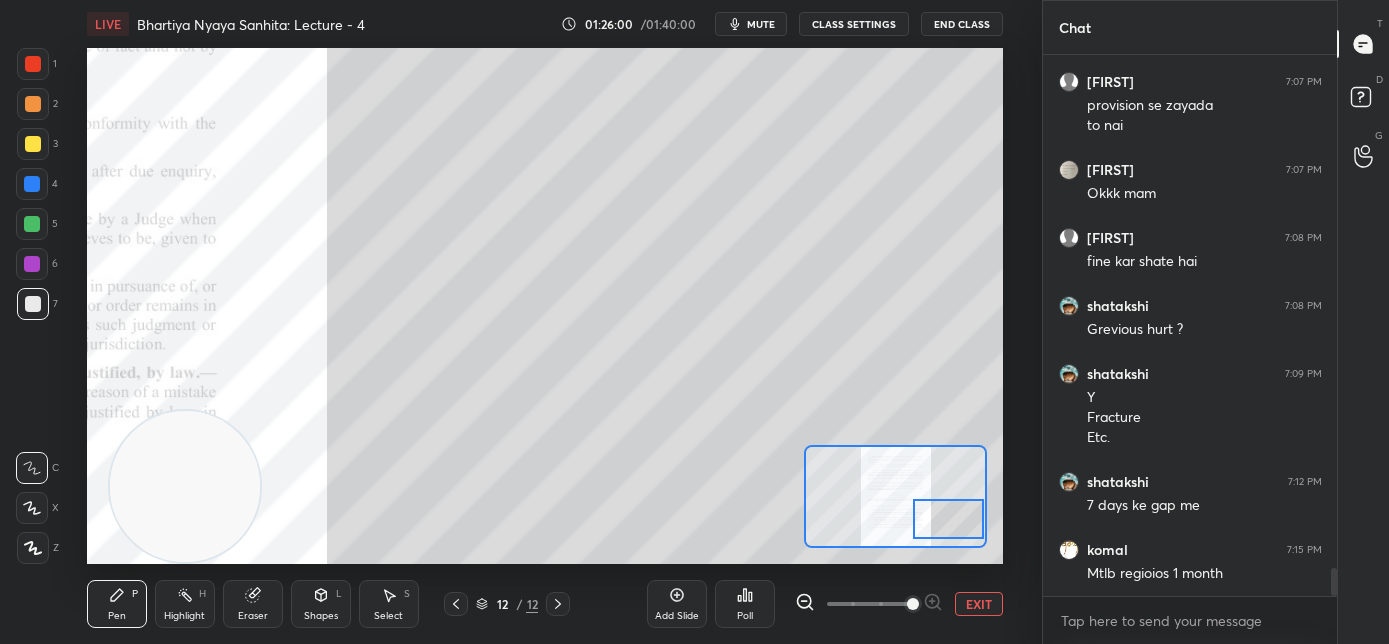 click at bounding box center (949, 519) 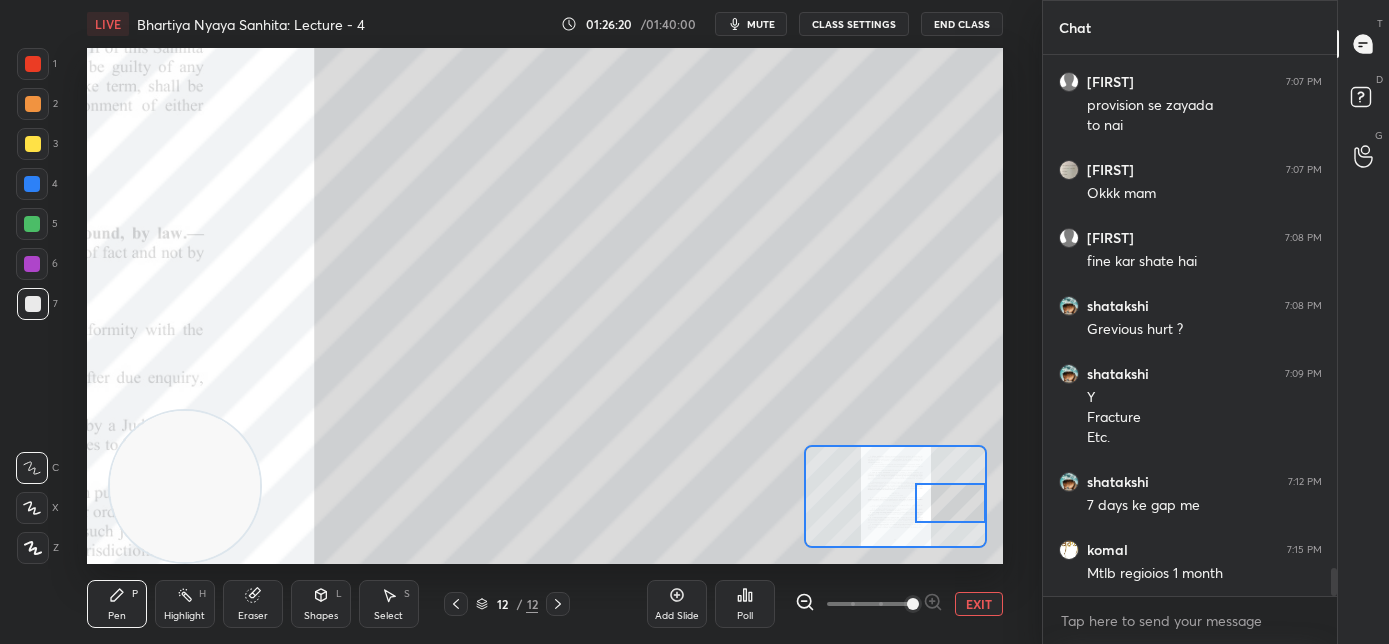 click at bounding box center (951, 503) 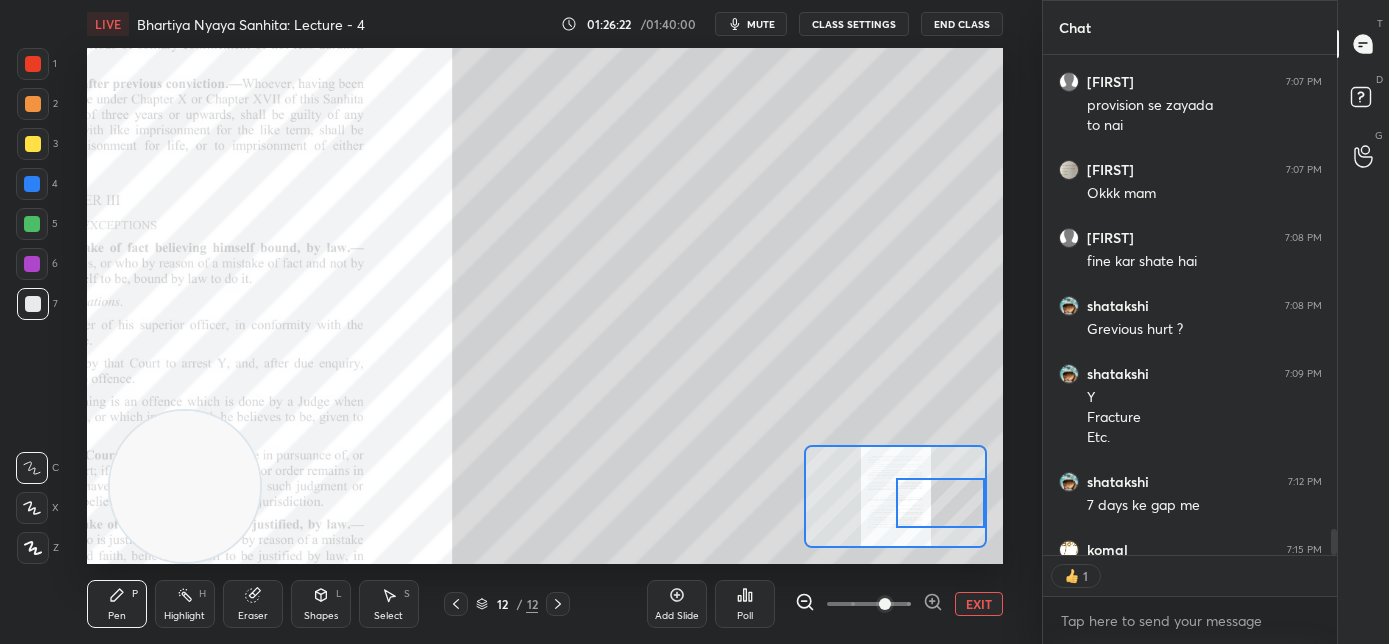 scroll, scrollTop: 504, scrollLeft: 288, axis: both 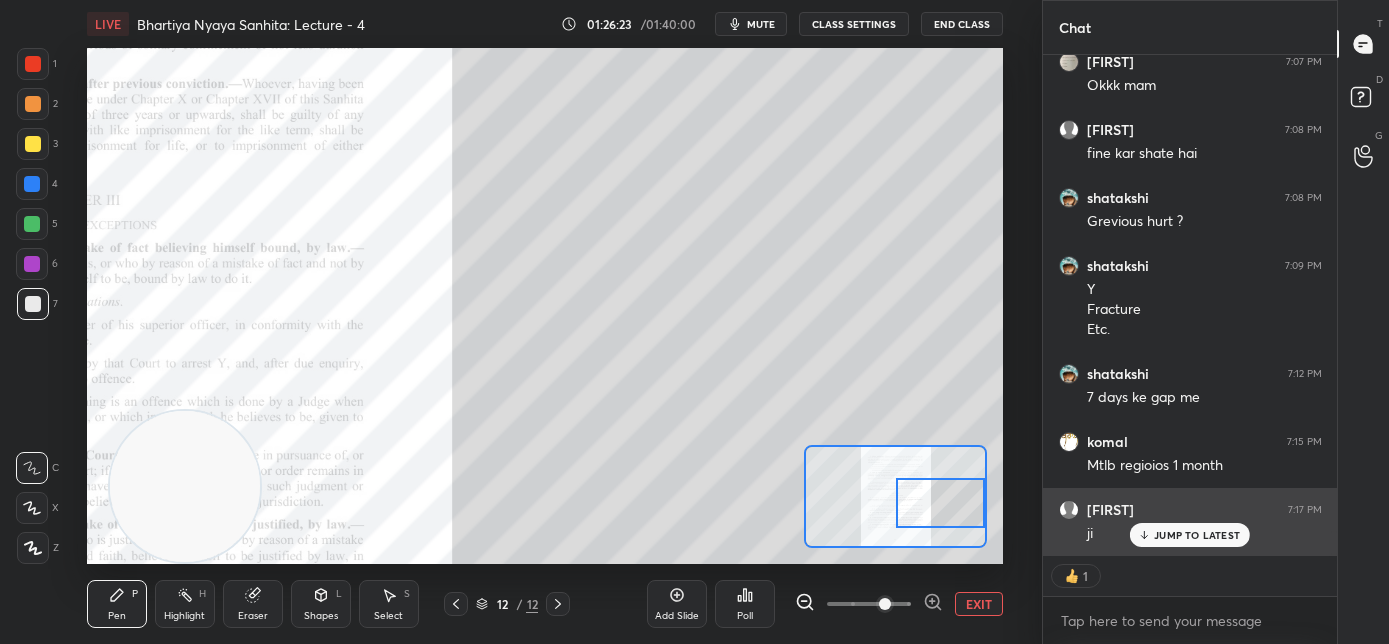 click on "JUMP TO LATEST" at bounding box center (1197, 535) 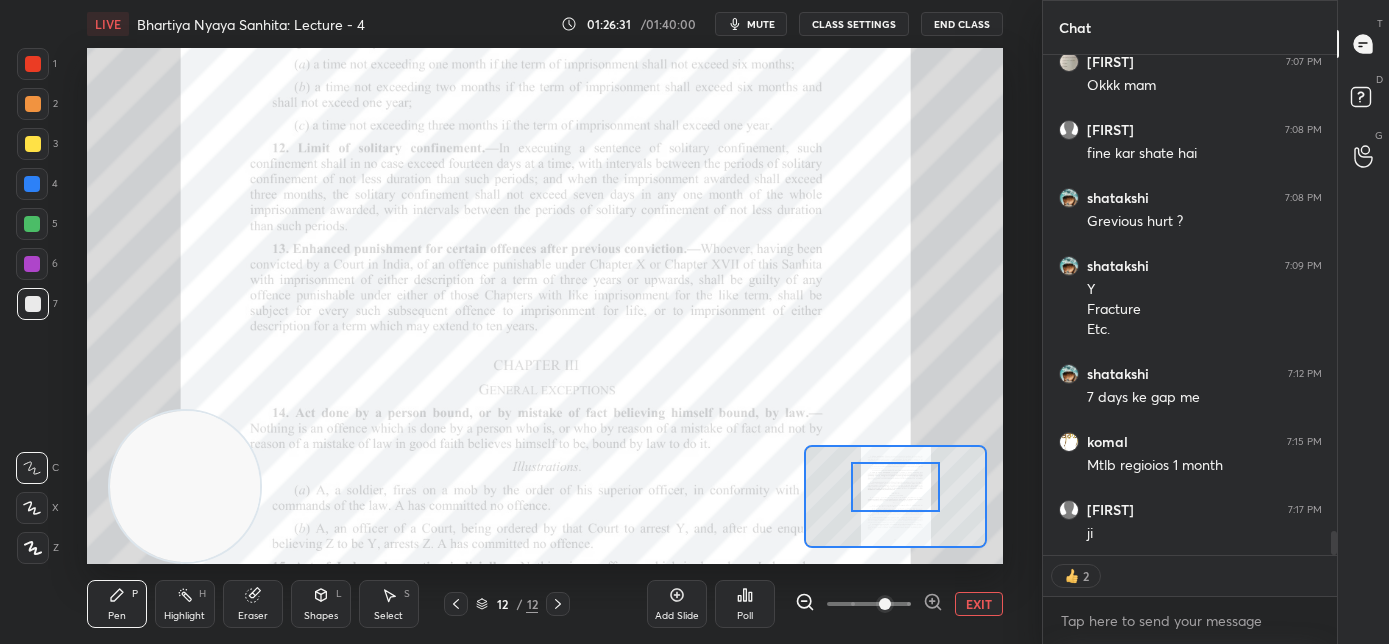 click at bounding box center (896, 487) 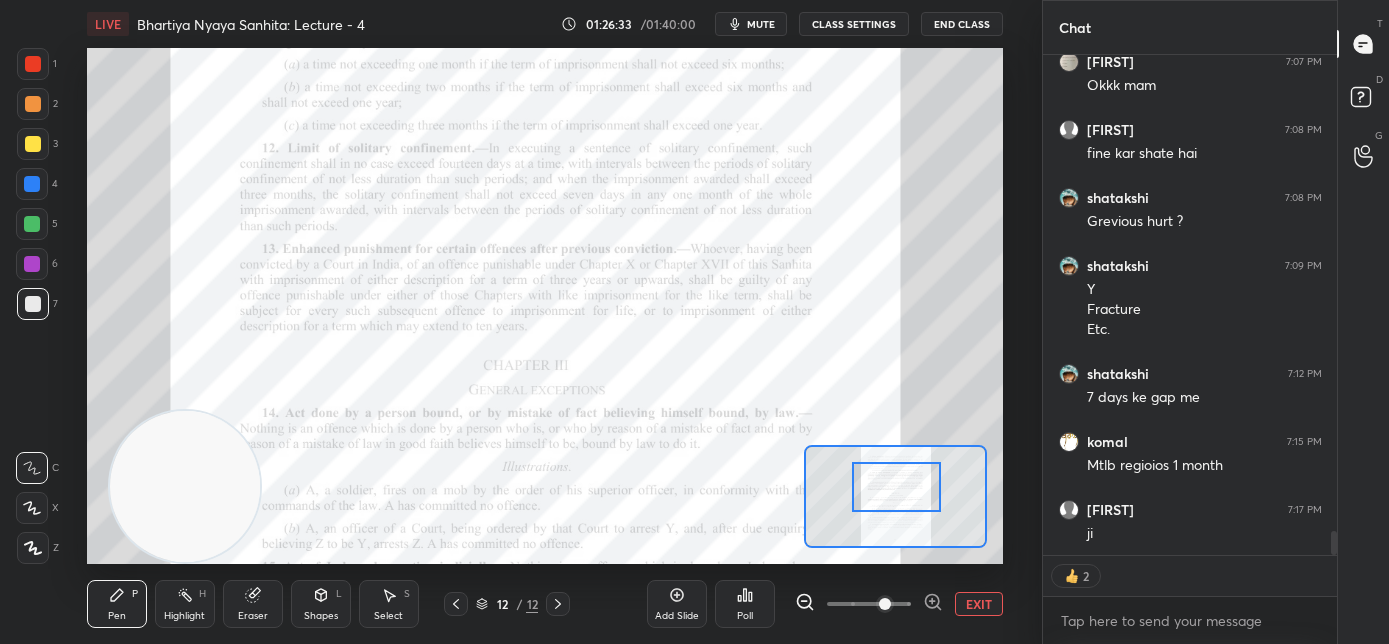 click 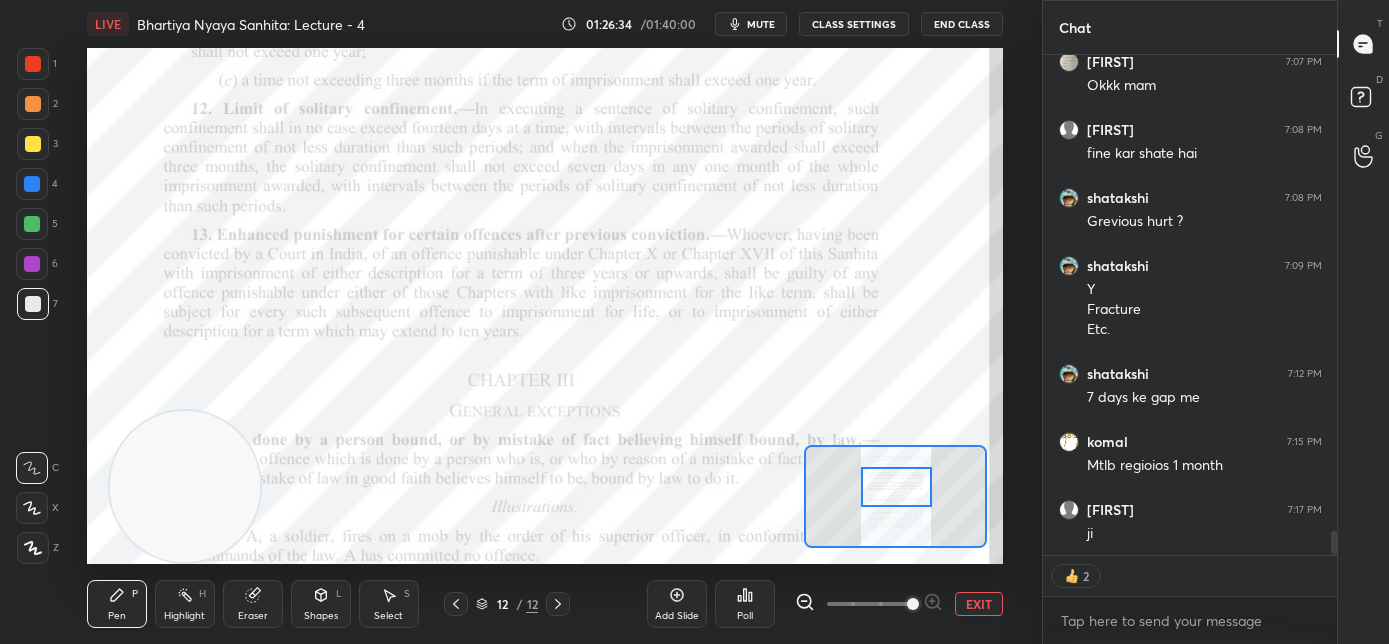 click at bounding box center (913, 604) 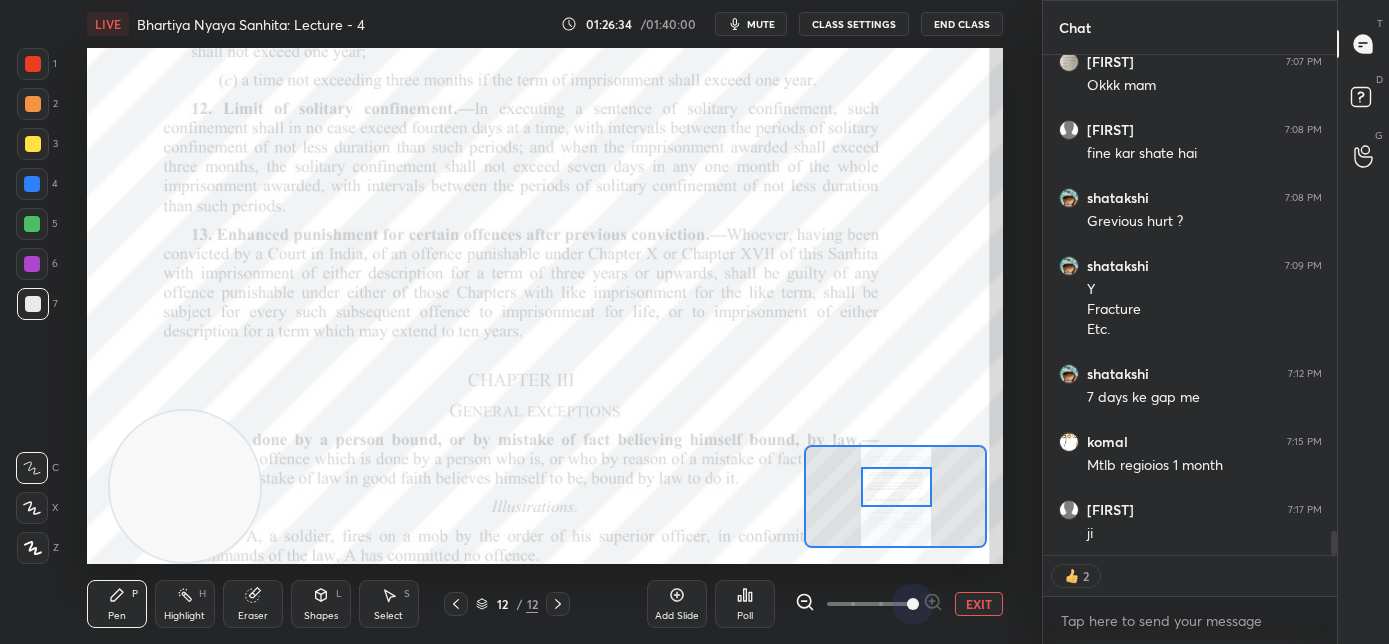 click at bounding box center (913, 604) 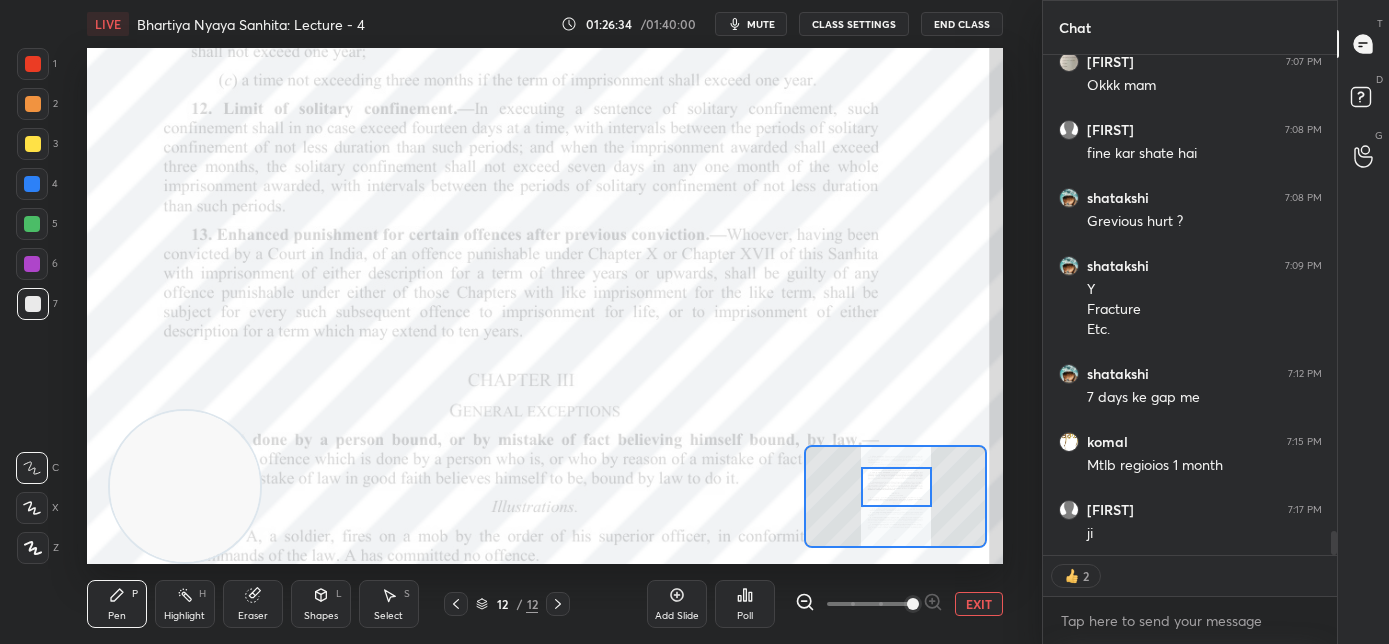 click at bounding box center (869, 604) 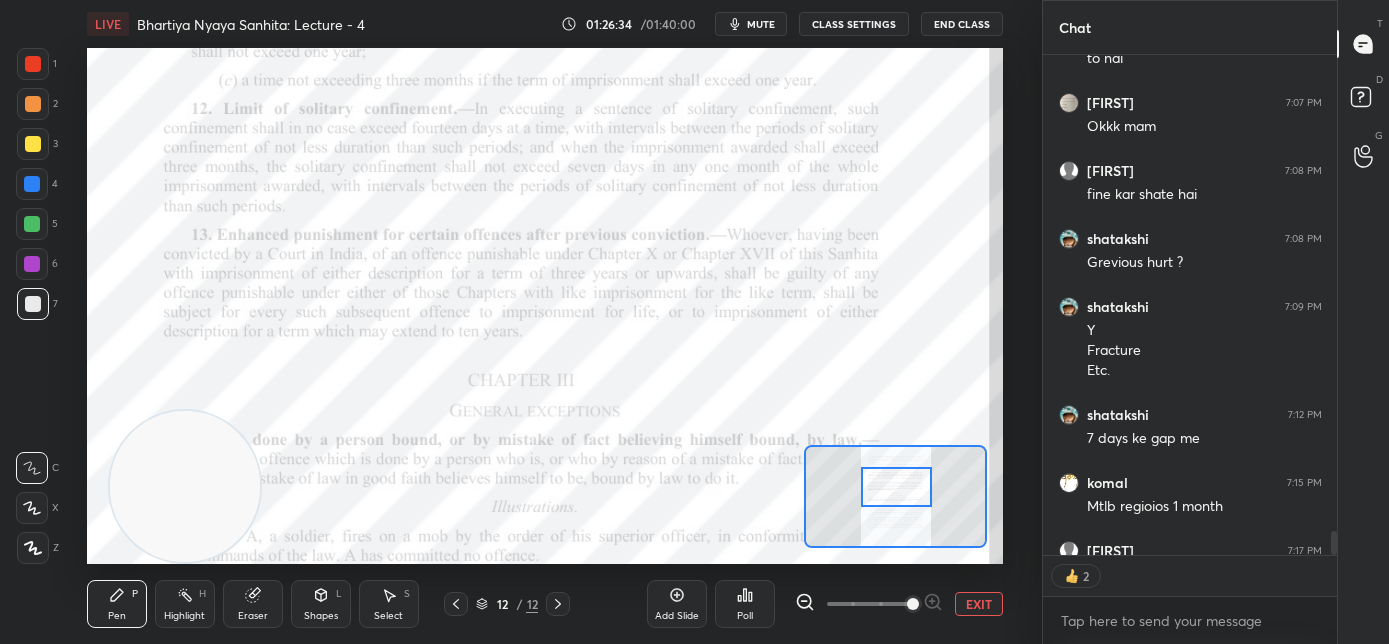 scroll, scrollTop: 535, scrollLeft: 288, axis: both 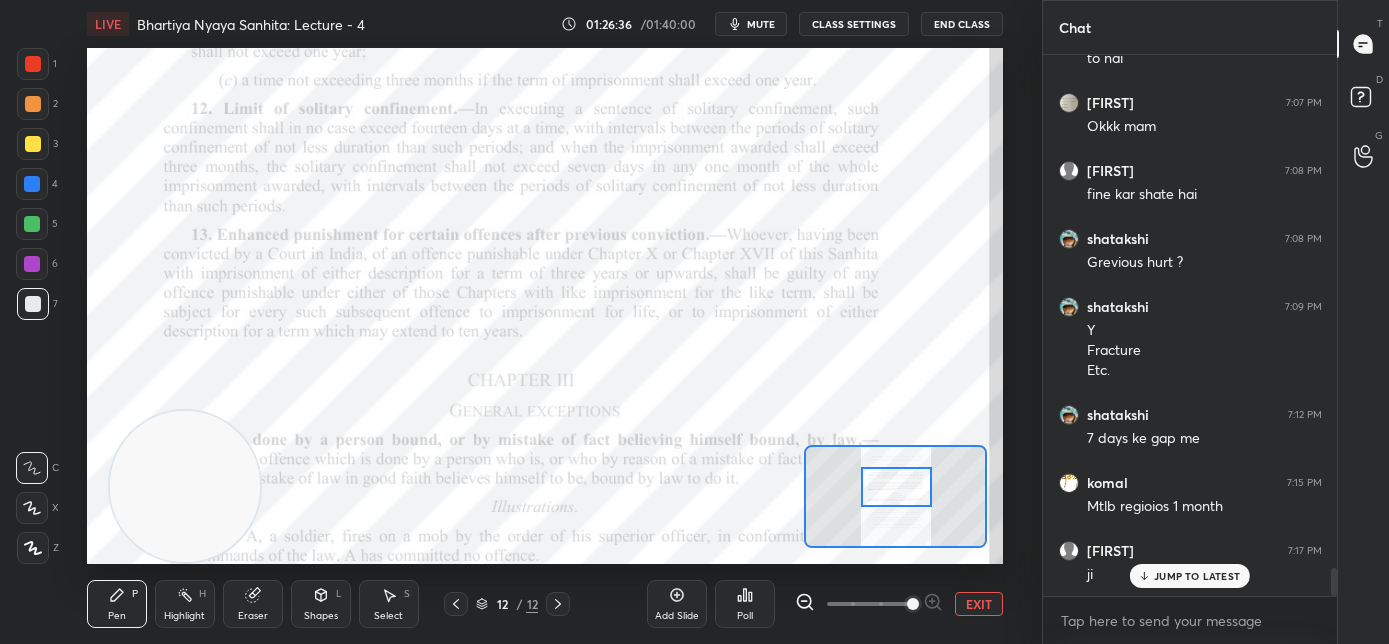 click at bounding box center (32, 184) 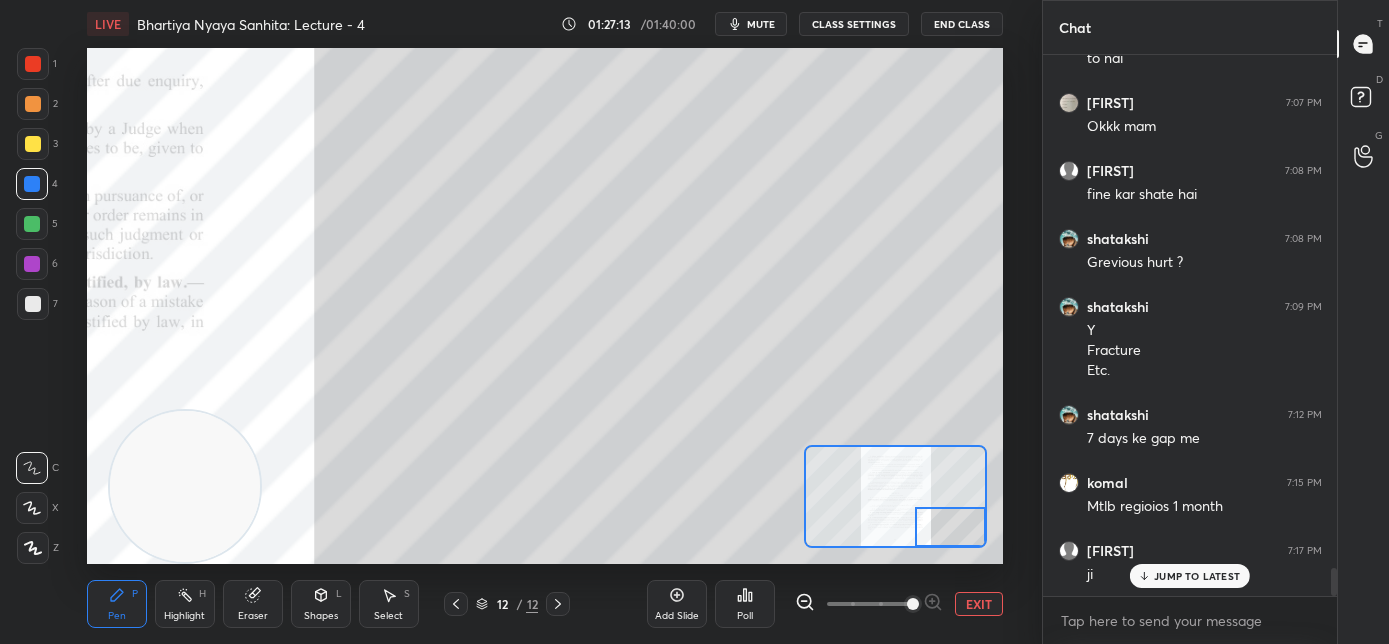 drag, startPoint x: 925, startPoint y: 496, endPoint x: 950, endPoint y: 529, distance: 41.400482 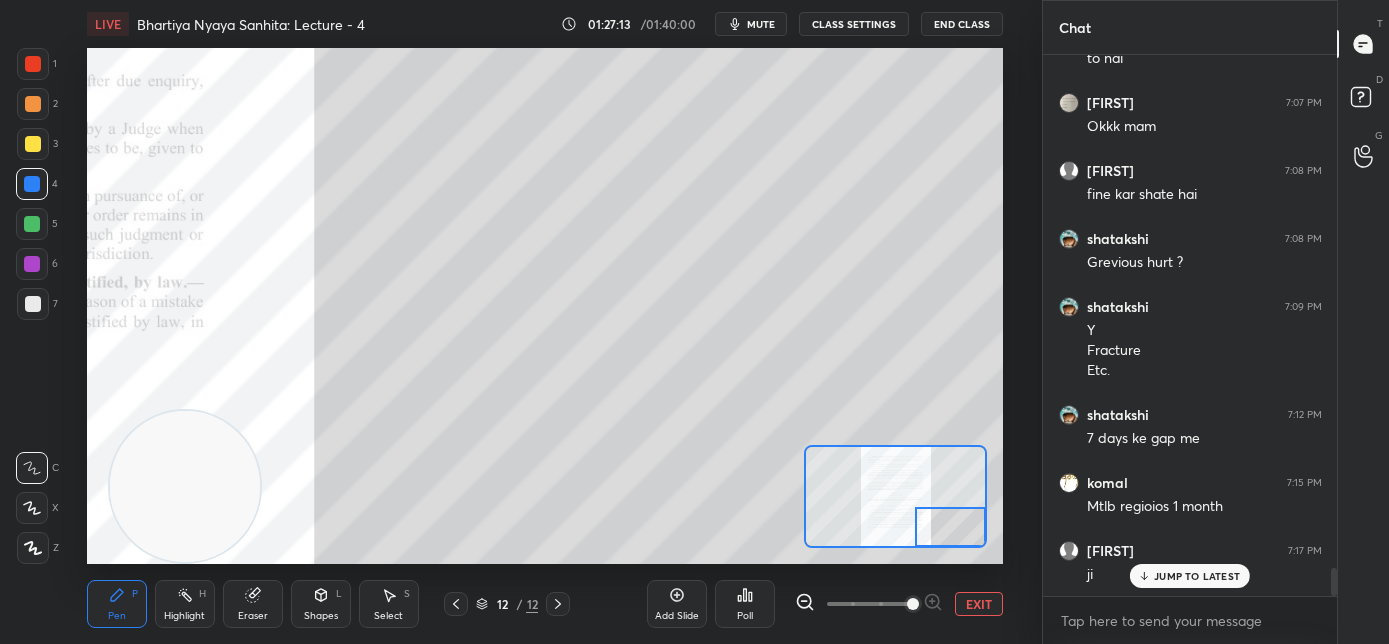 click at bounding box center (951, 527) 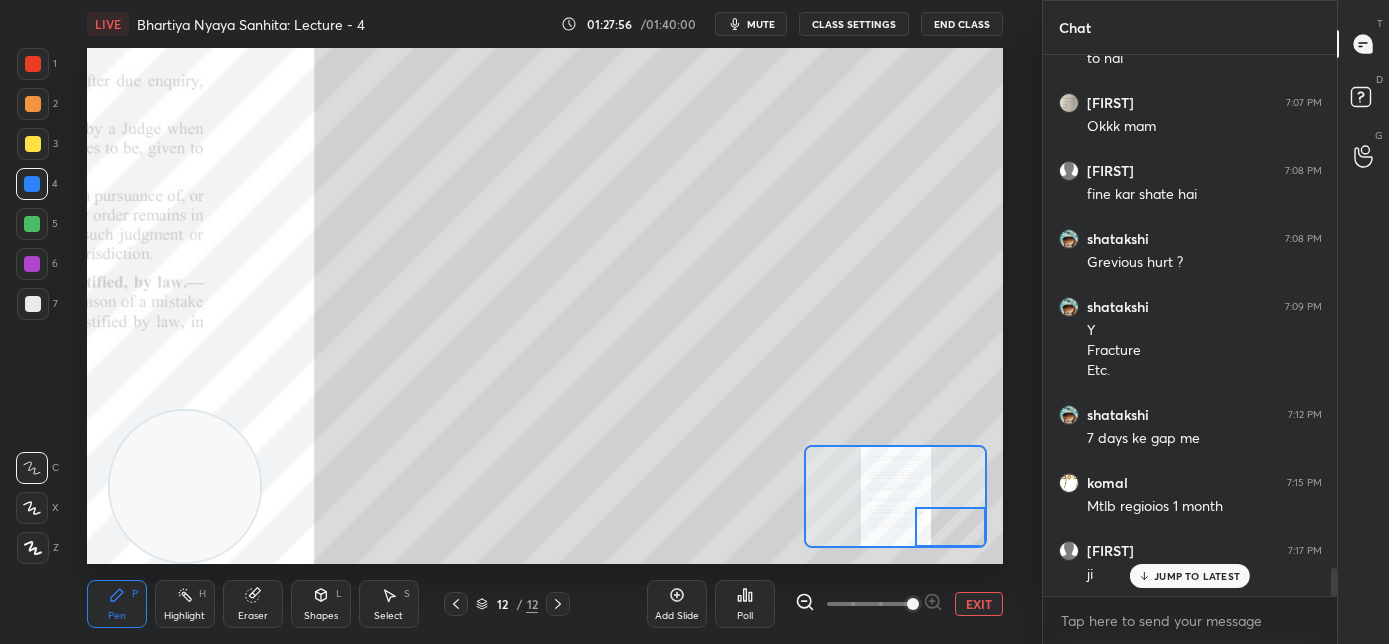 scroll, scrollTop: 494, scrollLeft: 288, axis: both 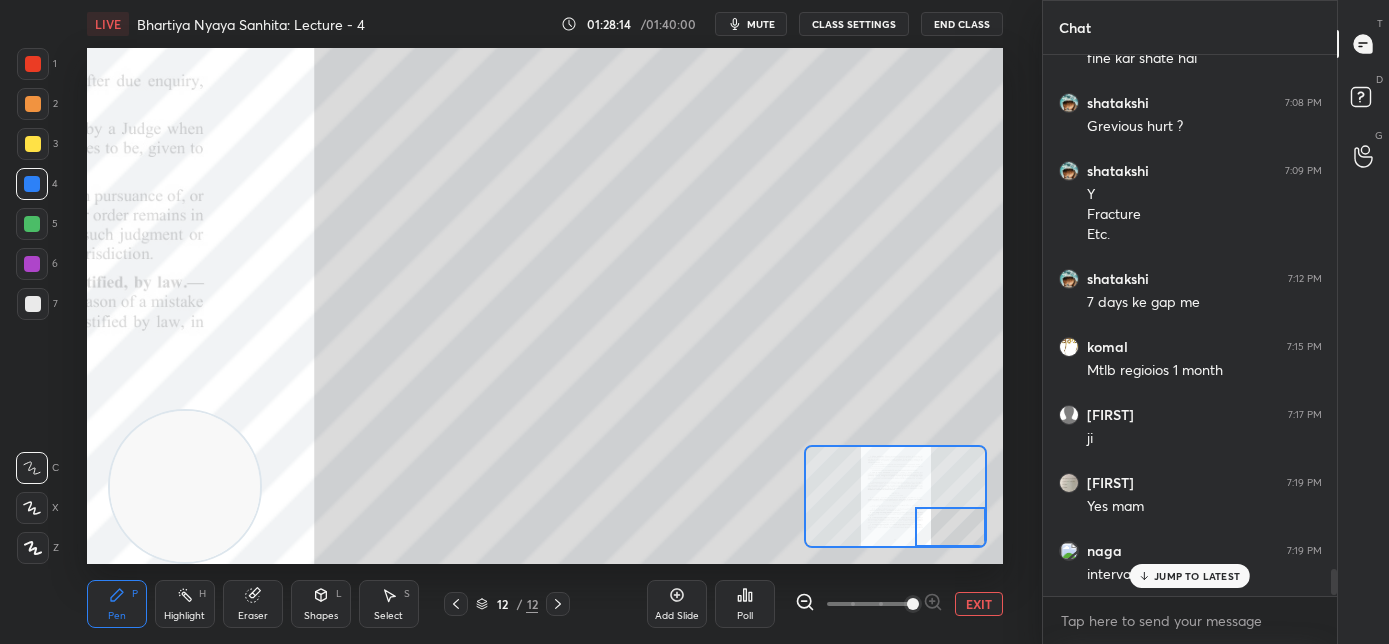 click on "JUMP TO LATEST" at bounding box center (1197, 576) 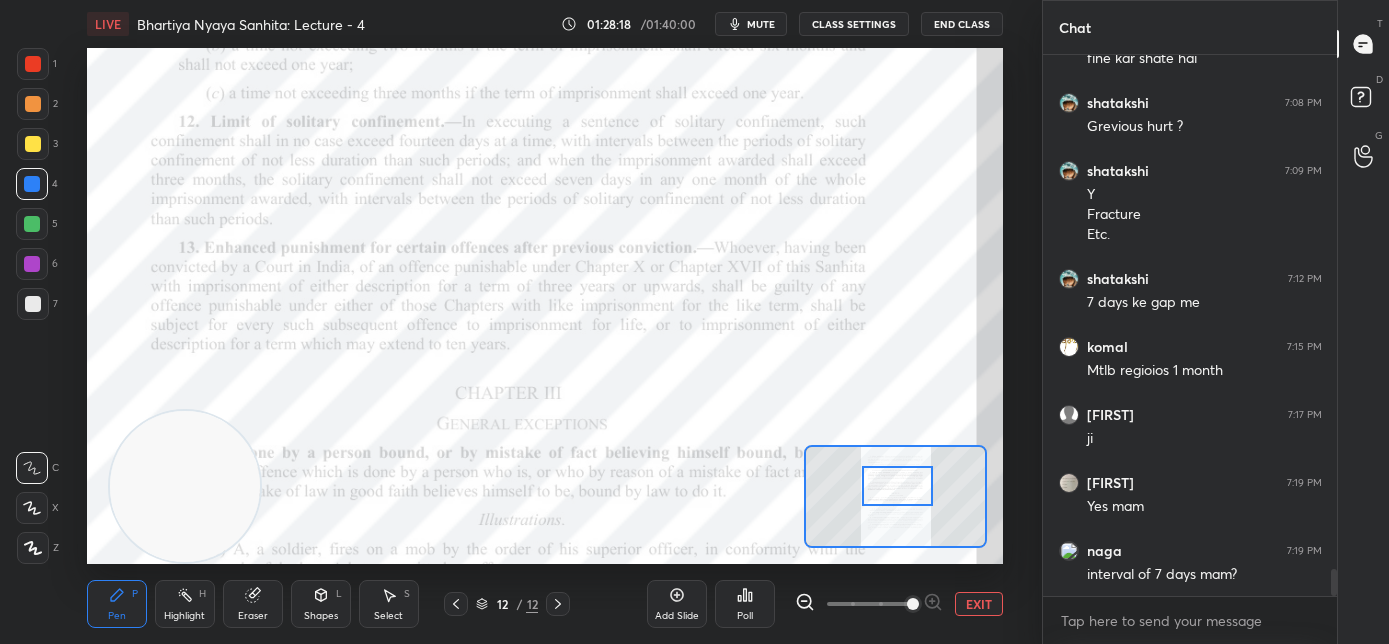 drag, startPoint x: 923, startPoint y: 533, endPoint x: 891, endPoint y: 488, distance: 55.21775 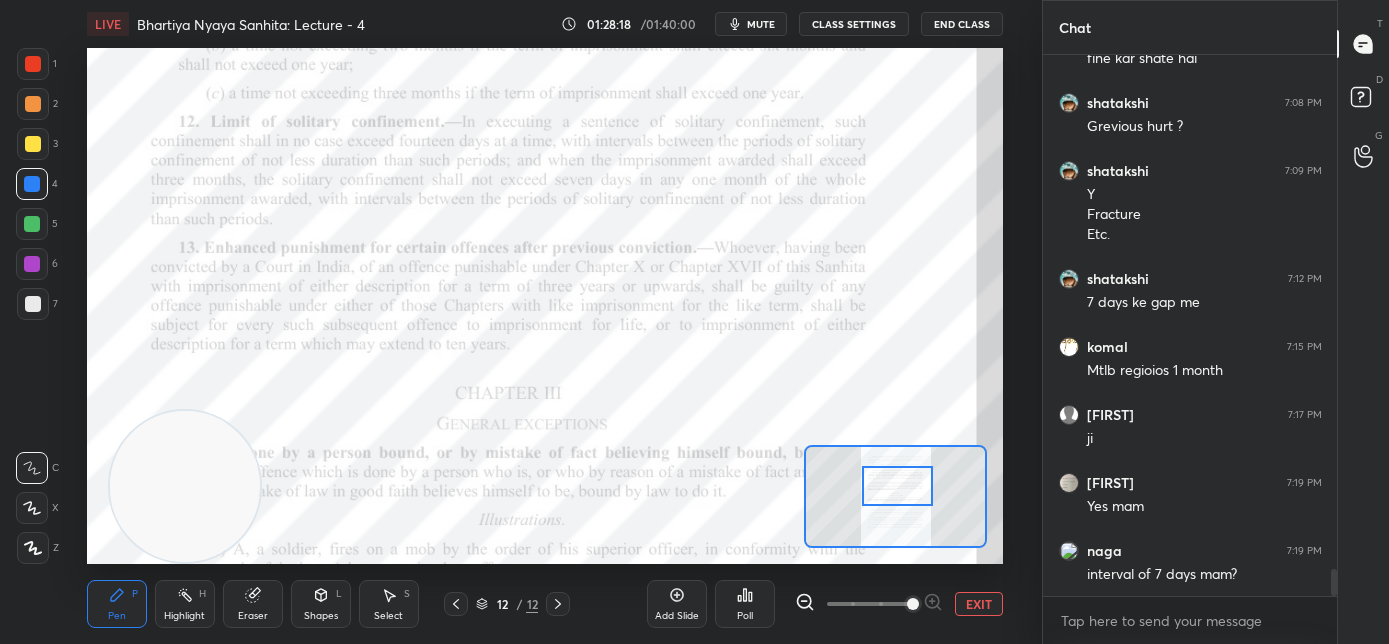 click at bounding box center (898, 486) 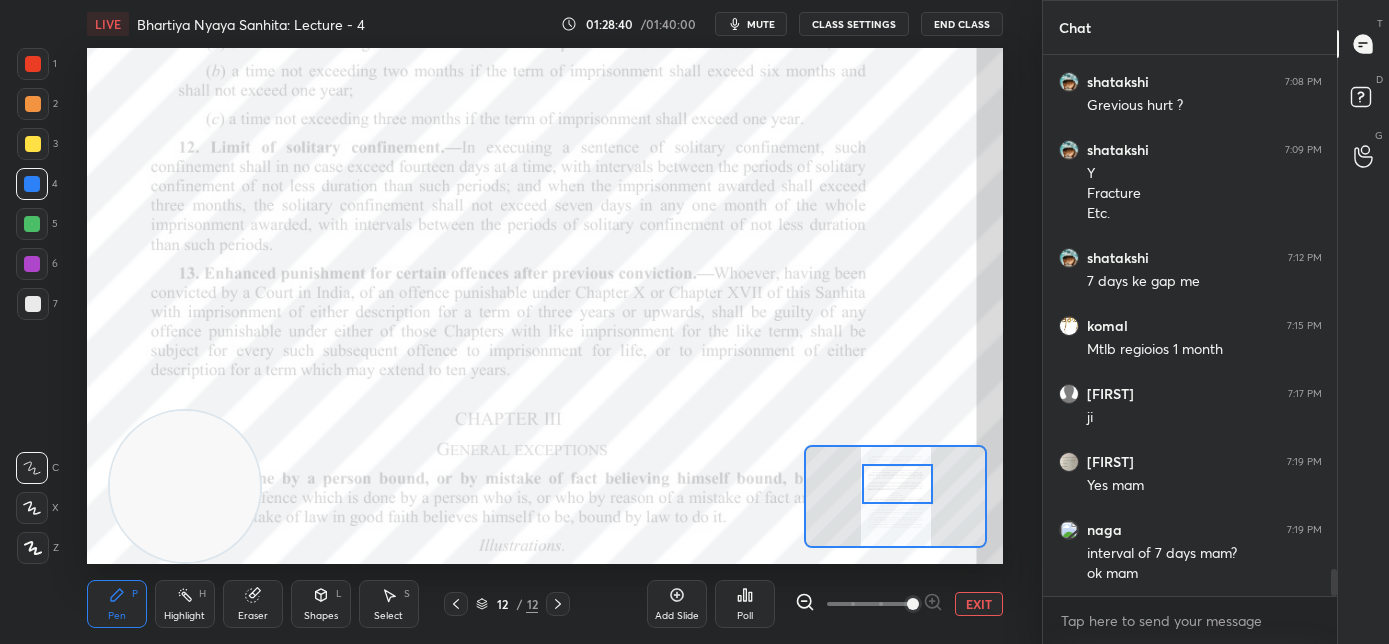scroll, scrollTop: 10253, scrollLeft: 0, axis: vertical 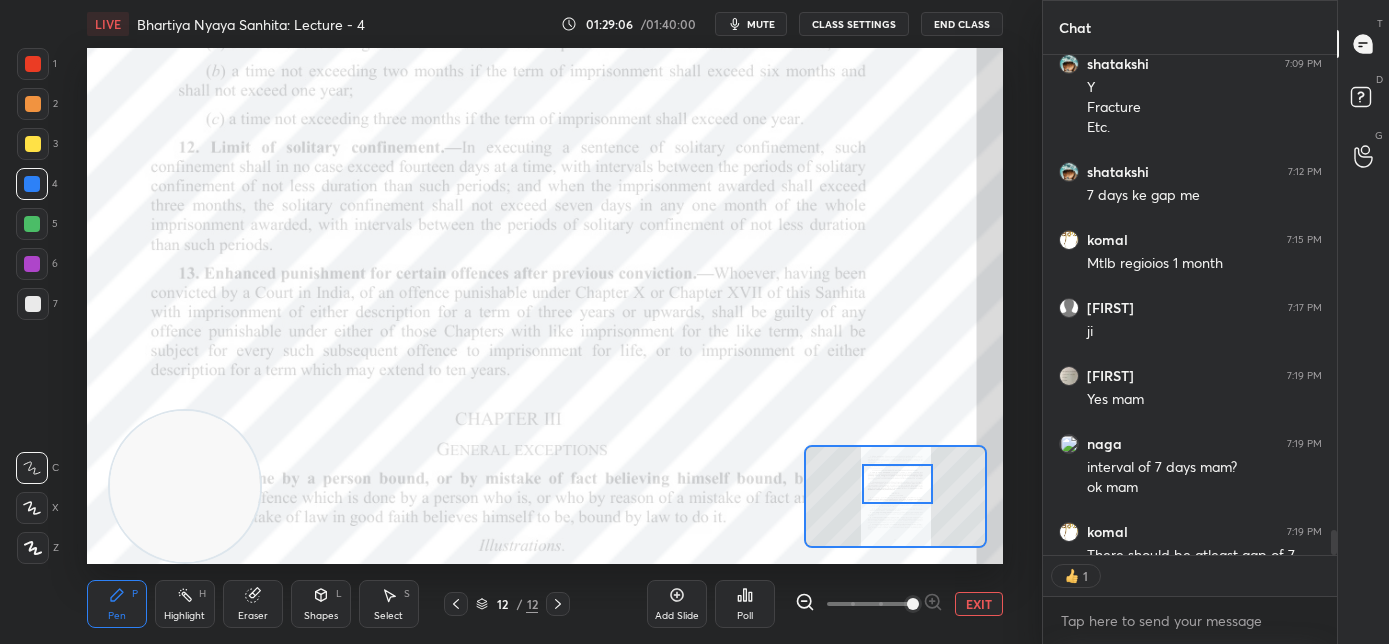 click 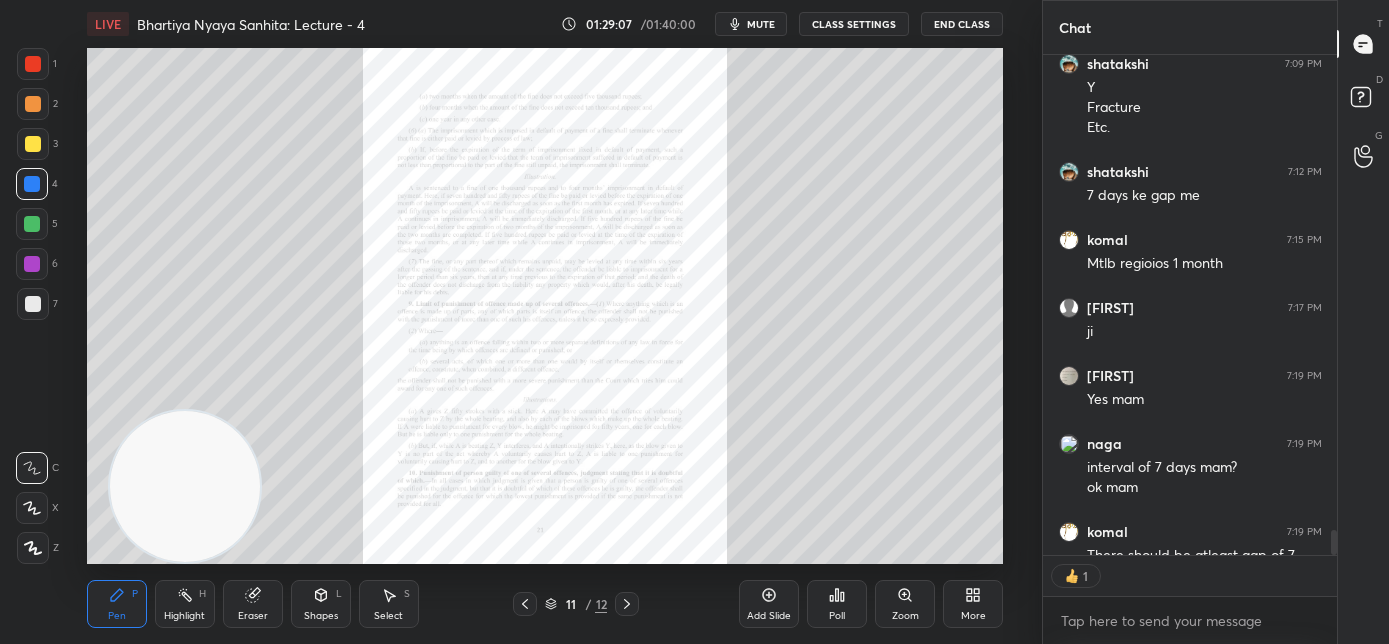 click 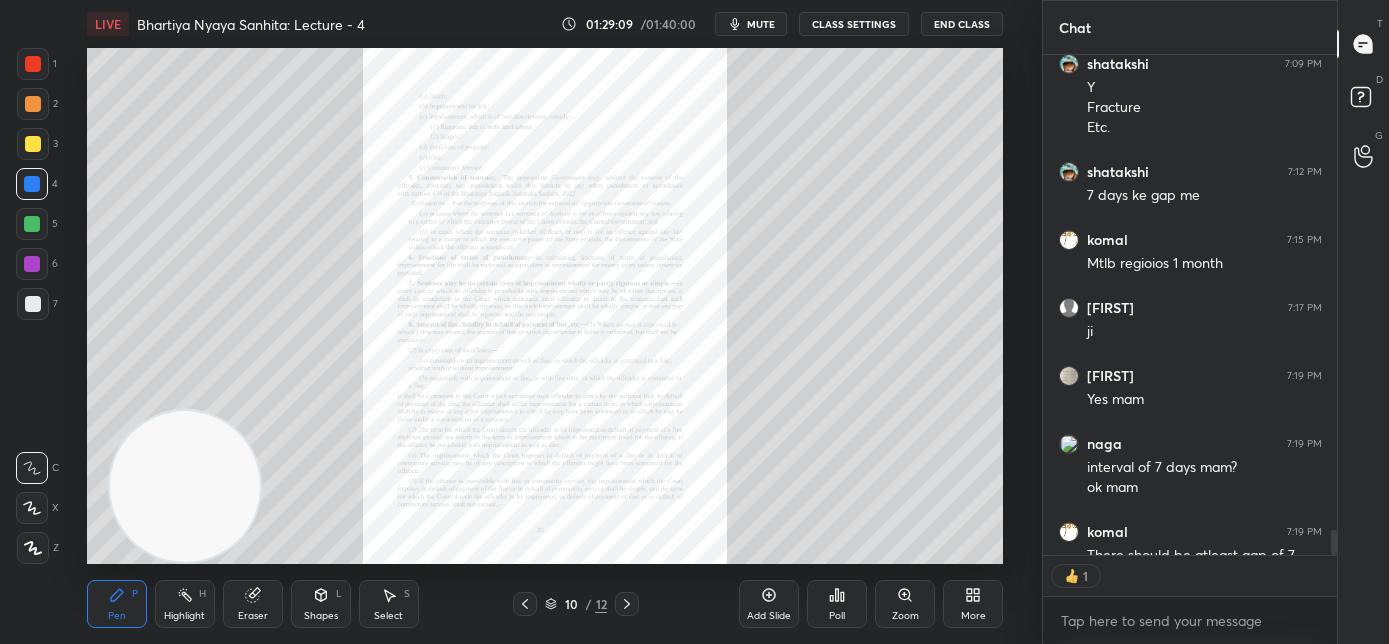 click on "Zoom" at bounding box center [905, 604] 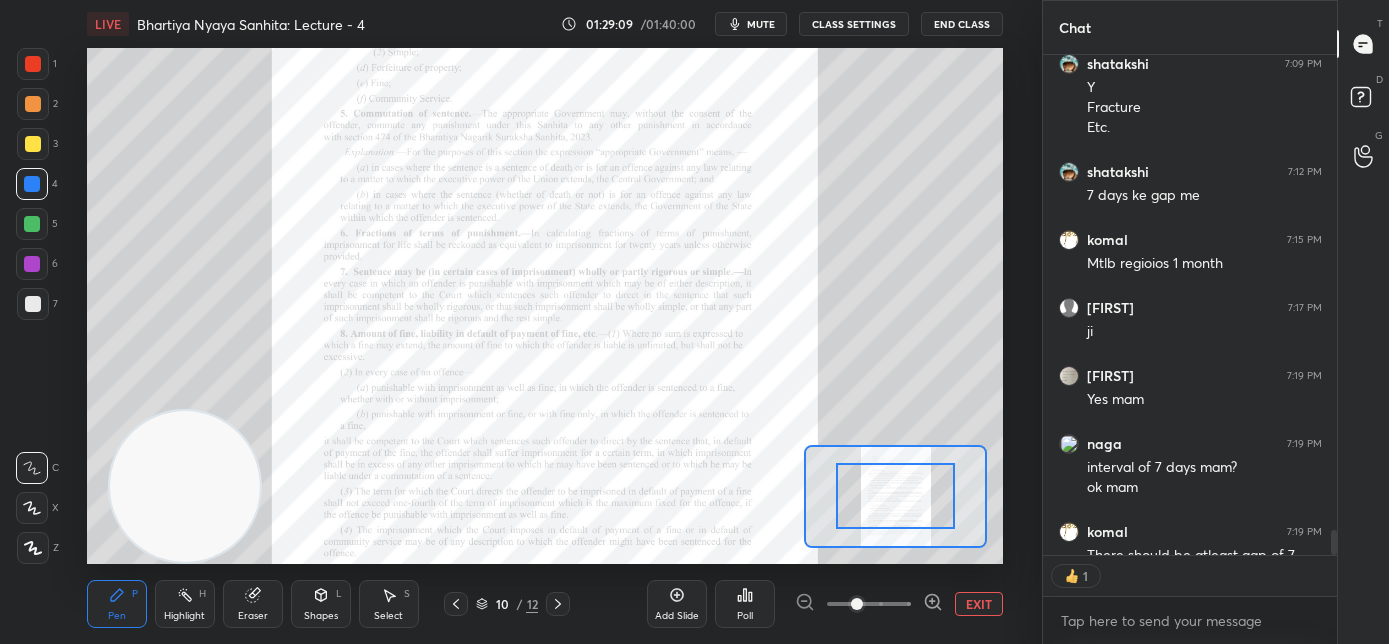 click at bounding box center [869, 604] 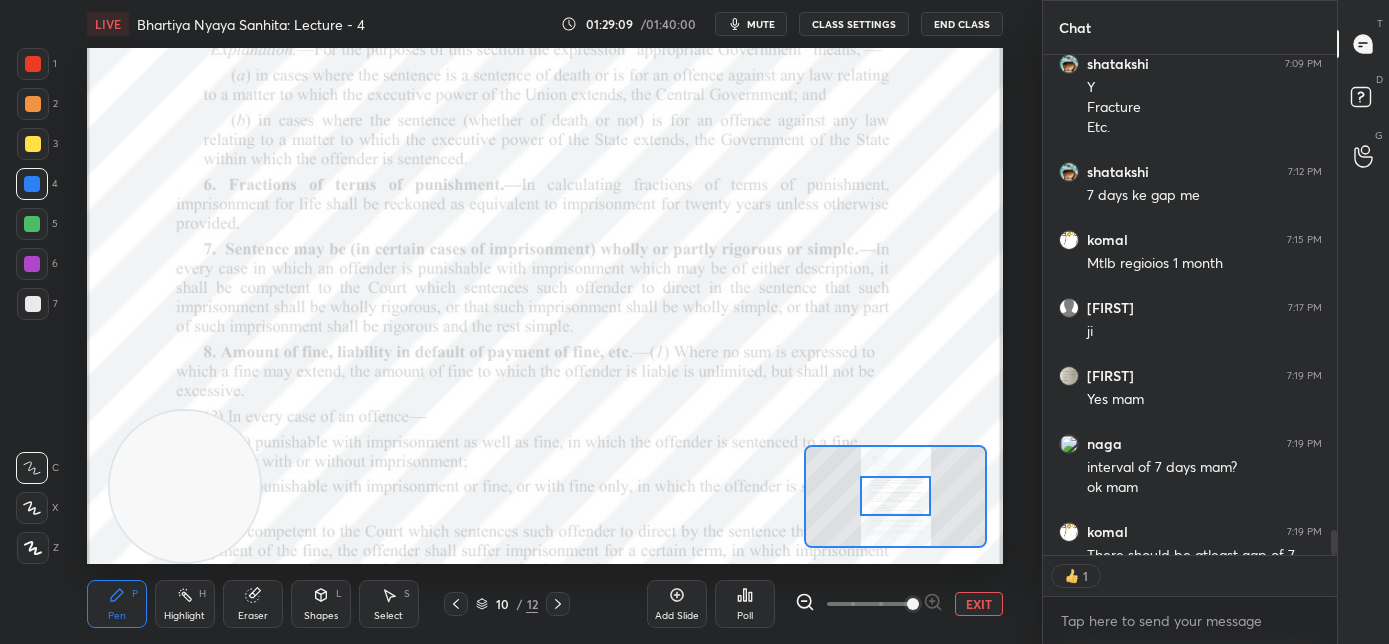 click at bounding box center [913, 604] 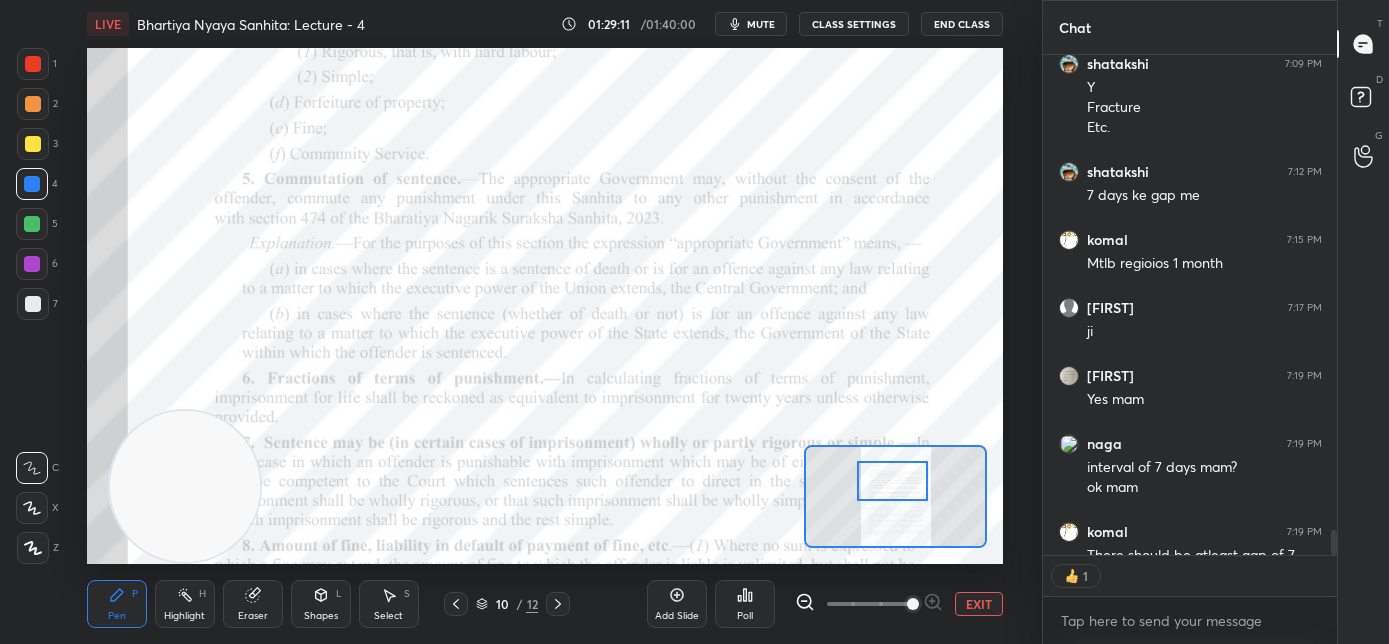 click at bounding box center [893, 481] 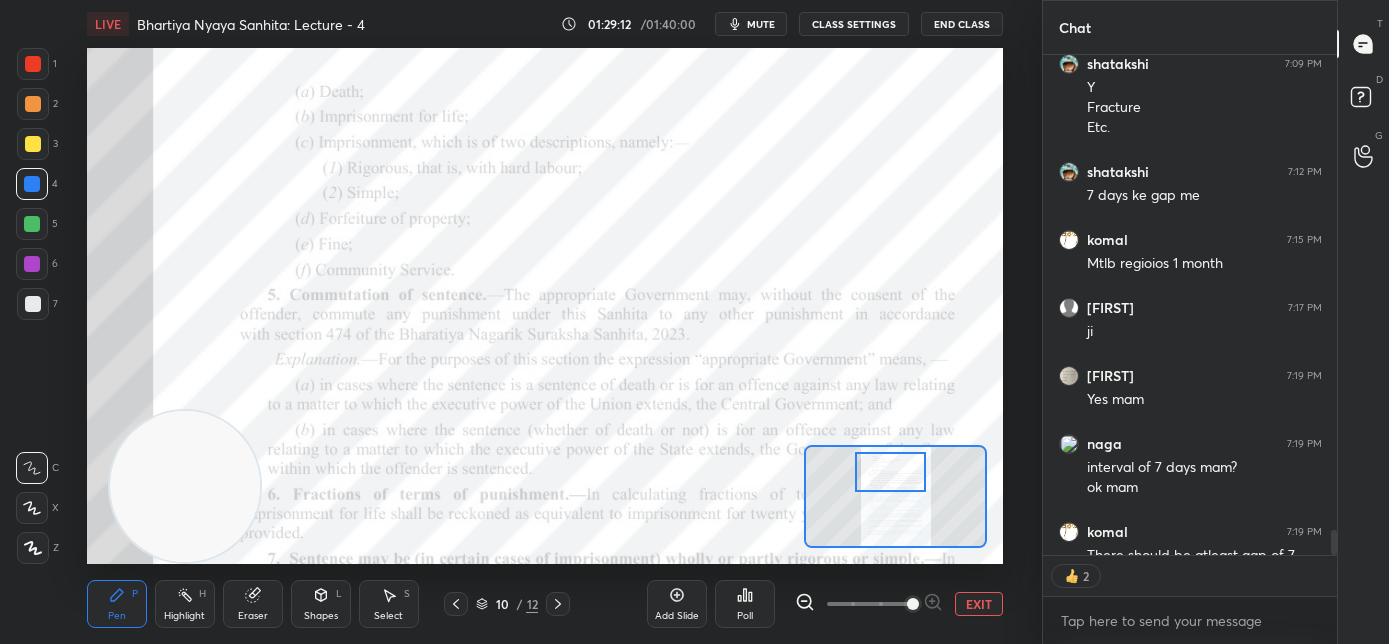 drag, startPoint x: 901, startPoint y: 476, endPoint x: 744, endPoint y: 582, distance: 189.43336 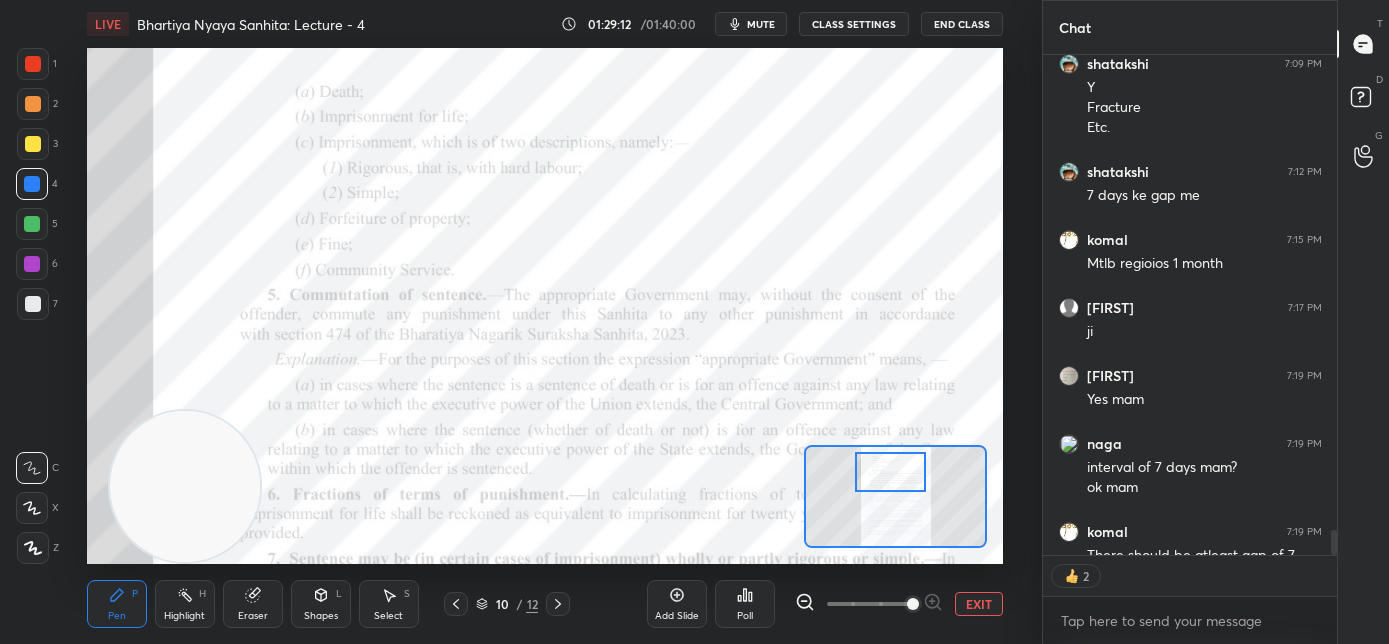 click at bounding box center (891, 472) 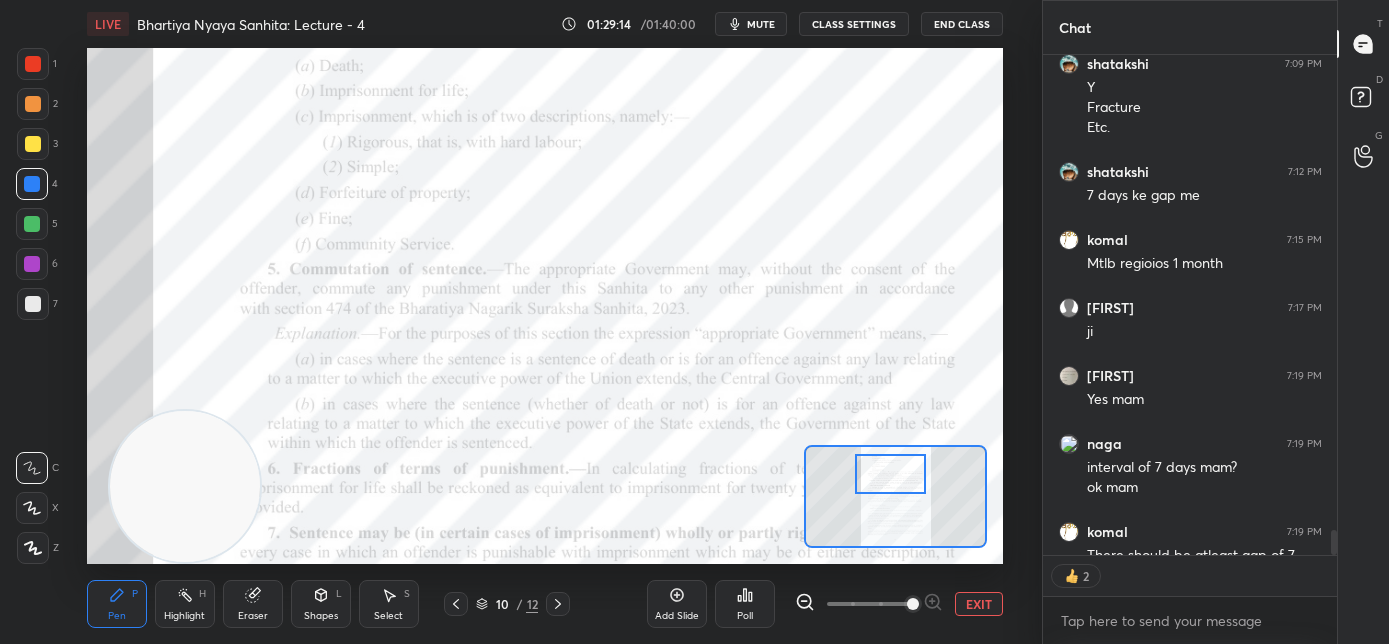 click 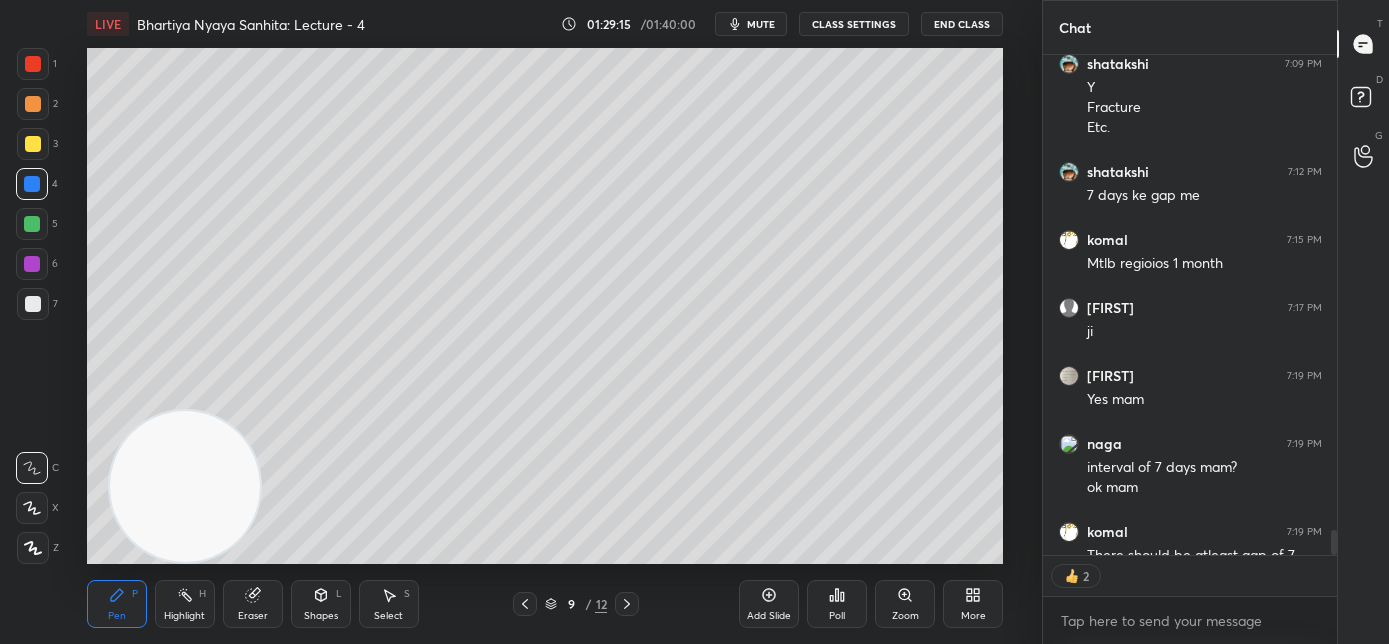 click 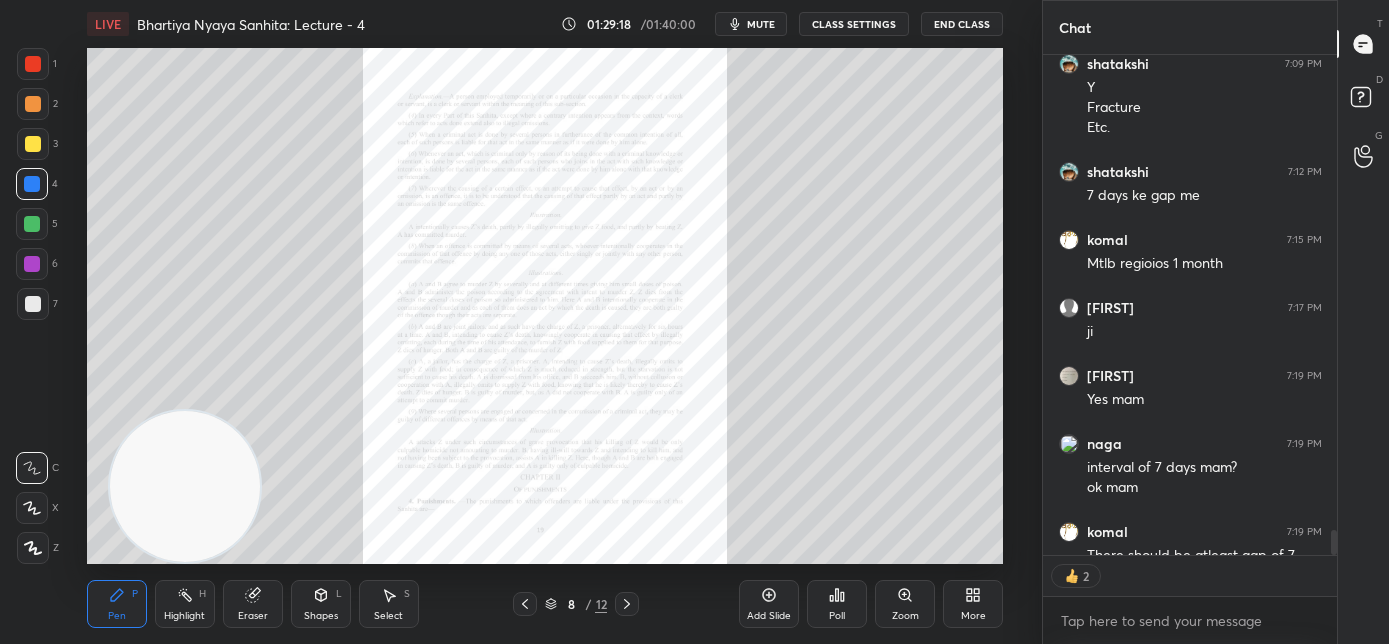 click on "Zoom" at bounding box center [905, 604] 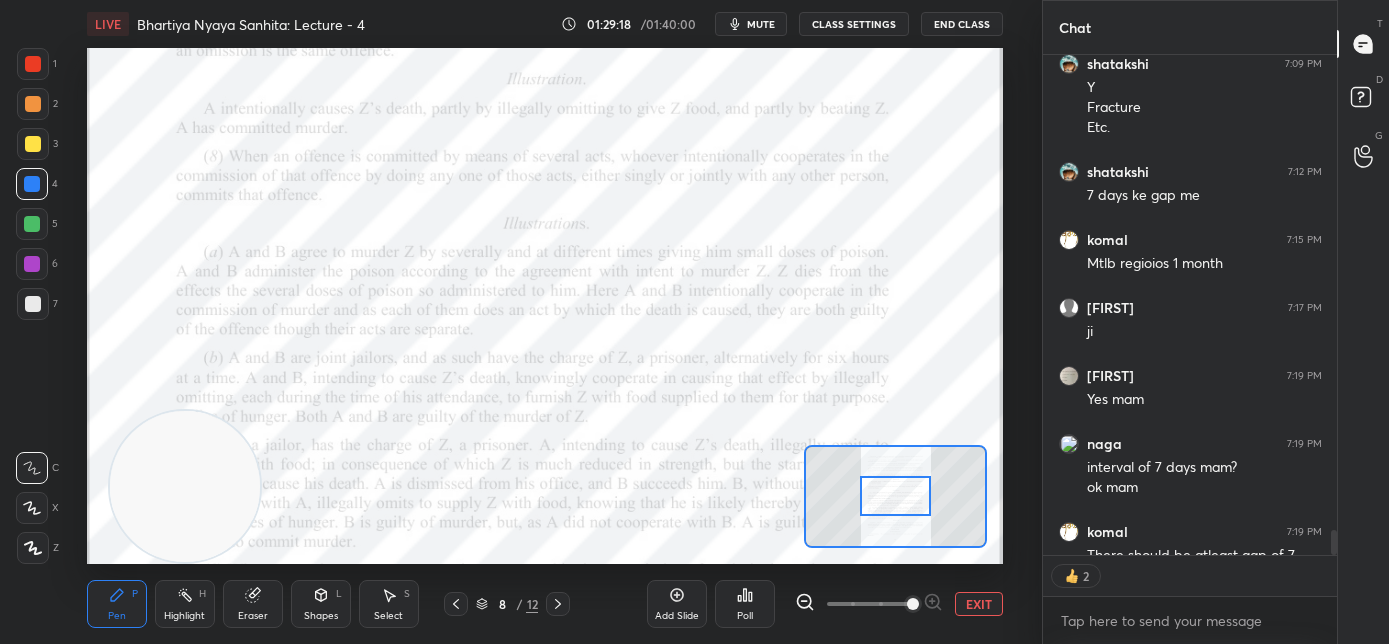 drag, startPoint x: 910, startPoint y: 605, endPoint x: 912, endPoint y: 594, distance: 11.18034 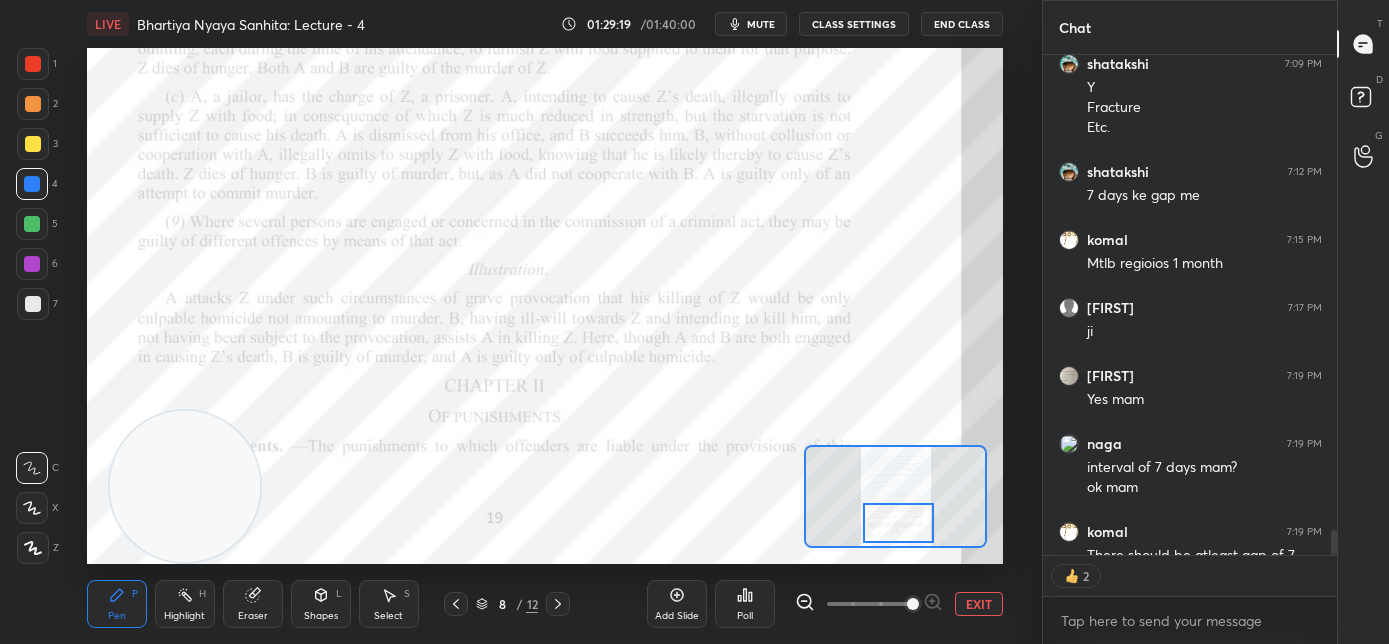 drag, startPoint x: 898, startPoint y: 502, endPoint x: 901, endPoint y: 528, distance: 26.172504 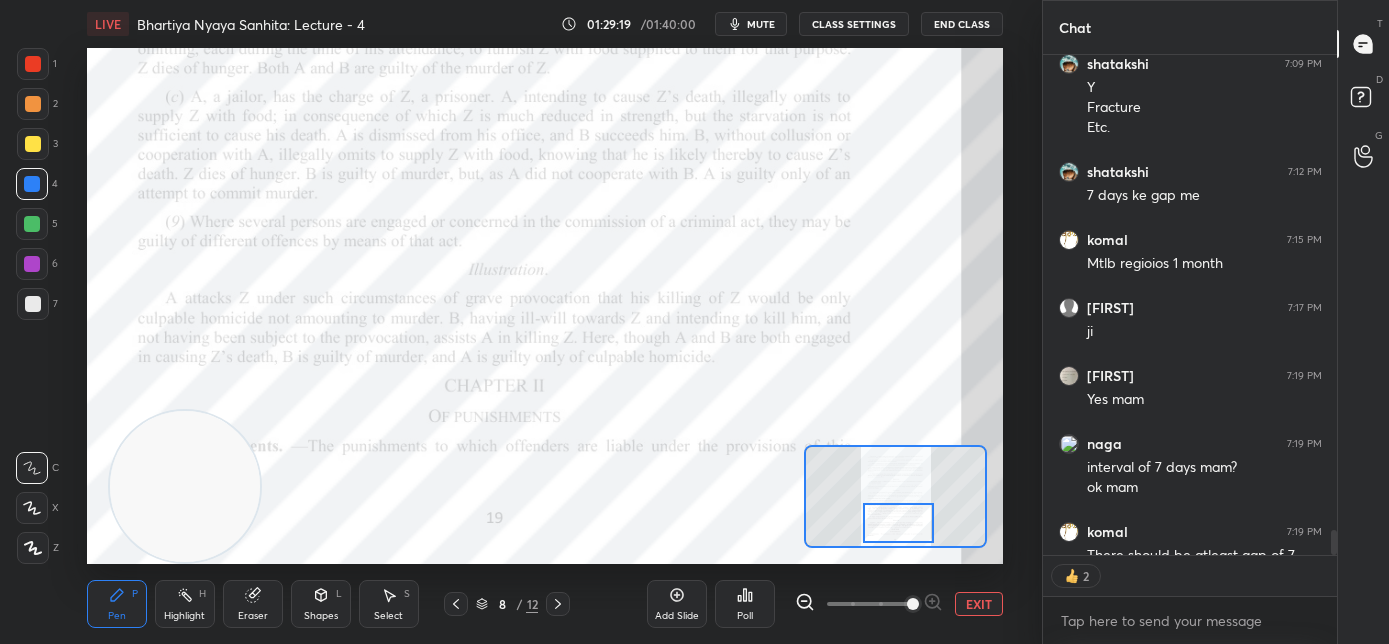 click at bounding box center (899, 523) 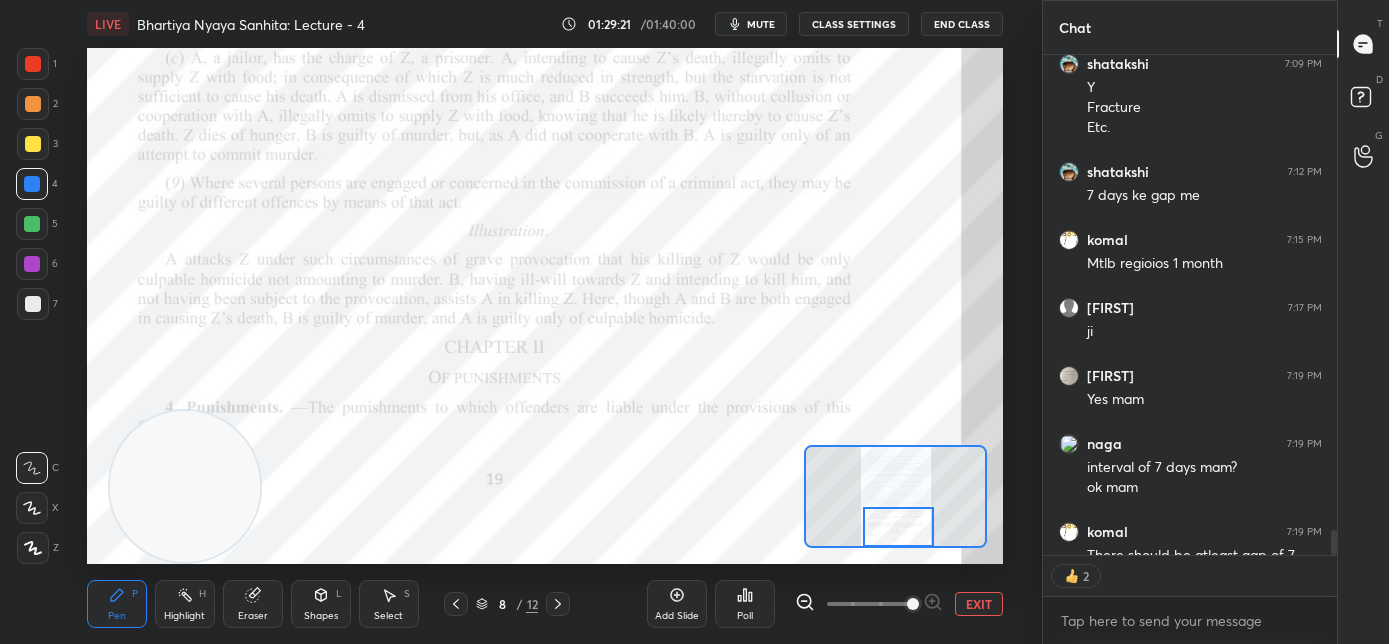 click at bounding box center [899, 527] 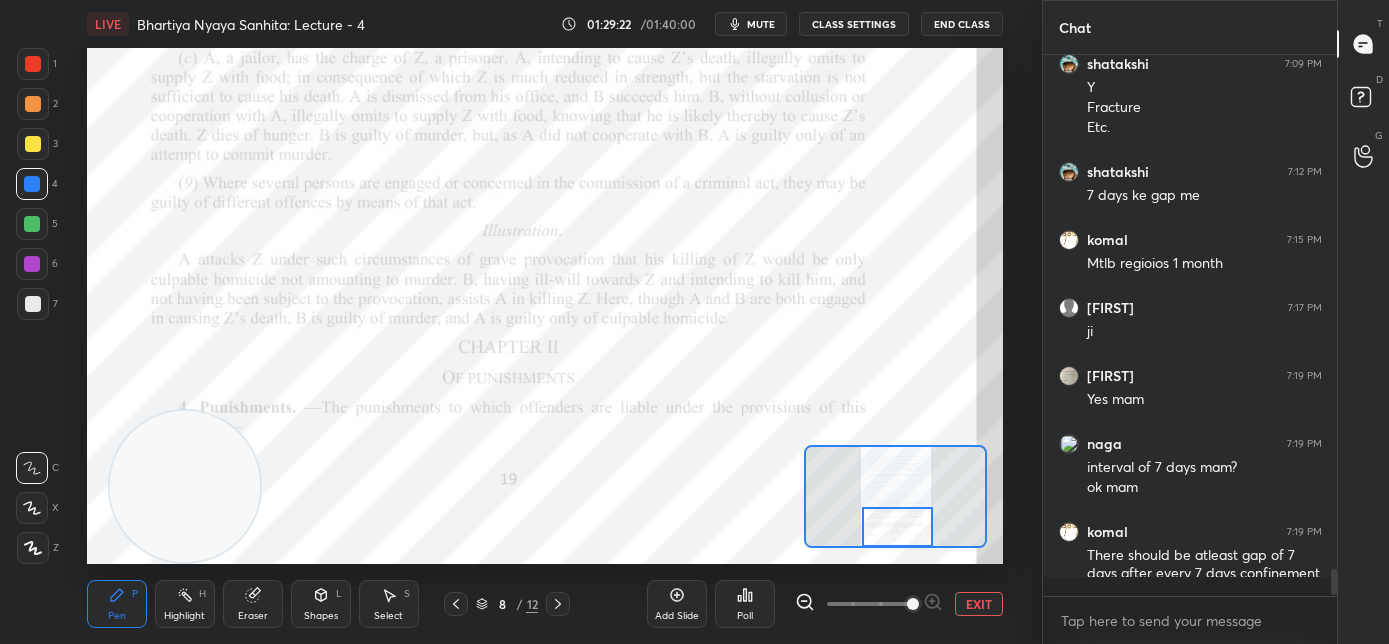 scroll, scrollTop: 6, scrollLeft: 7, axis: both 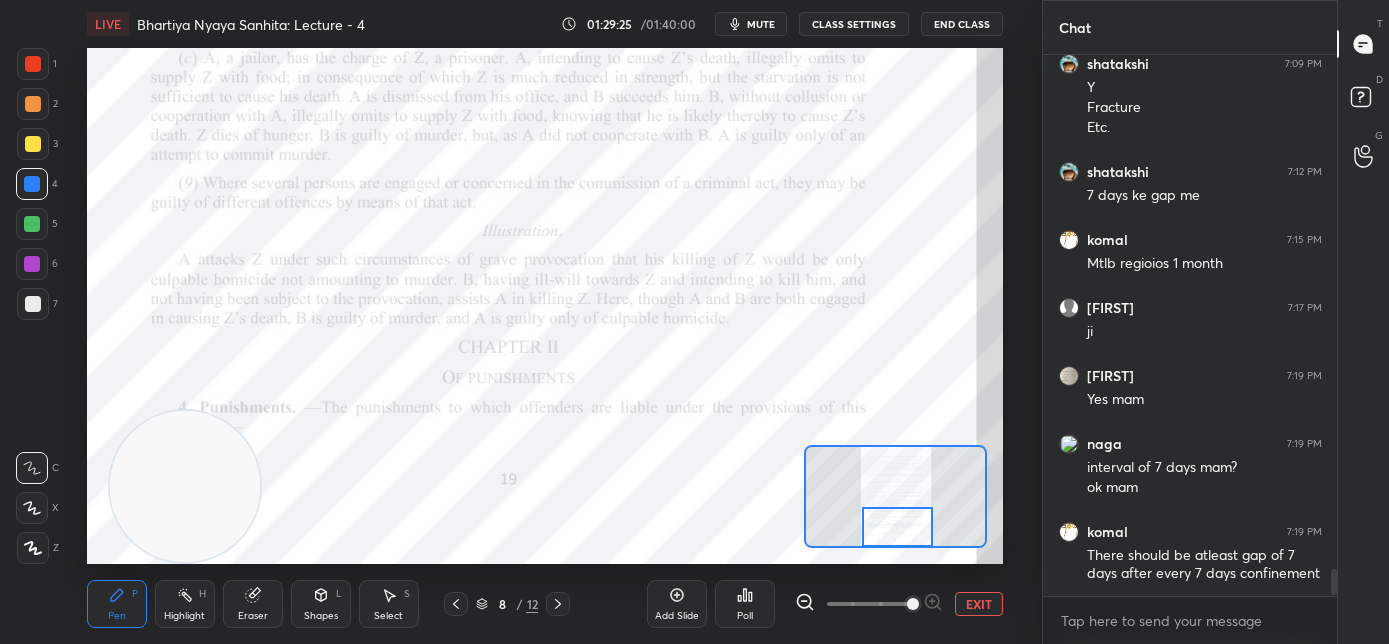 click 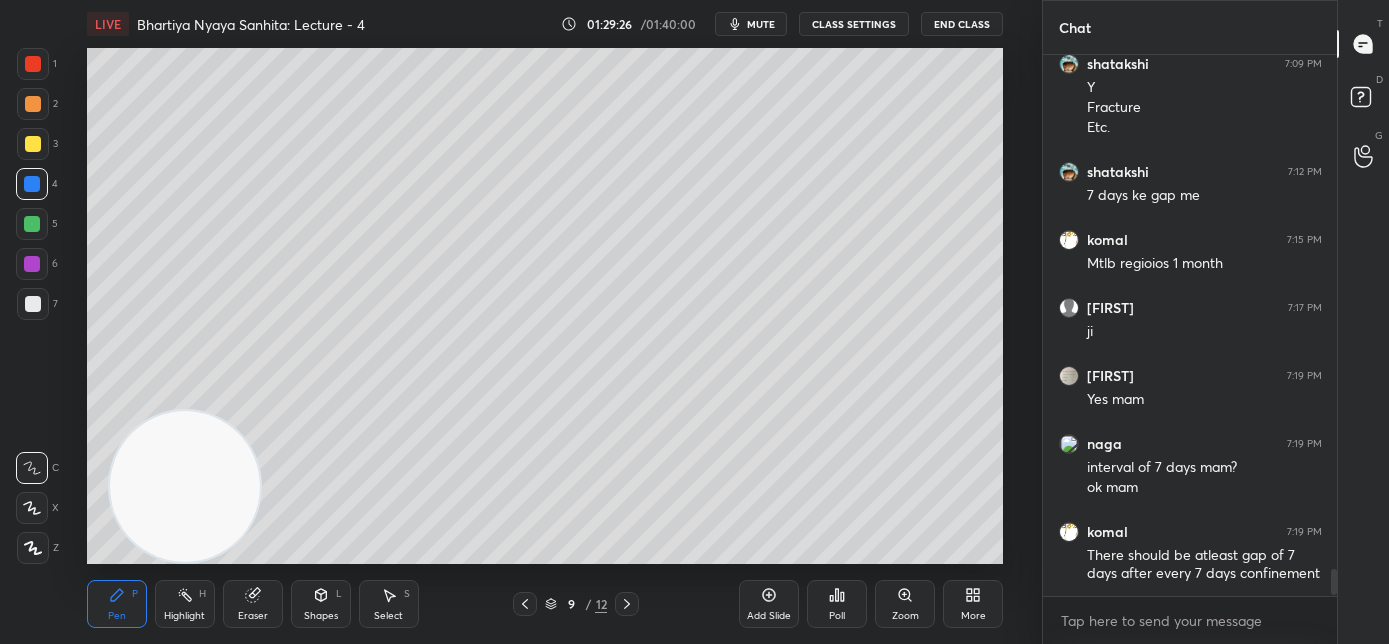click 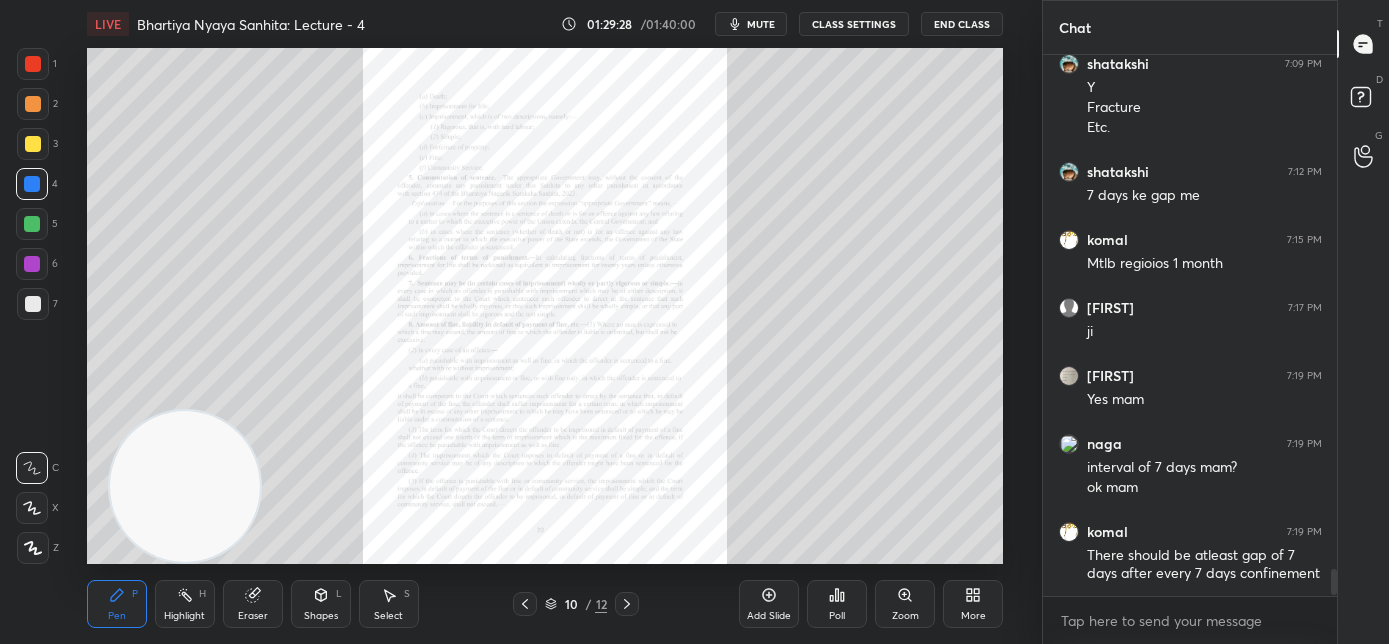 click on "Zoom" at bounding box center [905, 616] 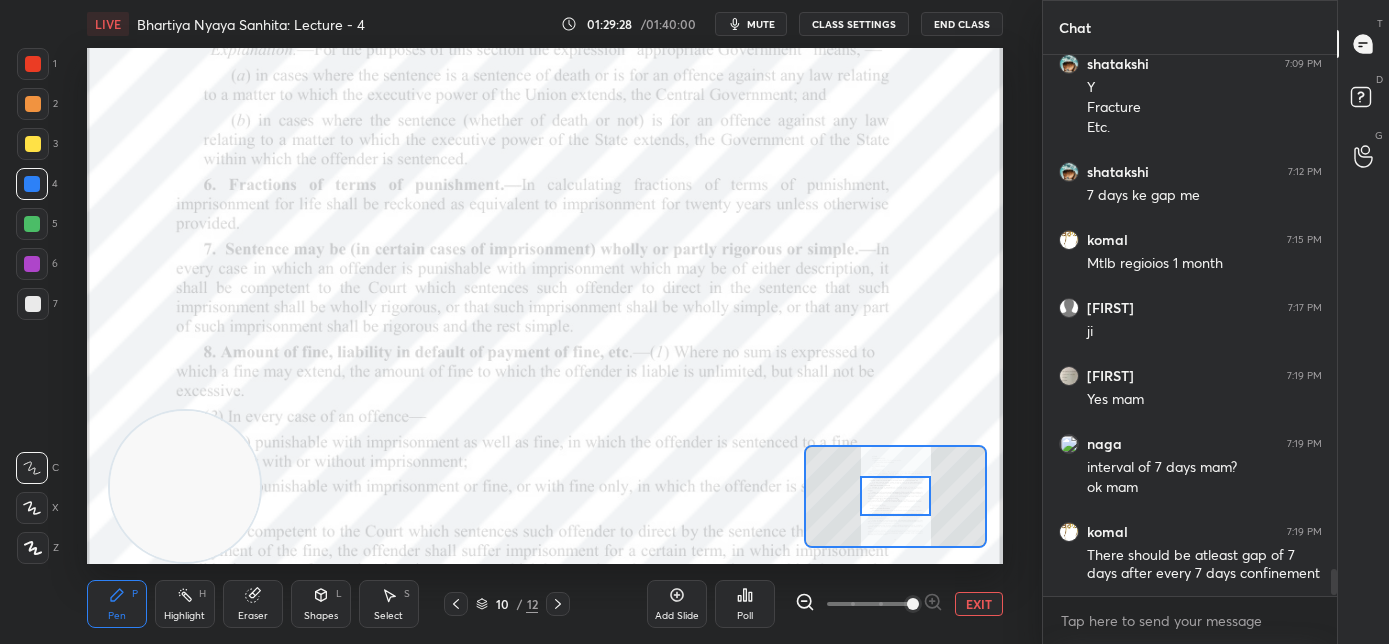 click at bounding box center (913, 604) 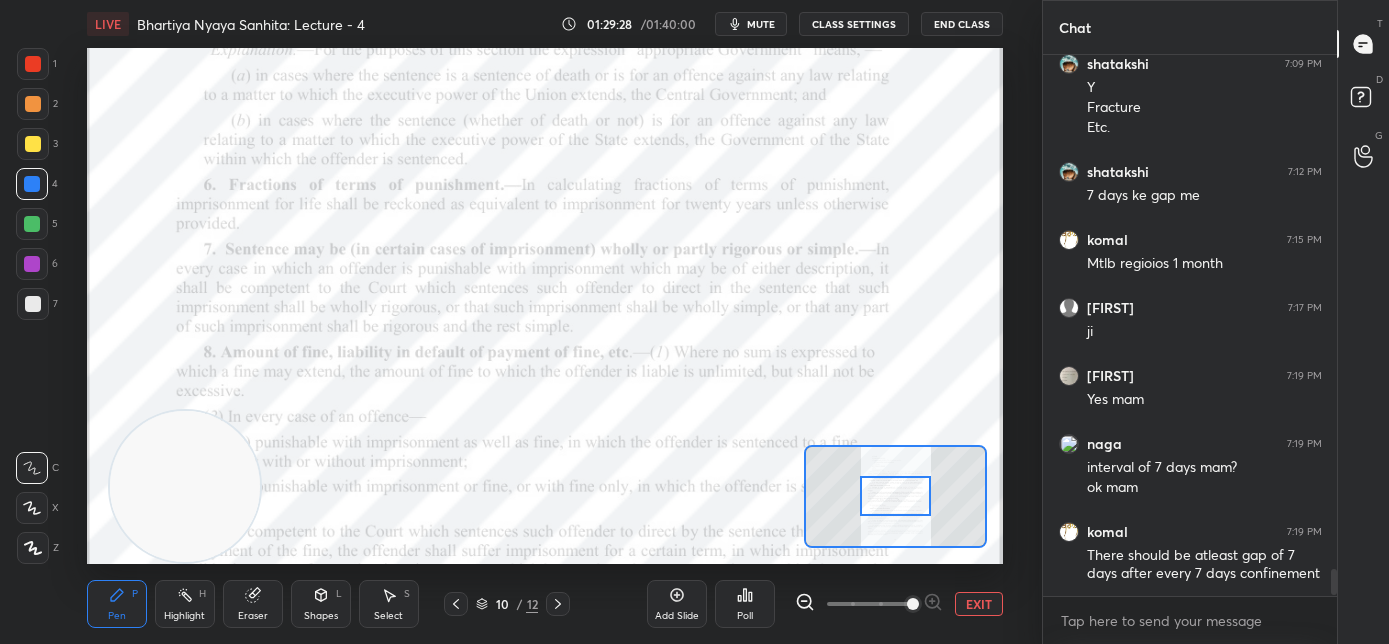 click at bounding box center (913, 604) 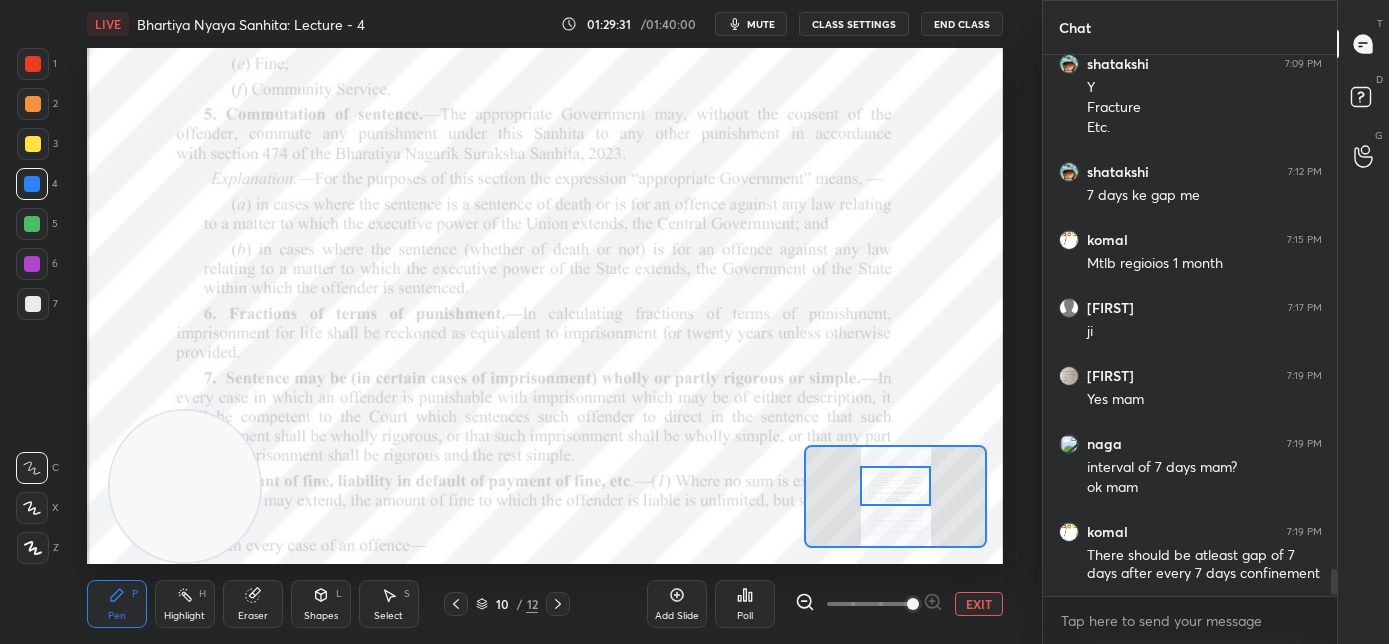 click at bounding box center [896, 486] 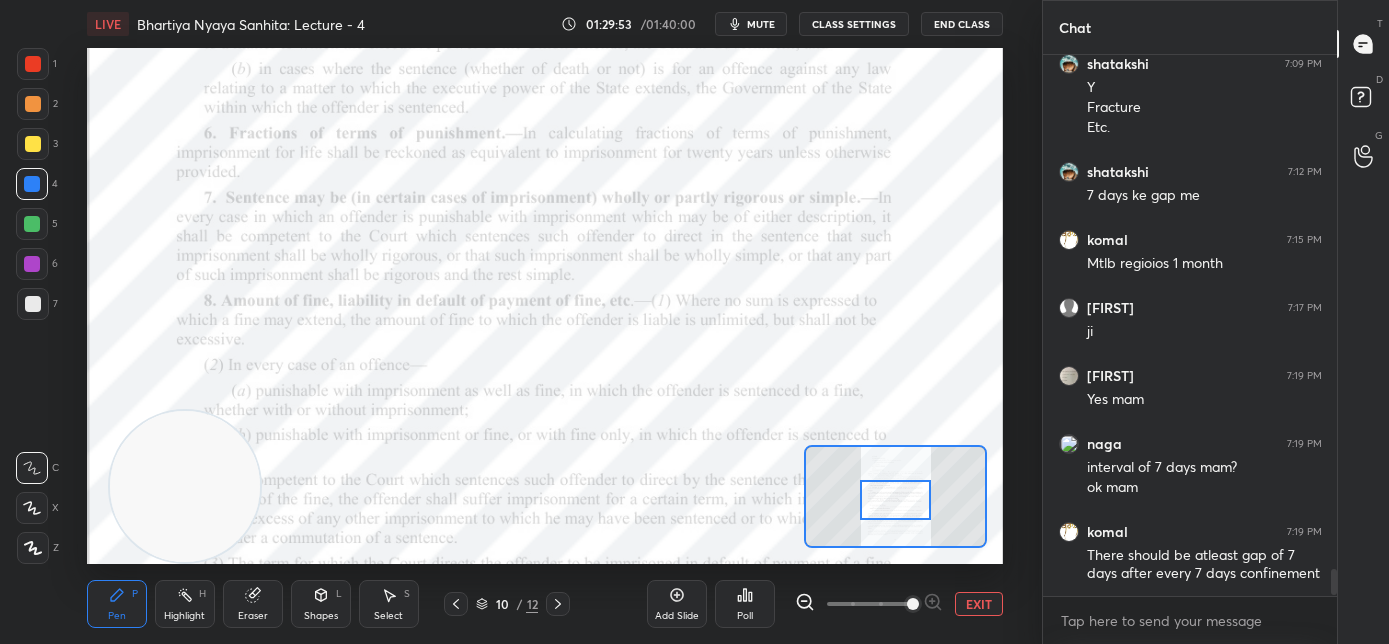 click at bounding box center (896, 500) 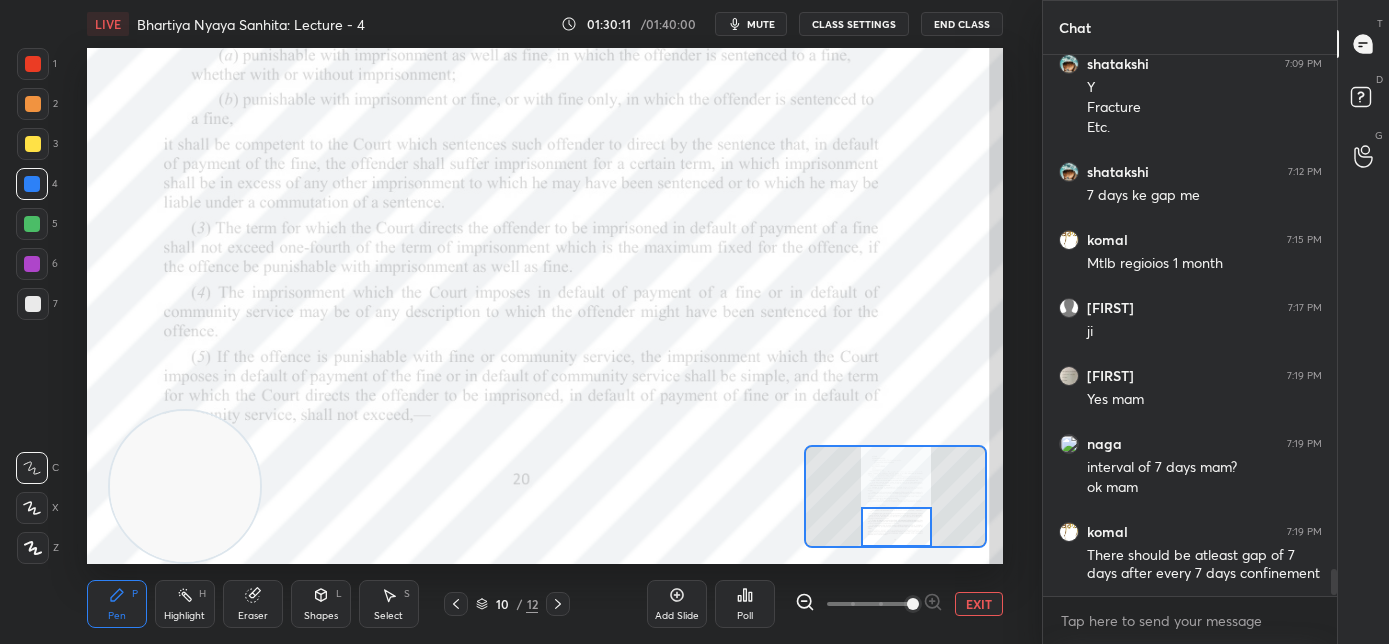 click at bounding box center (897, 527) 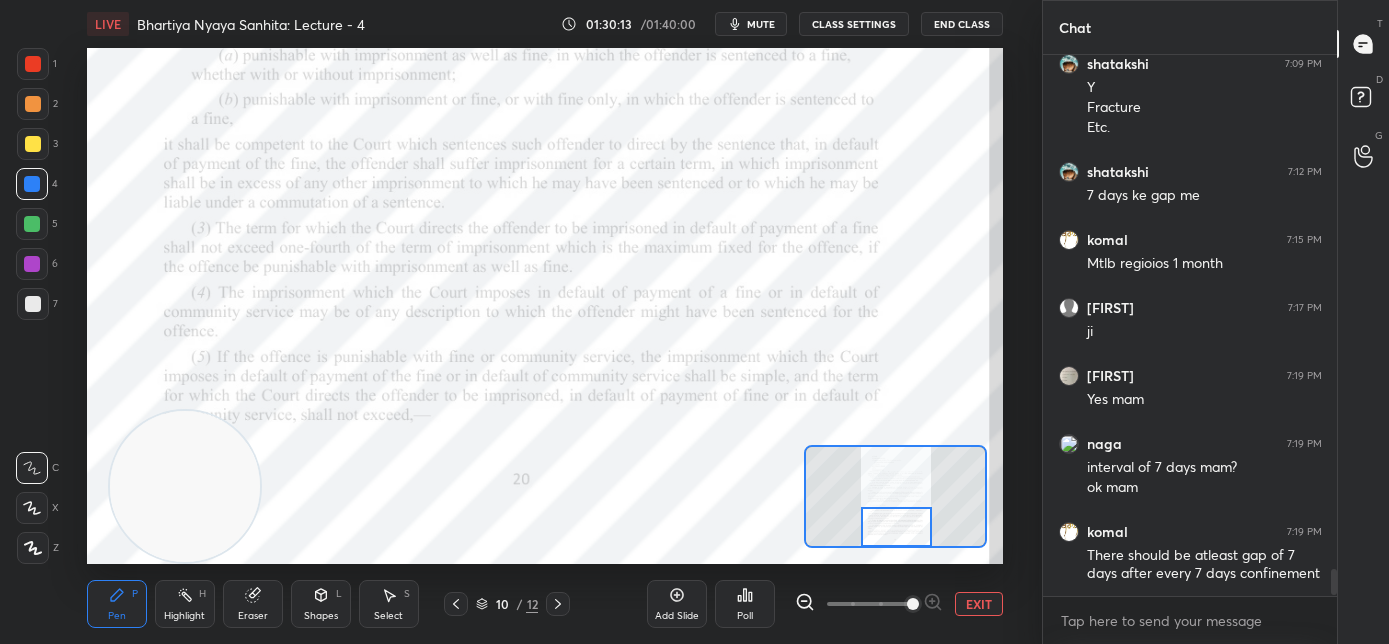 click 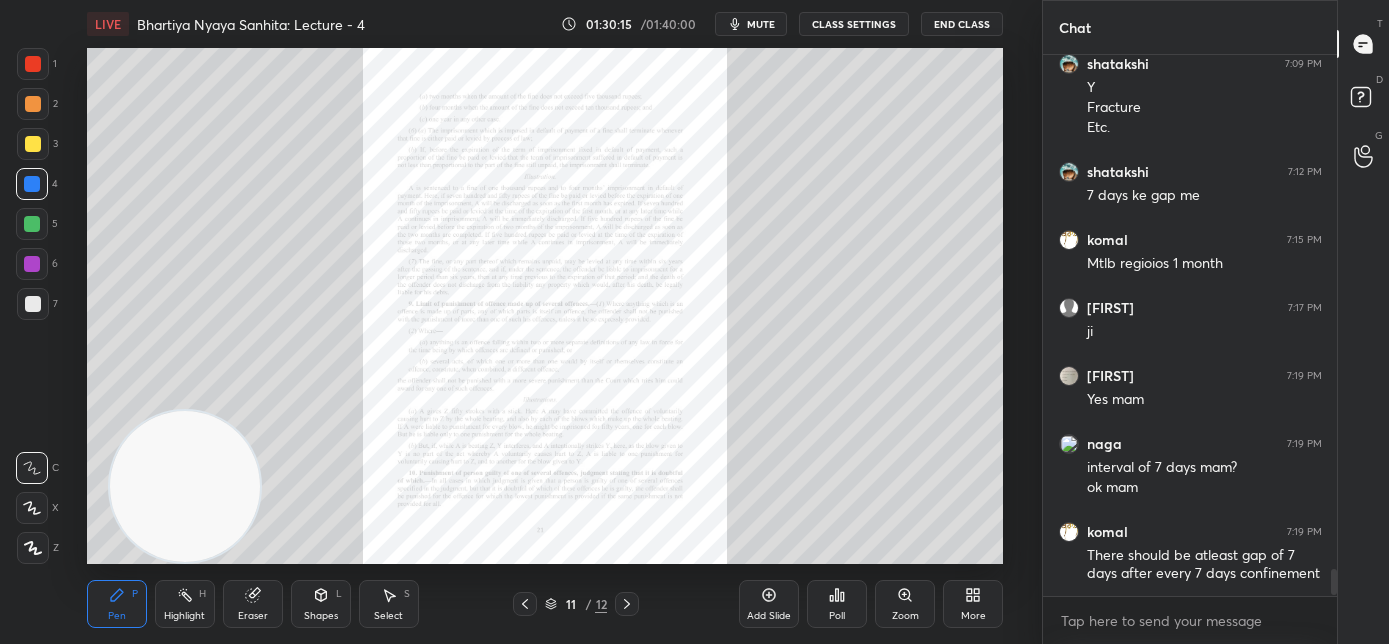 click on "Zoom" at bounding box center [905, 604] 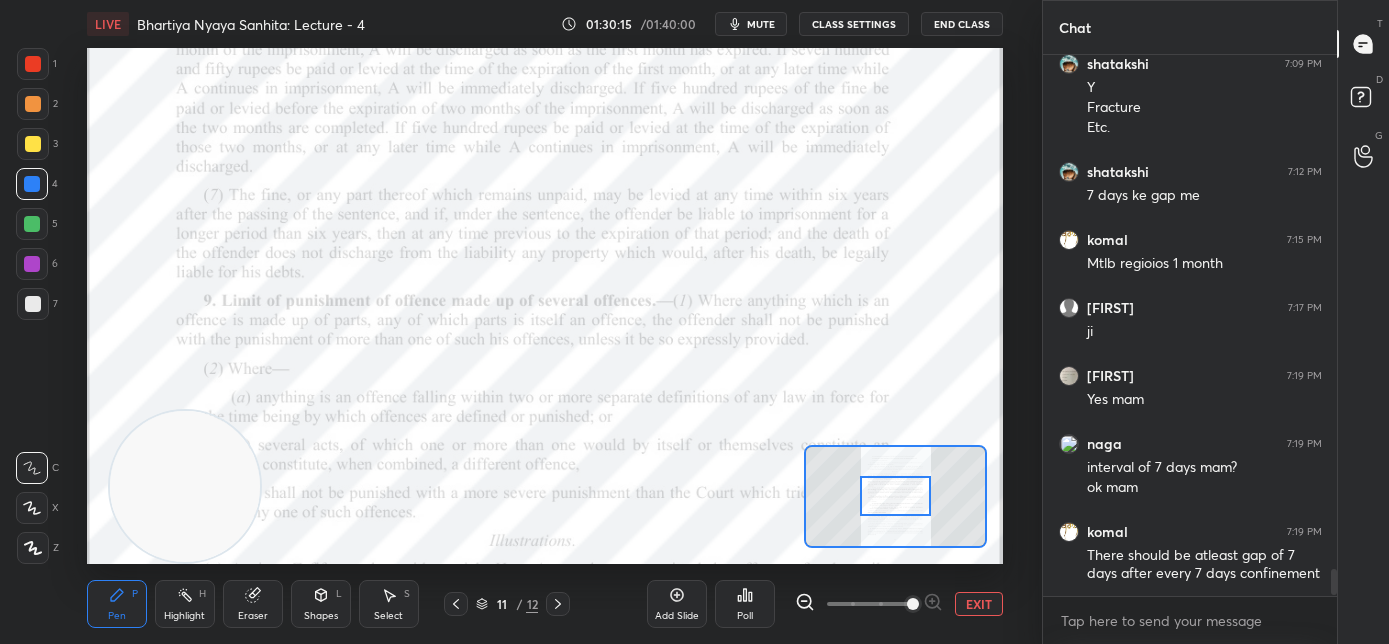 click at bounding box center (869, 604) 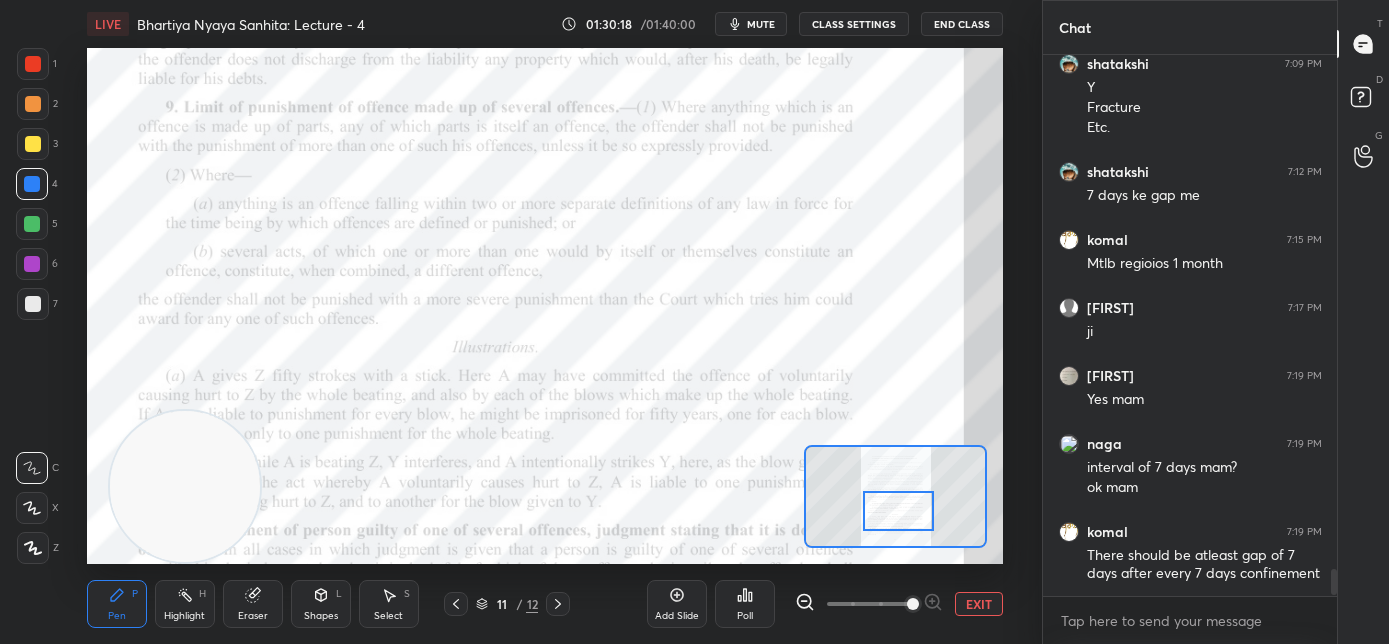 drag, startPoint x: 889, startPoint y: 504, endPoint x: 892, endPoint y: 519, distance: 15.297058 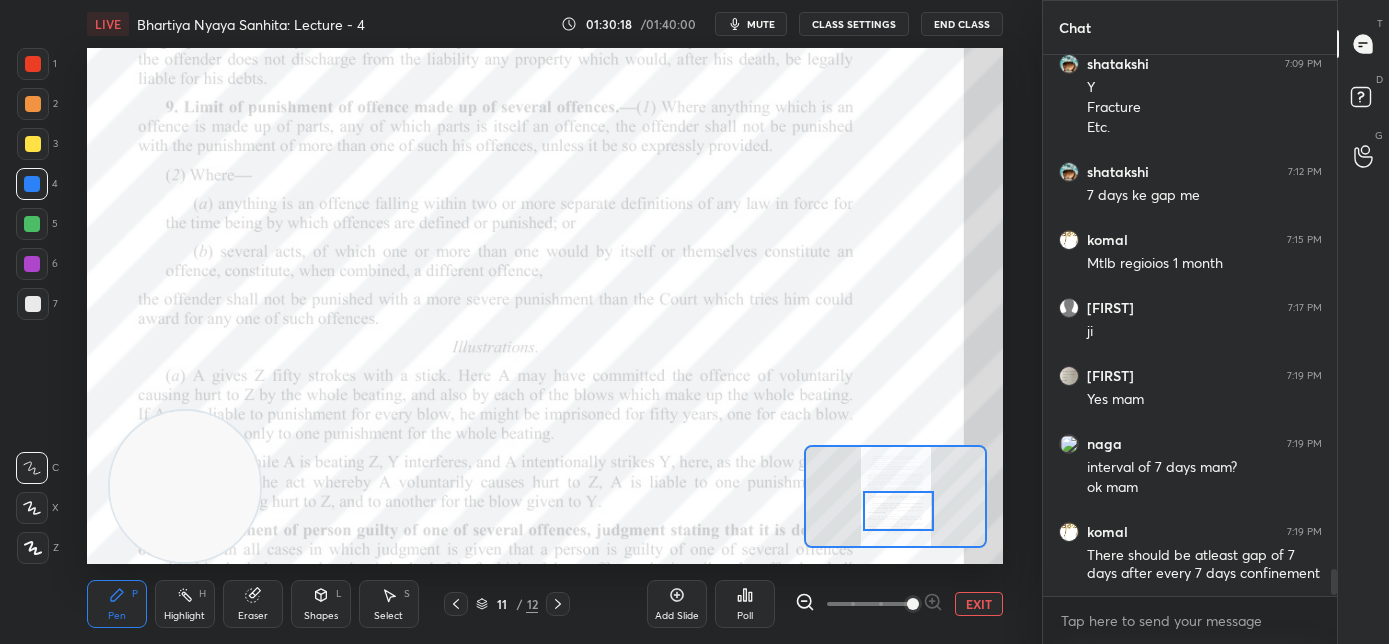 click at bounding box center [899, 511] 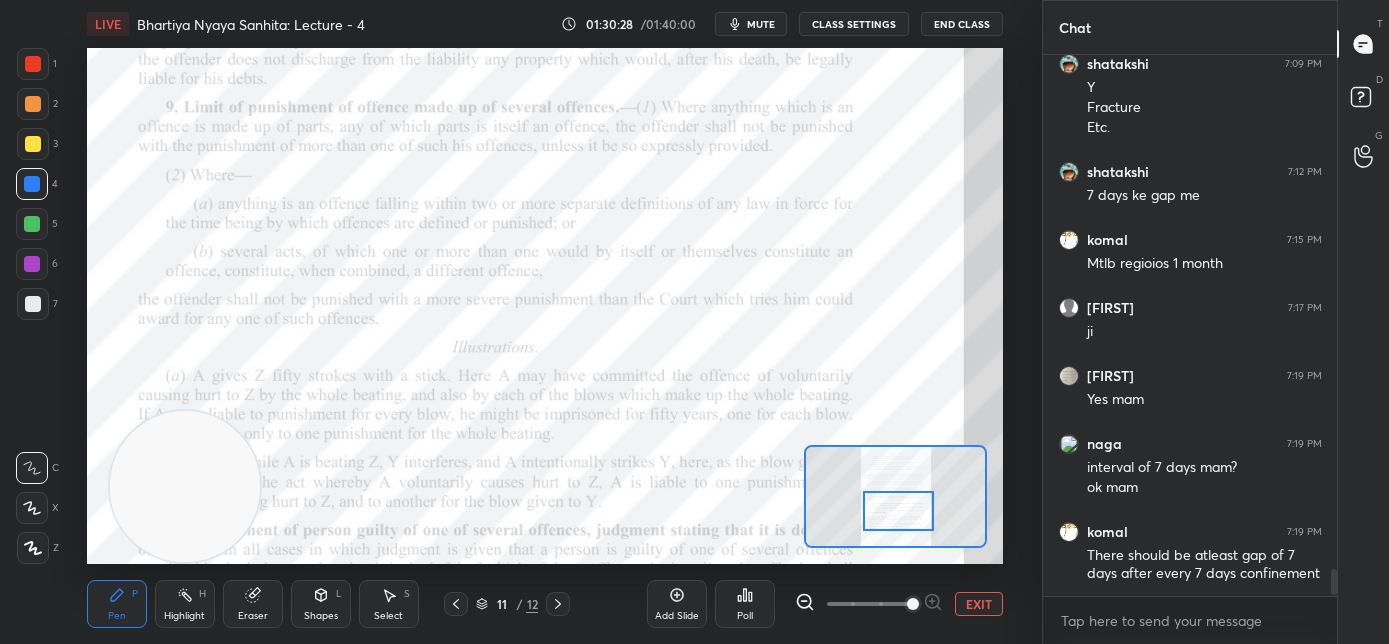 scroll, scrollTop: 10338, scrollLeft: 0, axis: vertical 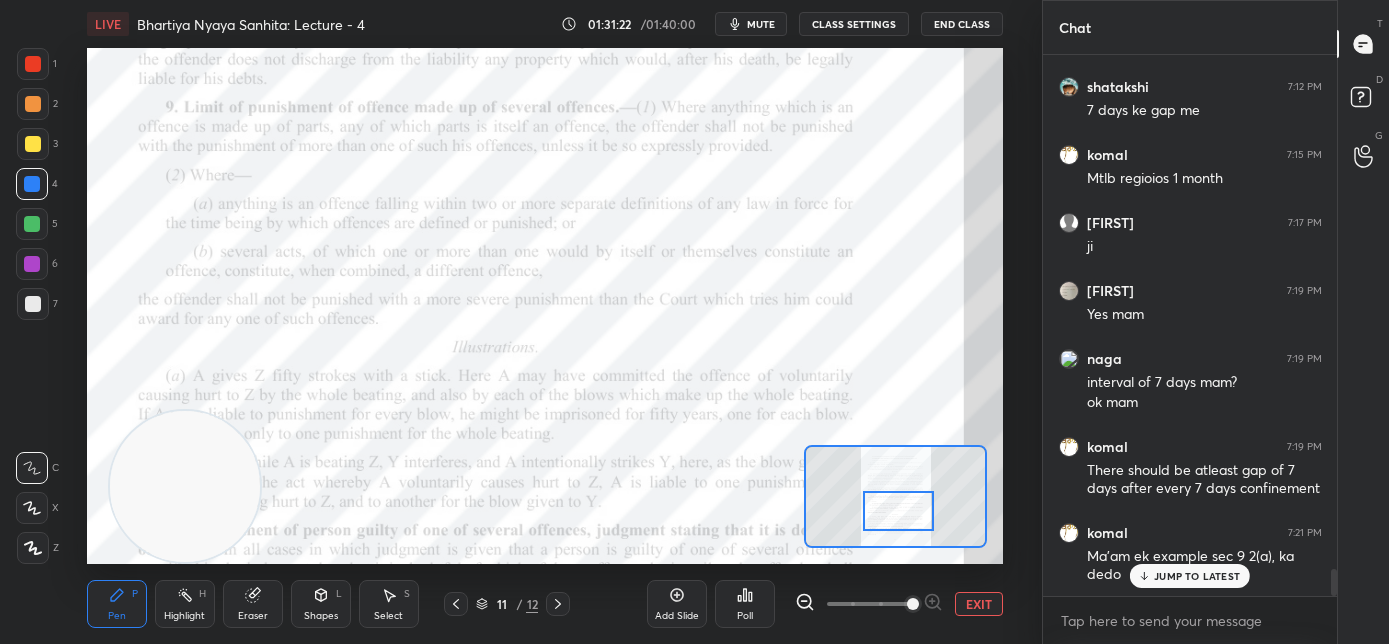 click on "mute" at bounding box center (761, 24) 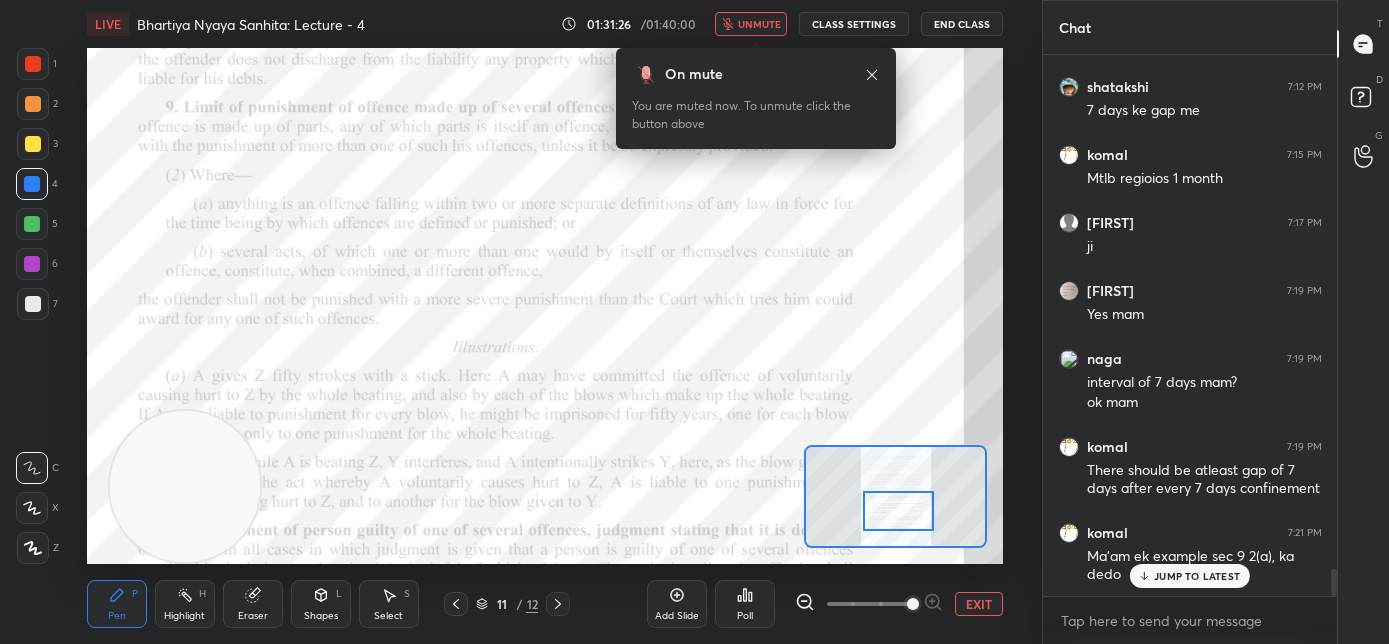 click 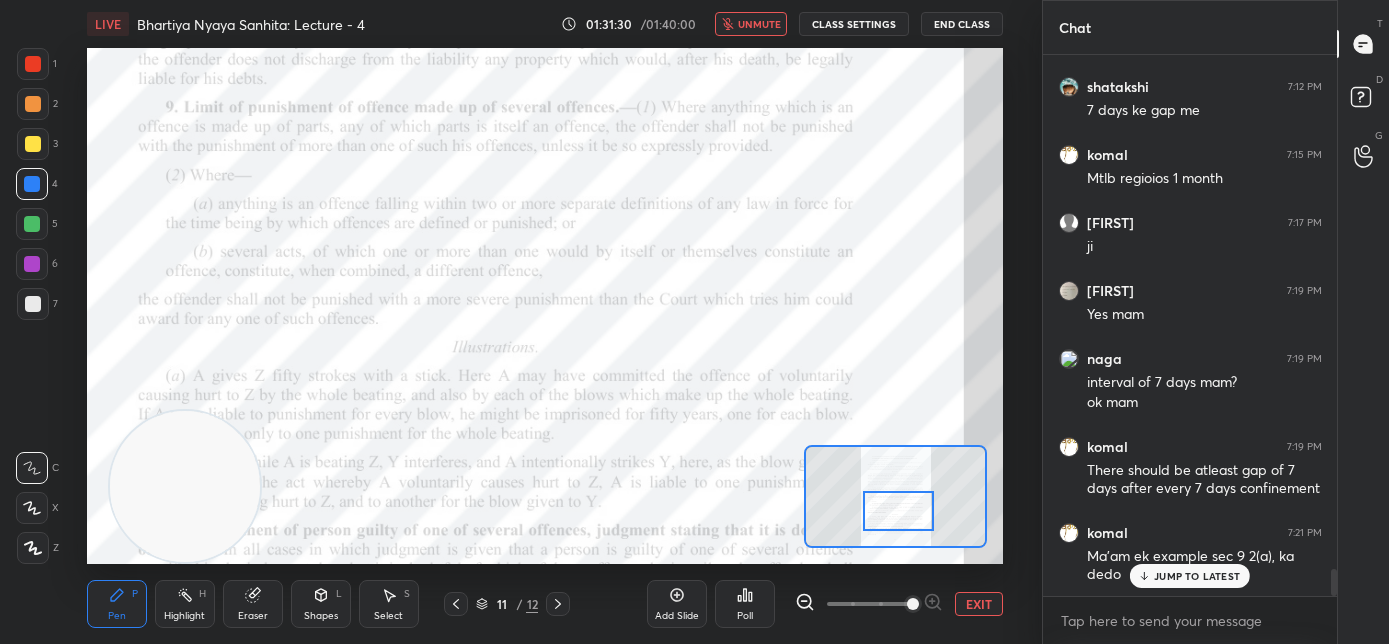 click on "unmute" at bounding box center (759, 24) 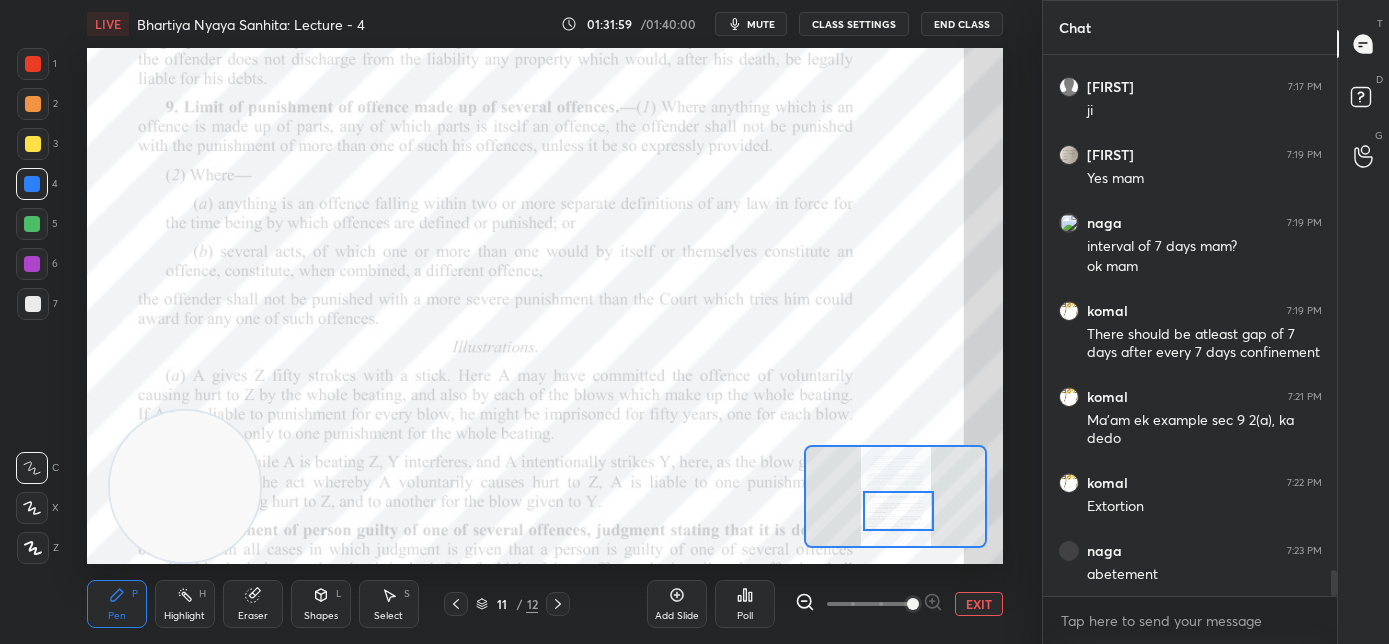 scroll, scrollTop: 10543, scrollLeft: 0, axis: vertical 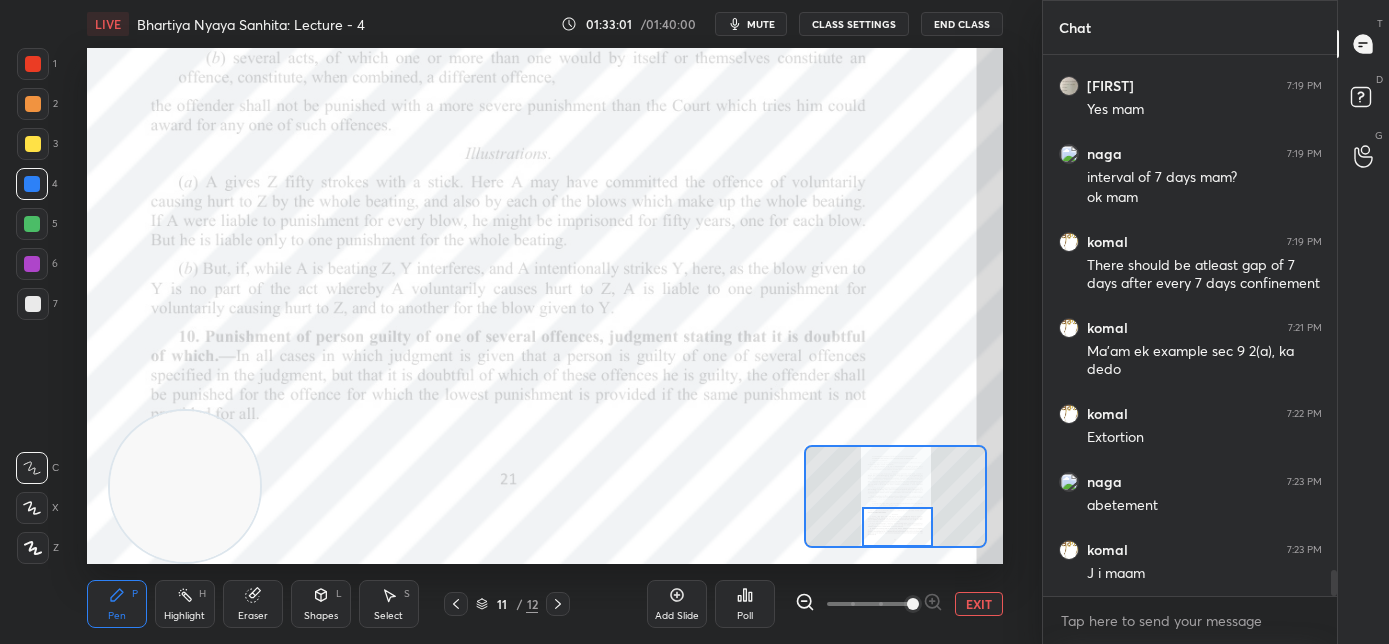 drag, startPoint x: 901, startPoint y: 517, endPoint x: 901, endPoint y: 530, distance: 13 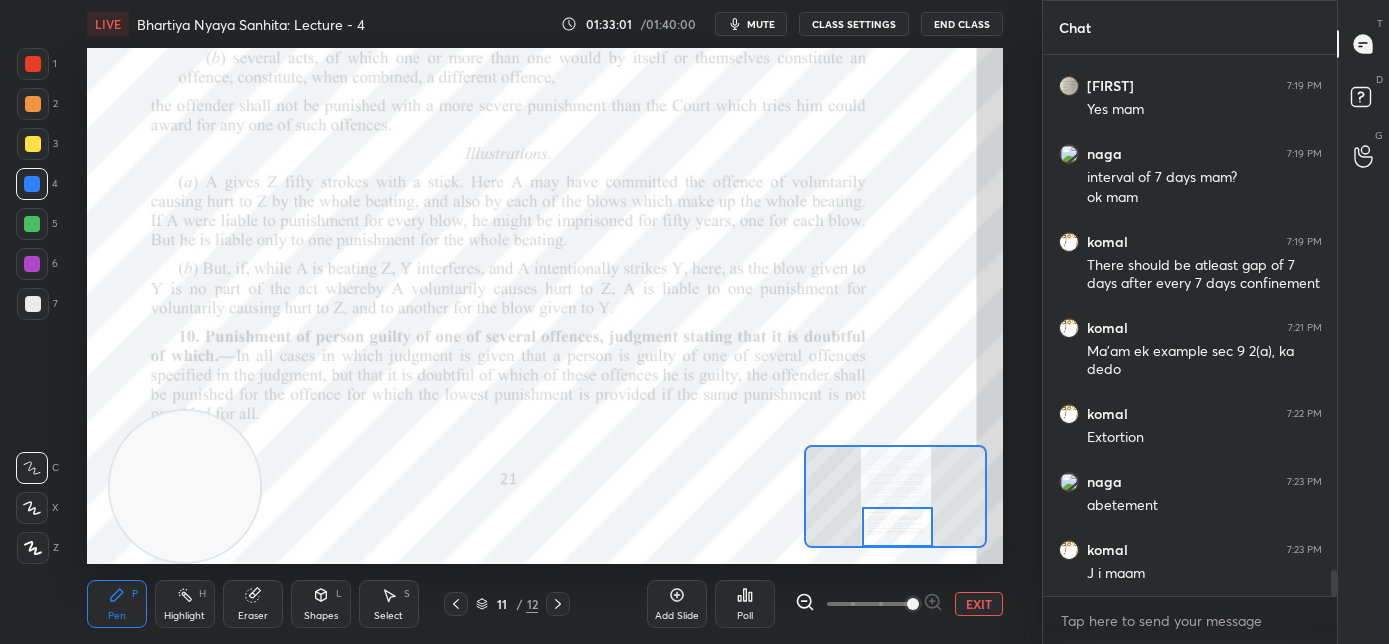 click at bounding box center [898, 527] 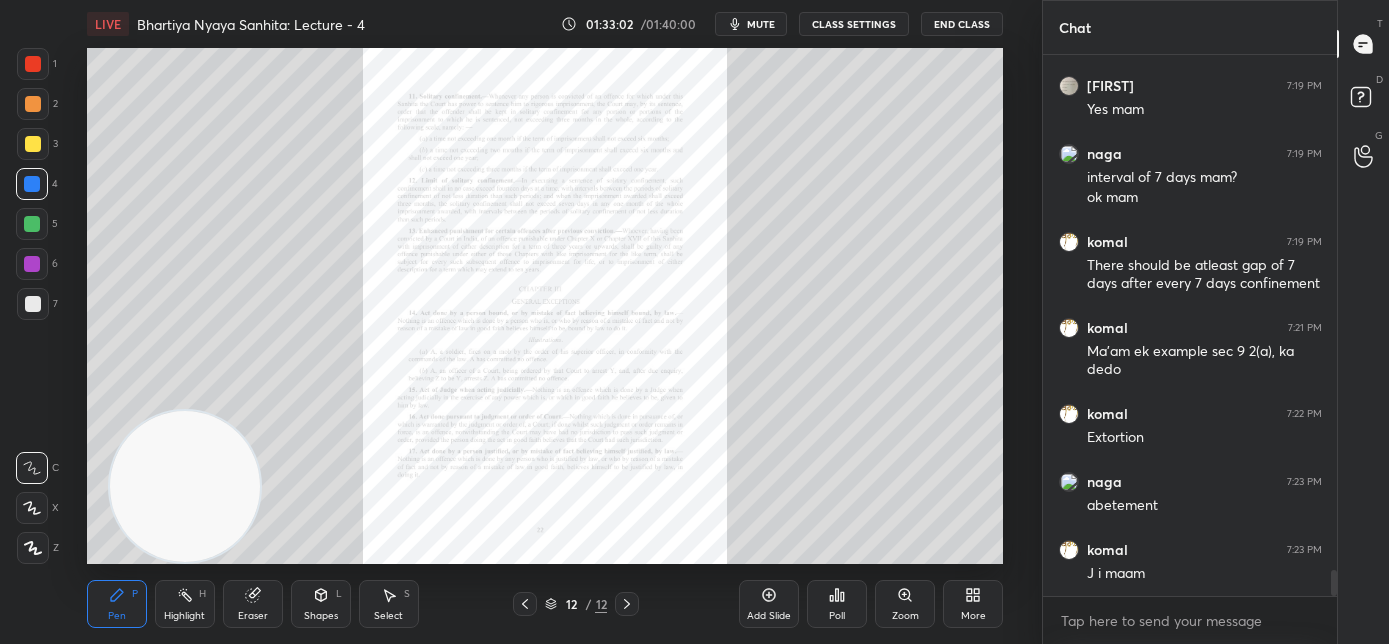 click on "Zoom" at bounding box center (905, 604) 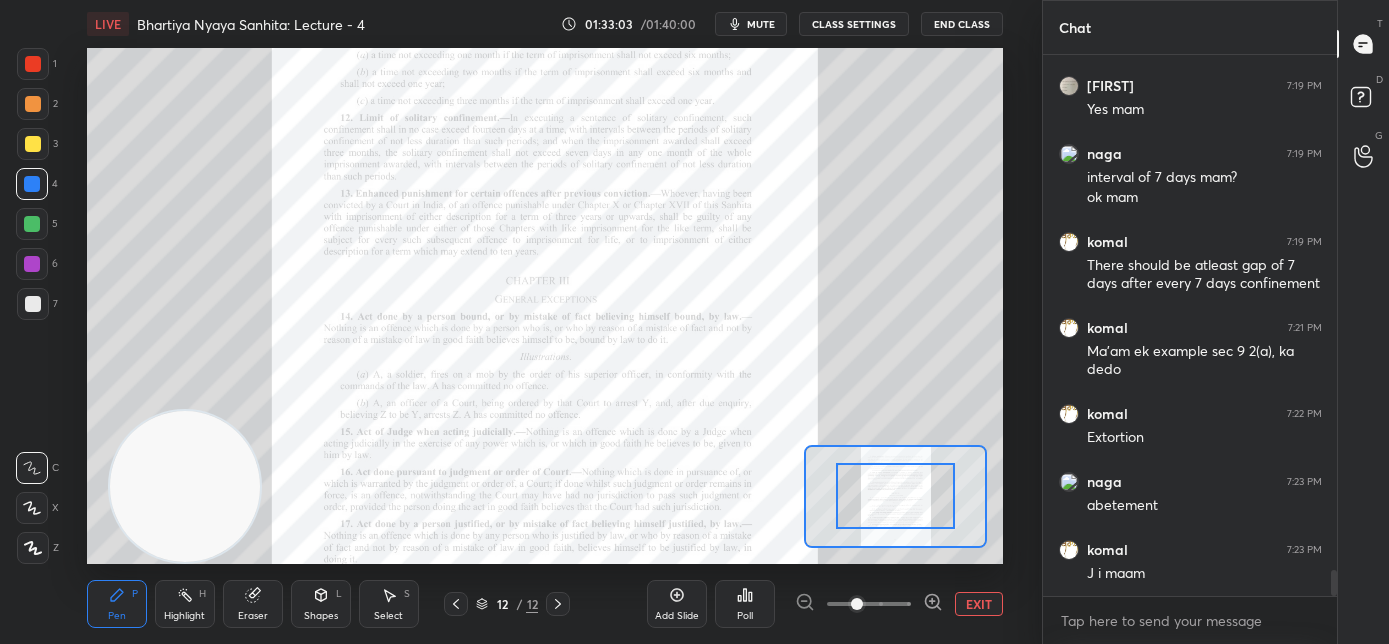 click at bounding box center [869, 604] 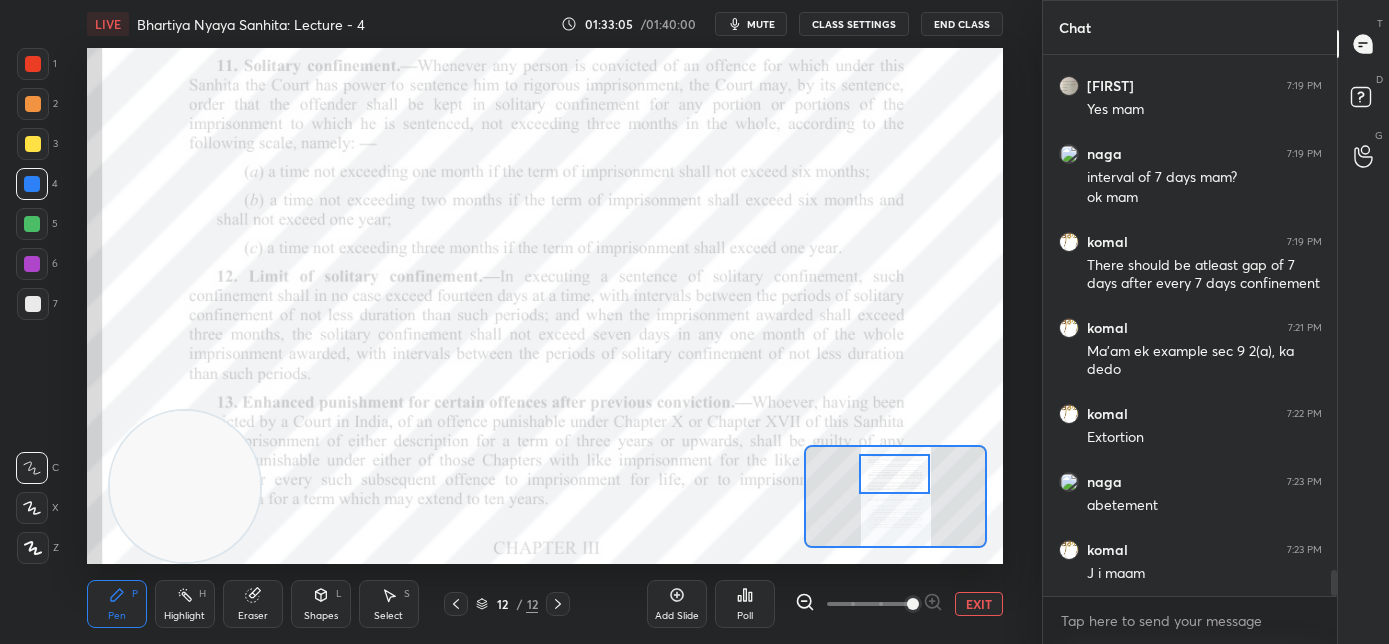 click at bounding box center (895, 474) 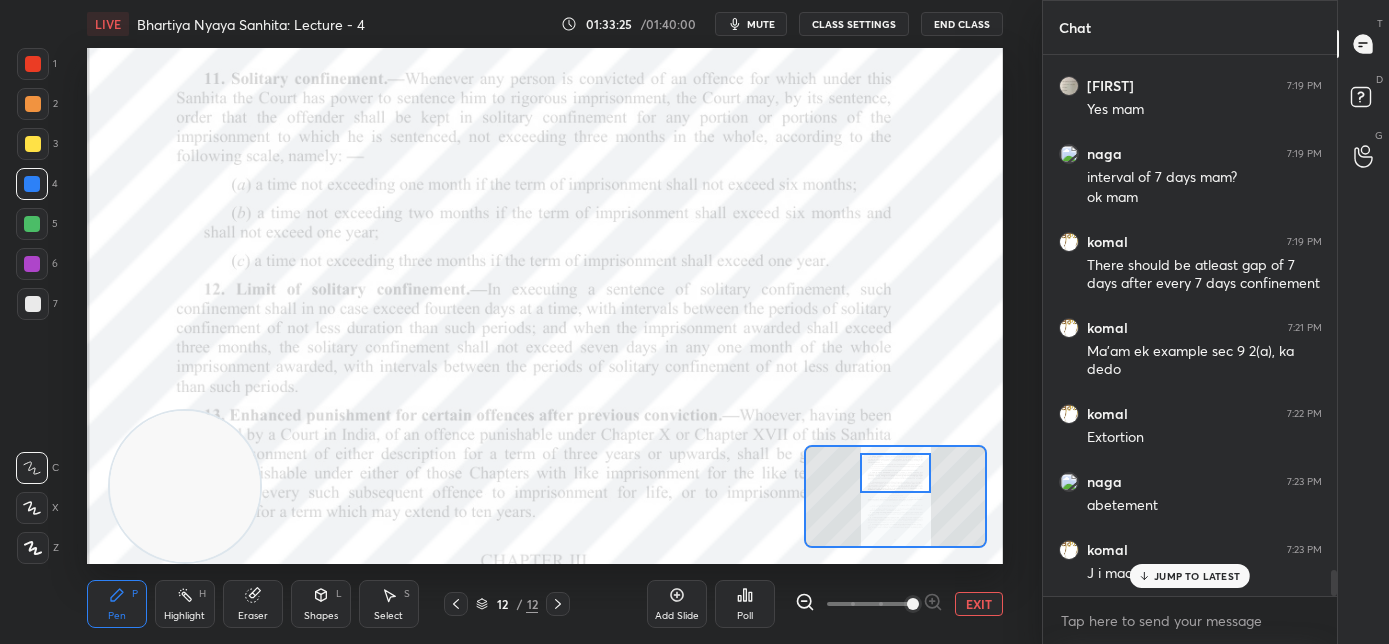 scroll, scrollTop: 10610, scrollLeft: 0, axis: vertical 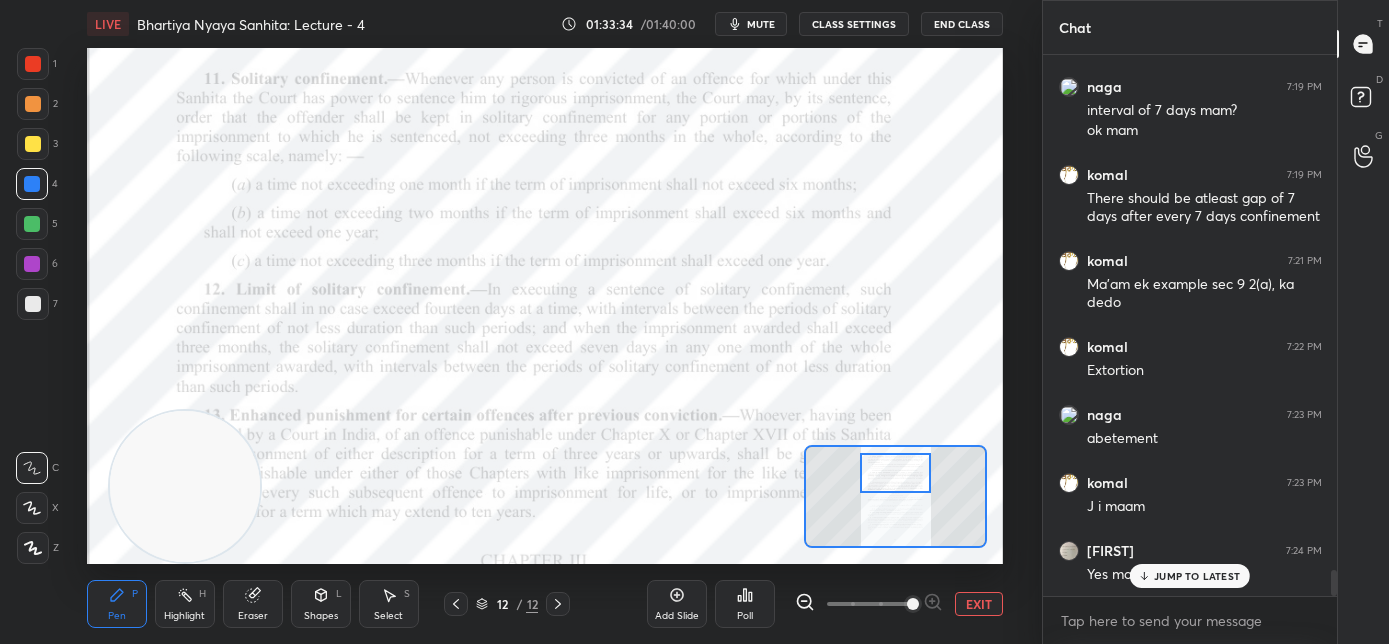 click on "JUMP TO LATEST" at bounding box center (1190, 576) 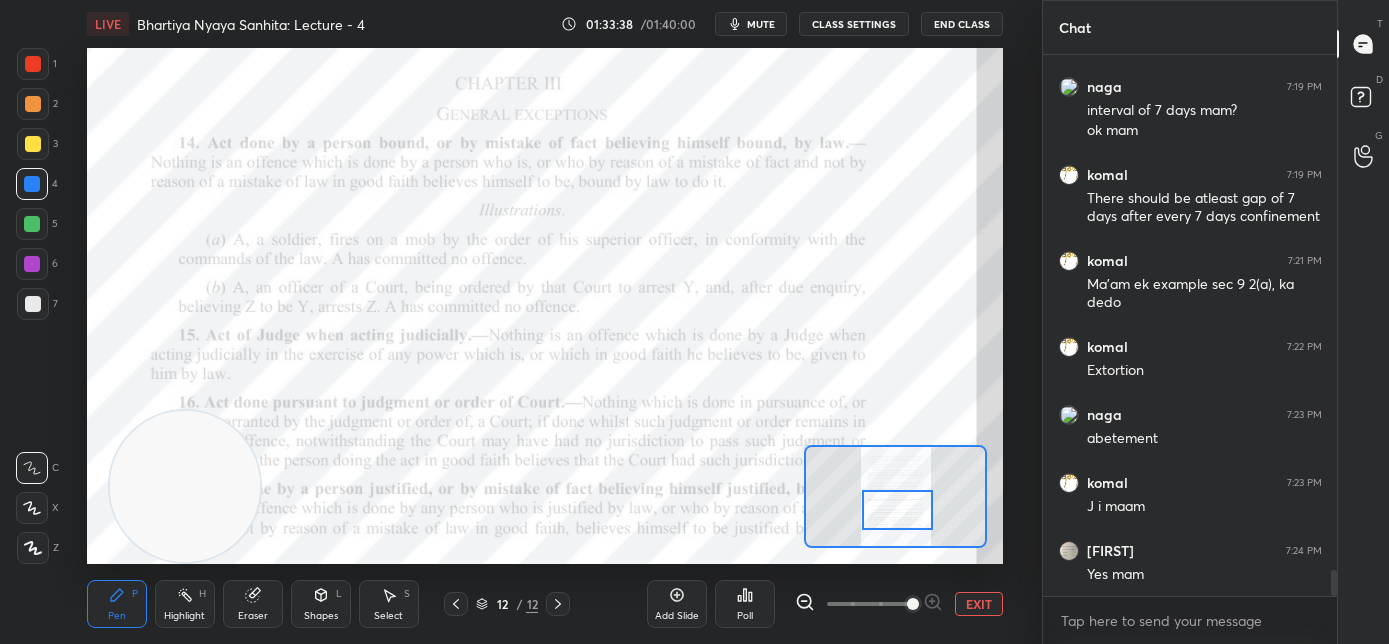 drag, startPoint x: 905, startPoint y: 490, endPoint x: 907, endPoint y: 521, distance: 31.06445 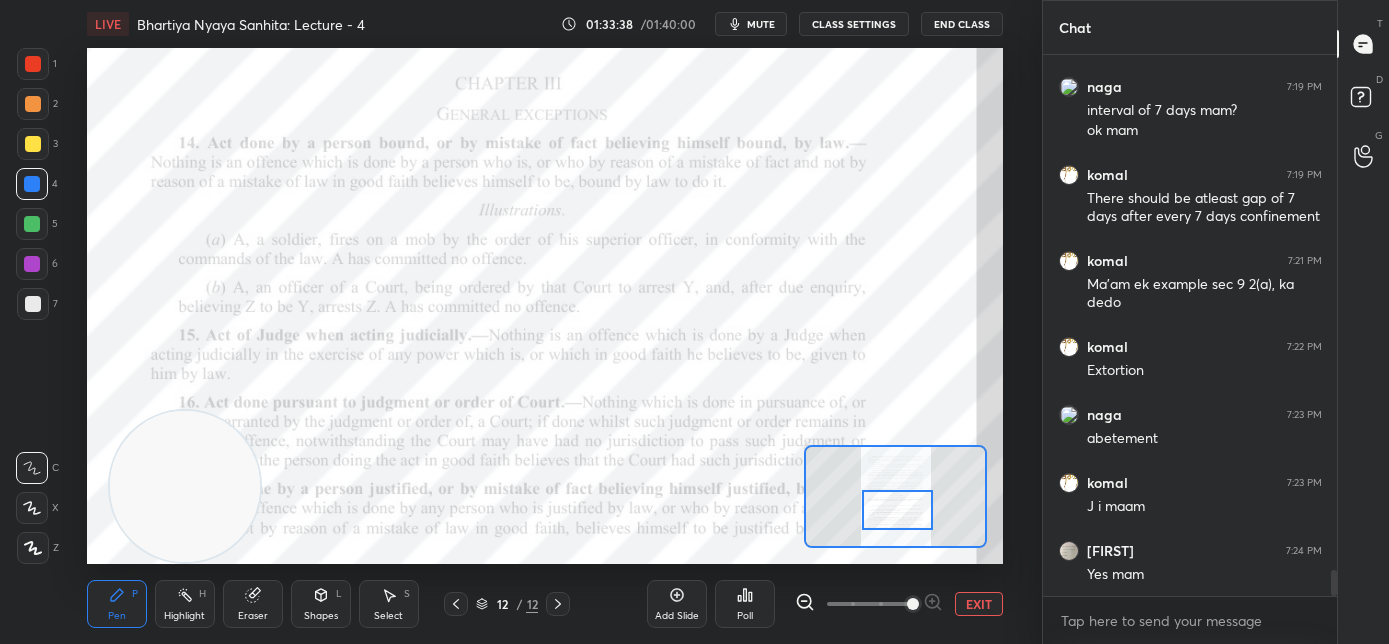 click at bounding box center (898, 510) 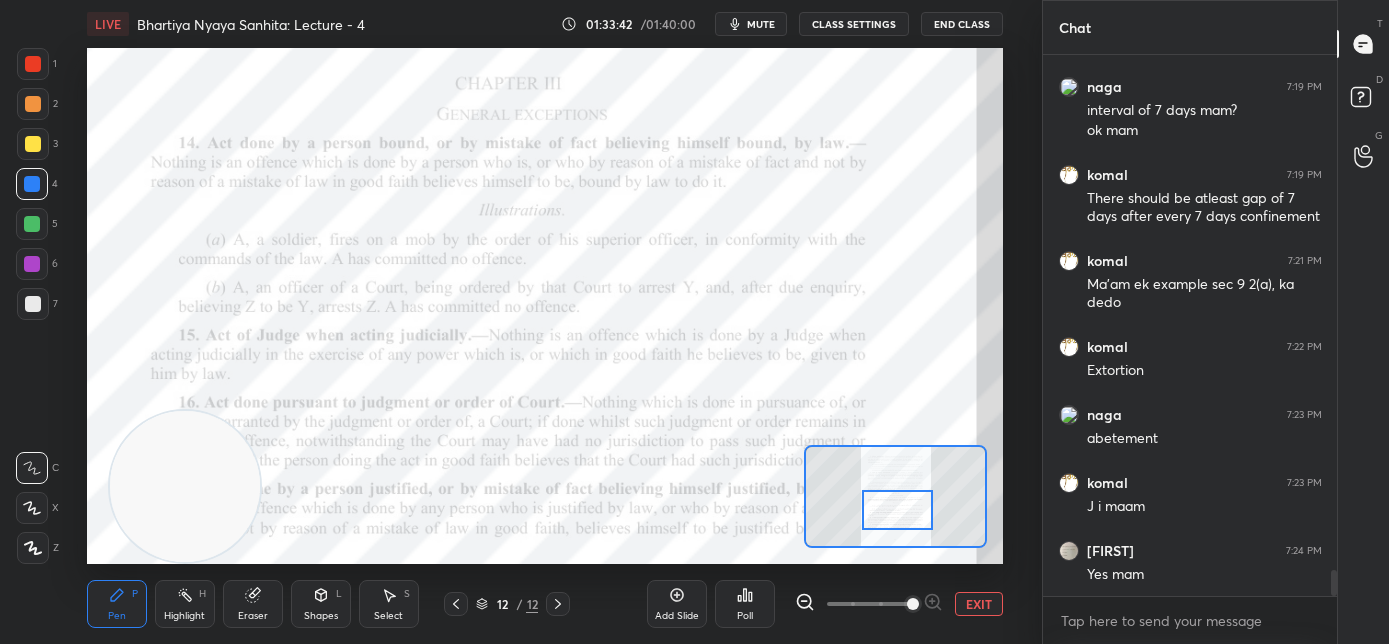 scroll, scrollTop: 494, scrollLeft: 288, axis: both 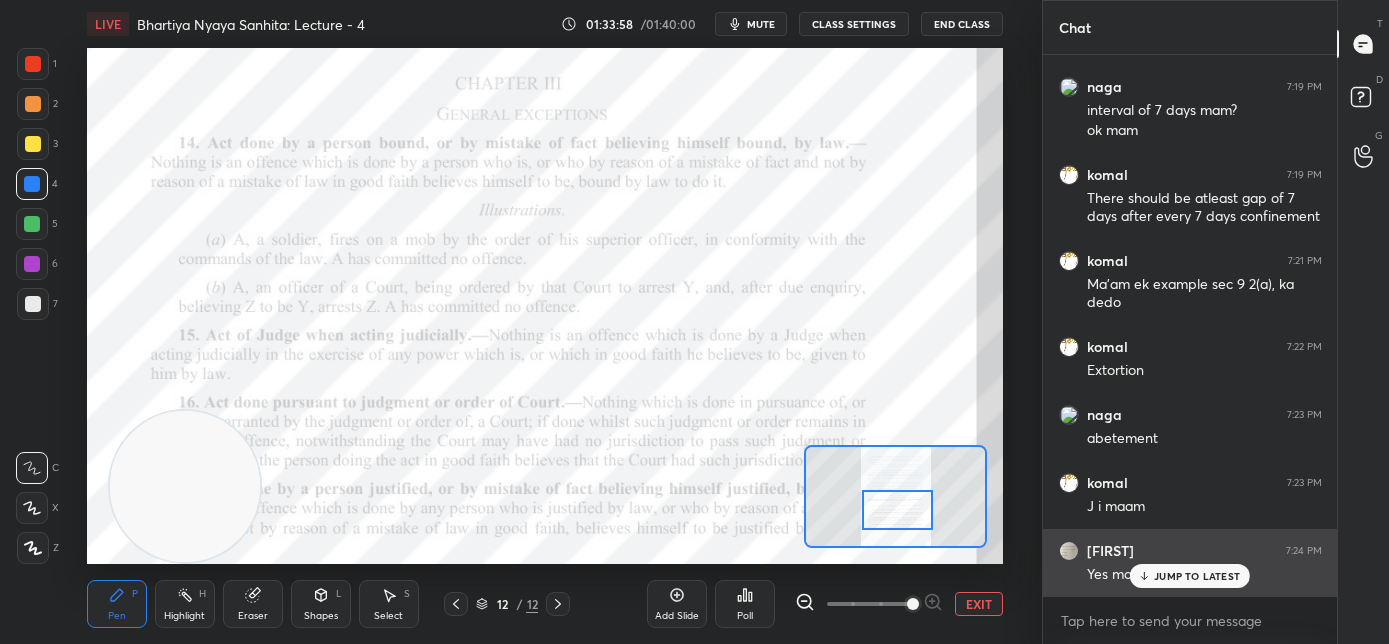 click on "JUMP TO LATEST" at bounding box center [1197, 576] 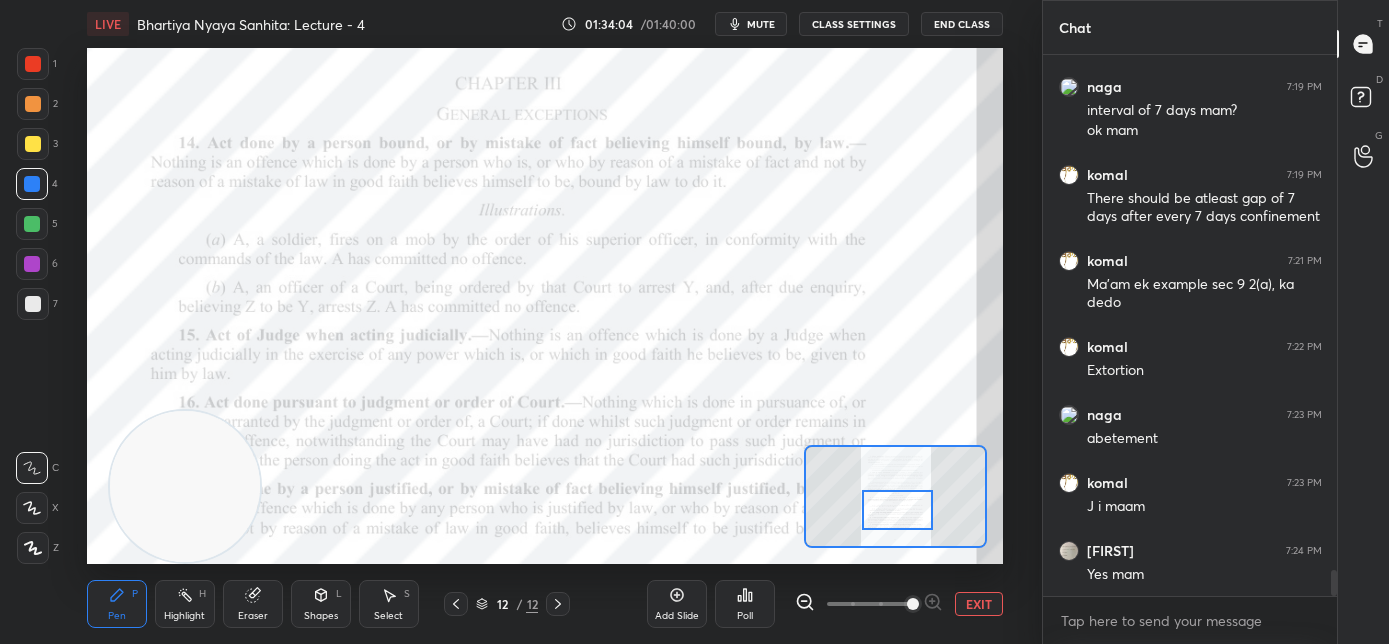 scroll, scrollTop: 494, scrollLeft: 288, axis: both 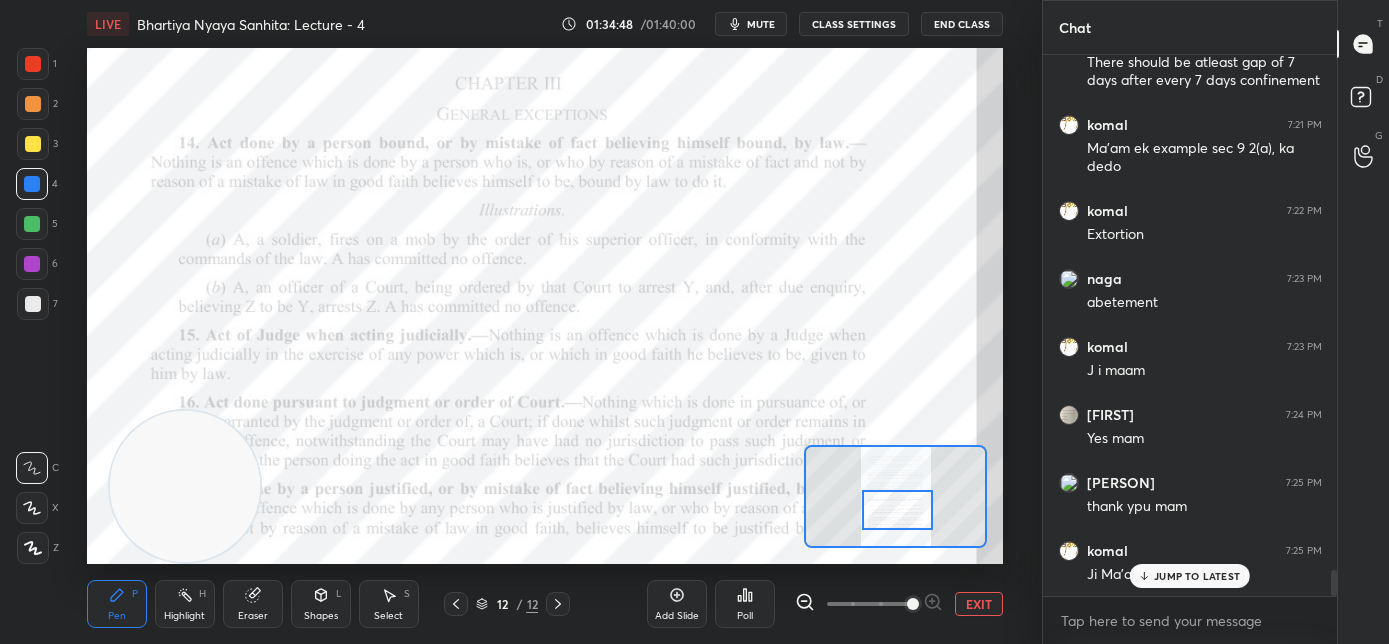 click 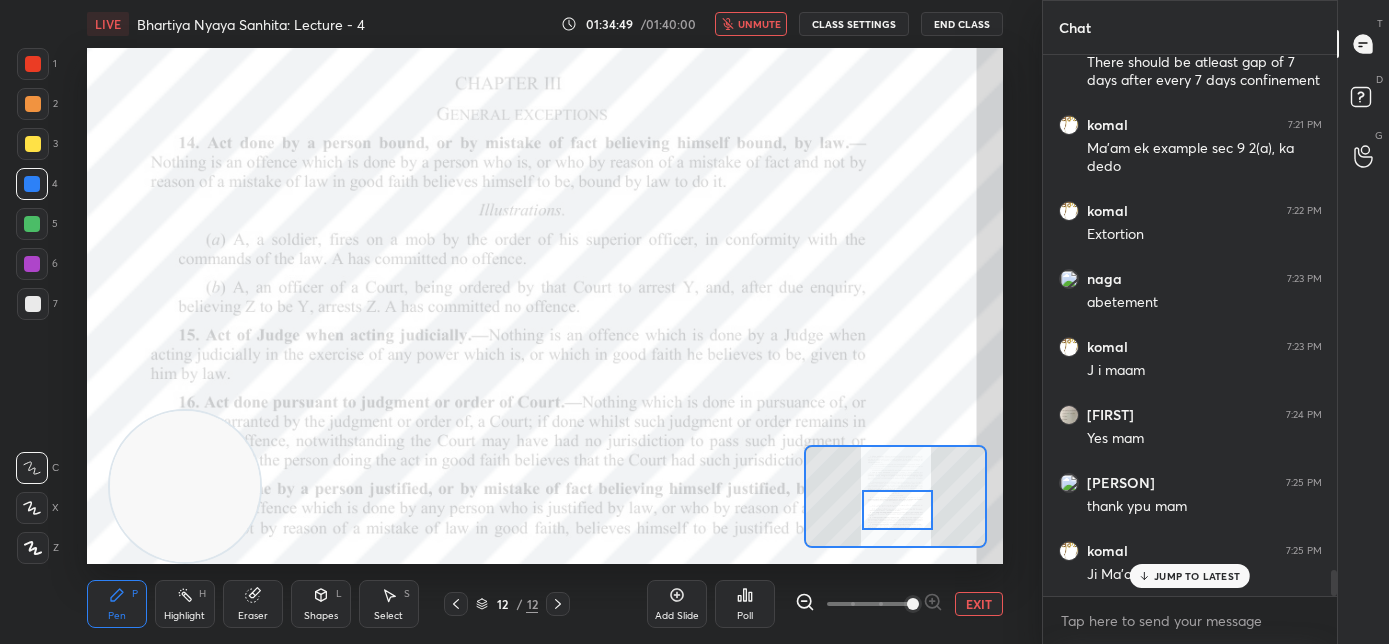 click on "End Class" at bounding box center [962, 24] 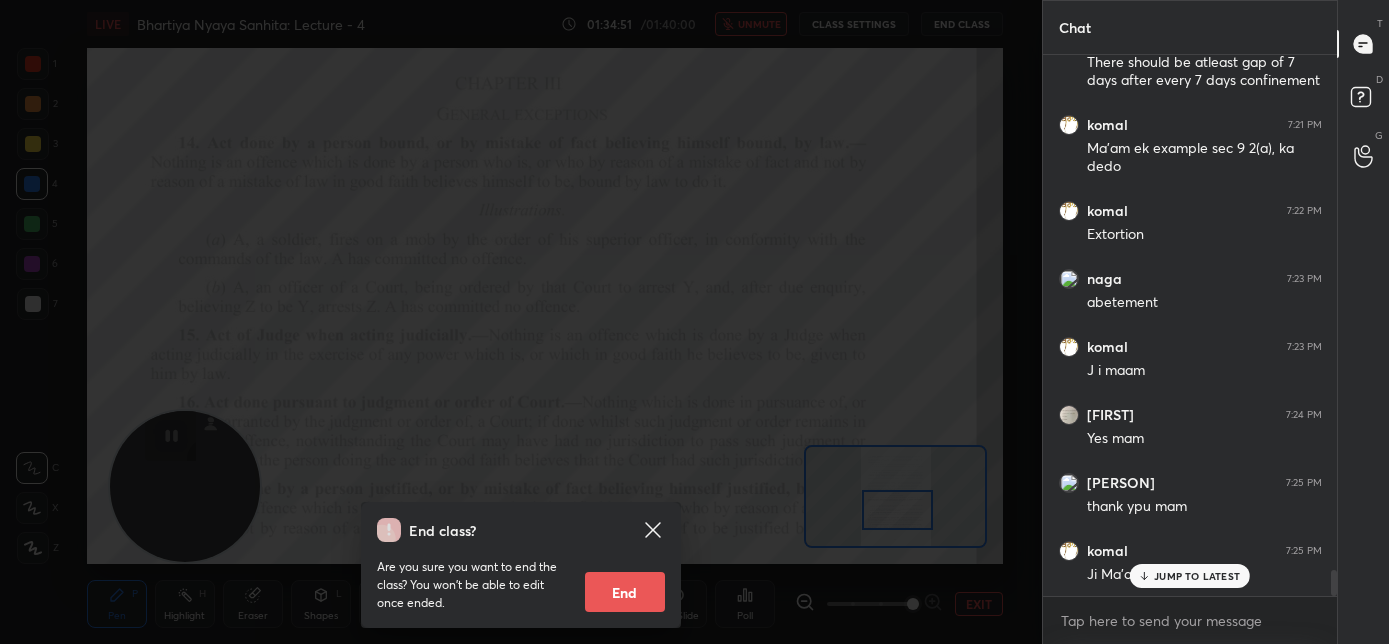 click on "End class? Are you sure you want to end the class? You won’t be able to edit once ended. End" at bounding box center [521, 322] 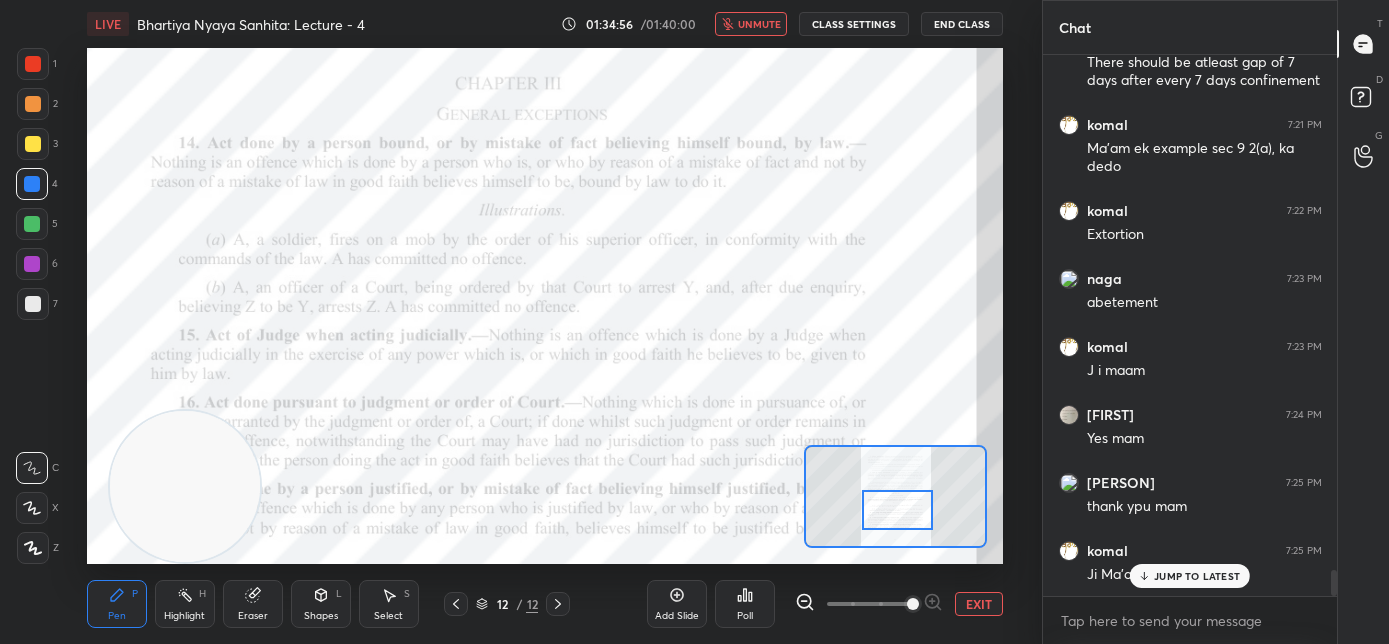 click on "unmute" at bounding box center (759, 24) 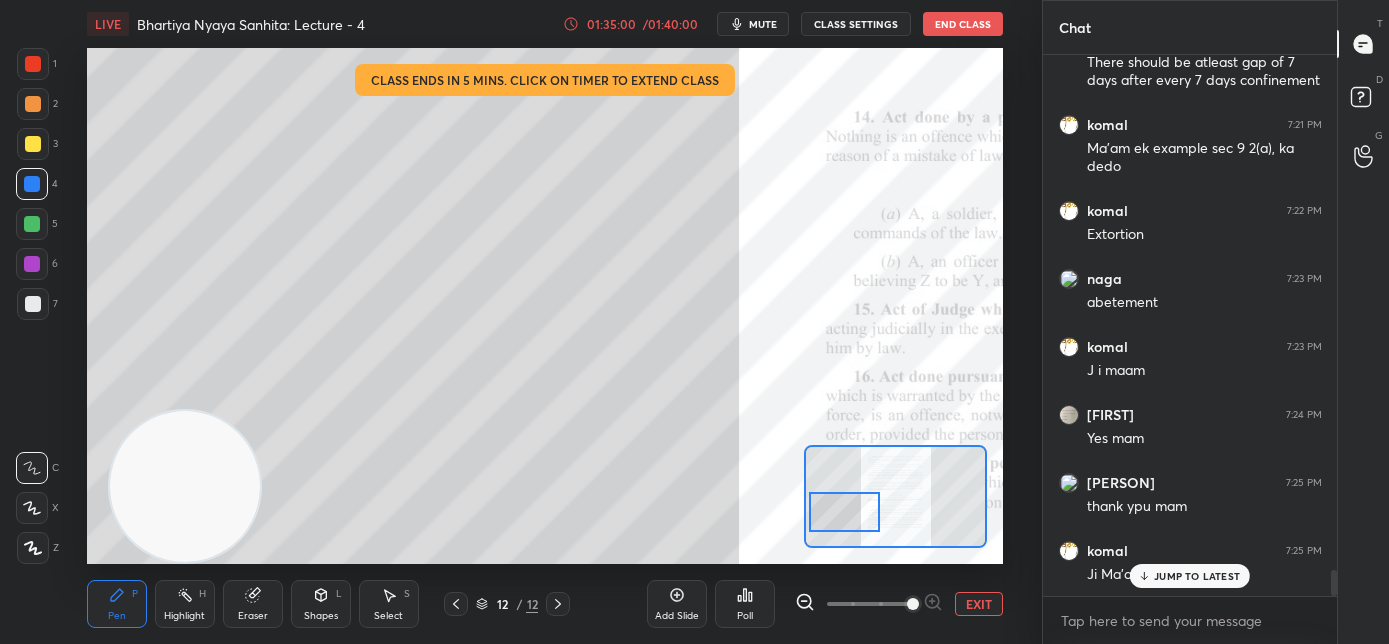 drag, startPoint x: 869, startPoint y: 514, endPoint x: 858, endPoint y: 501, distance: 17.029387 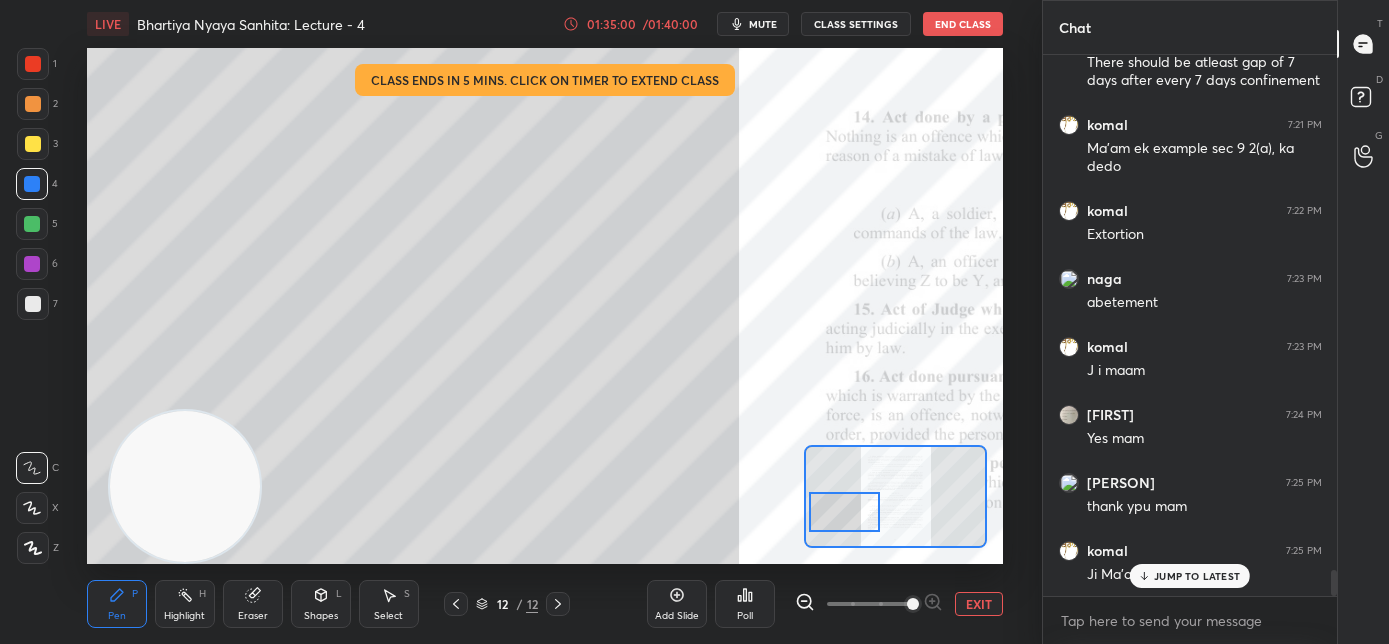 click at bounding box center [845, 512] 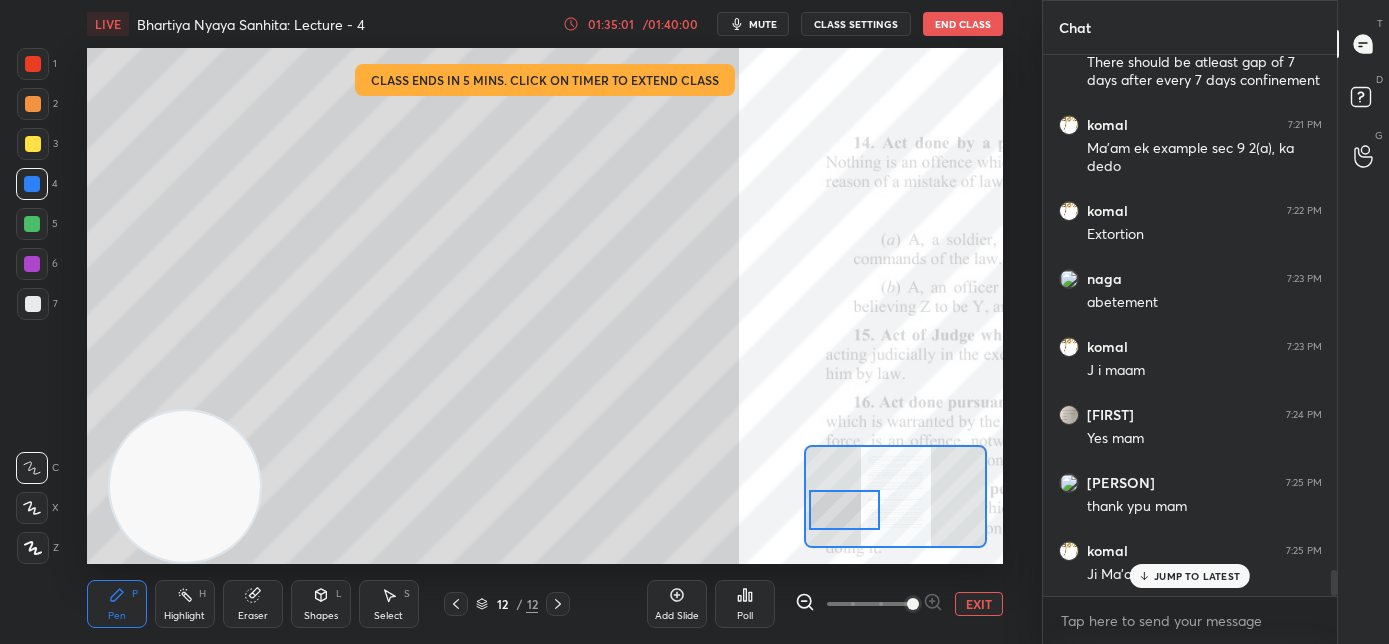 click at bounding box center (33, 304) 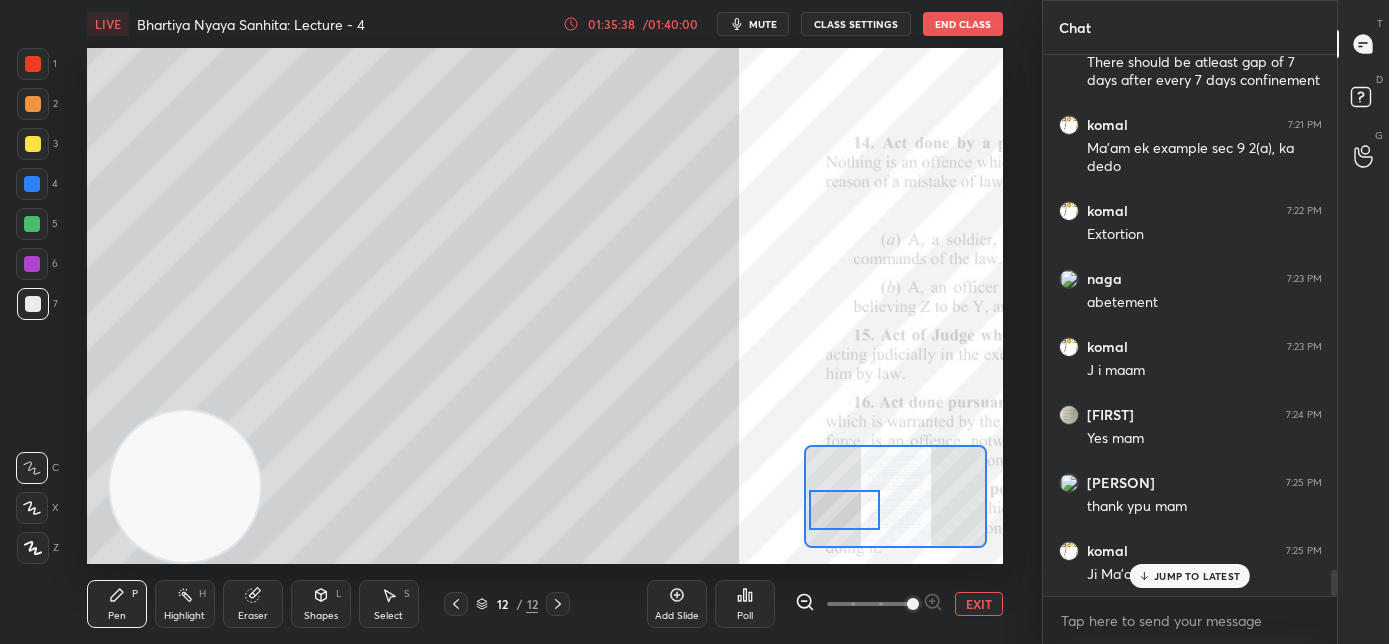 click on "End Class" at bounding box center (963, 24) 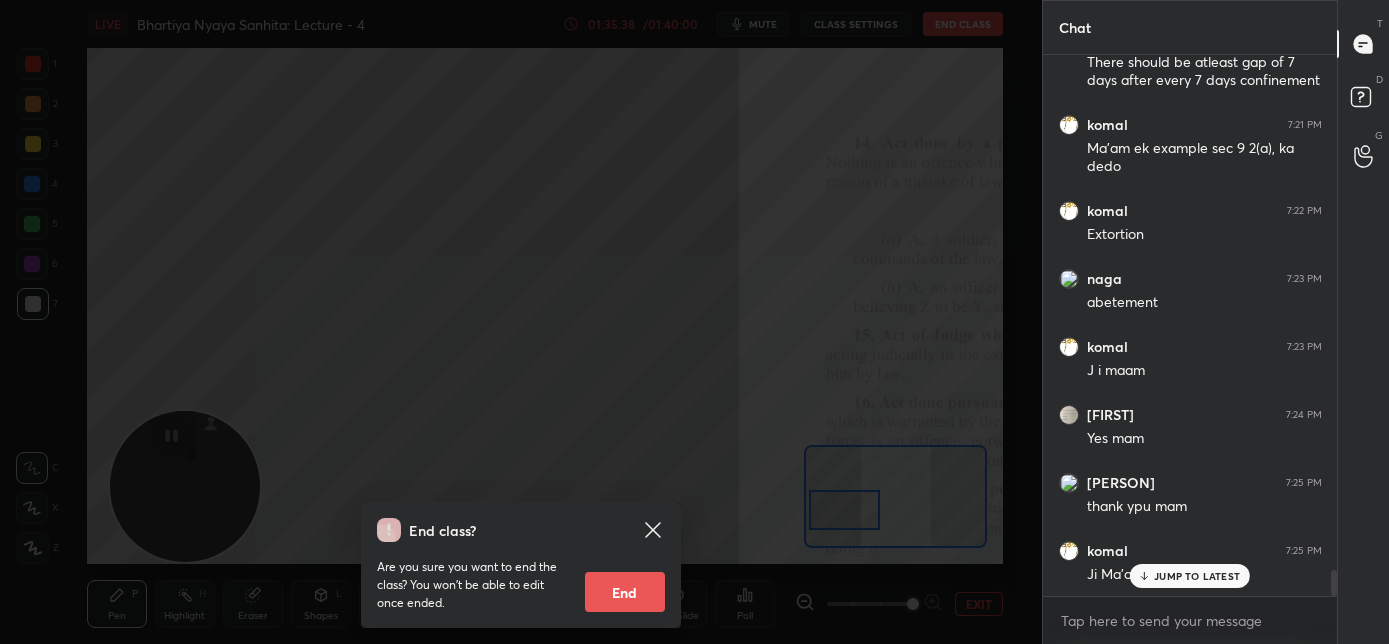 click on "End" at bounding box center (625, 592) 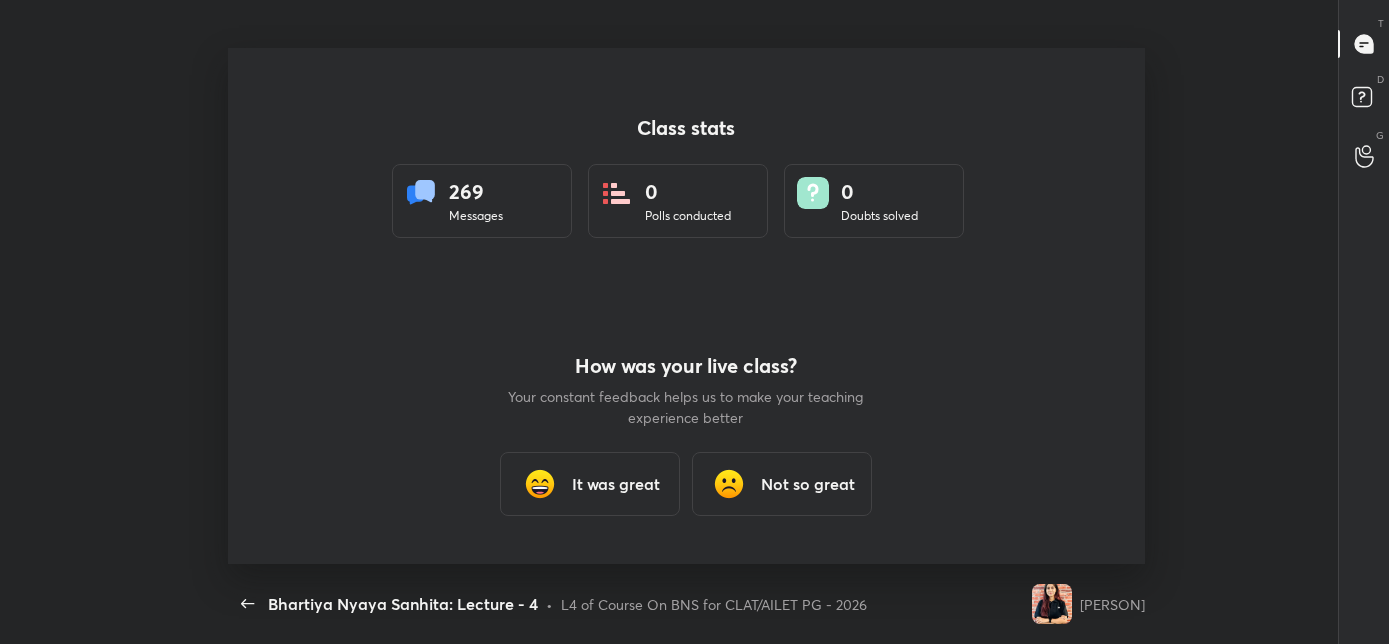 scroll, scrollTop: 99484, scrollLeft: 98741, axis: both 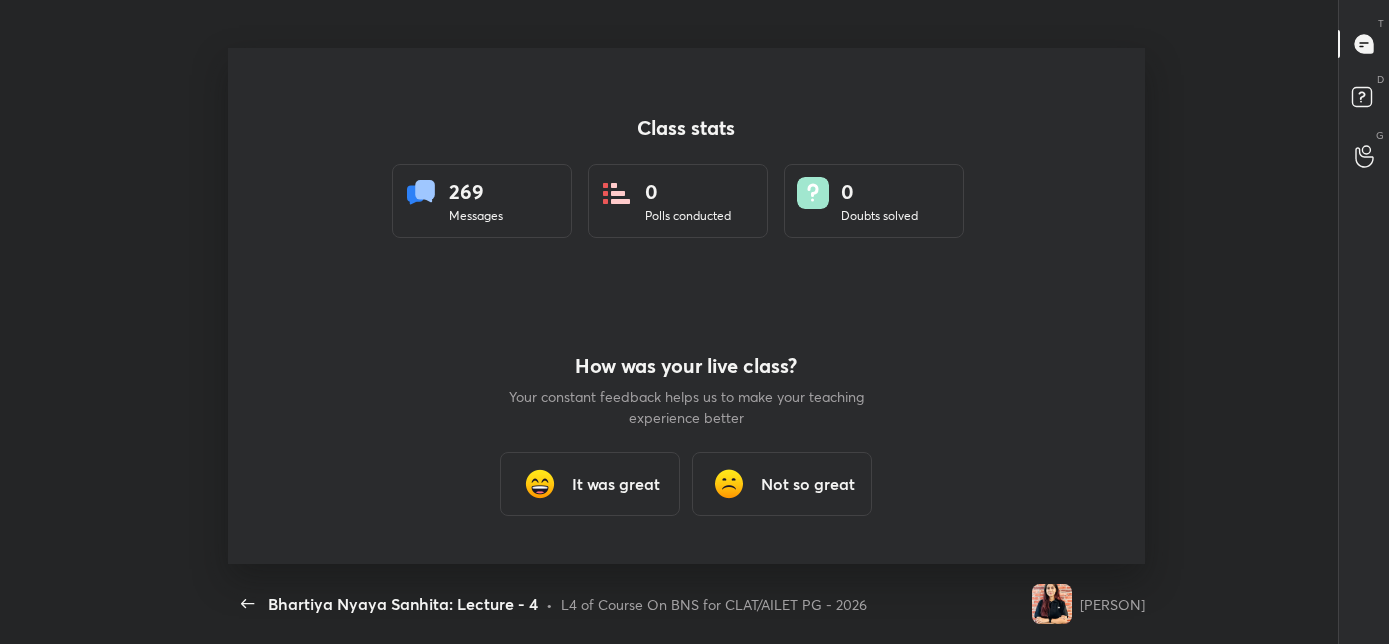 click on "It was great" at bounding box center [616, 484] 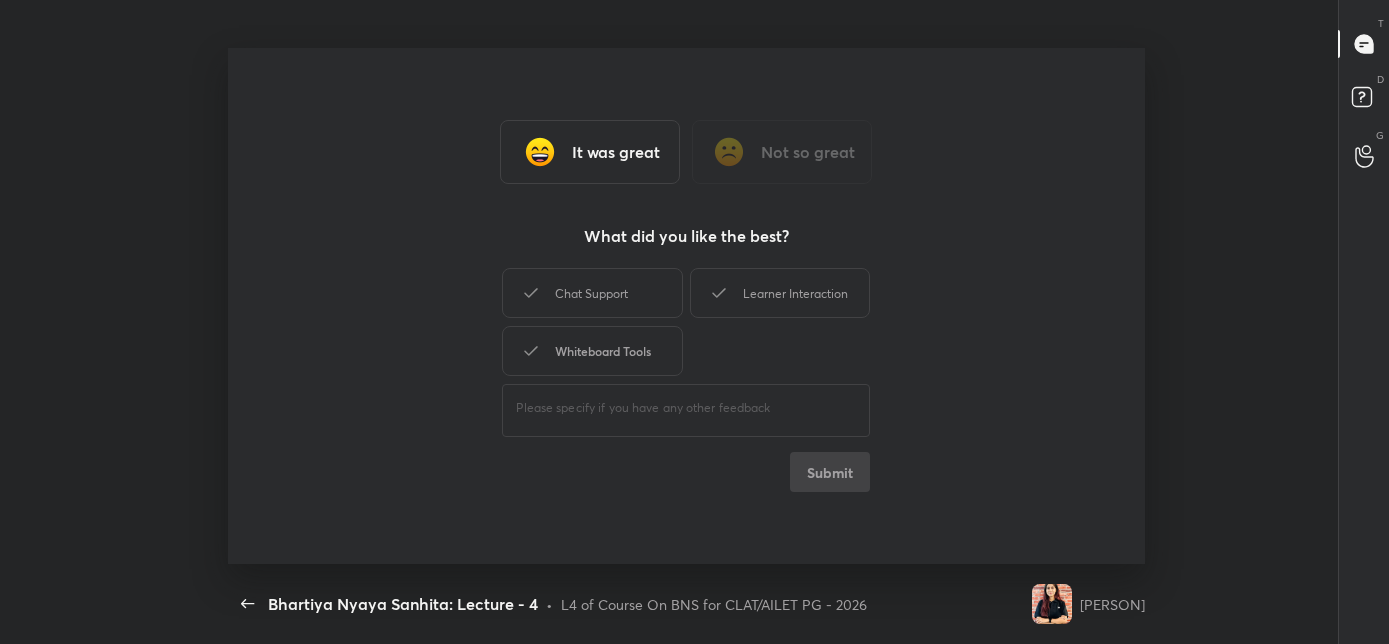 click on "Whiteboard Tools" at bounding box center [592, 351] 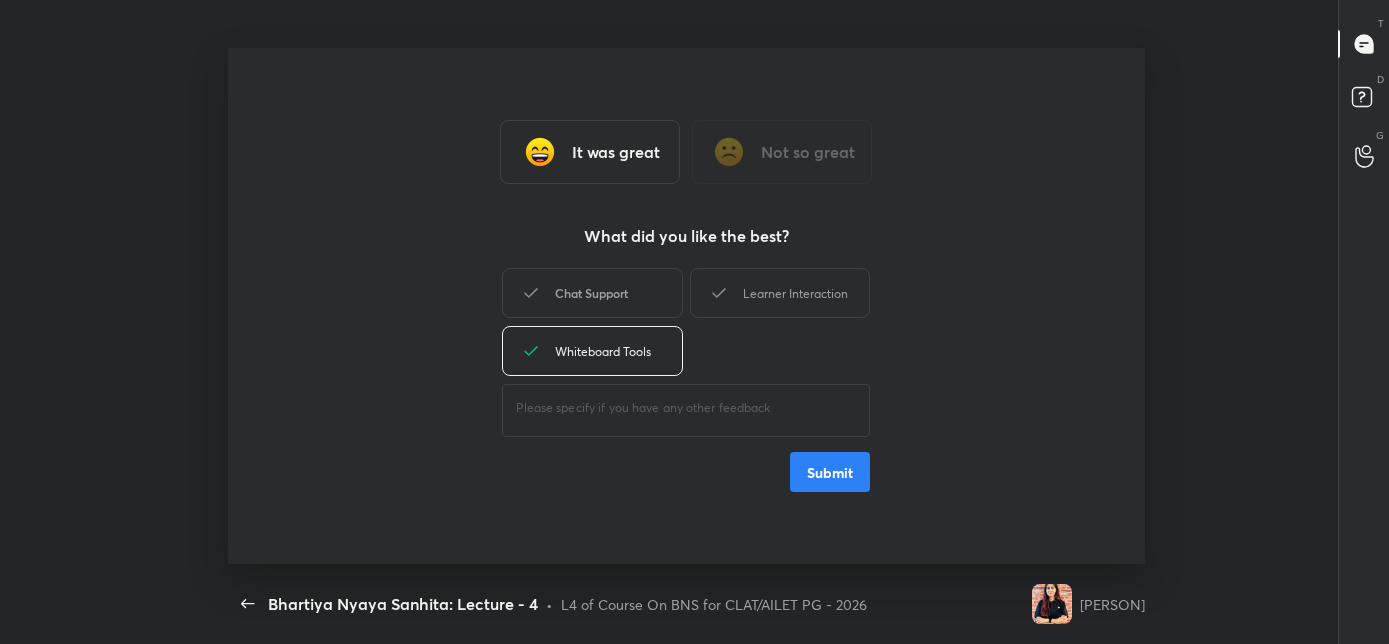 click on "Chat Support Learner Interaction Whiteboard Tools" at bounding box center (686, 322) 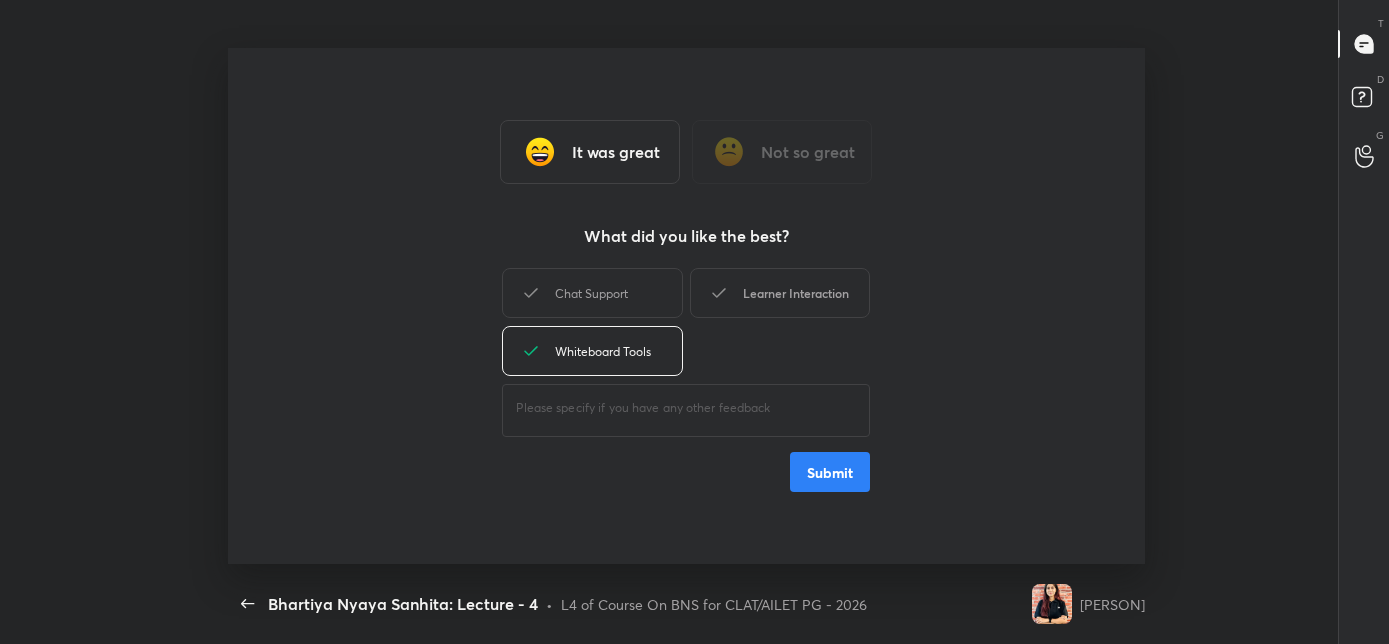 click on "Learner Interaction" at bounding box center [780, 293] 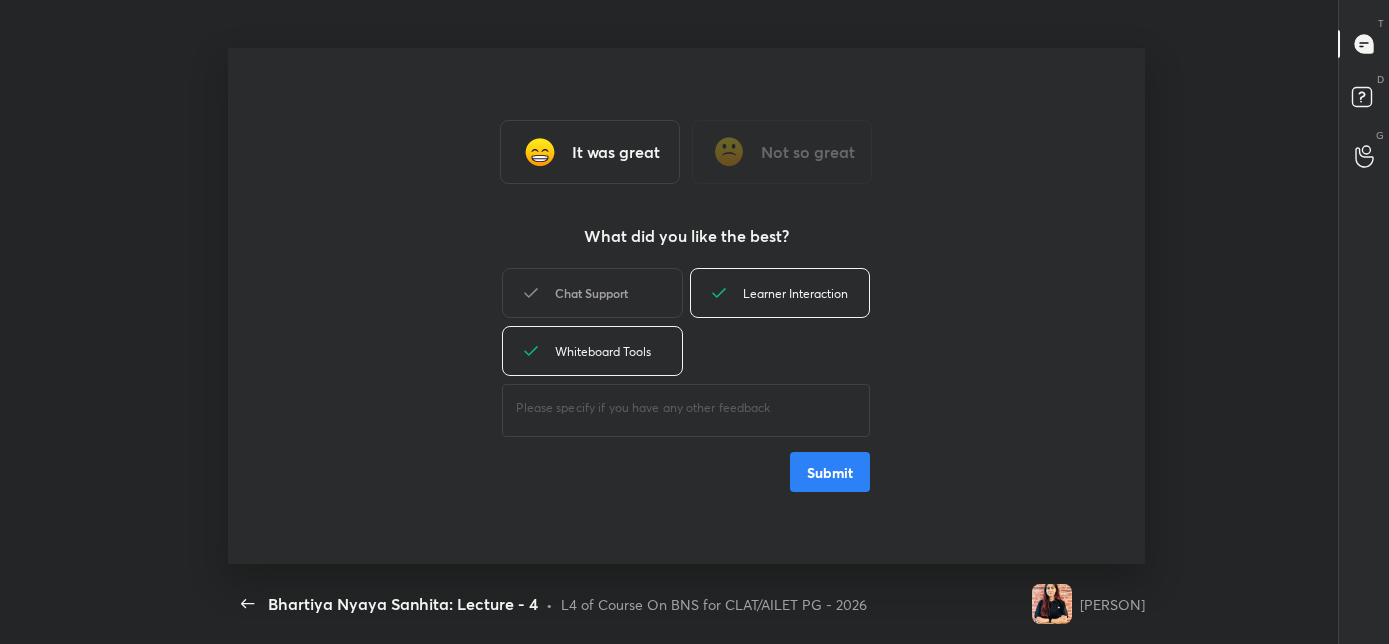 drag, startPoint x: 616, startPoint y: 299, endPoint x: 640, endPoint y: 300, distance: 24.020824 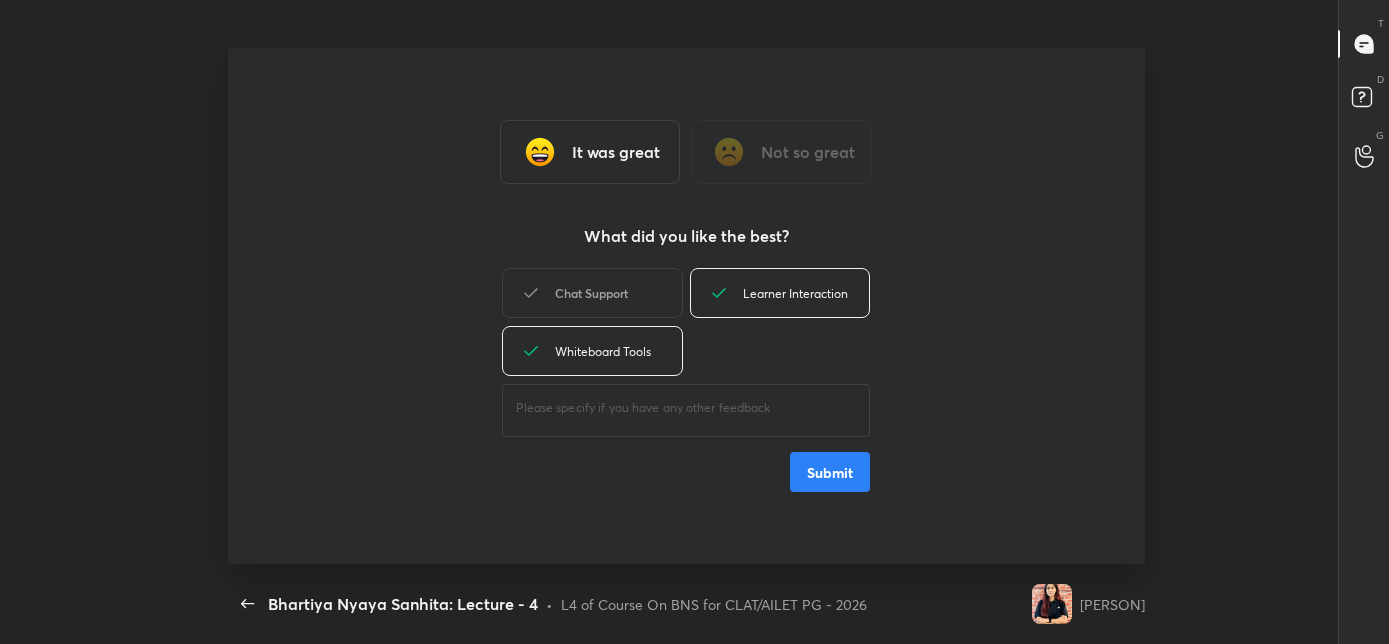 click on "Chat Support" at bounding box center [592, 293] 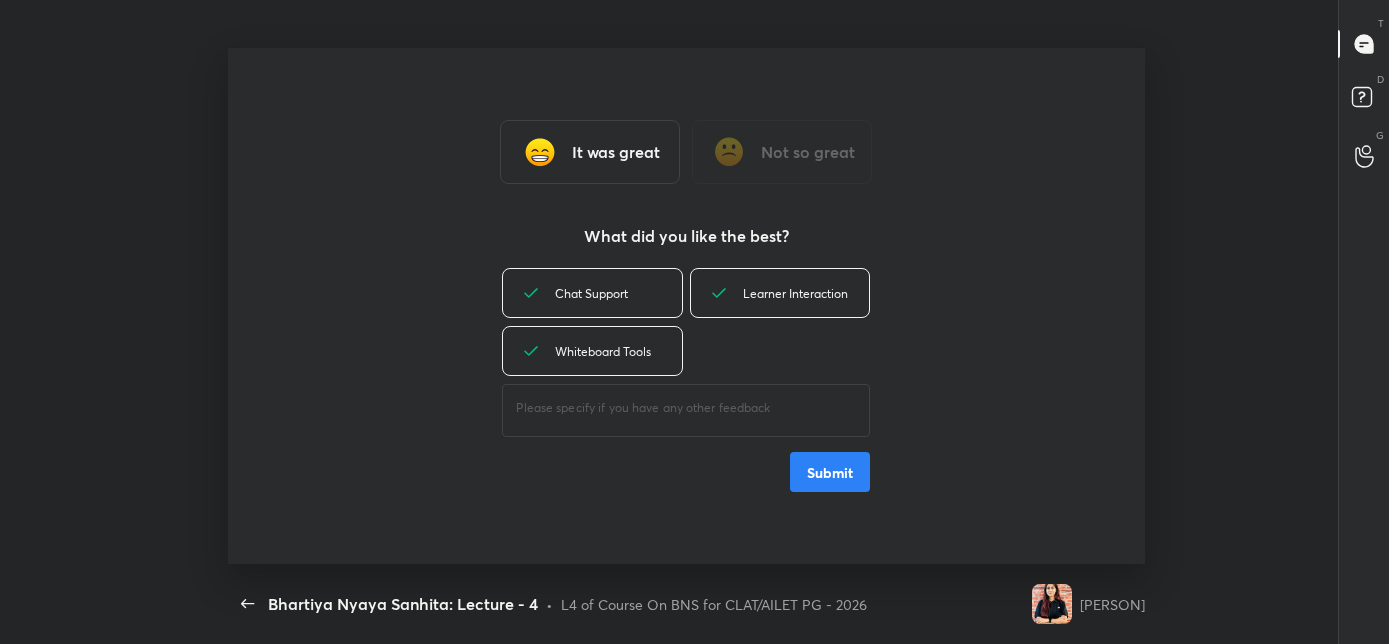 click on "Submit" at bounding box center [830, 472] 